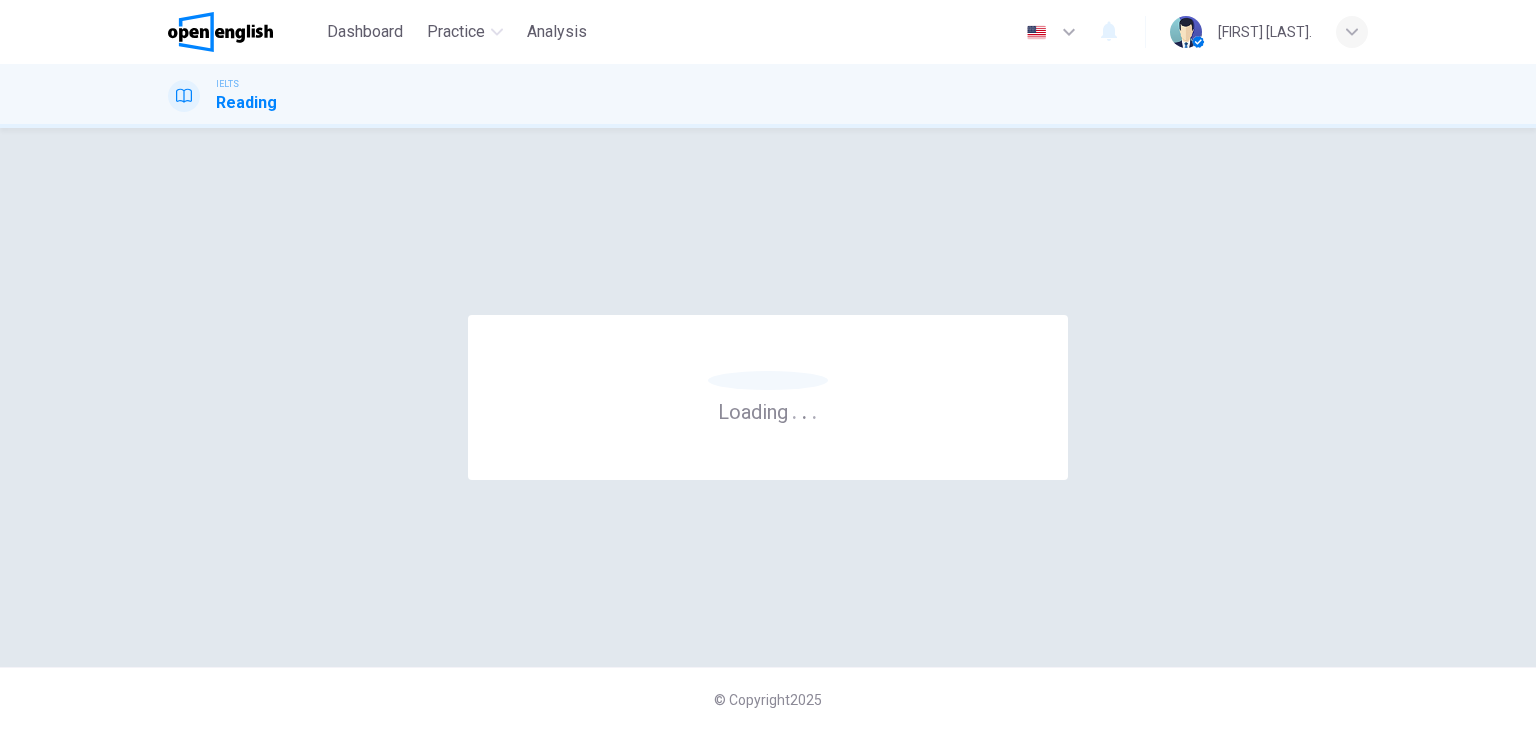 scroll, scrollTop: 0, scrollLeft: 0, axis: both 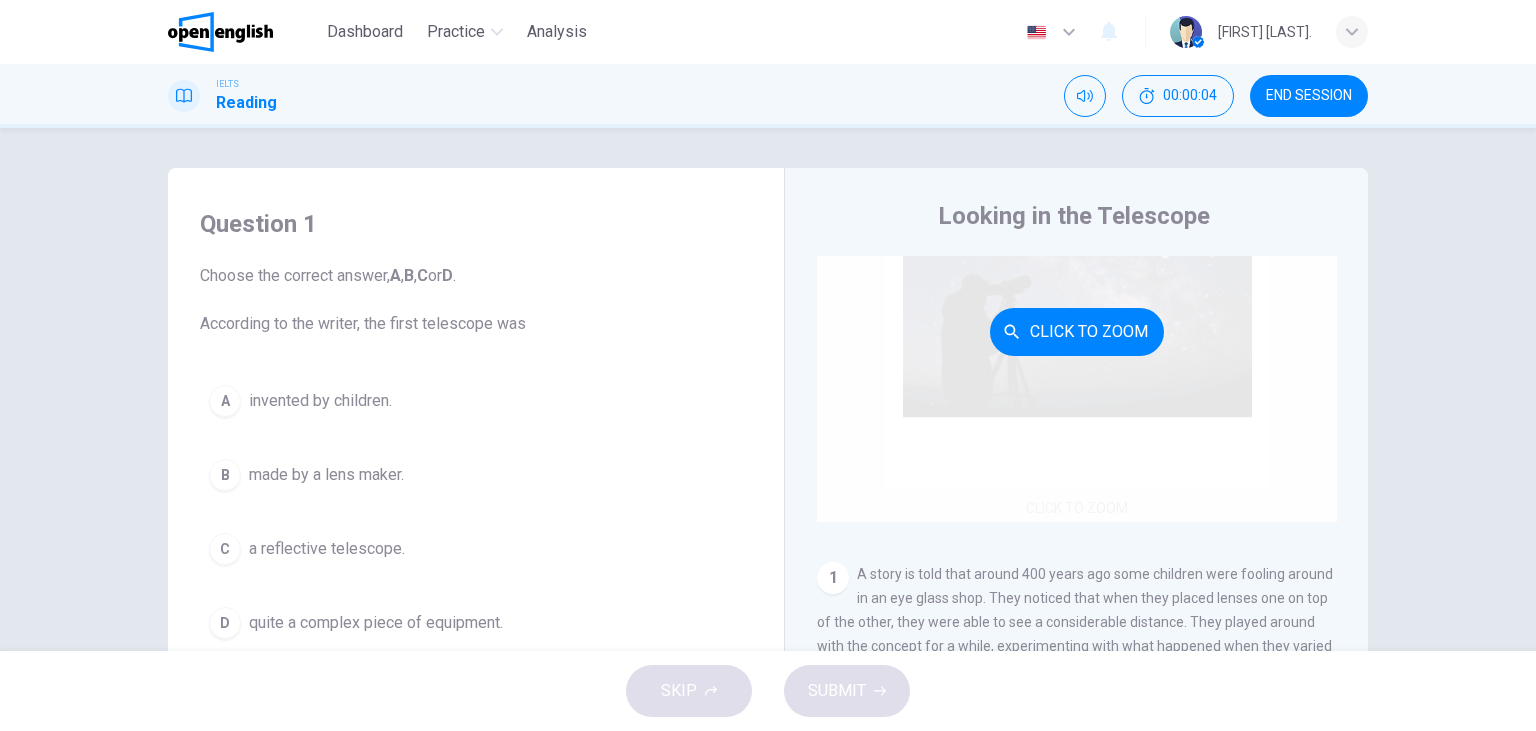 click on "Click to Zoom" at bounding box center (1077, 332) 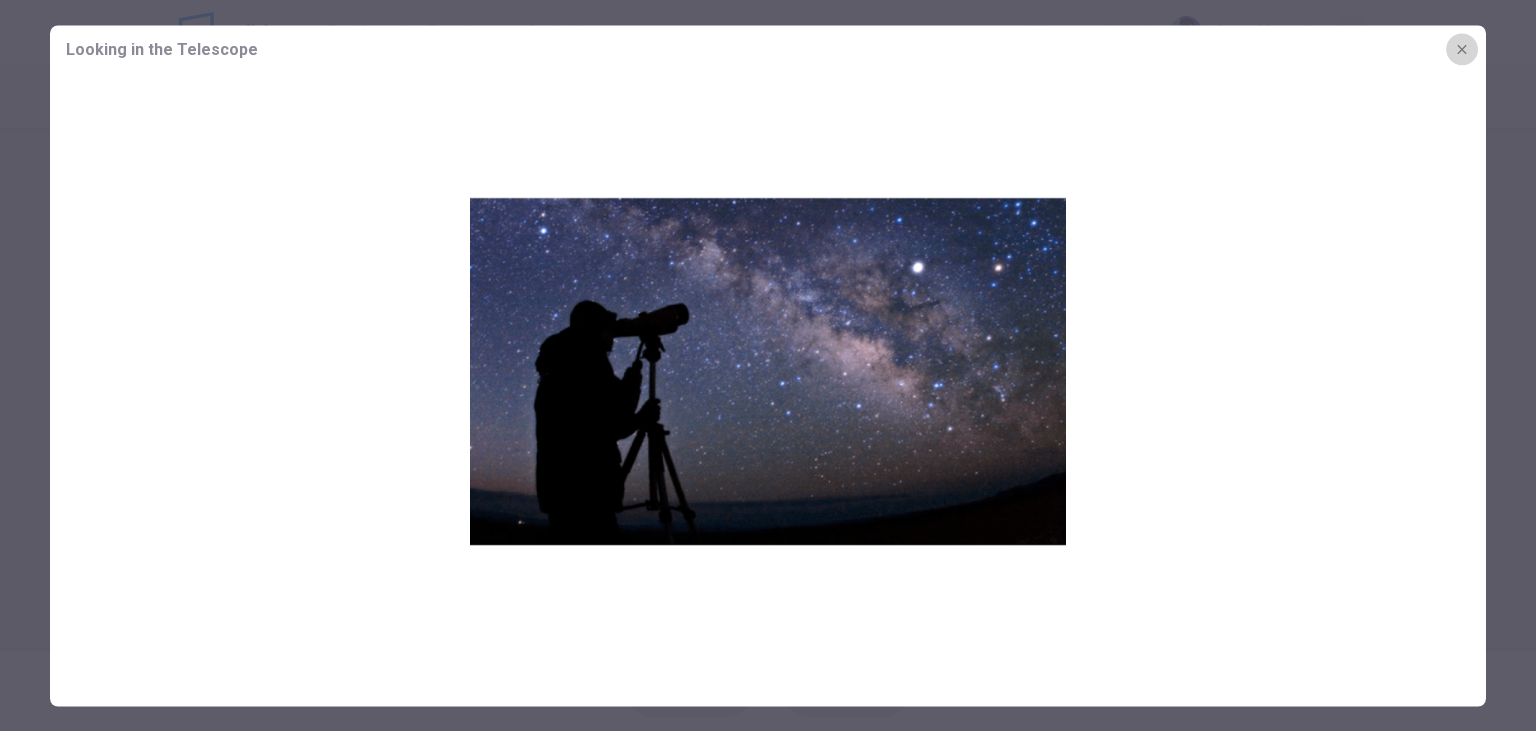 click 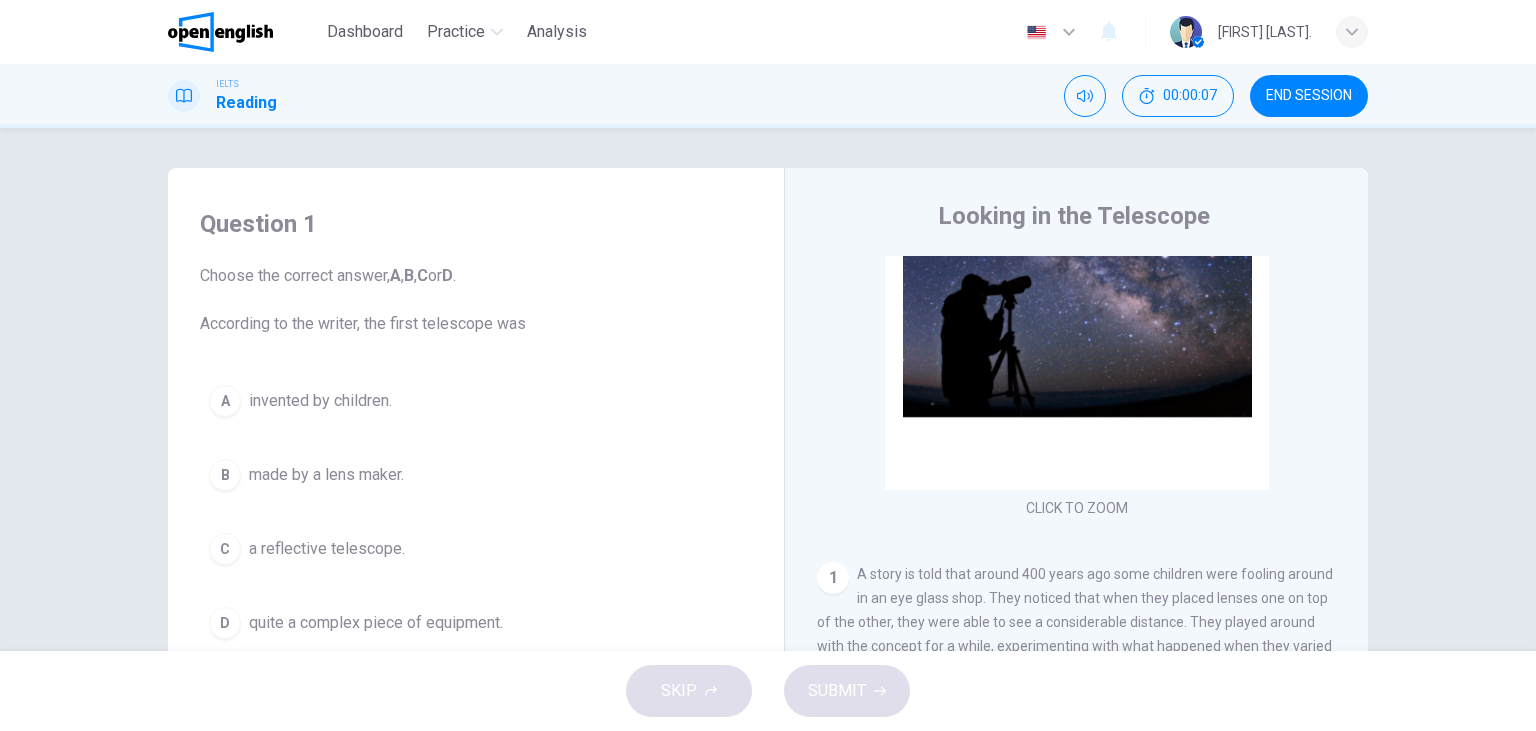 scroll, scrollTop: 230, scrollLeft: 0, axis: vertical 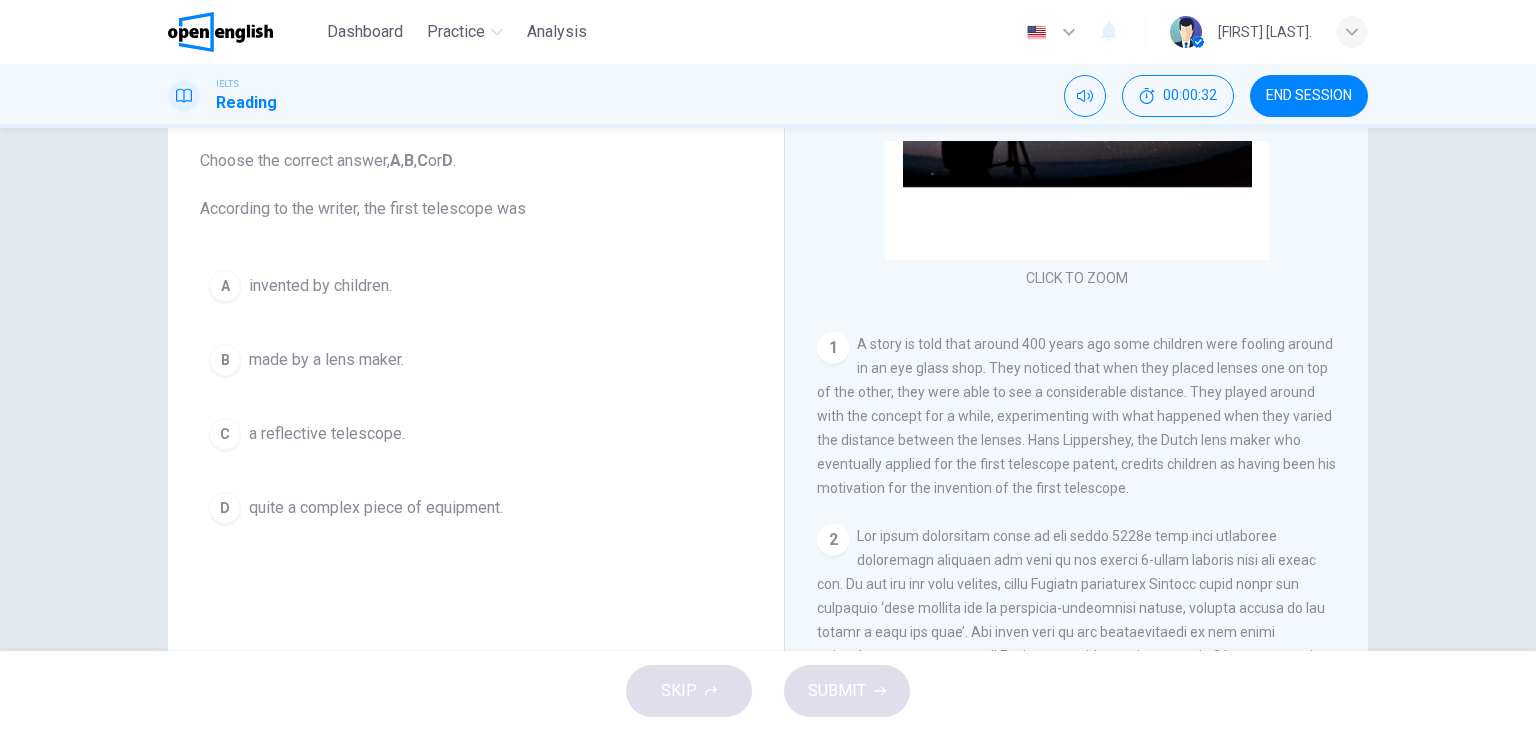 drag, startPoint x: 407, startPoint y: 202, endPoint x: 456, endPoint y: 214, distance: 50.447994 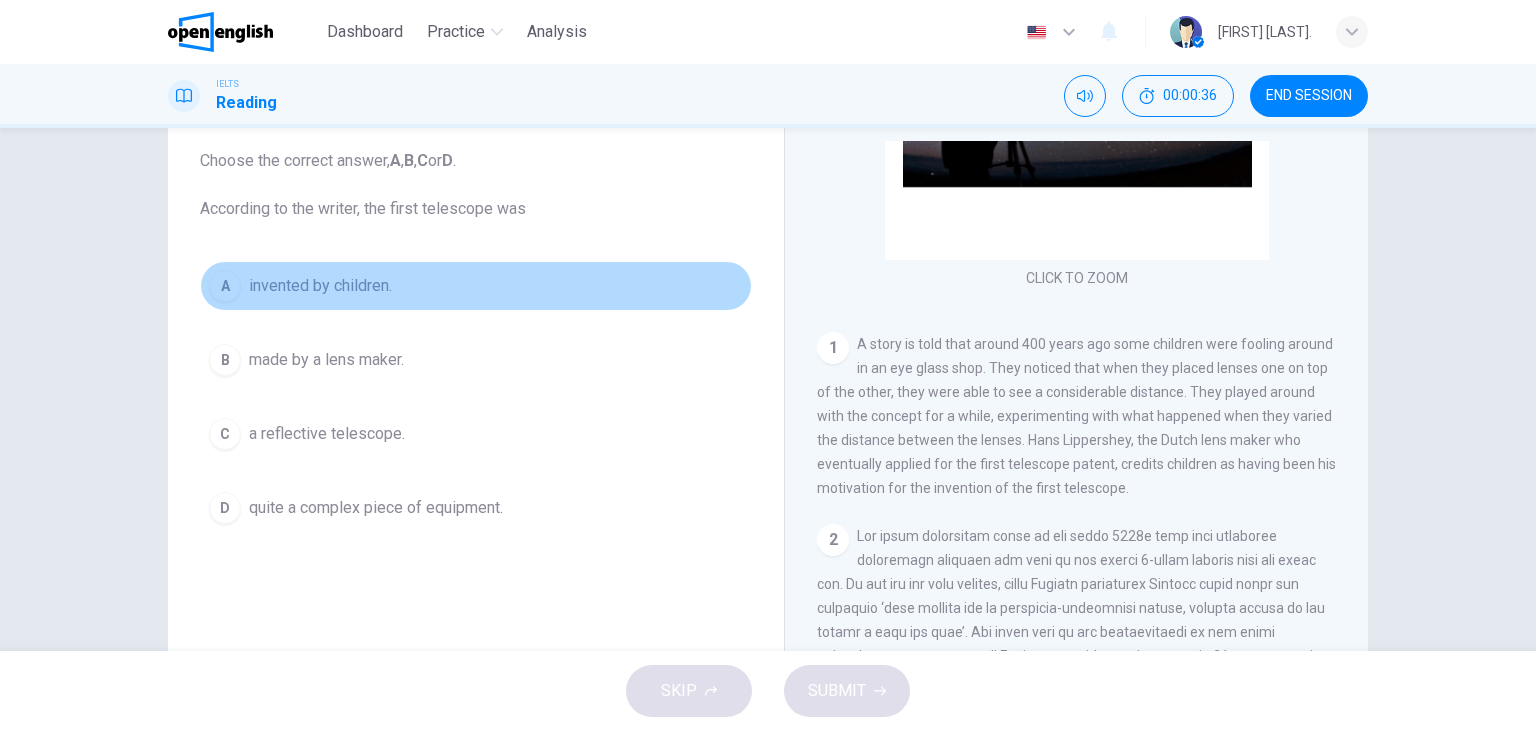 click on "invented by children." at bounding box center (320, 286) 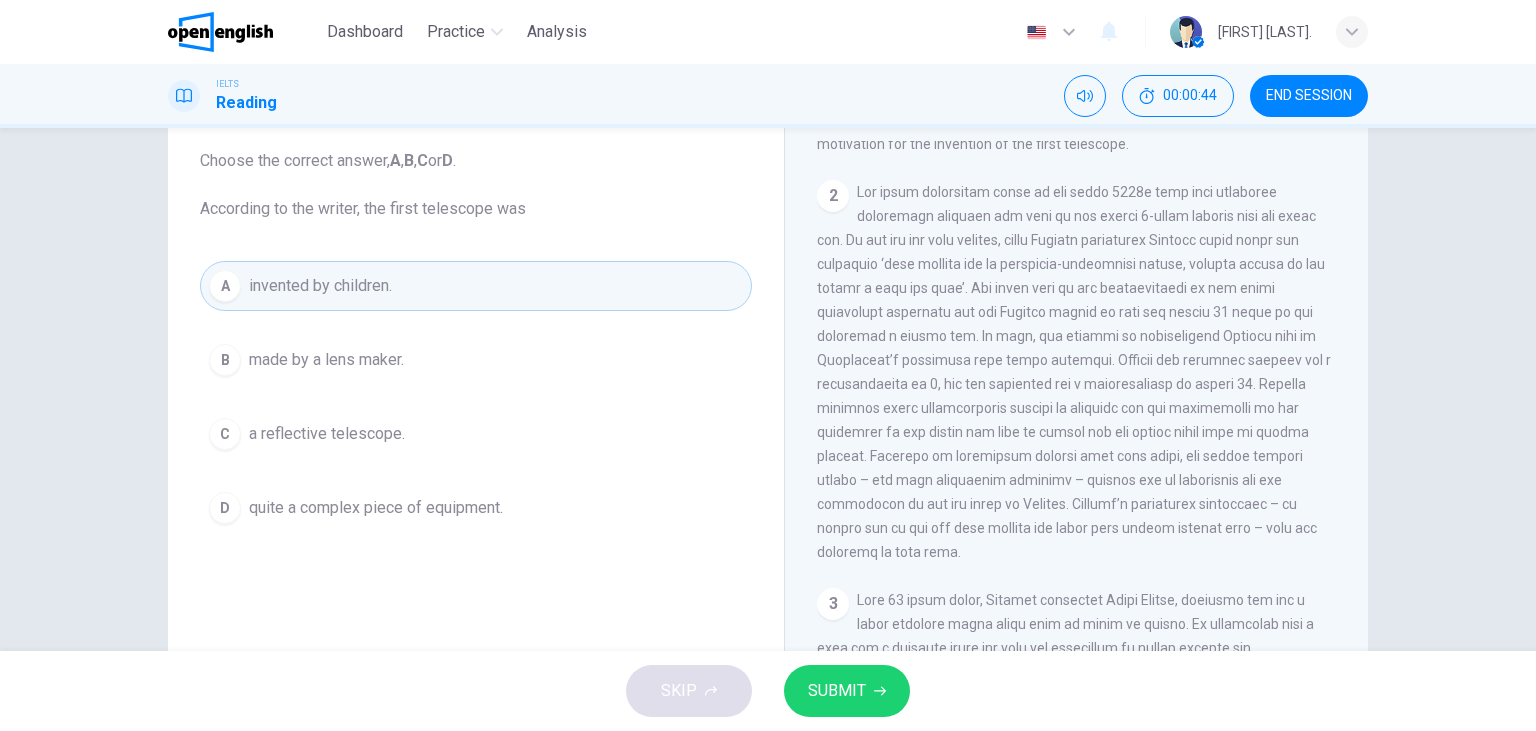 scroll, scrollTop: 576, scrollLeft: 0, axis: vertical 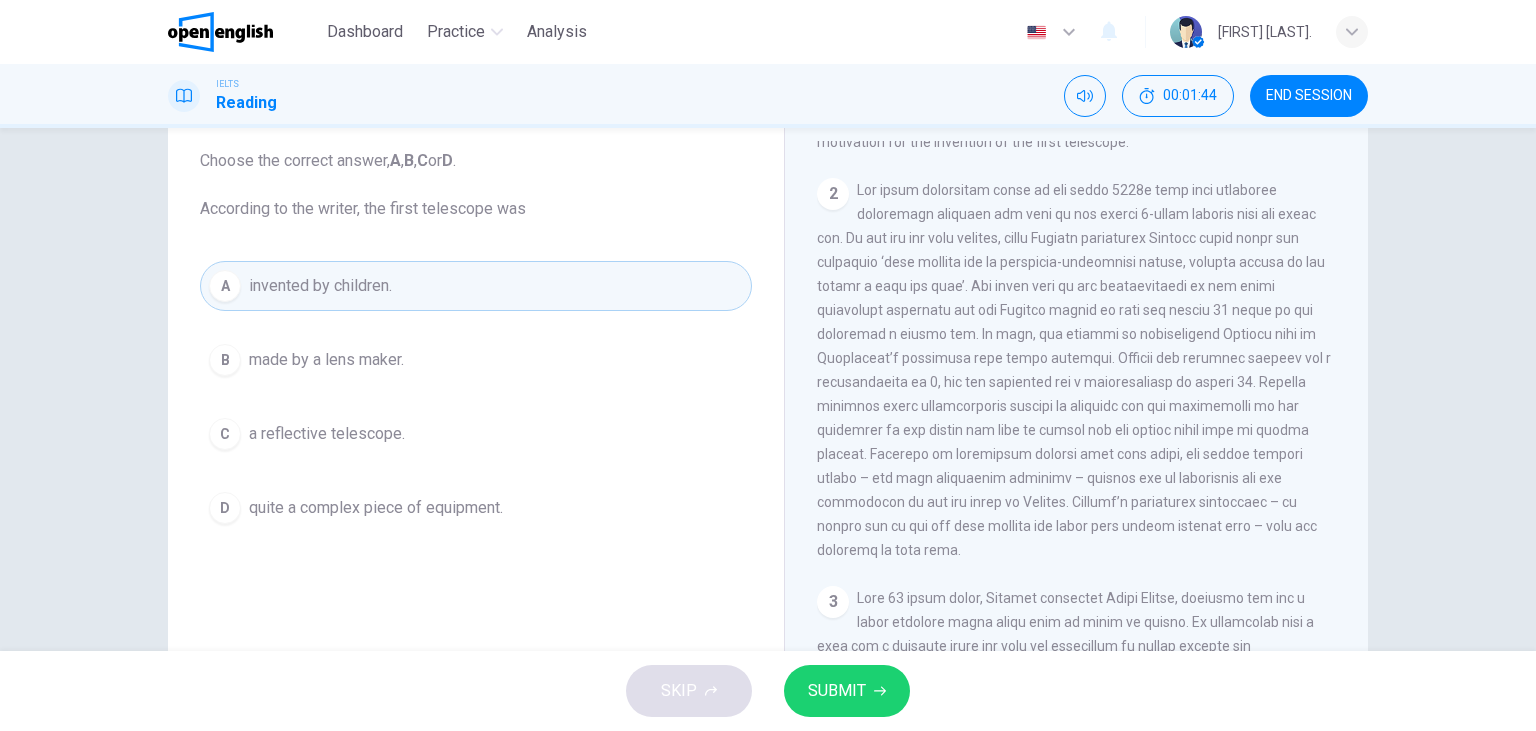 click on "made by a lens maker." at bounding box center [326, 360] 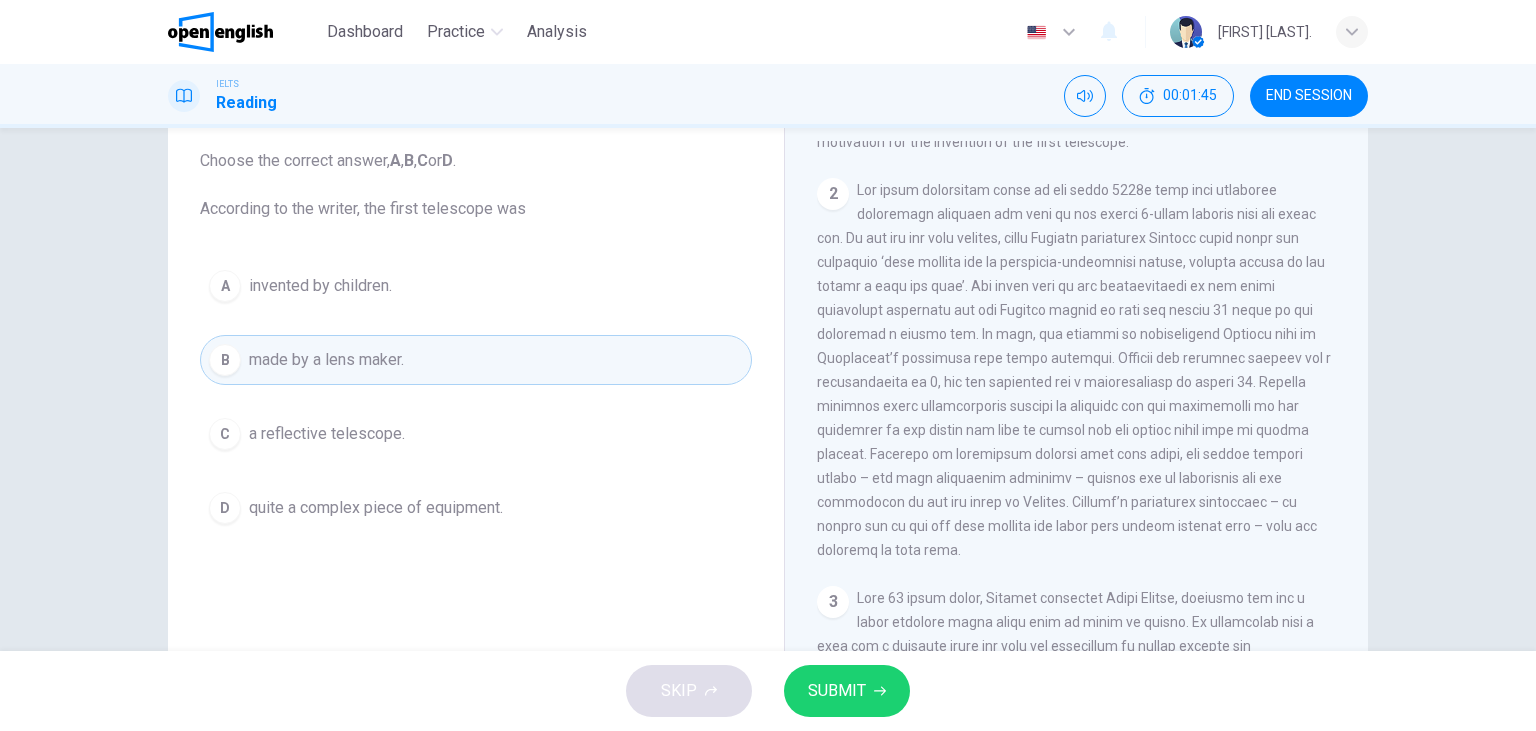 click on "SUBMIT" at bounding box center [847, 691] 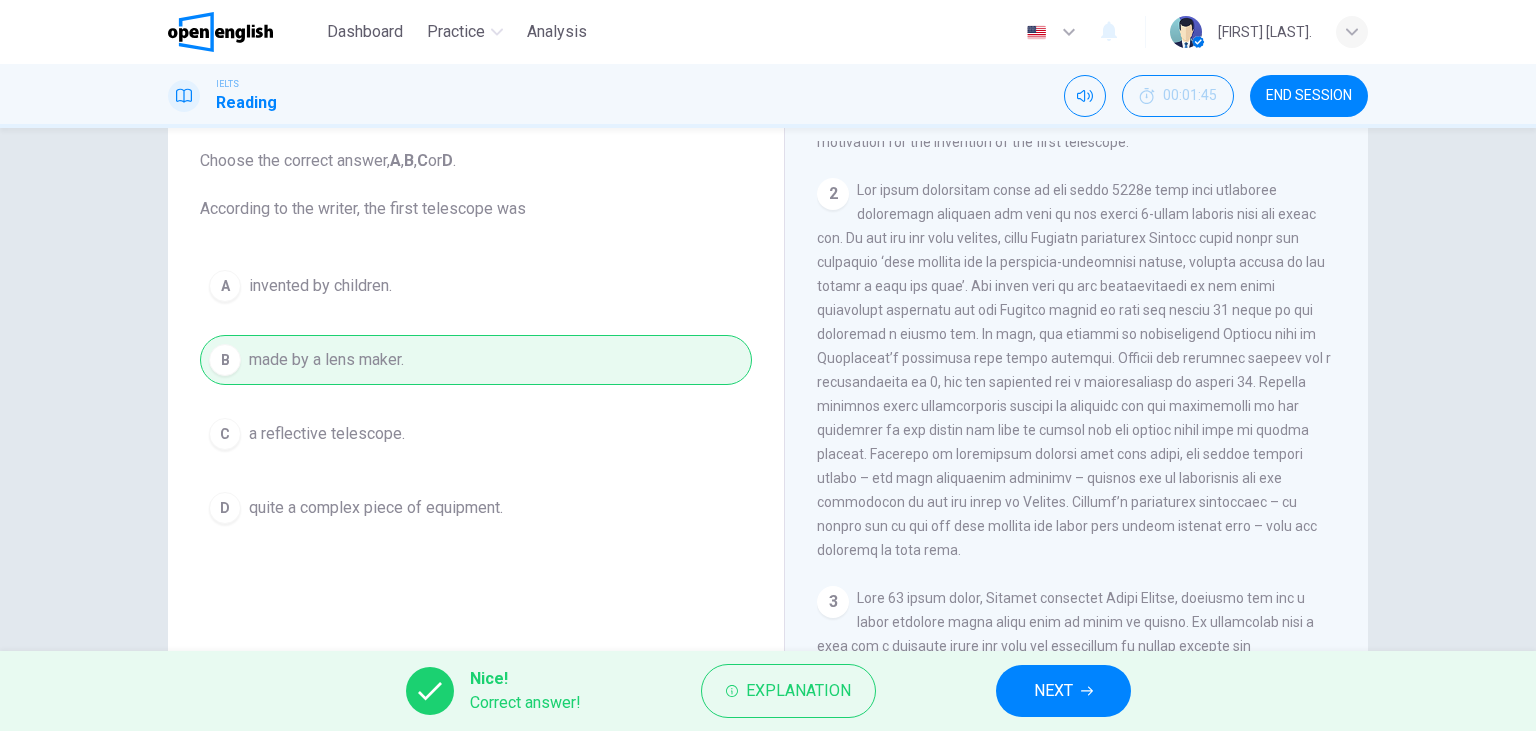 click on "NEXT" at bounding box center (1053, 691) 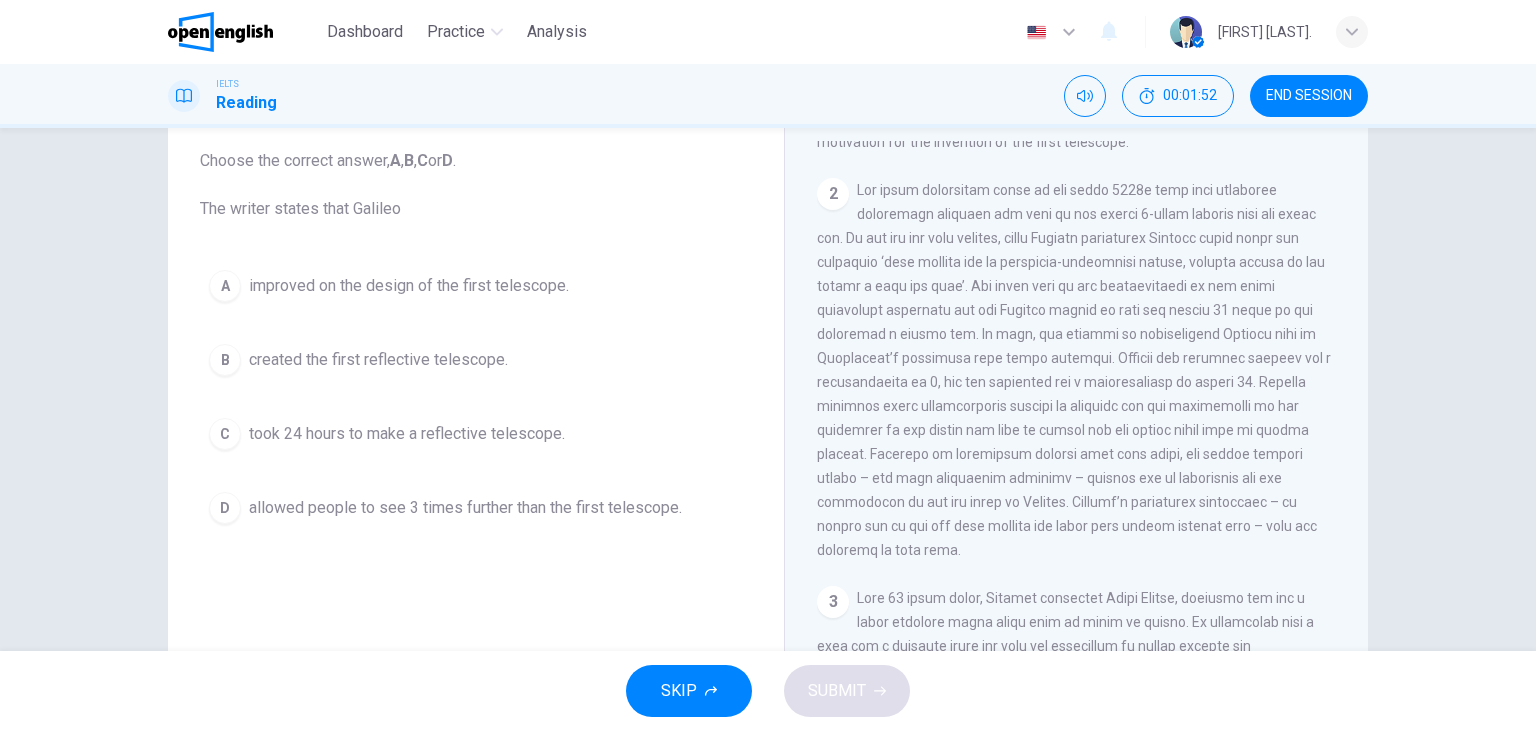 click on "allowed people to see 3 times further than the first telescope." at bounding box center (465, 508) 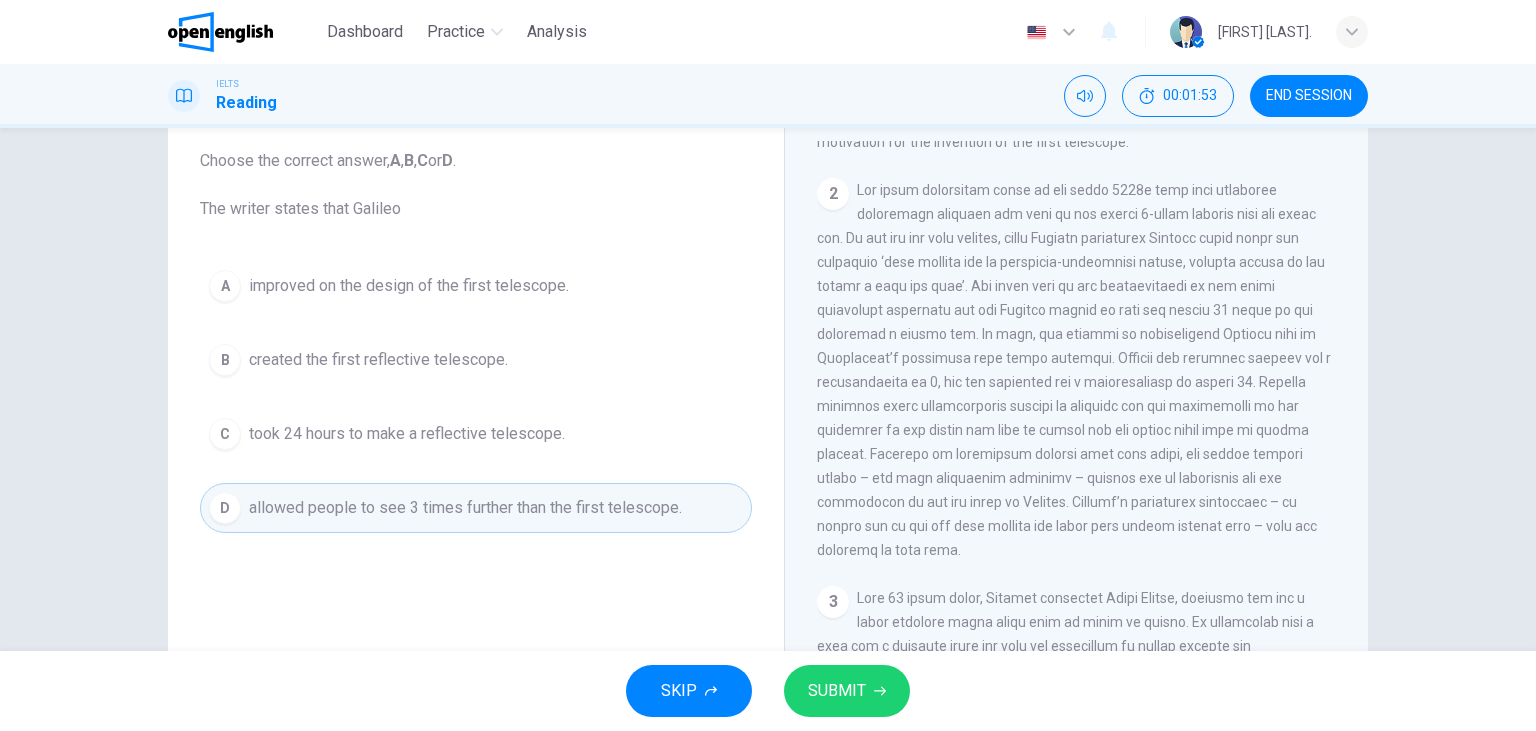 click on "SUBMIT" at bounding box center [837, 691] 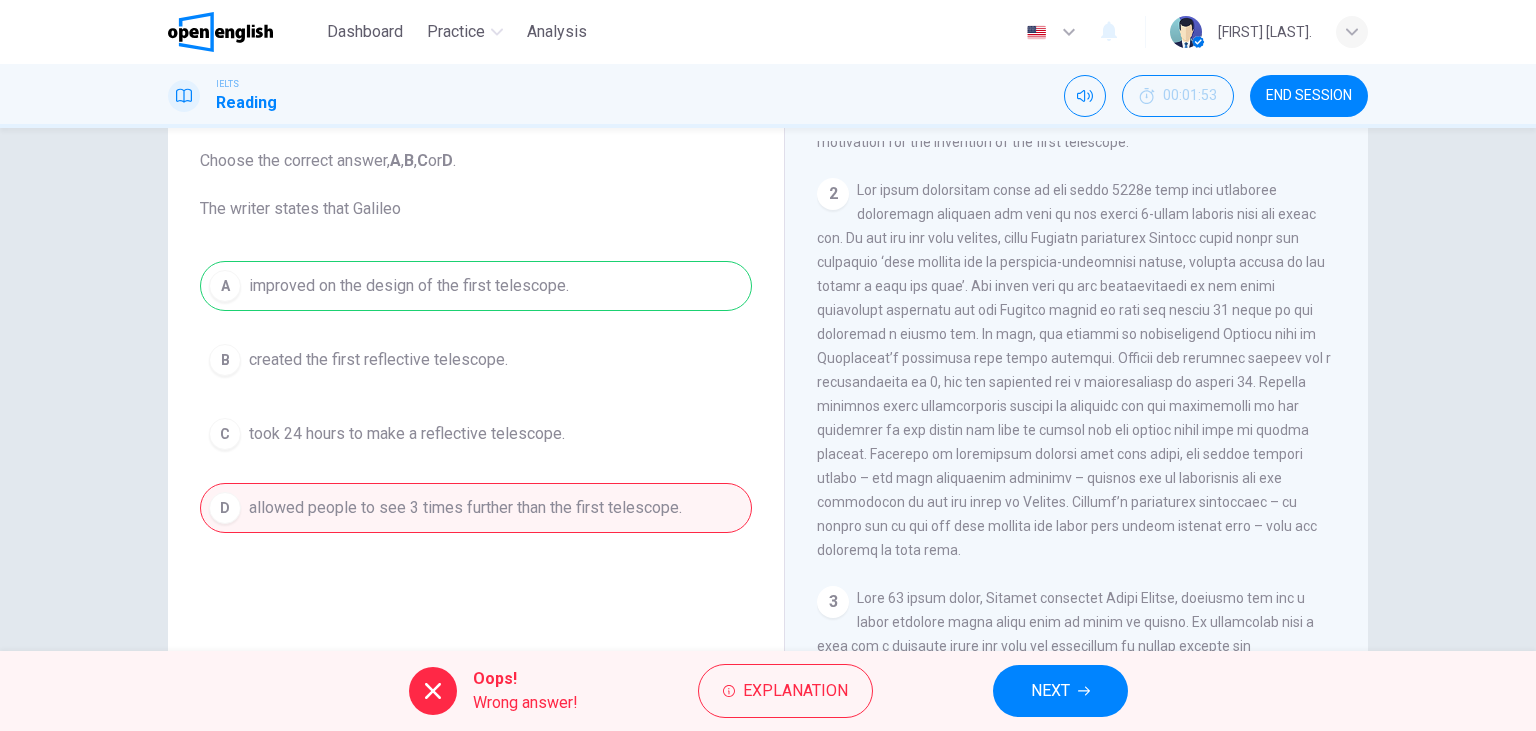 click on "A improved on the design of the first telescope. B created the first reflective telescope. C took 24 hours to make a reflective telescope. D allowed people to see 3 times further than the first telescope." at bounding box center [476, 397] 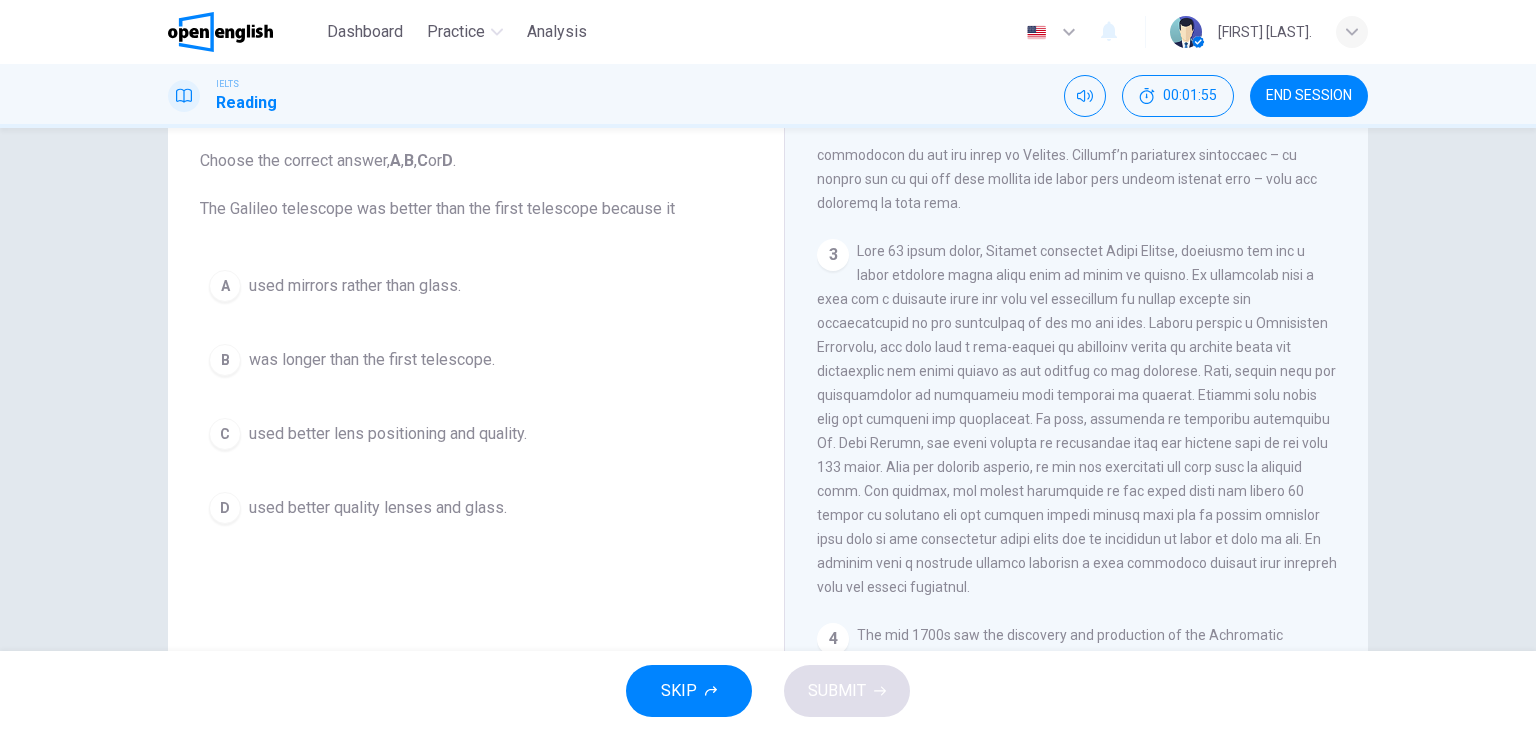 scroll, scrollTop: 921, scrollLeft: 0, axis: vertical 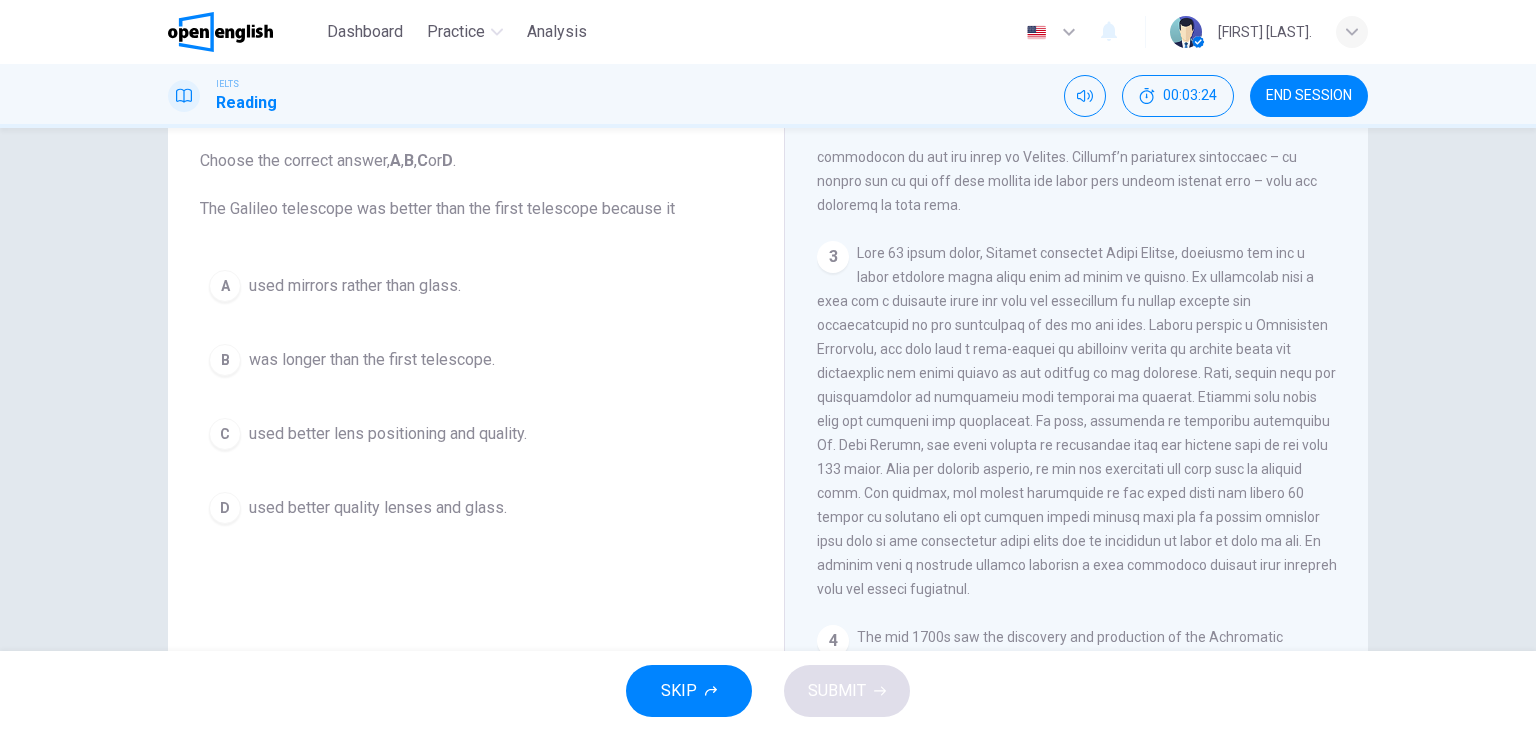 drag, startPoint x: 346, startPoint y: 212, endPoint x: 546, endPoint y: 199, distance: 200.42206 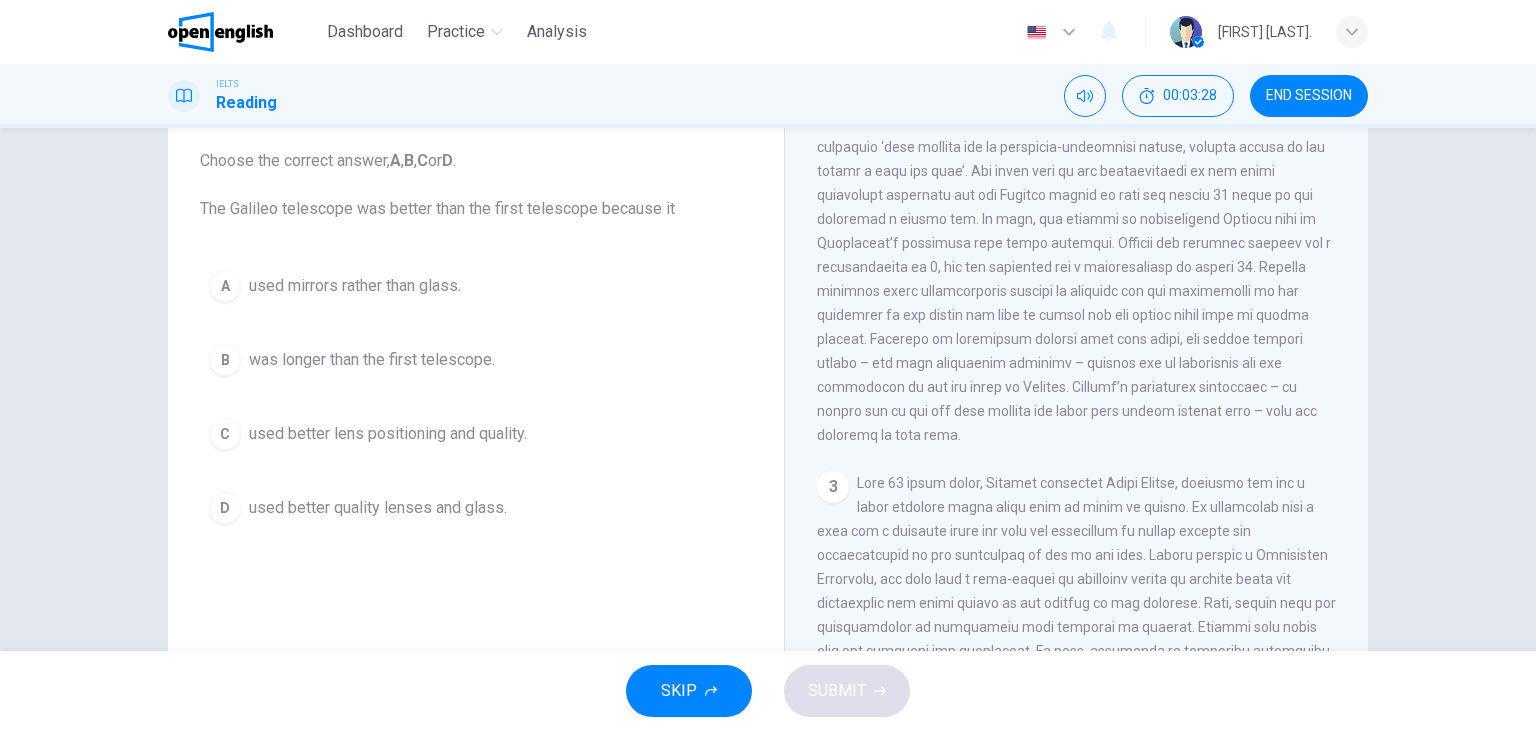 scroll, scrollTop: 576, scrollLeft: 0, axis: vertical 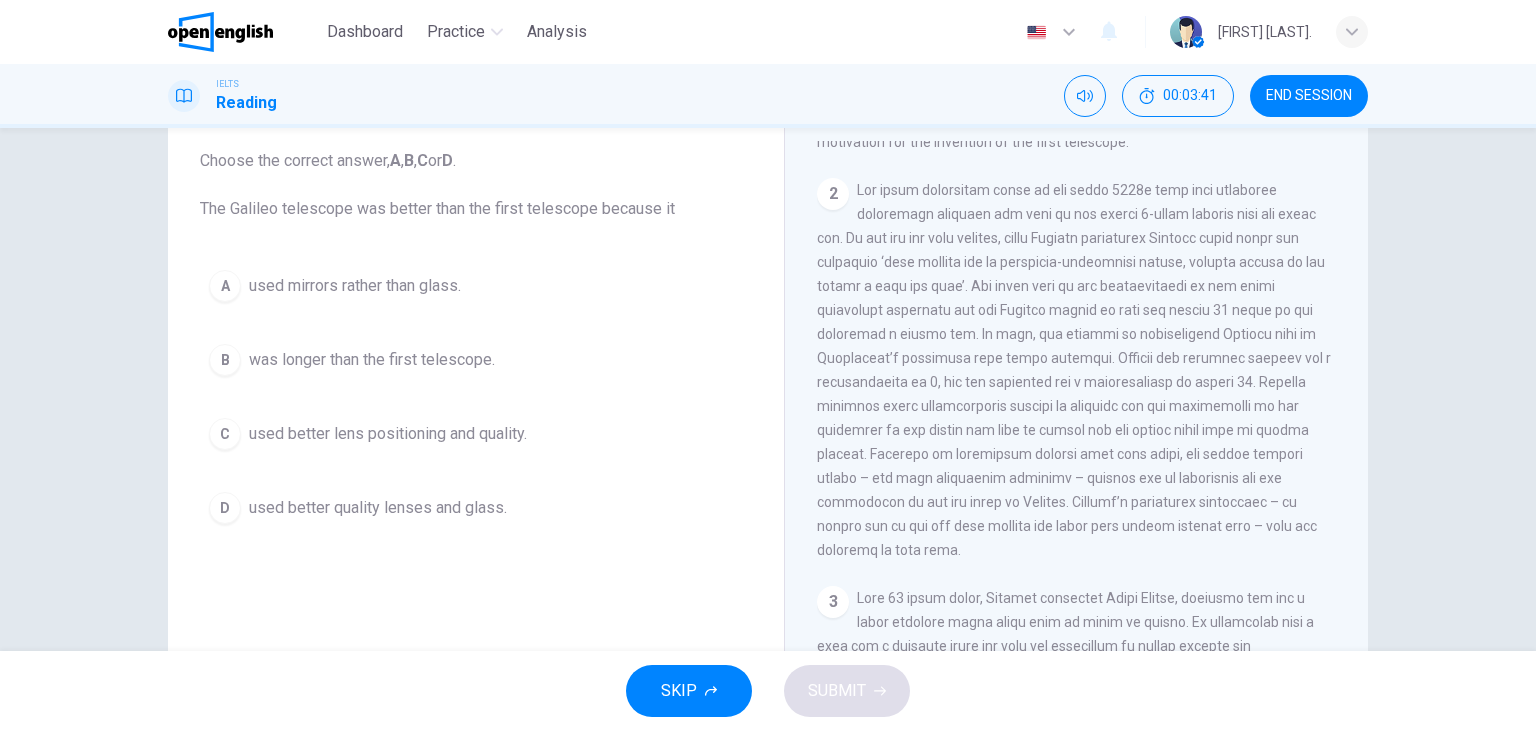 click at bounding box center [1074, 370] 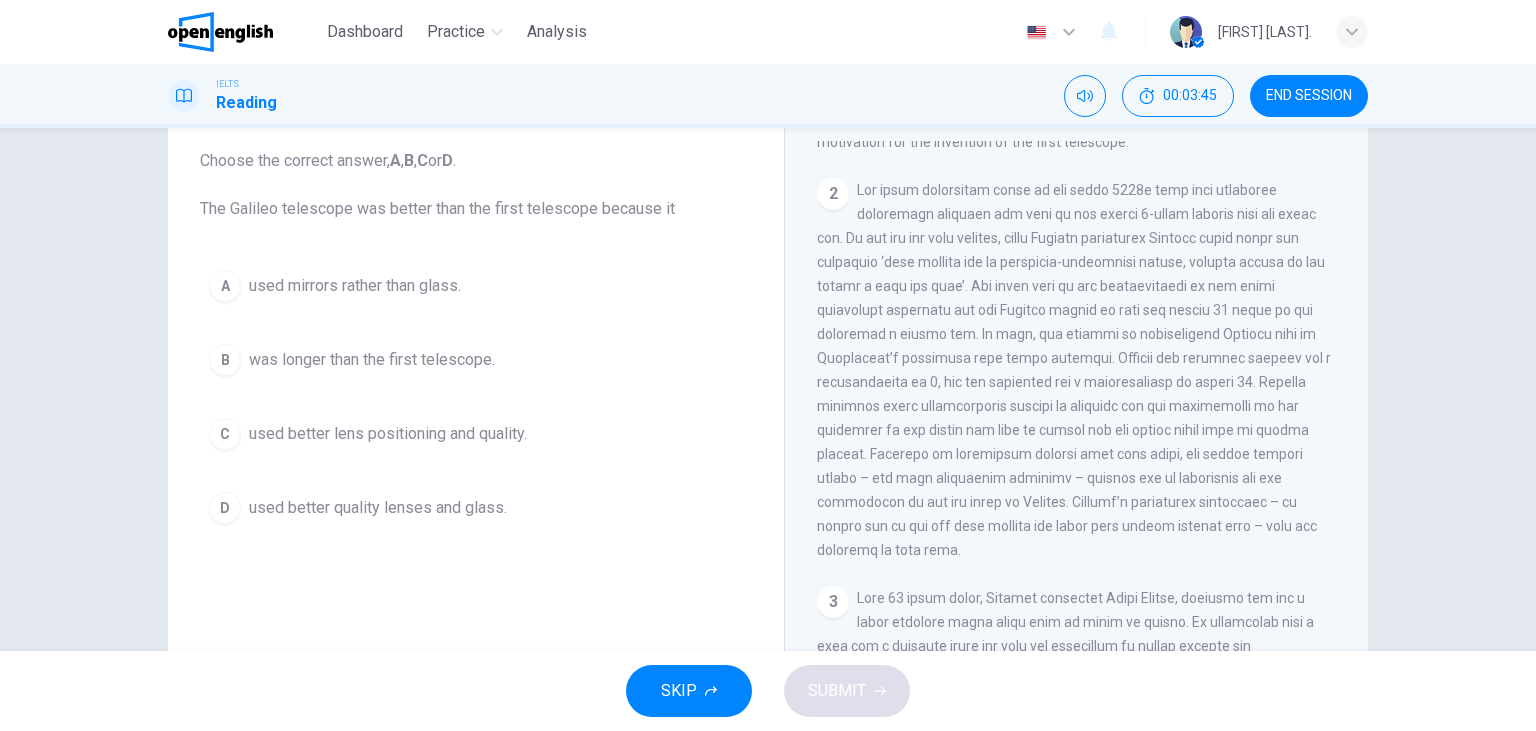 drag, startPoint x: 890, startPoint y: 265, endPoint x: 1040, endPoint y: 264, distance: 150.00333 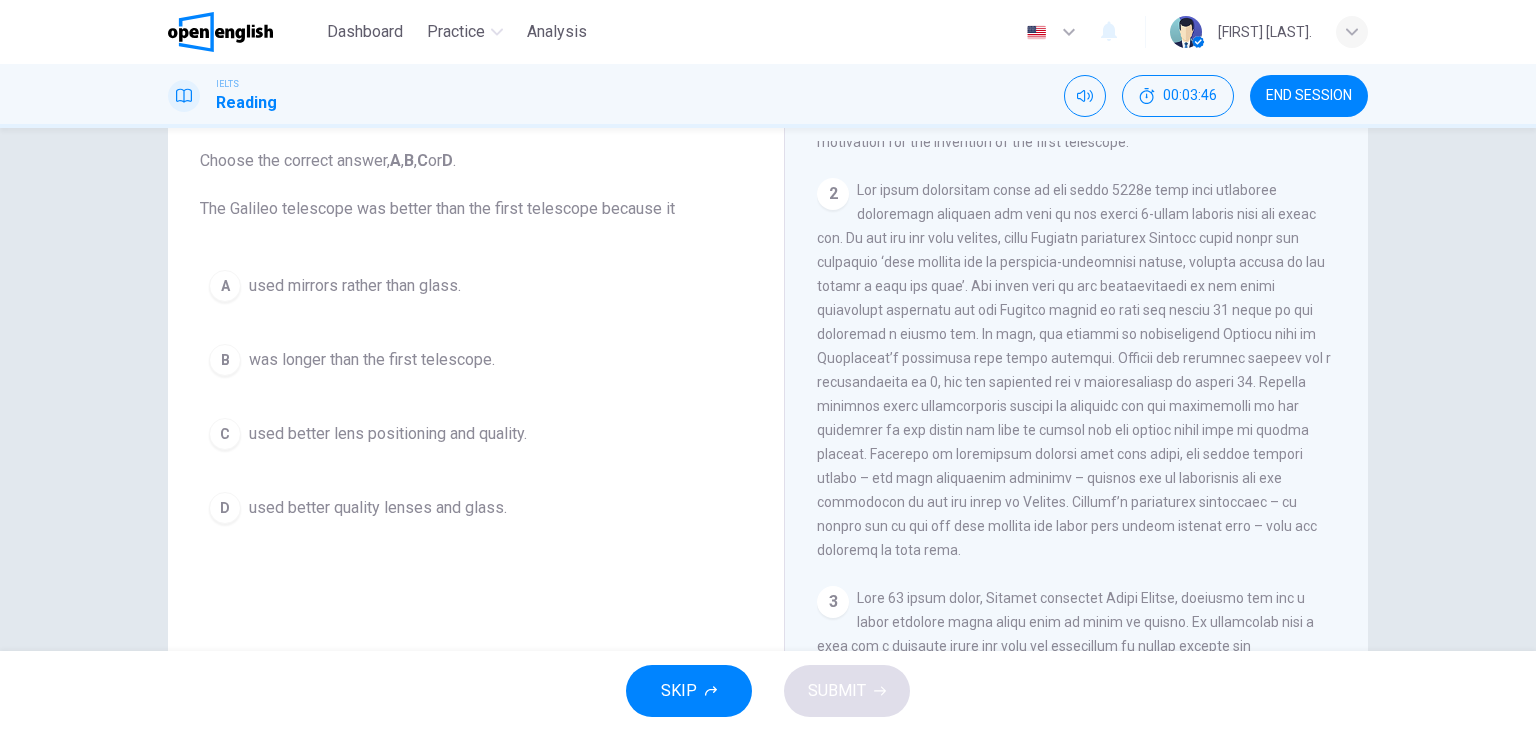 drag, startPoint x: 1044, startPoint y: 264, endPoint x: 1062, endPoint y: 266, distance: 18.110771 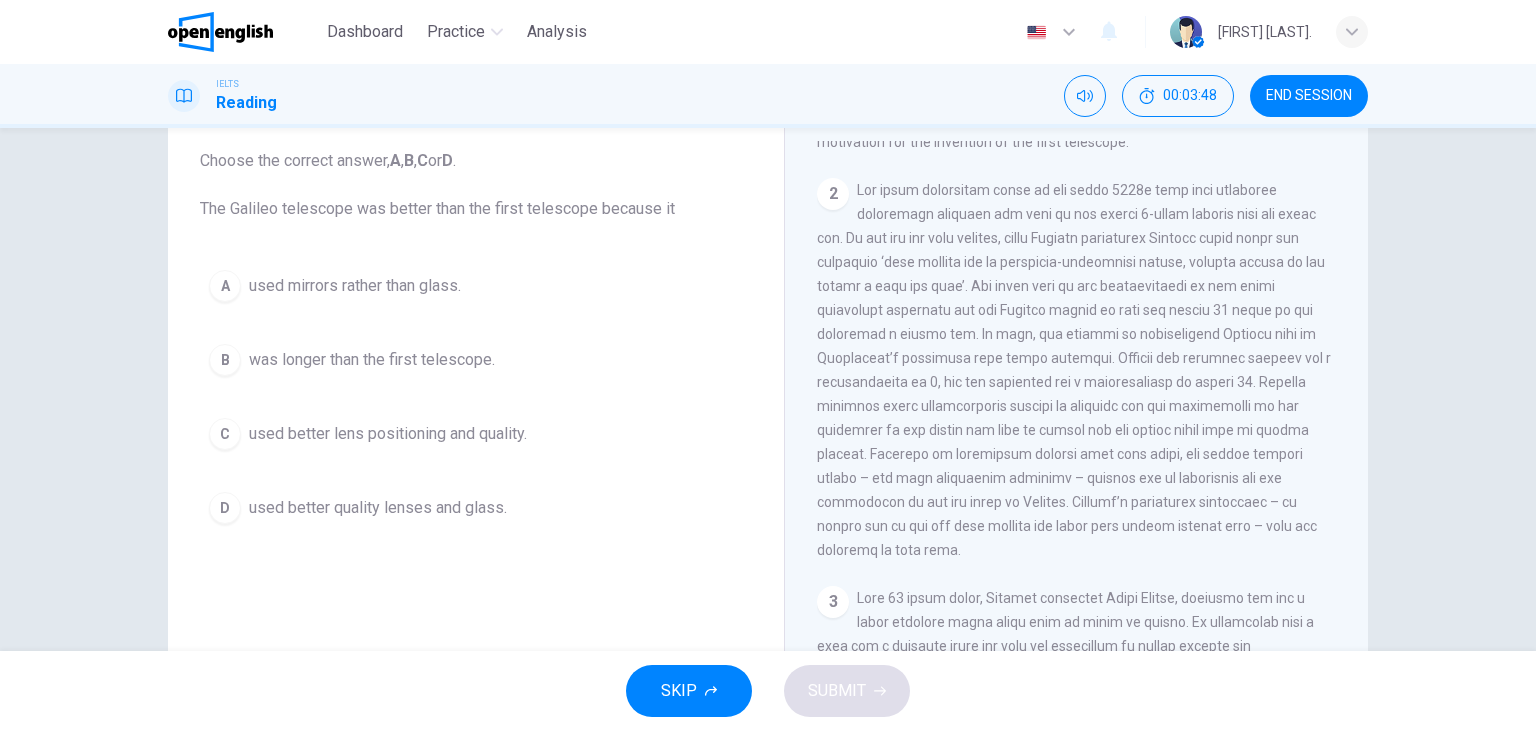 click on "used better lens positioning and quality." at bounding box center (388, 434) 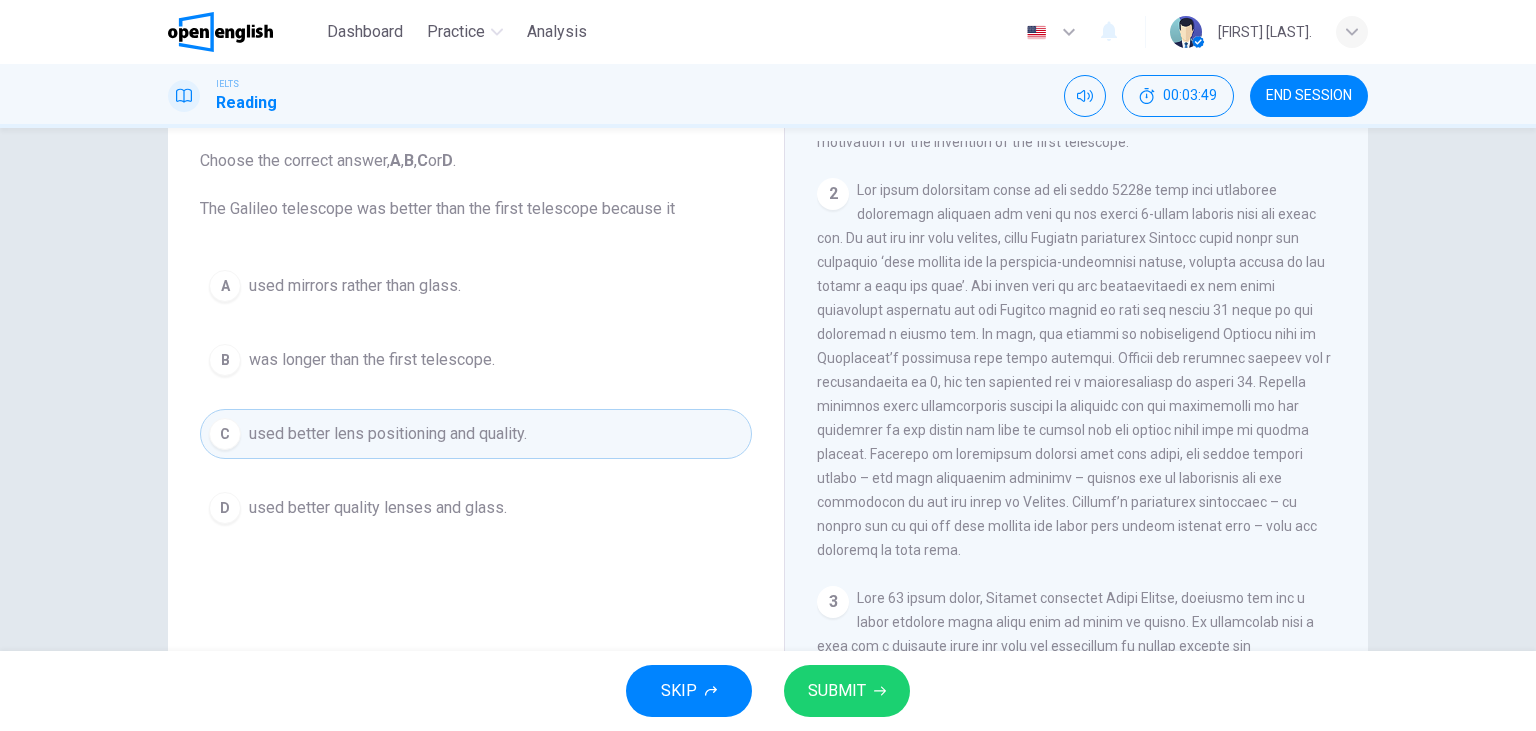 click on "SUBMIT" at bounding box center (847, 691) 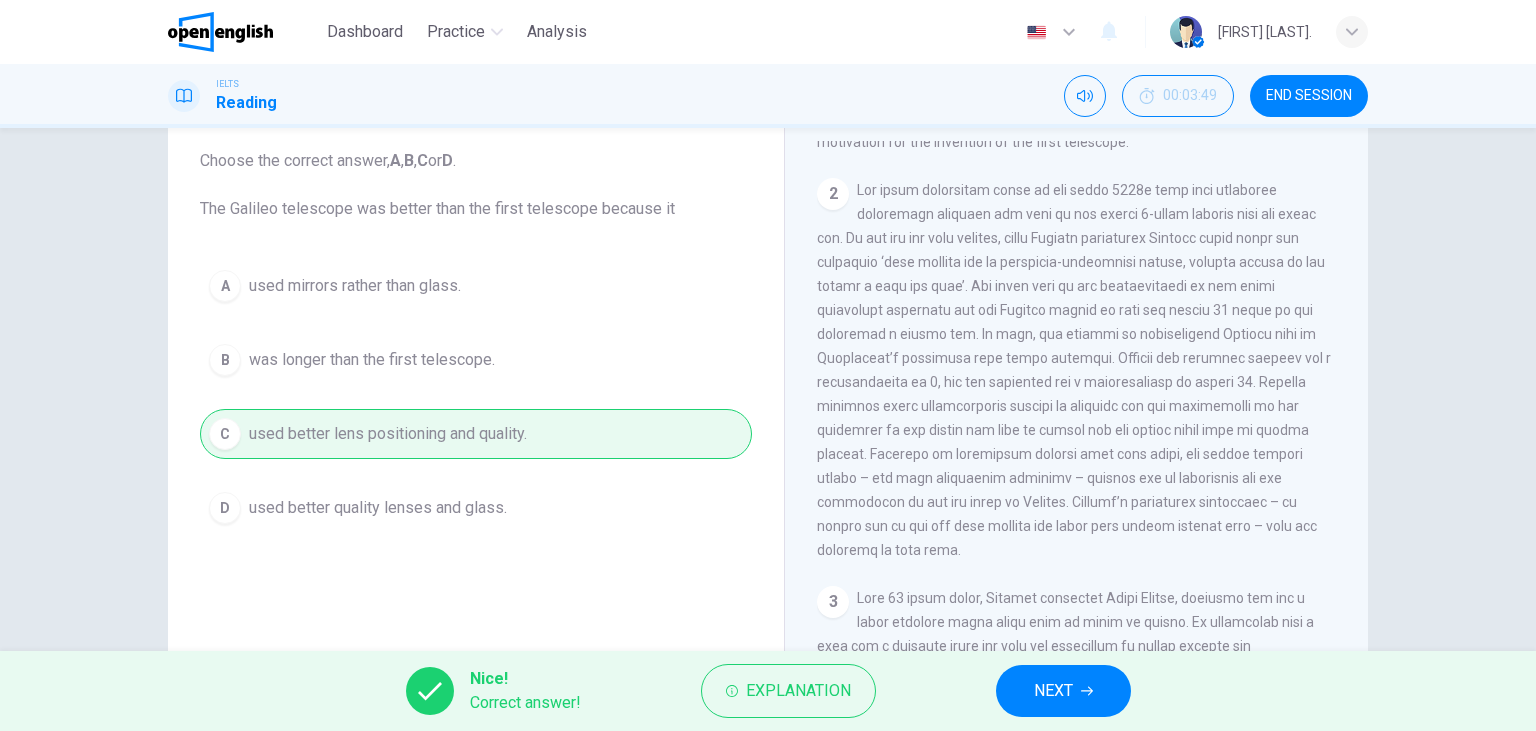 click on "NEXT" at bounding box center (1053, 691) 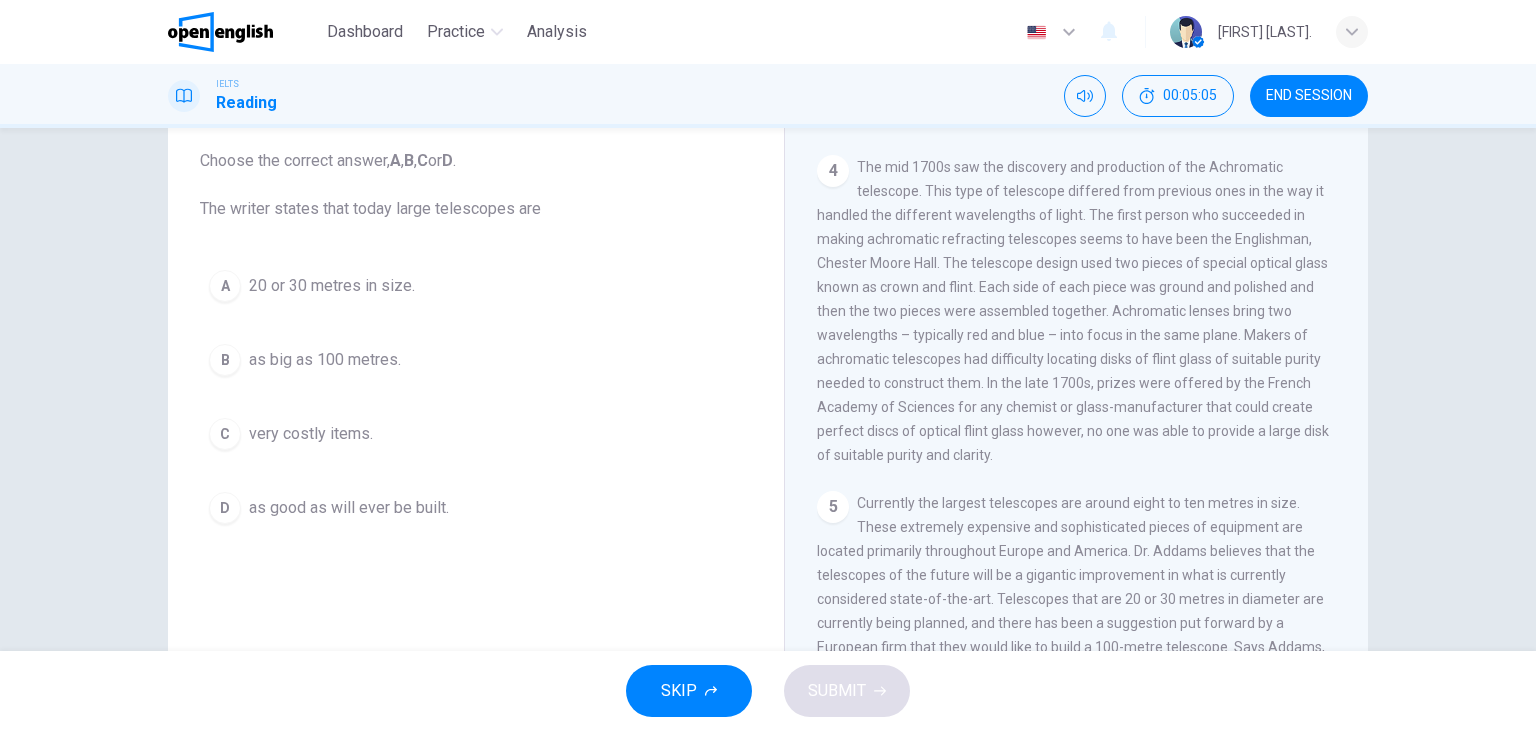 scroll, scrollTop: 1397, scrollLeft: 0, axis: vertical 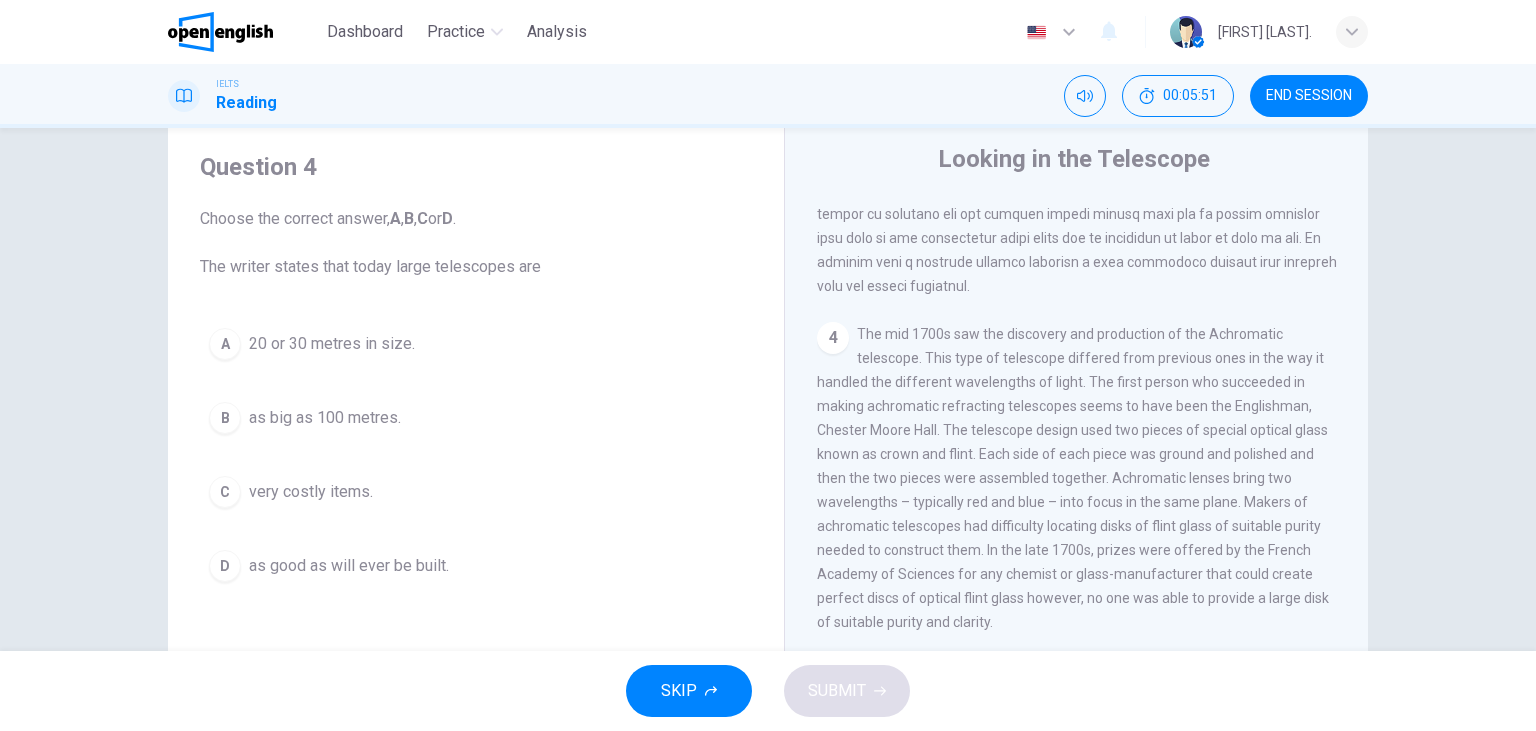 click on "very costly items." at bounding box center (311, 492) 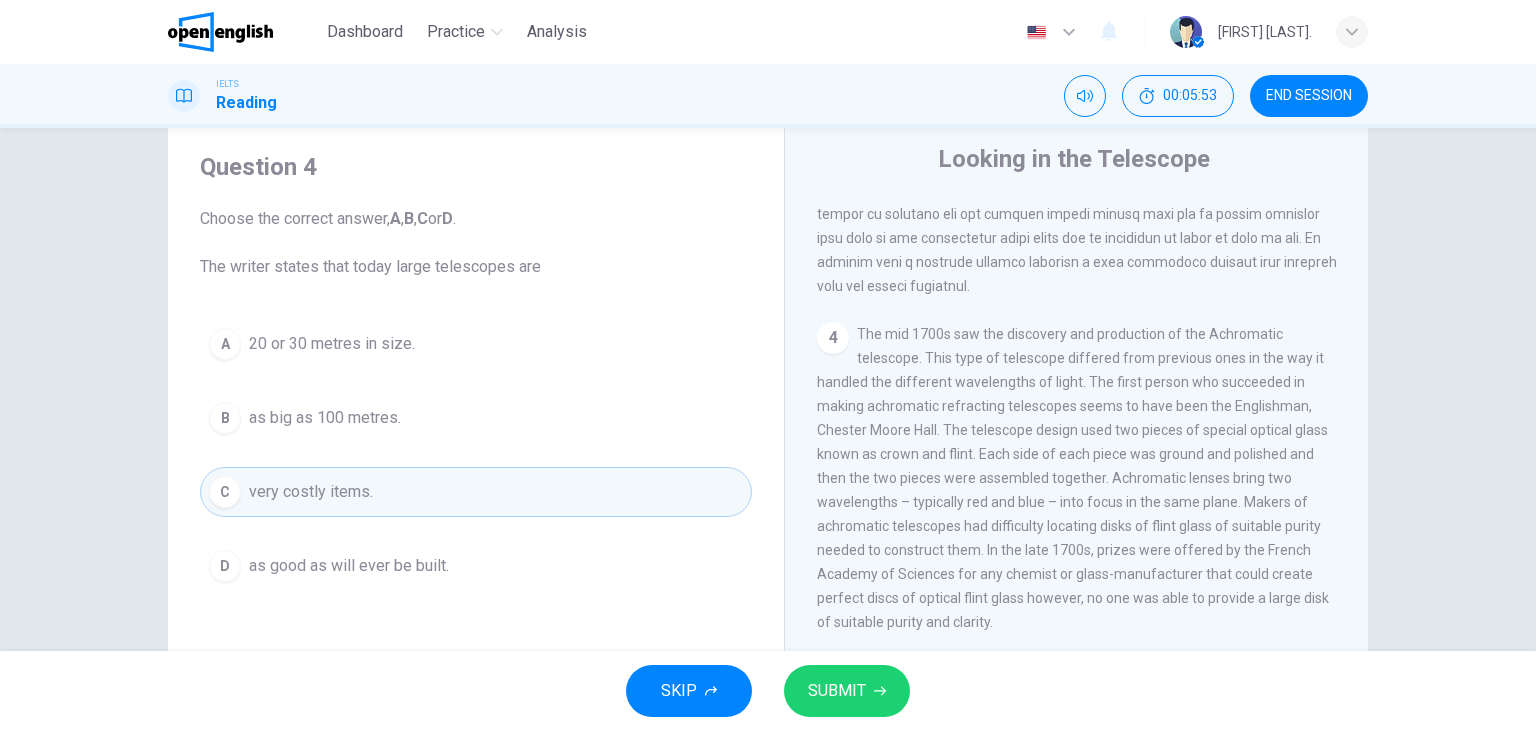 click on "SUBMIT" at bounding box center (837, 691) 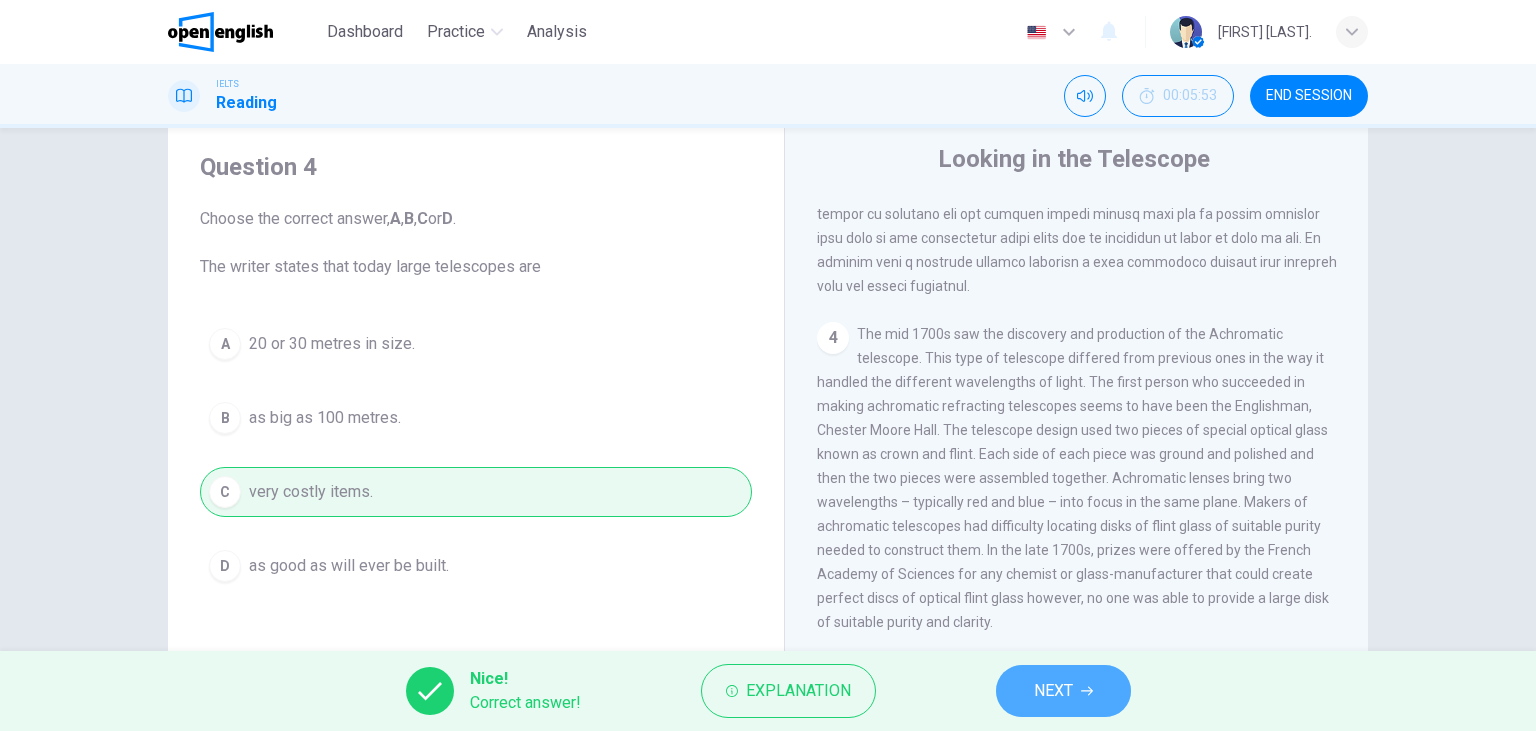 click on "NEXT" at bounding box center (1053, 691) 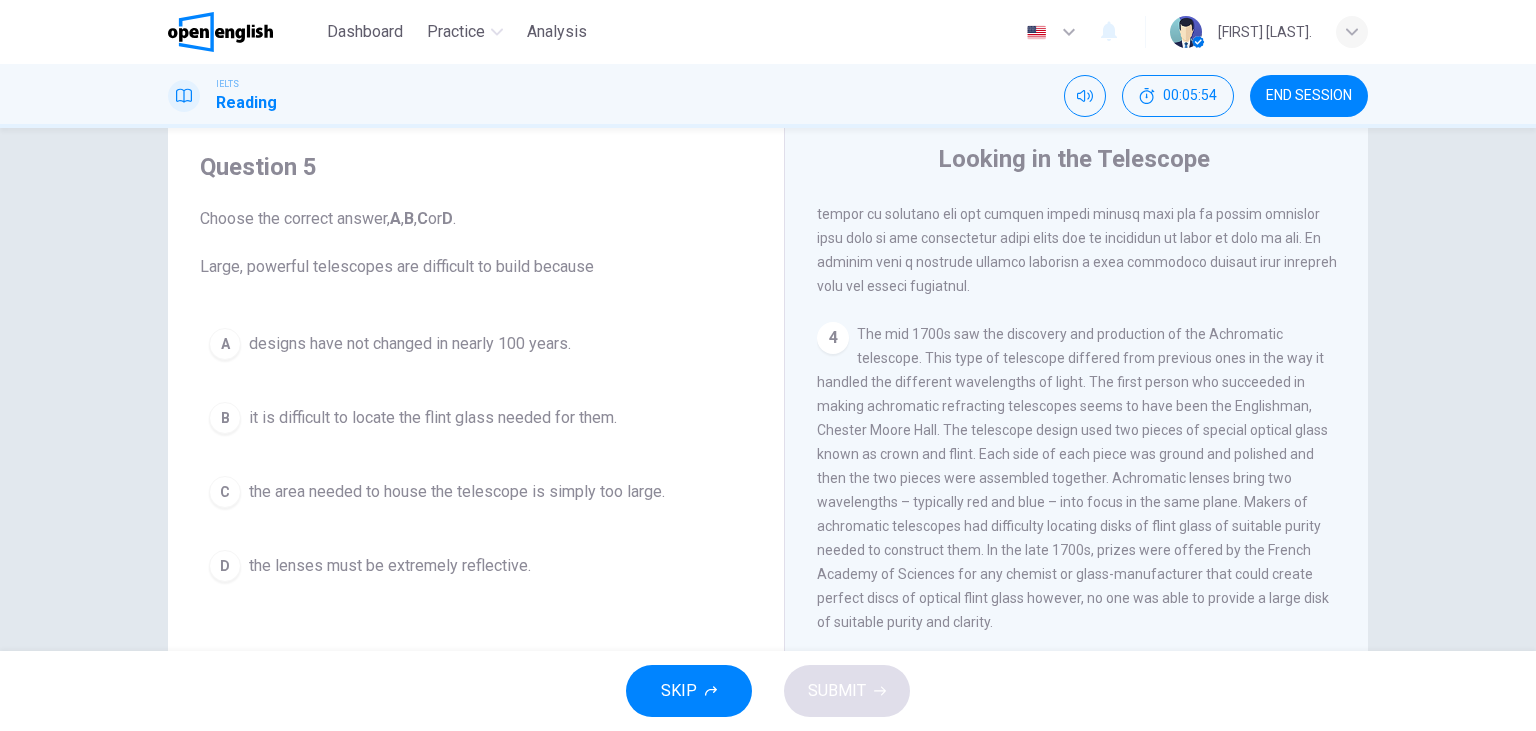 drag, startPoint x: 290, startPoint y: 258, endPoint x: 449, endPoint y: 258, distance: 159 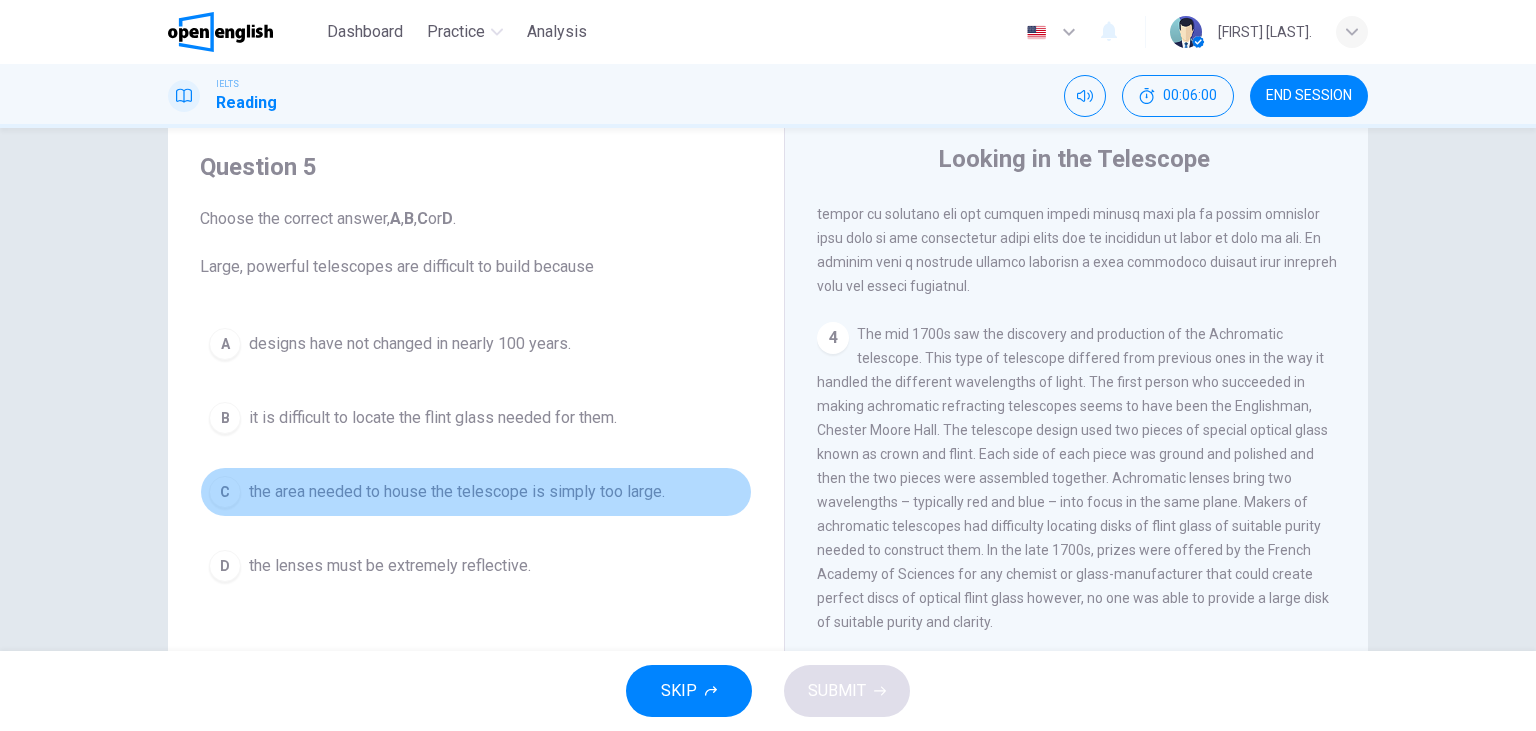 click on "the area needed to house the telescope is simply too large." at bounding box center [457, 492] 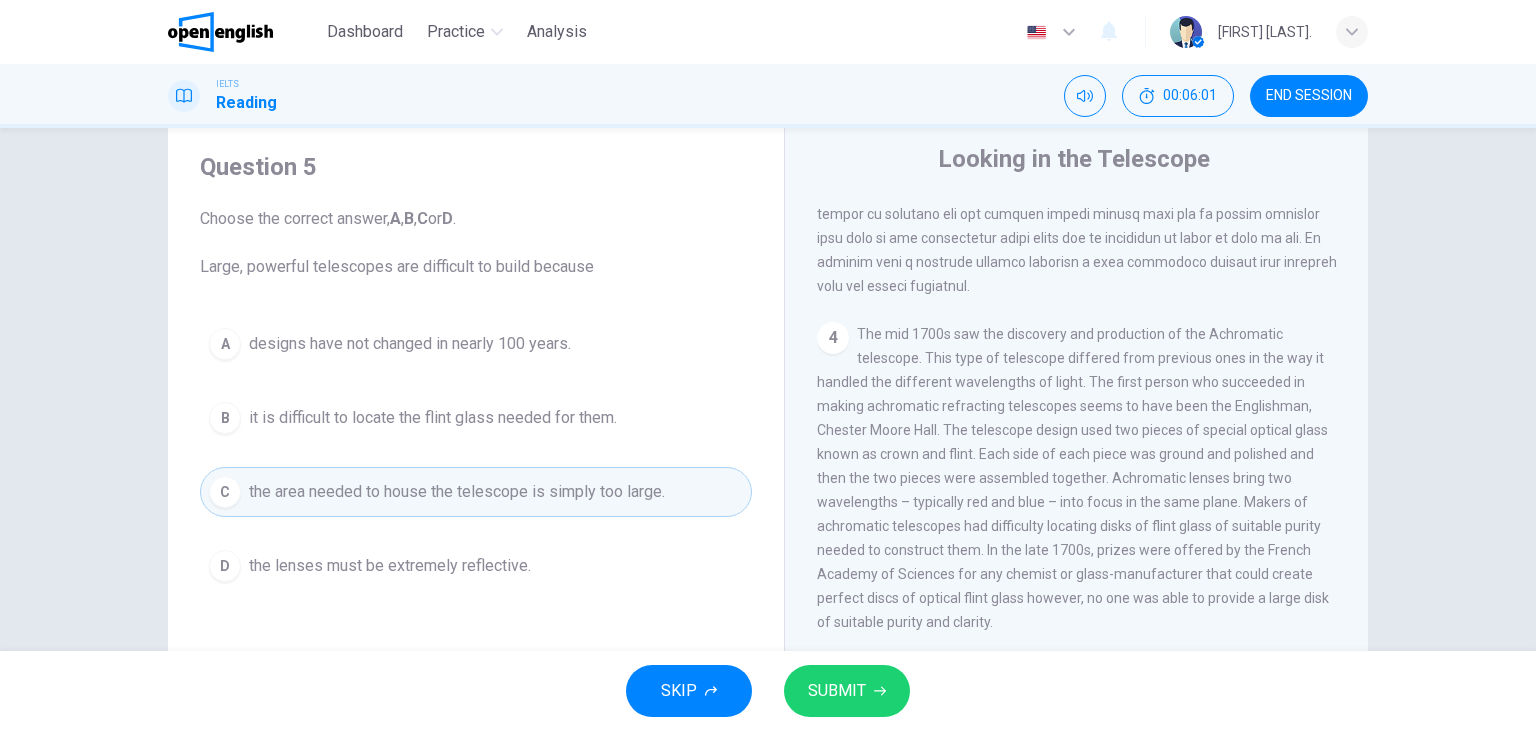 click on "SUBMIT" at bounding box center (847, 691) 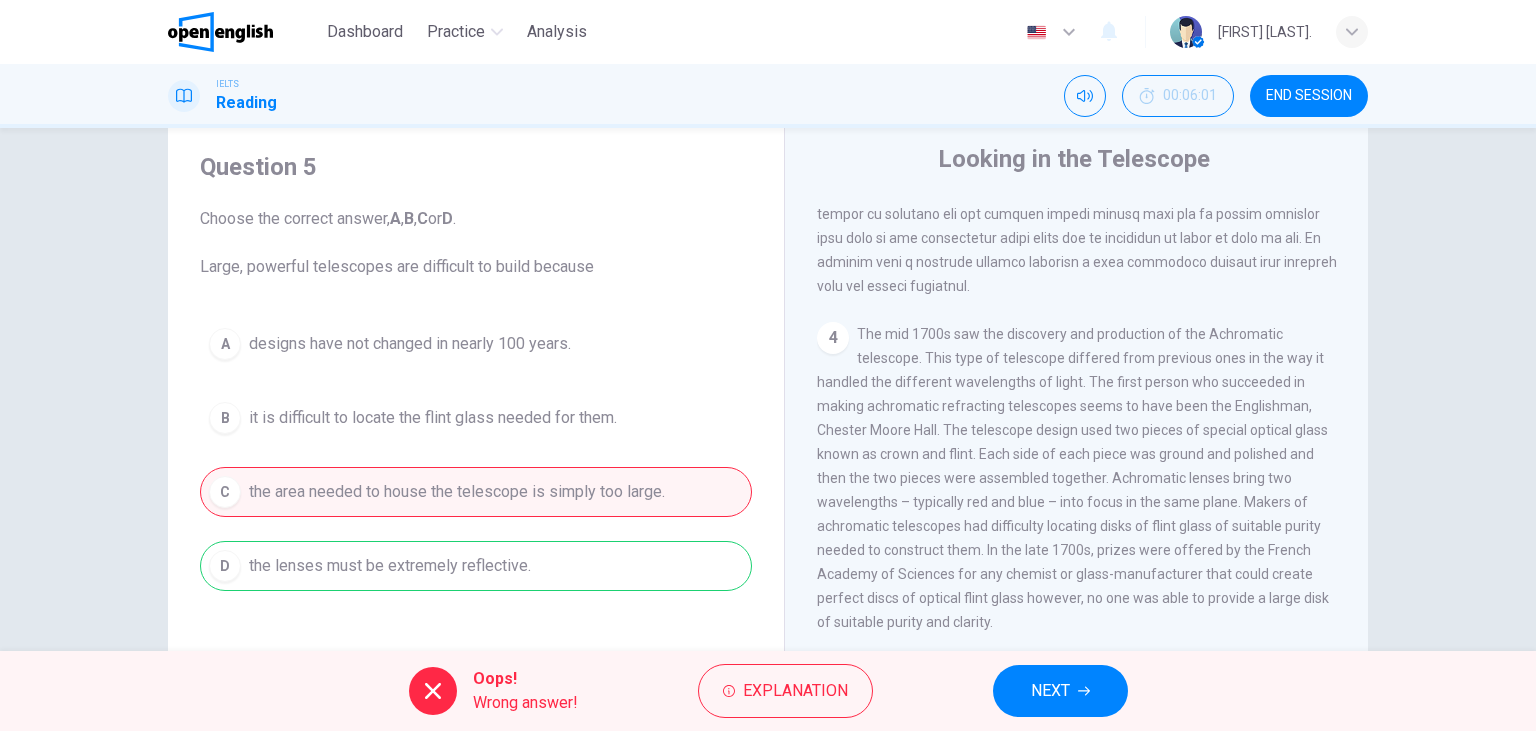 click on "A designs have not changed in nearly 100 years. B it is difficult to locate the flint glass needed for them. C the area needed to house the telescope is simply too large. D the lenses must be extremely reflective." at bounding box center (476, 455) 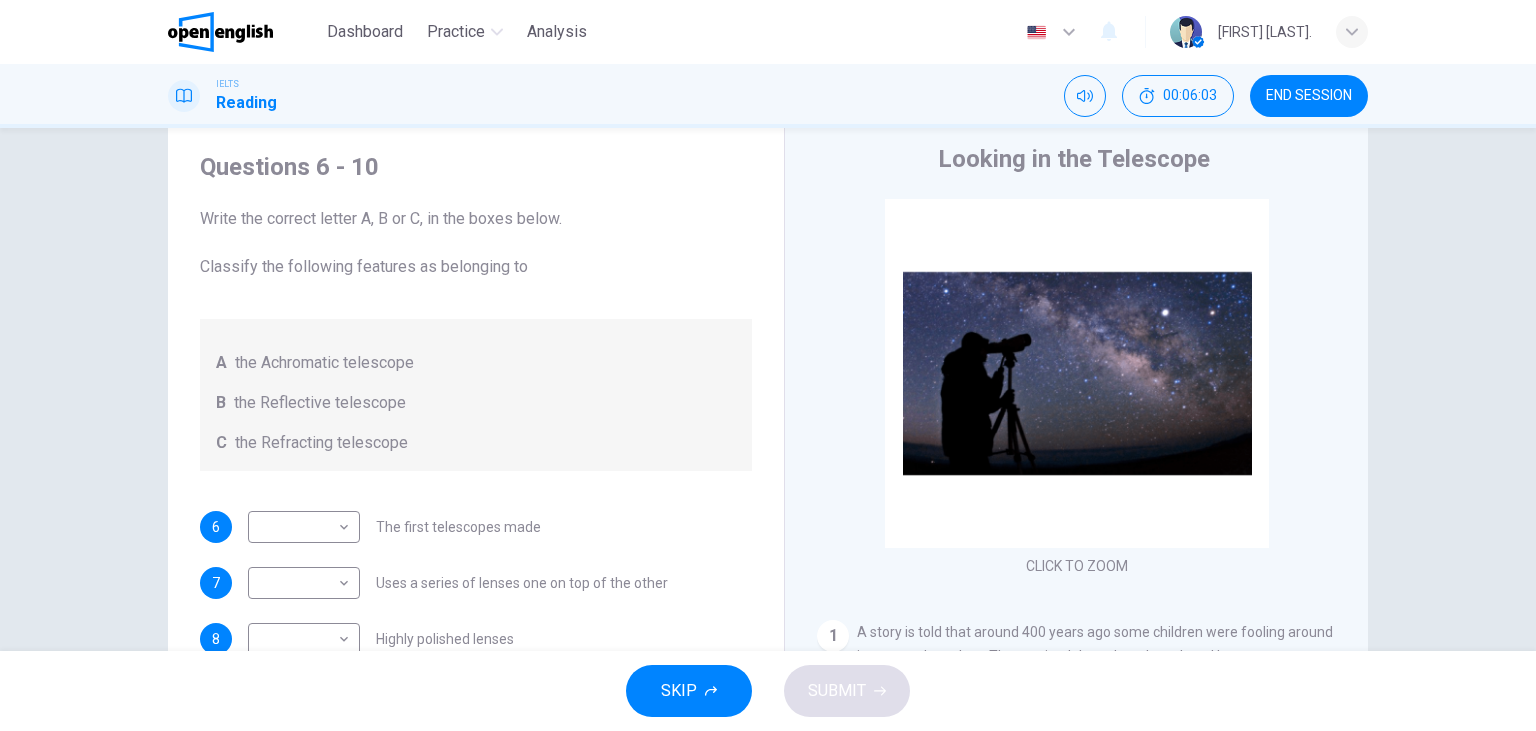 scroll, scrollTop: 0, scrollLeft: 0, axis: both 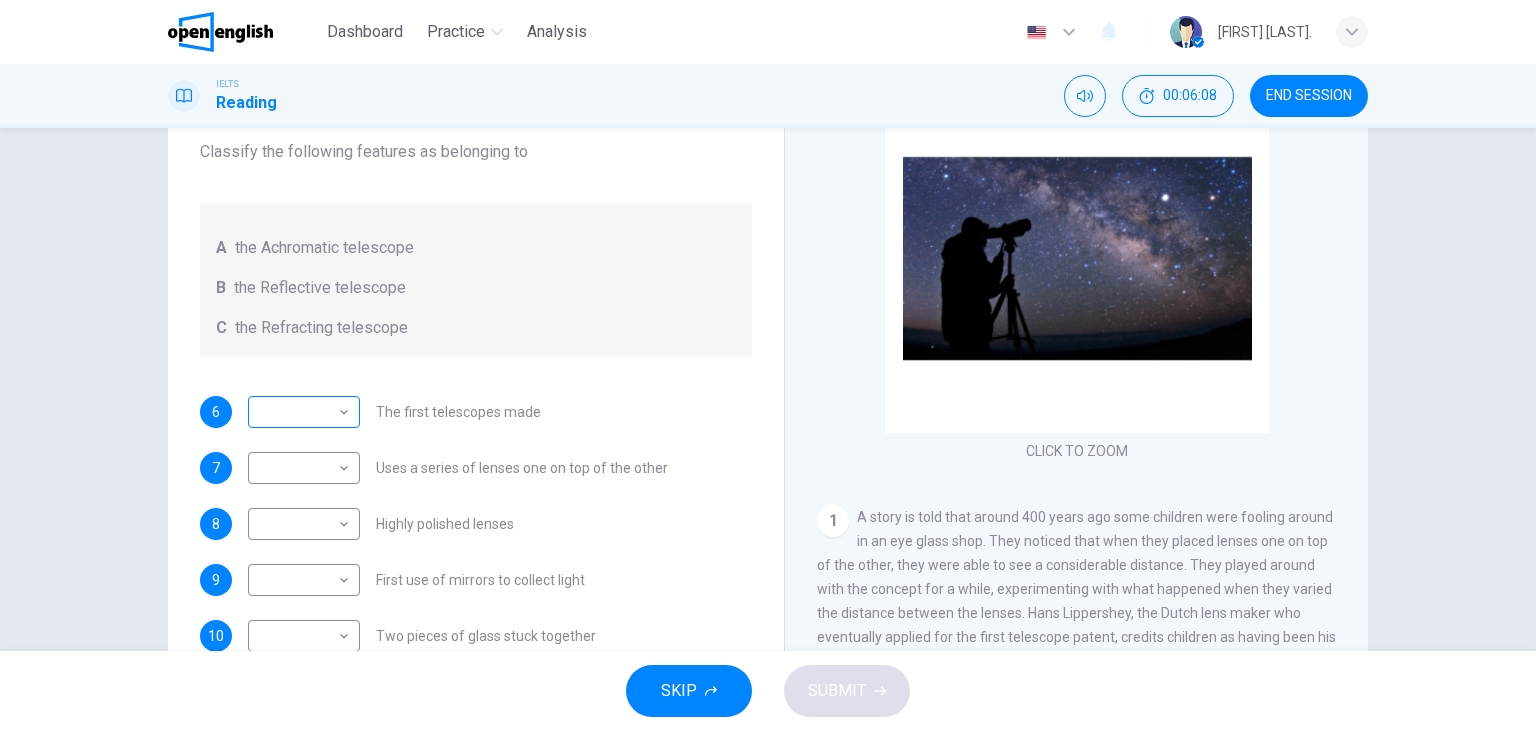 click on "This site uses cookies, as explained in our  Privacy Policy . If you agree to the use of cookies, please click the Accept button and continue to browse our site.   Privacy Policy Accept Dashboard Practice Analysis English ** ​ [FIRST] [LAST] IELTS Reading 00:06:08 END SESSION Questions 6 - 10 Write the correct letter A, B or C, in the boxes below.
Classify the following features as belonging to A the Achromatic telescope B the Reflective telescope C the Refracting telescope 6 ​ ​ The first telescopes made 7 ​ ​ Uses a series of lenses one on top of the other 8 ​ ​ Highly polished lenses 9 ​ ​ First use of mirrors to collect light 10 ​ ​ Two pieces of glass stuck together Looking in the Telescope CLICK TO ZOOM Click to Zoom 1 2 3 4 5 SKIP SUBMIT Open English - Online English Dashboard Practice Analysis Notifications 1 © Copyright  2025" at bounding box center (768, 365) 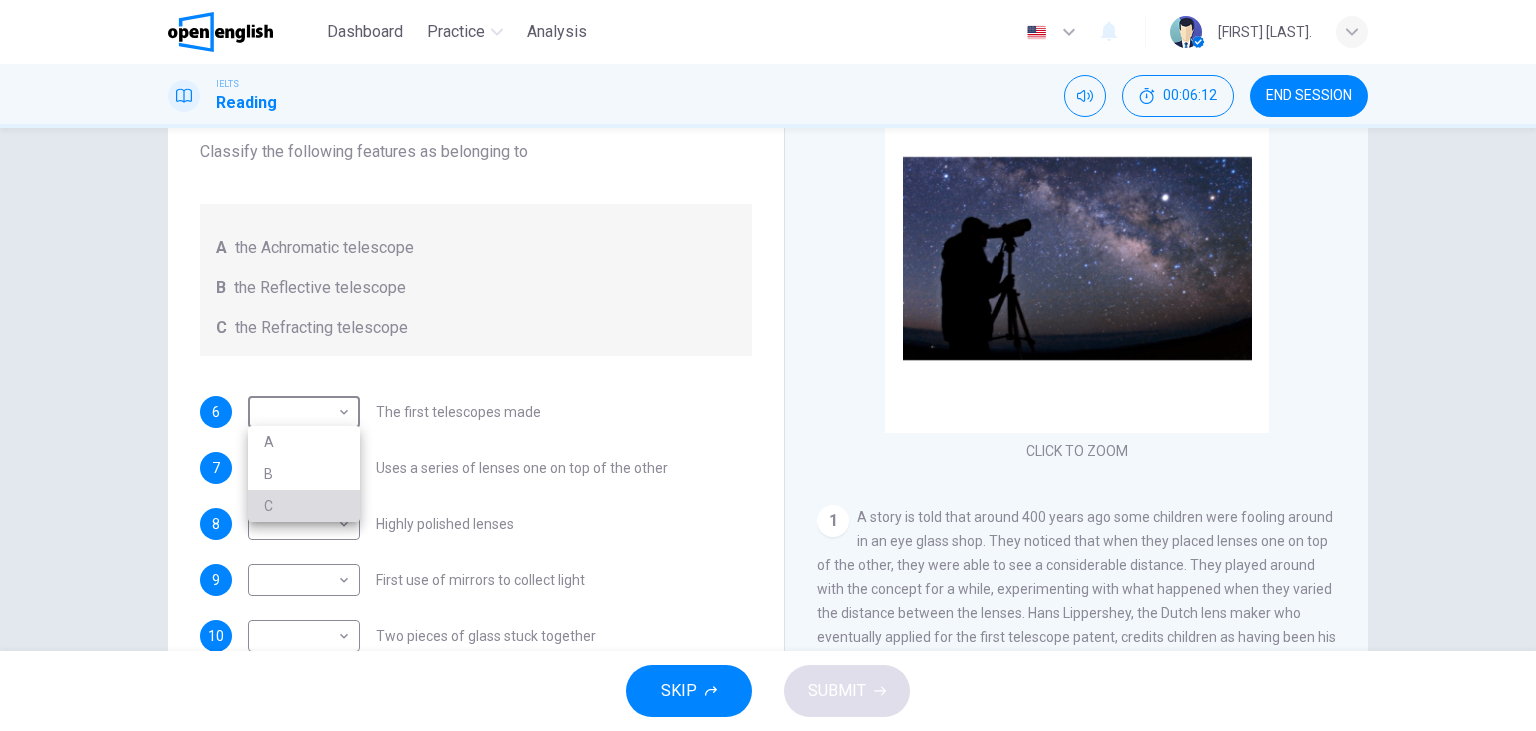 click on "C" at bounding box center (304, 506) 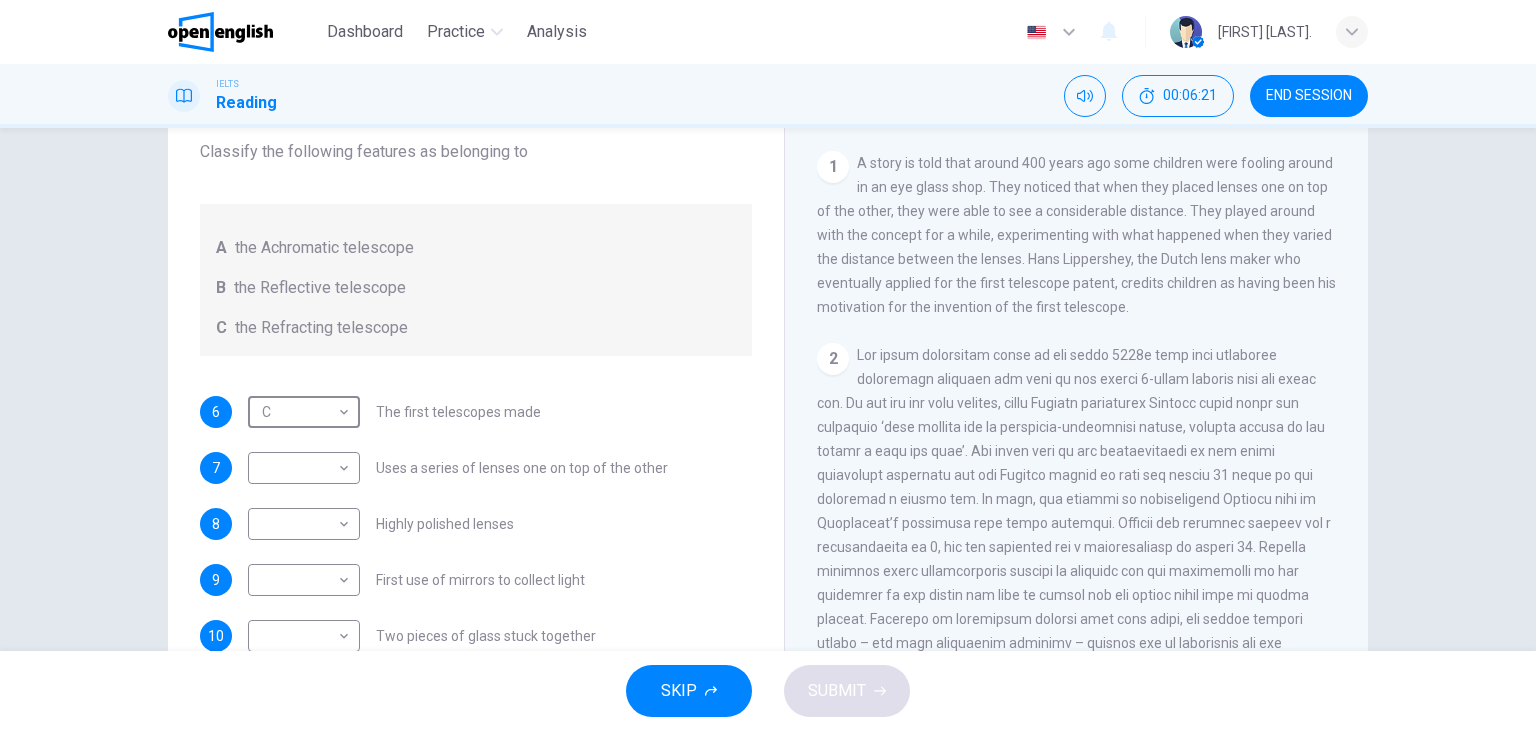 scroll, scrollTop: 345, scrollLeft: 0, axis: vertical 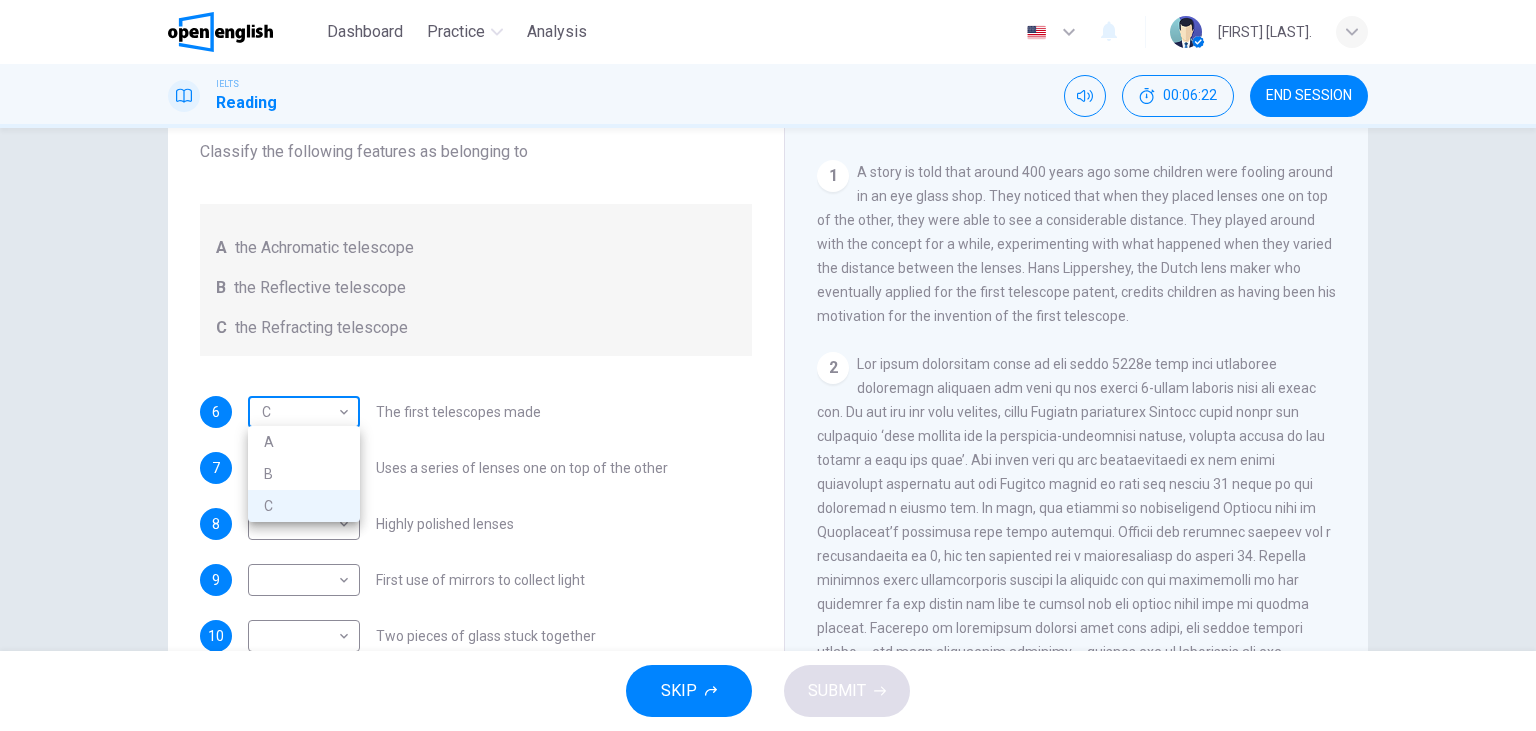 click on "This site uses cookies, as explained in our  Privacy Policy . If you agree to the use of cookies, please click the Accept button and continue to browse our site.   Privacy Policy Accept Dashboard Practice Analysis English ** ​ Danniel T. IELTS Reading 00:06:22 END SESSION Questions 6 - 10 Write the correct letter A, B or C, in the boxes below.
Classify the following features as belonging to A the Achromatic telescope B the Reflective telescope C the Refracting telescope 6 C * ​ The first telescopes made 7 ​ ​ Uses a series of lenses one on top of the other 8 ​ ​ Highly polished lenses 9 ​ ​ First use of mirrors to collect light 10 ​ ​ Two pieces of glass stuck together Looking in the Telescope CLICK TO ZOOM Click to Zoom 1 2 3 4 5 SKIP SUBMIT Open English - Online English Dashboard Practice Analysis Notifications 1 © Copyright  2025 A B C" at bounding box center (768, 365) 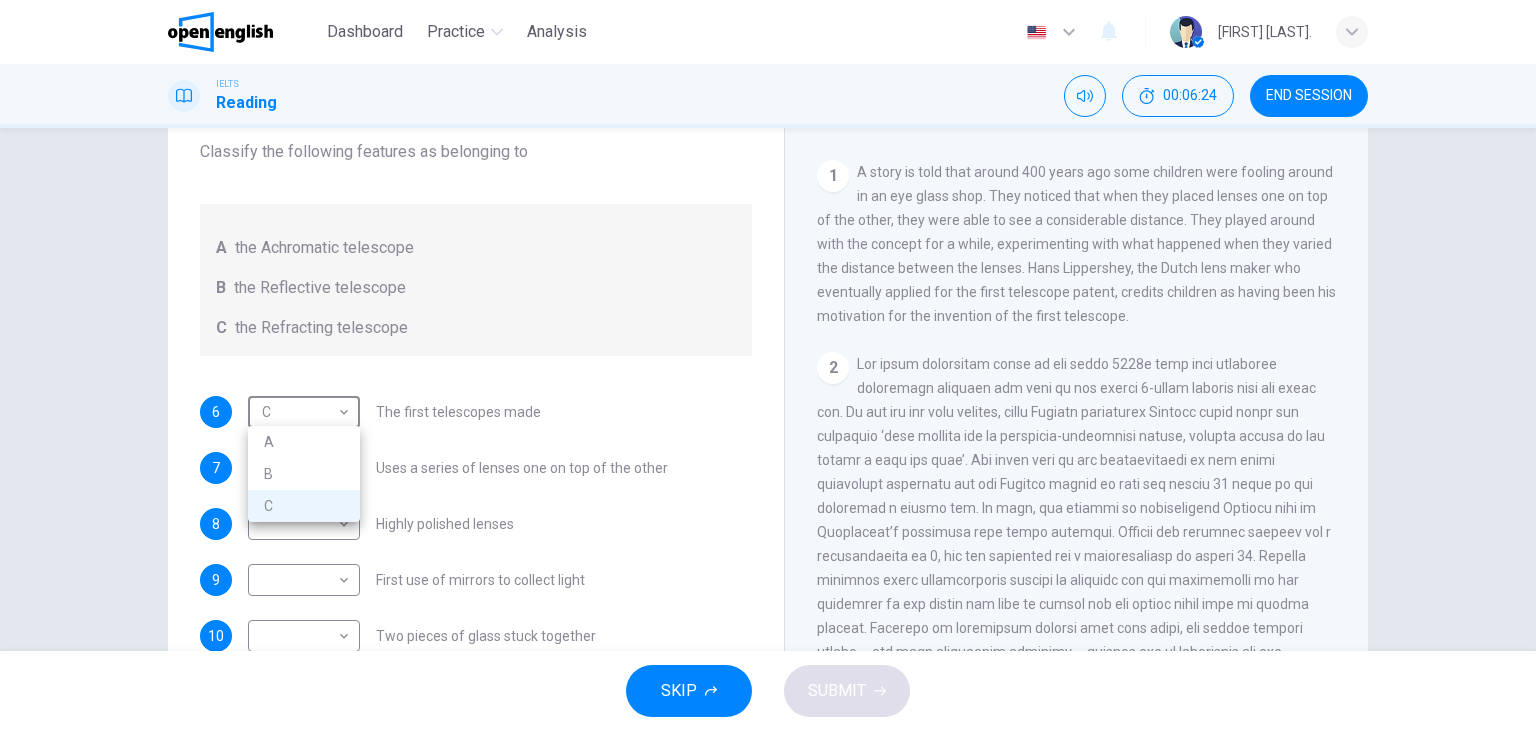 click on "C" at bounding box center (304, 506) 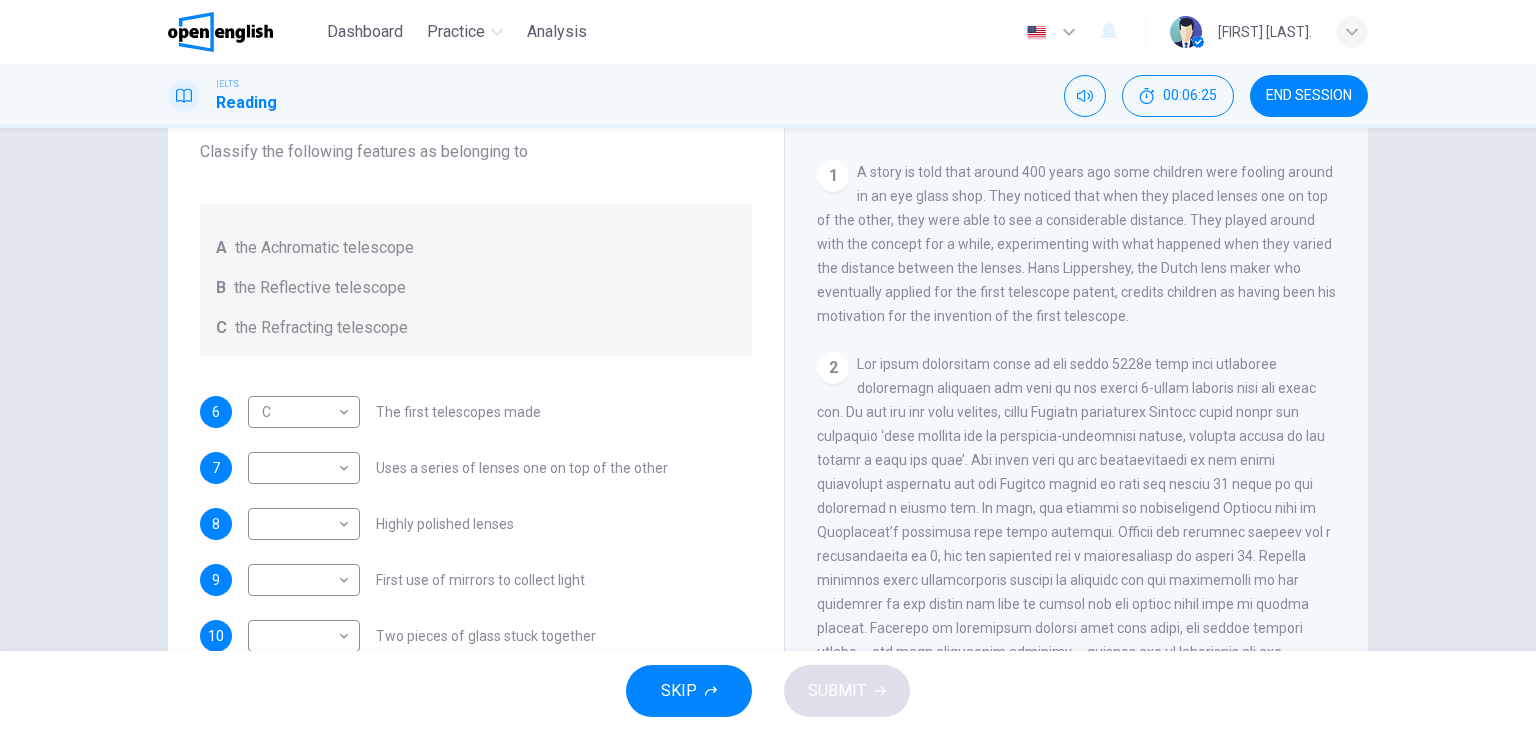 click on "Questions 6 - 10 Write the correct letter A, B or C, in the boxes below.
Classify the following features as belonging to A the Achromatic telescope B the Reflective telescope C the Refracting telescope 6 C * ​ The first telescopes made 7 ​ ​ Uses a series of lenses one on top of the other 8 ​ ​ Highly polished lenses 9 ​ ​ First use of mirrors to collect light 10 ​ ​ Two pieces of glass stuck together Looking in the Telescope CLICK TO ZOOM Click to Zoom 1 A story is told that around 400 years ago some children were fooling around in
an eye glass shop. They noticed that when they placed lenses one on top of the
other, they were able to see a considerable distance. They played around with
the concept for a while, experimenting with what happened when they varied
the distance between the lenses. [FIRST] [LAST], the Dutch lens maker who
eventually applied for the first telescope patent, credits children as having
been his motivation for the invention of the first telescope. 2 3 4 5" at bounding box center [768, 389] 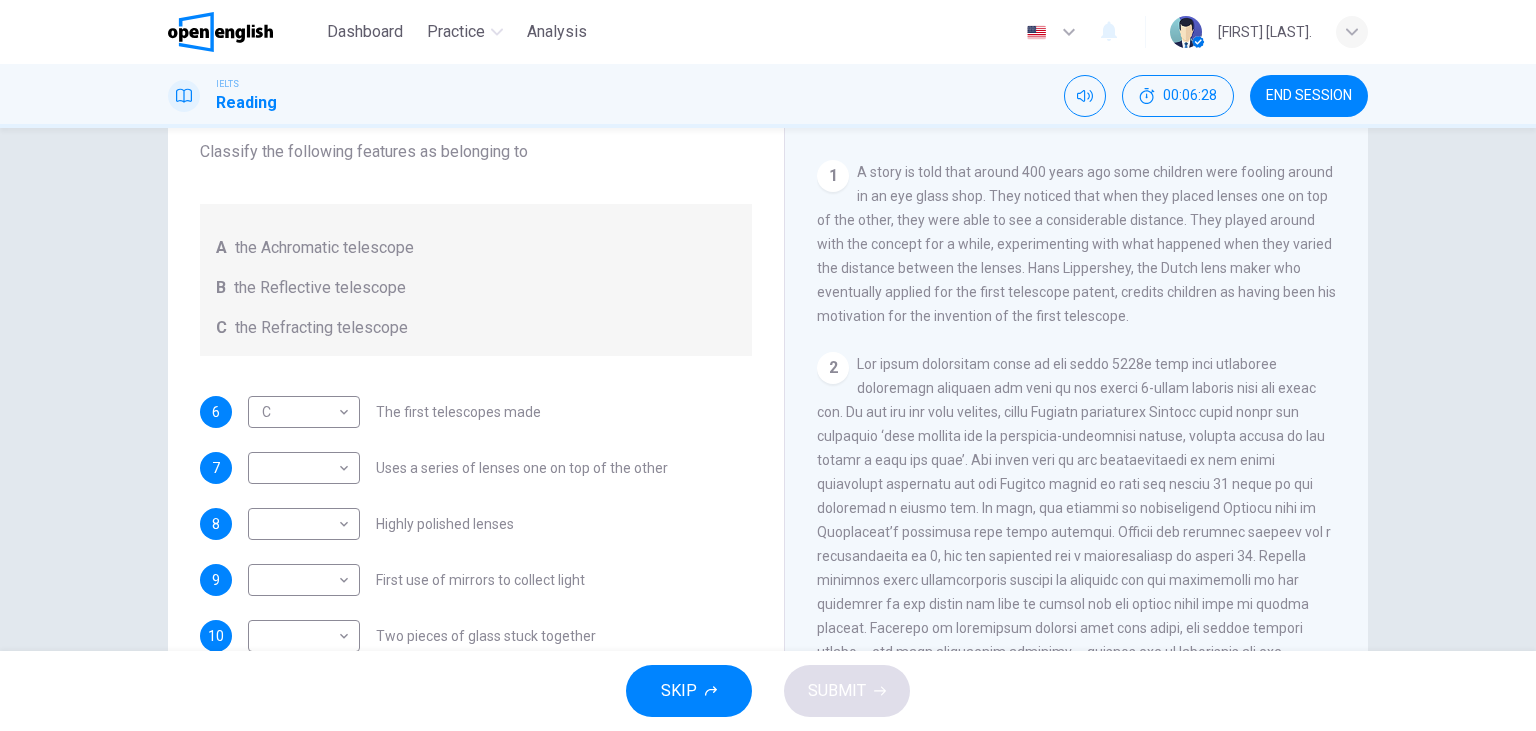 scroll, scrollTop: 252, scrollLeft: 0, axis: vertical 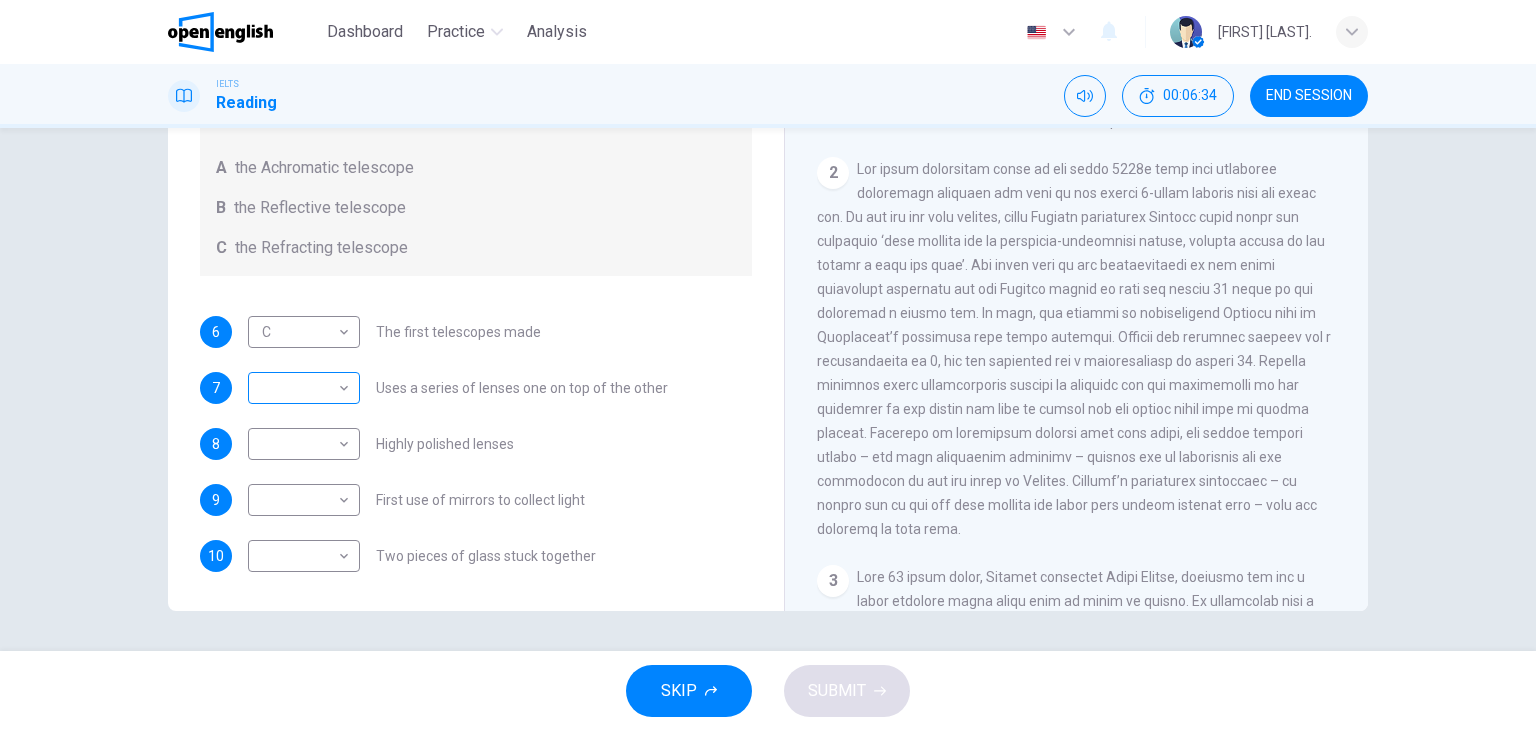 click on "This site uses cookies, as explained in our  Privacy Policy . If you agree to the use of cookies, please click the Accept button and continue to browse our site.   Privacy Policy Accept Dashboard Practice Analysis English ** ​ [FIRST] [LAST] IELTS Reading 00:06:34 END SESSION Questions 6 - 10 Write the correct letter A, B or C, in the boxes below.
Classify the following features as belonging to A the Achromatic telescope B the Reflective telescope C the Refracting telescope 6 C * ​ The first telescopes made 7 ​ ​ Uses a series of lenses one on top of the other 8 ​ ​ Highly polished lenses 9 ​ ​ First use of mirrors to collect light 10 ​ ​ Two pieces of glass stuck together Looking in the Telescope CLICK TO ZOOM Click to Zoom 1 2 3 4 5 SKIP SUBMIT Open English - Online English Dashboard Practice Analysis Notifications 1 © Copyright  2025" at bounding box center [768, 365] 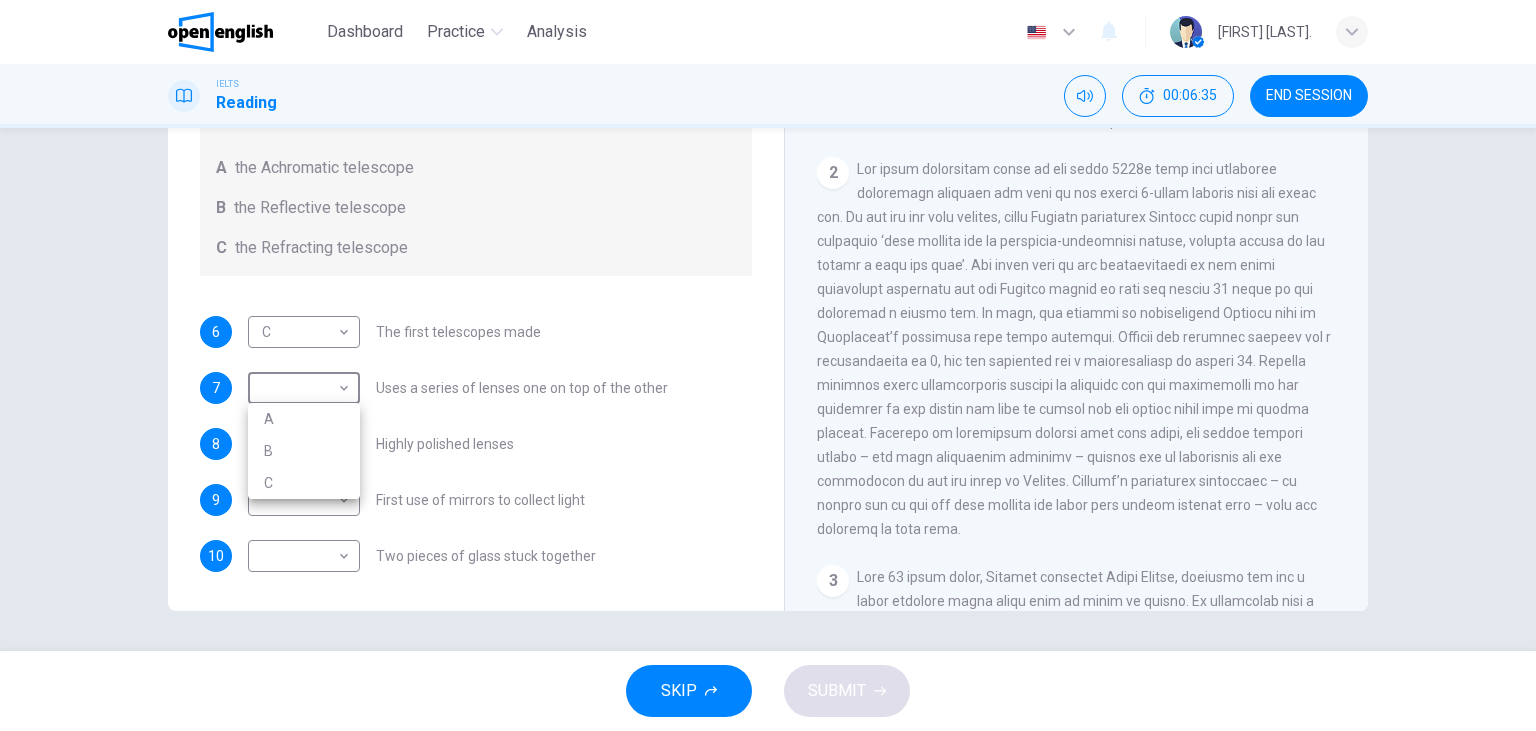 click on "B" at bounding box center (304, 451) 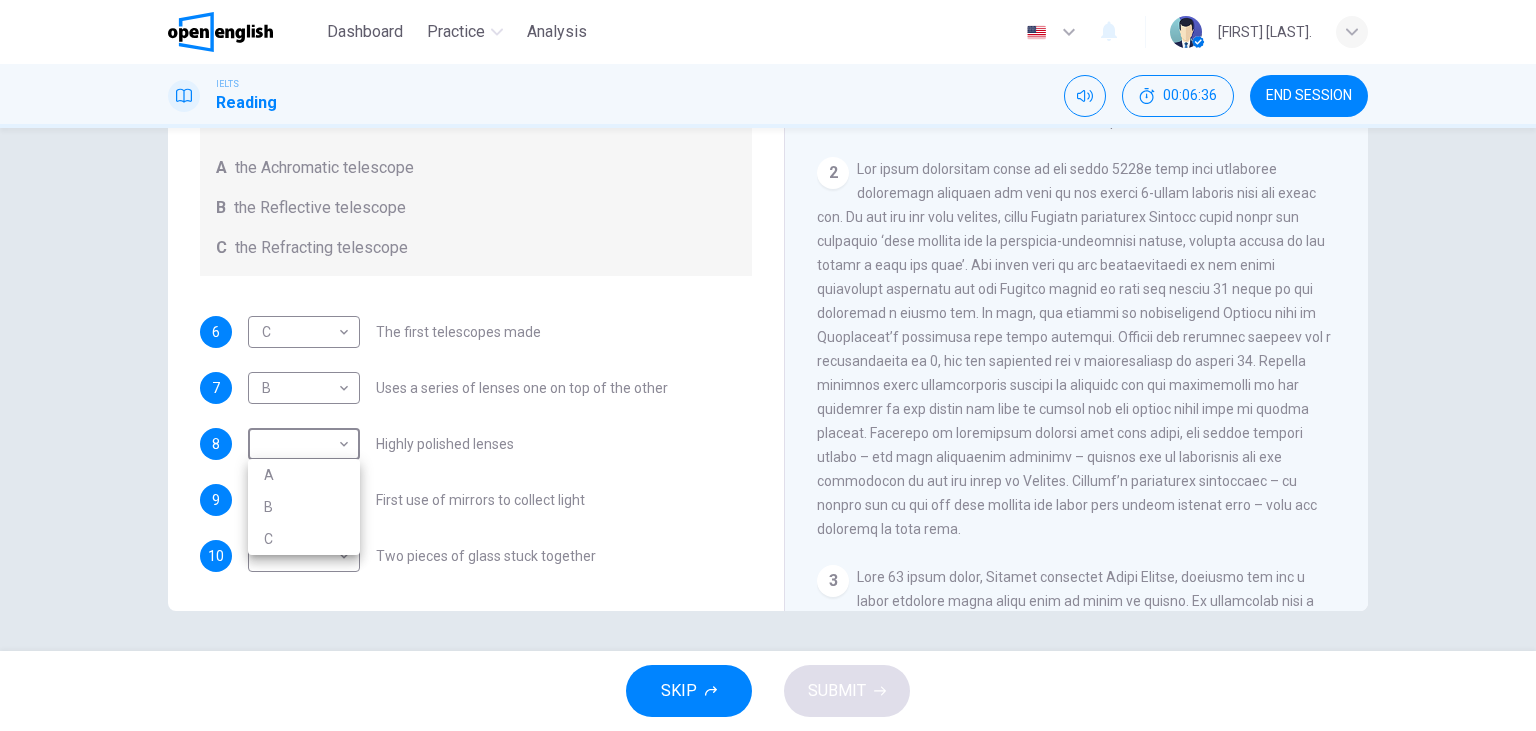 click on "This site uses cookies, as explained in our  Privacy Policy . If you agree to the use of cookies, please click the Accept button and continue to browse our site.   Privacy Policy Accept Dashboard Practice Analysis English ** ​ Danniel T. IELTS Reading 00:06:36 END SESSION Questions 6 - 10 Write the correct letter A, B or C, in the boxes below.
Classify the following features as belonging to A the Achromatic telescope B the Reflective telescope C the Refracting telescope 6 C * ​ The first telescopes made 7 B * ​ Uses a series of lenses one on top of the other 8 ​ ​ Highly polished lenses 9 ​ ​ First use of mirrors to collect light 10 ​ ​ Two pieces of glass stuck together Looking in the Telescope CLICK TO ZOOM Click to Zoom 1 2 3 4 5 SKIP SUBMIT Open English - Online English Dashboard Practice Analysis Notifications 1 © Copyright  2025 A B C" at bounding box center (768, 365) 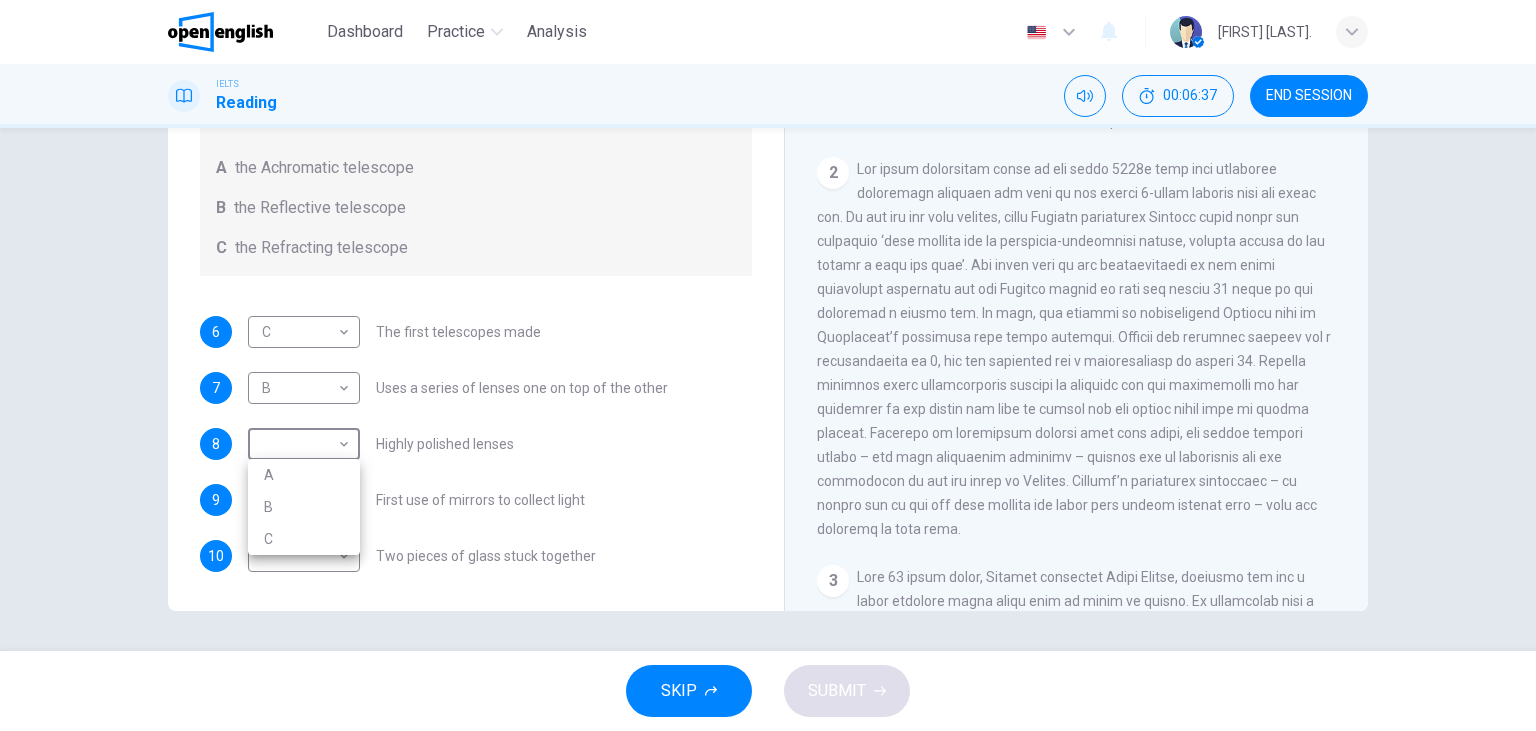 click on "A" at bounding box center (304, 475) 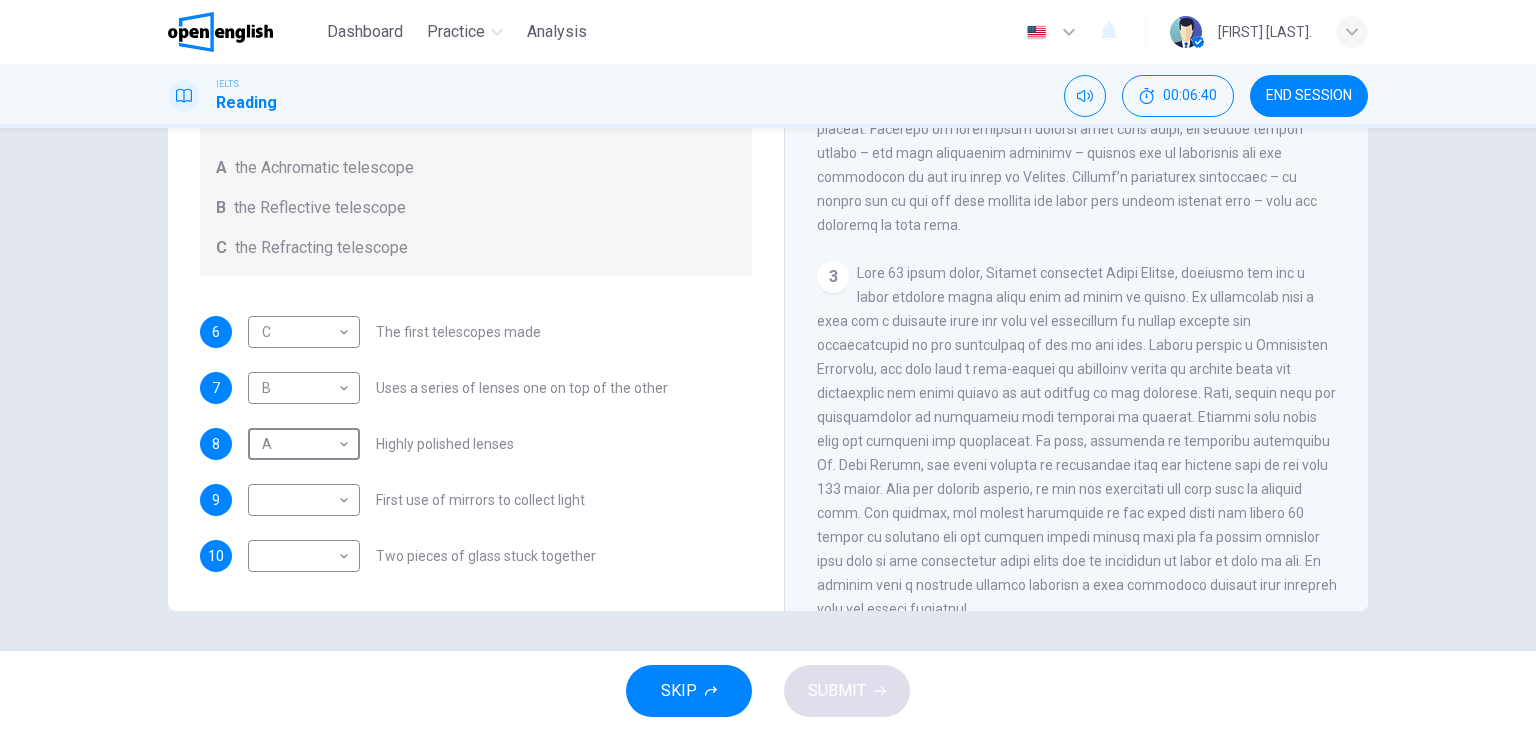 scroll, scrollTop: 806, scrollLeft: 0, axis: vertical 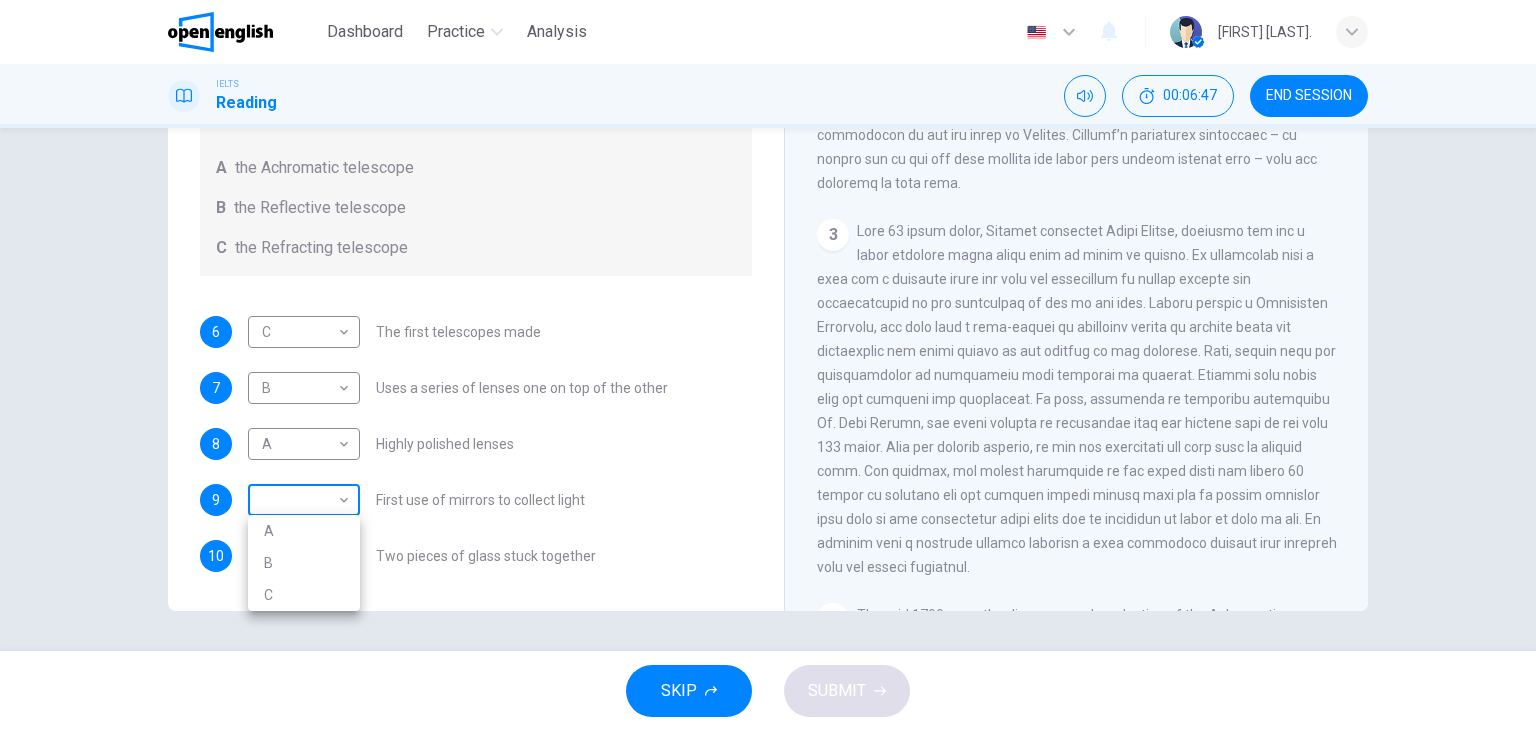 click on "This site uses cookies, as explained in our  Privacy Policy . If you agree to the use of cookies, please click the Accept button and continue to browse our site.   Privacy Policy Accept Dashboard Practice Analysis English ** ​ Danniel T. IELTS Reading 00:06:47 END SESSION Questions 6 - 10 Write the correct letter A, B or C, in the boxes below.
Classify the following features as belonging to A the Achromatic telescope B the Reflective telescope C the Refracting telescope 6 C * ​ The first telescopes made 7 B * ​ Uses a series of lenses one on top of the other 8 A * ​ Highly polished lenses 9 ​ ​ First use of mirrors to collect light 10 ​ ​ Two pieces of glass stuck together Looking in the Telescope CLICK TO ZOOM Click to Zoom 1 2 3 4 5 SKIP SUBMIT Open English - Online English Dashboard Practice Analysis Notifications 1 © Copyright  2025 A B C" at bounding box center [768, 365] 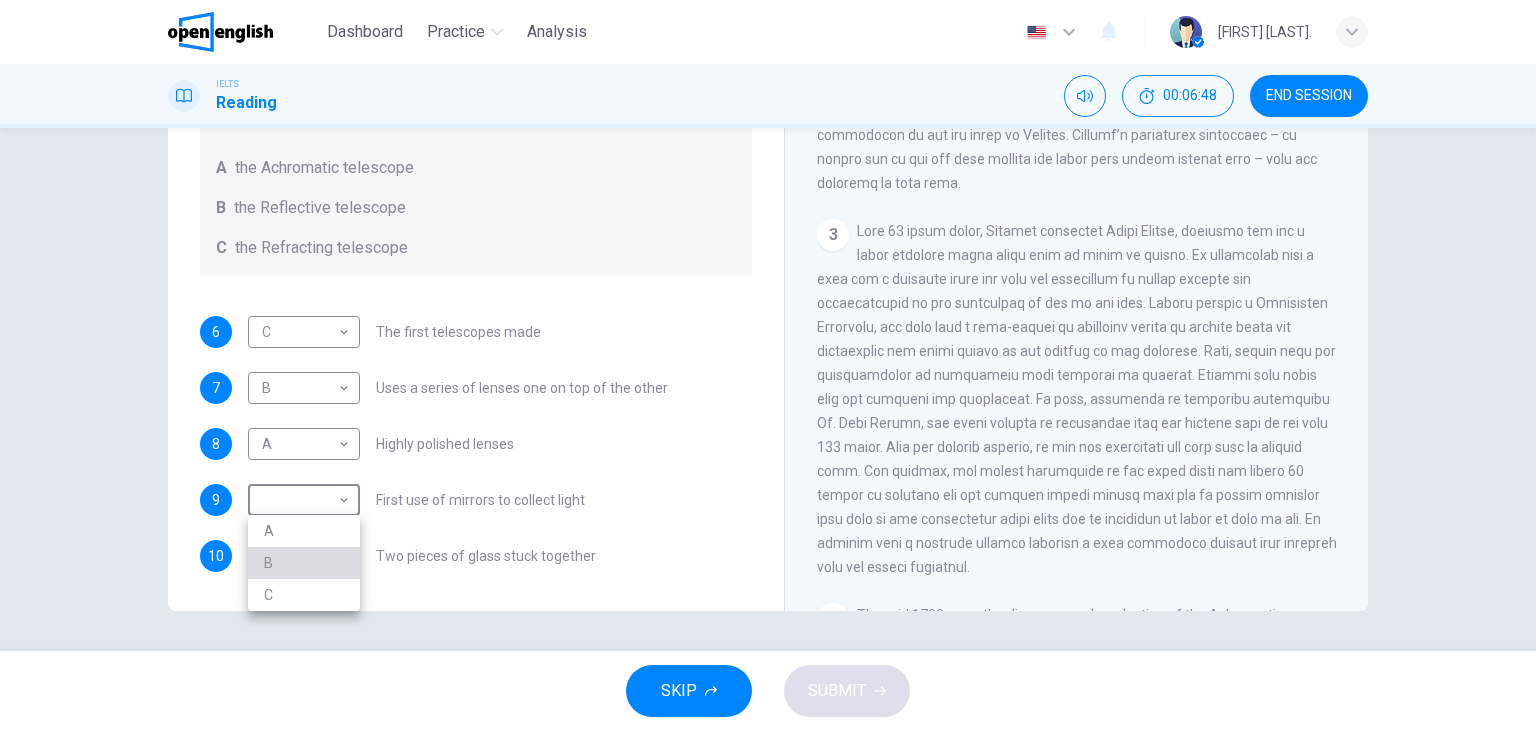 click on "B" at bounding box center [304, 563] 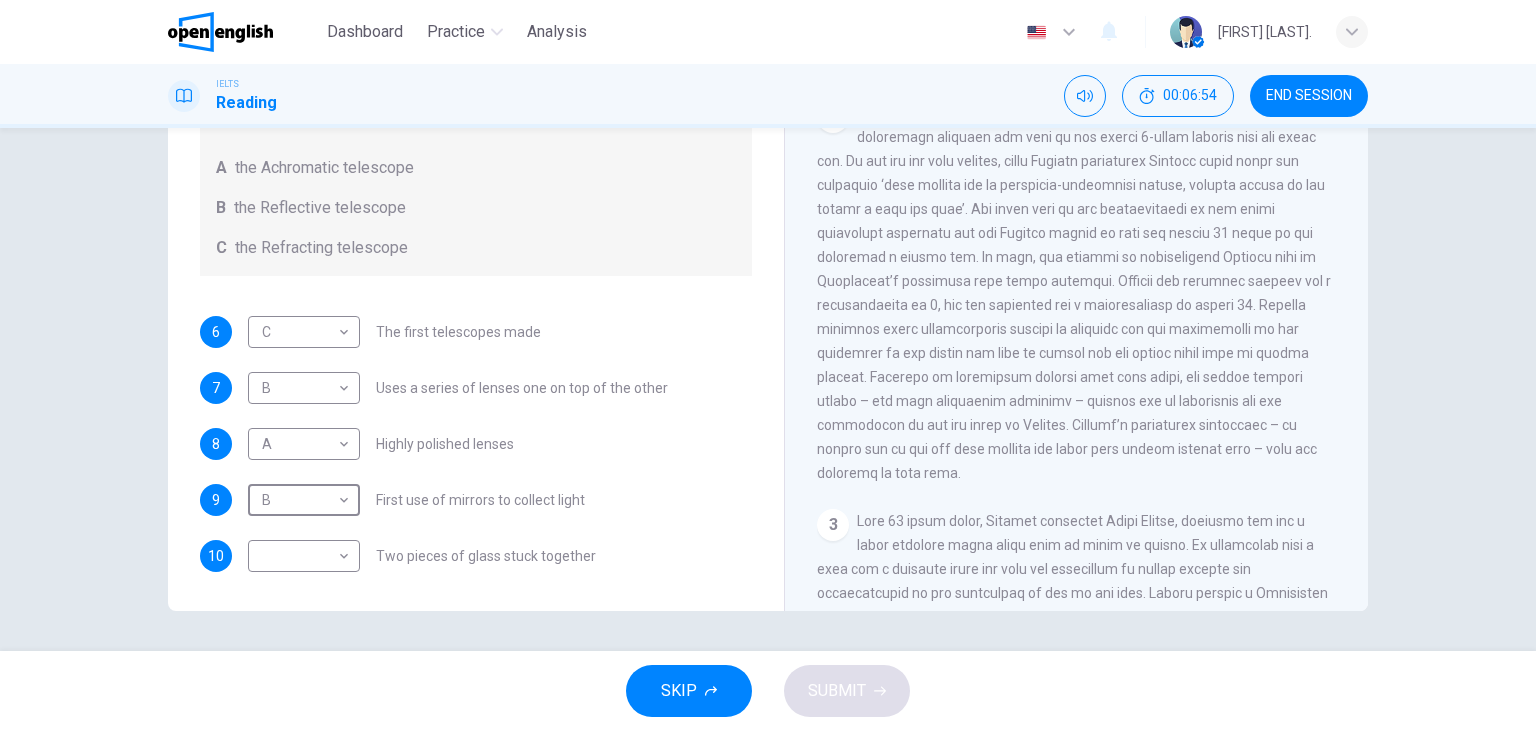 scroll, scrollTop: 460, scrollLeft: 0, axis: vertical 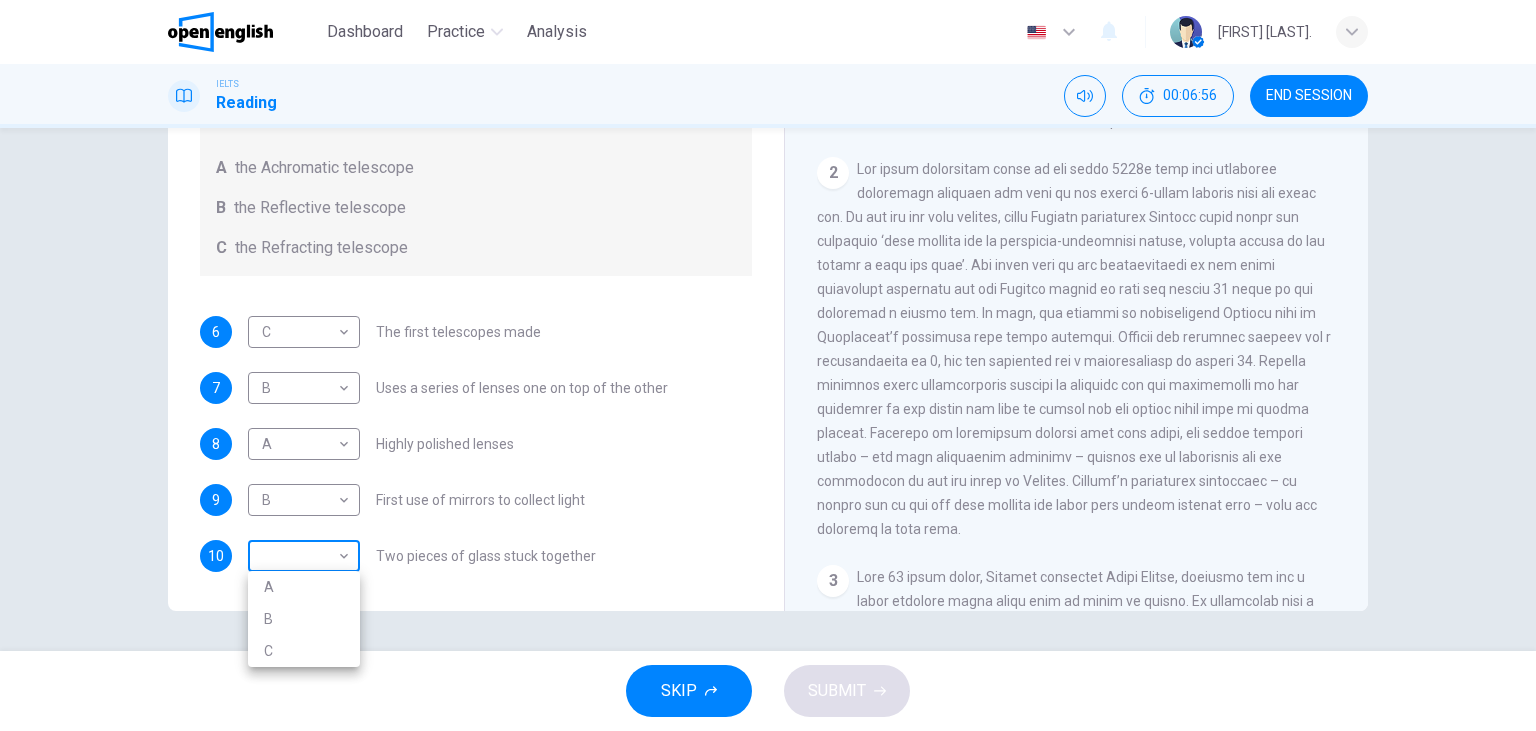 click on "This site uses cookies, as explained in our  Privacy Policy . If you agree to the use of cookies, please click the Accept button and continue to browse our site.   Privacy Policy Accept Dashboard Practice Analysis English ** ​ [FIRST] [LAST]. IELTS Reading 00:06:56 END SESSION Questions 6 - 10 Write the correct letter A, B or C, in the boxes below.
Classify the following features as belonging to A the Achromatic telescope B the Reflective telescope C the Refracting telescope 6 C * ​ The first telescopes made 7 B * ​ Uses a series of lenses one on top of the other 8 A * ​ Highly polished lenses 9 B * ​ First use of mirrors to collect light 10 ​ ​ Two pieces of glass stuck together Looking in the Telescope CLICK TO ZOOM Click to Zoom 1 2 3 4 5 SKIP SUBMIT Open English - Online English Dashboard Practice Analysis Notifications 1 © Copyright  2025 A B C" at bounding box center (768, 365) 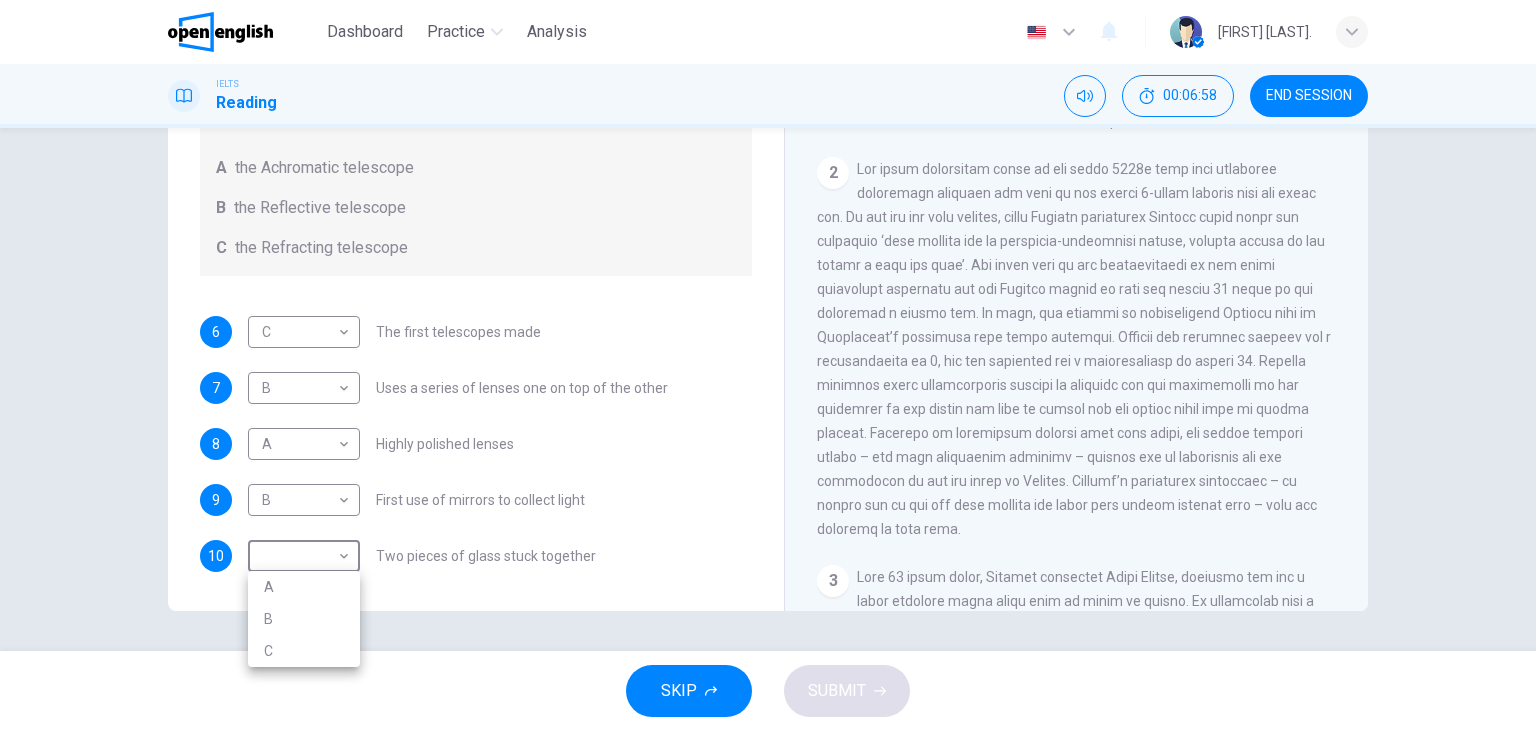 click on "C" at bounding box center (304, 651) 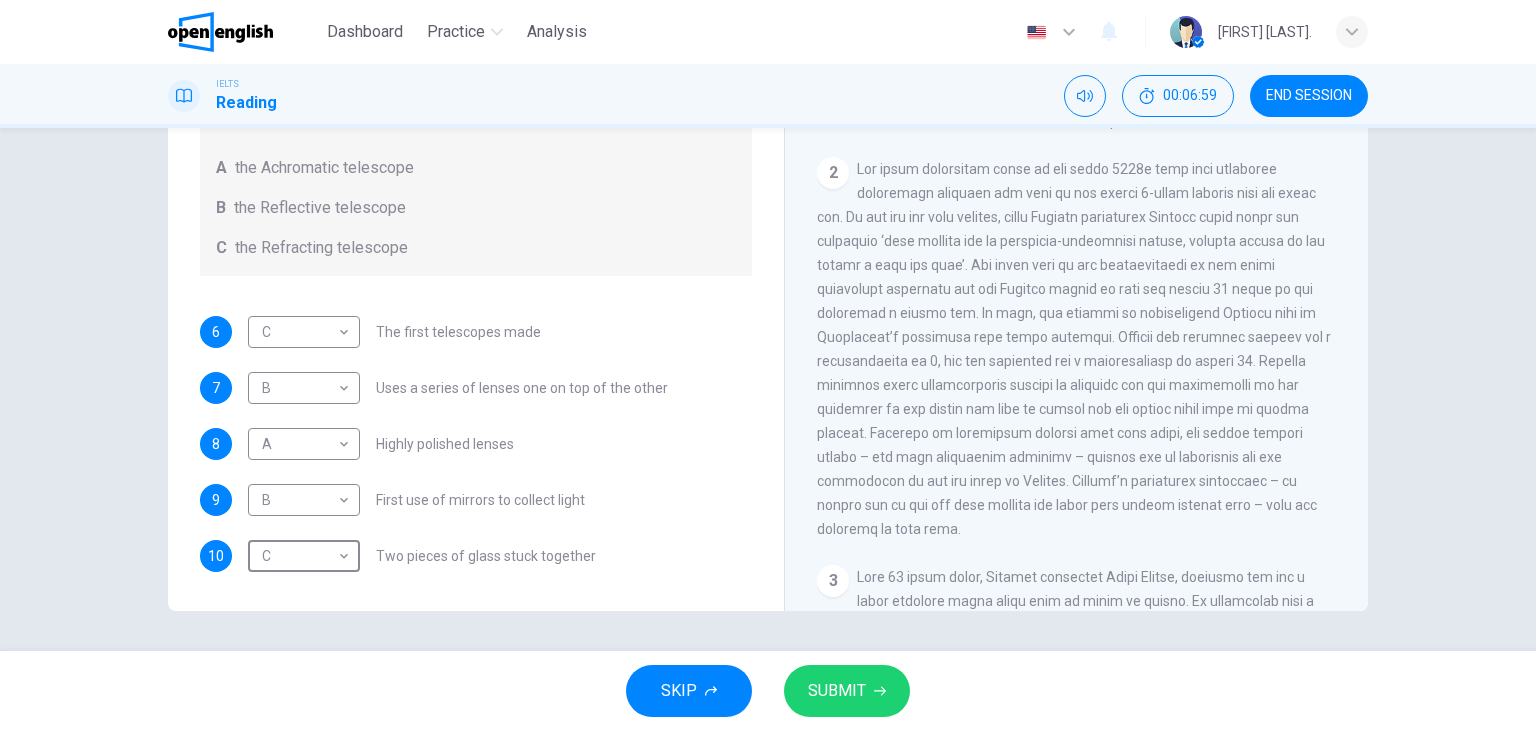 click on "SUBMIT" at bounding box center (837, 691) 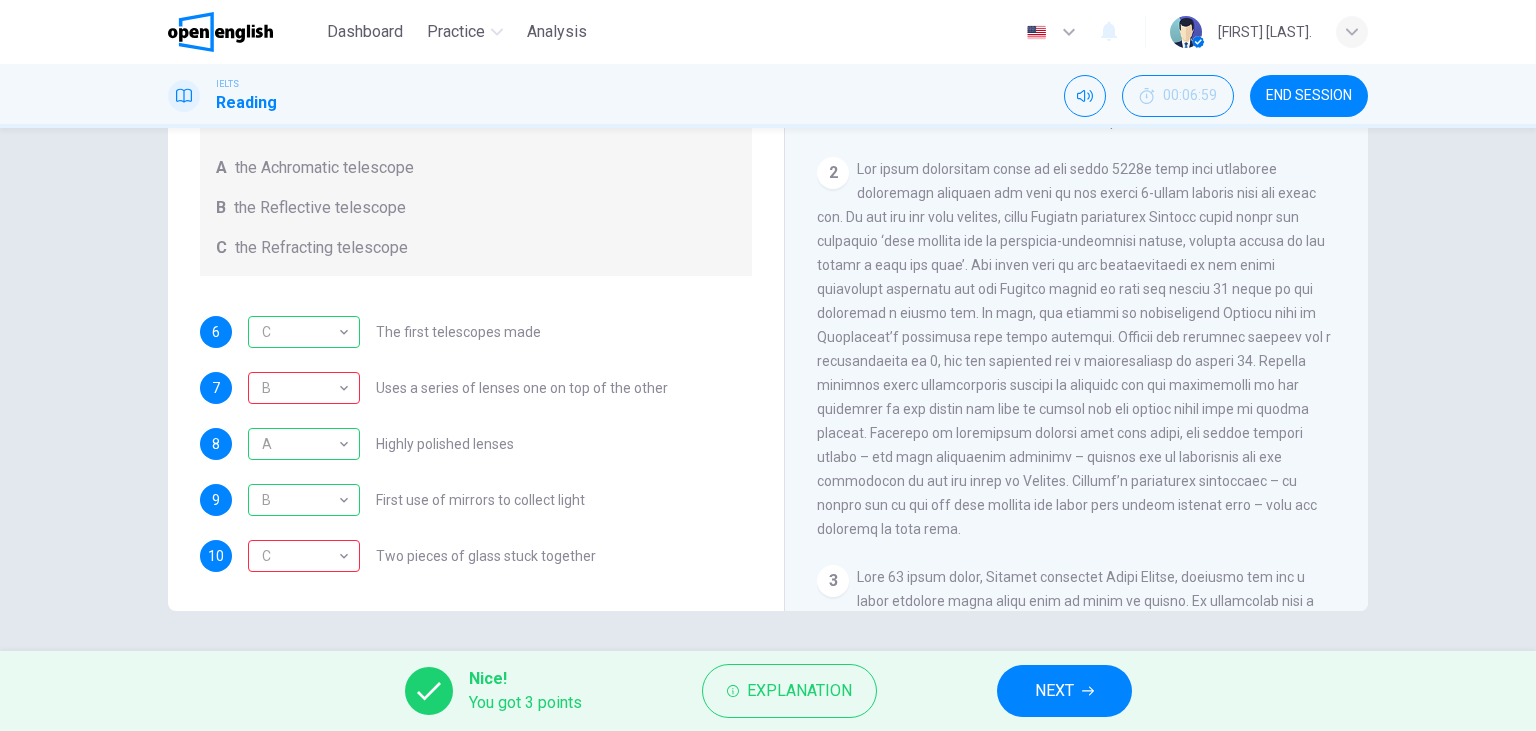 drag, startPoint x: 470, startPoint y: 390, endPoint x: 640, endPoint y: 388, distance: 170.01176 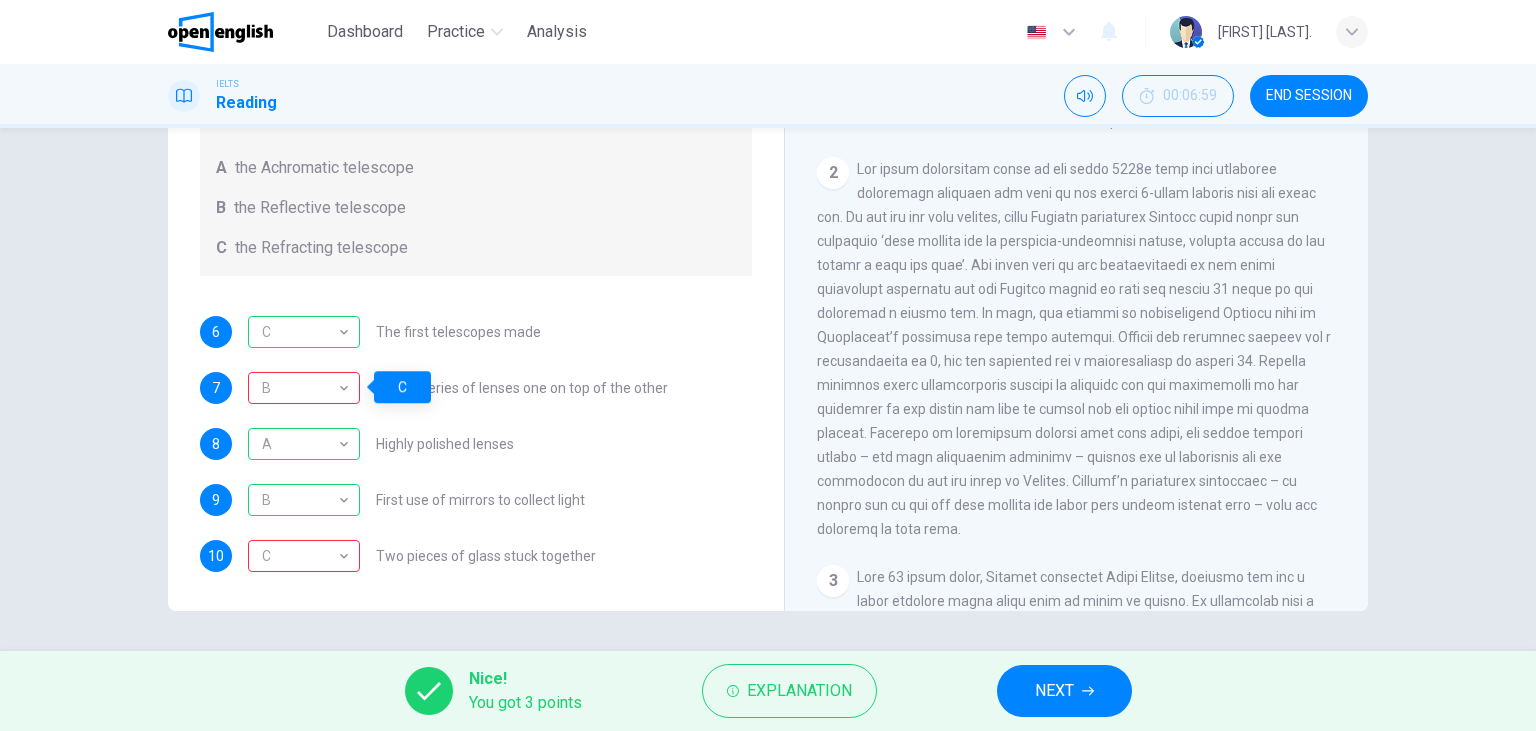 drag, startPoint x: 460, startPoint y: 556, endPoint x: 552, endPoint y: 544, distance: 92.779305 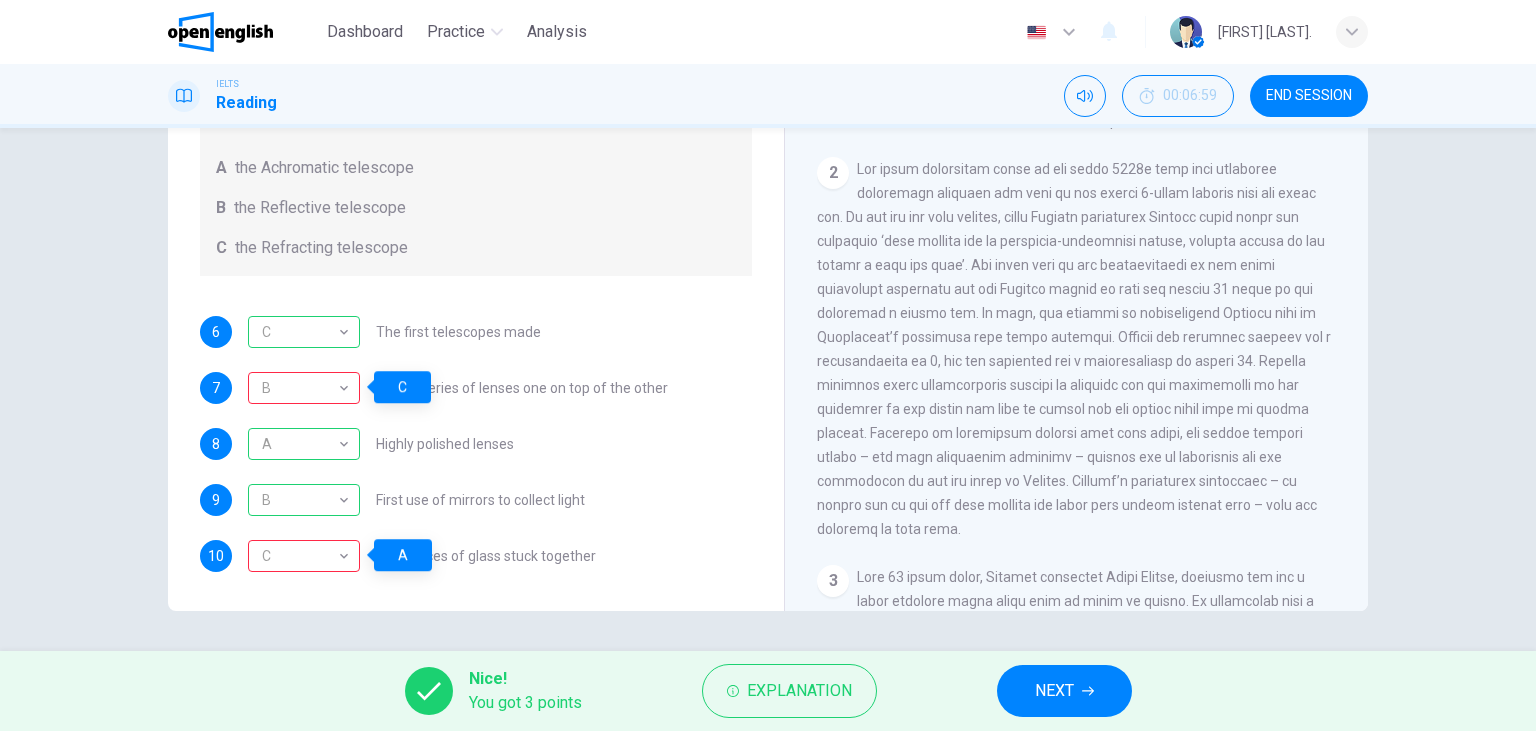 click on "C * ​ Two pieces of glass stuck together" at bounding box center [422, 556] 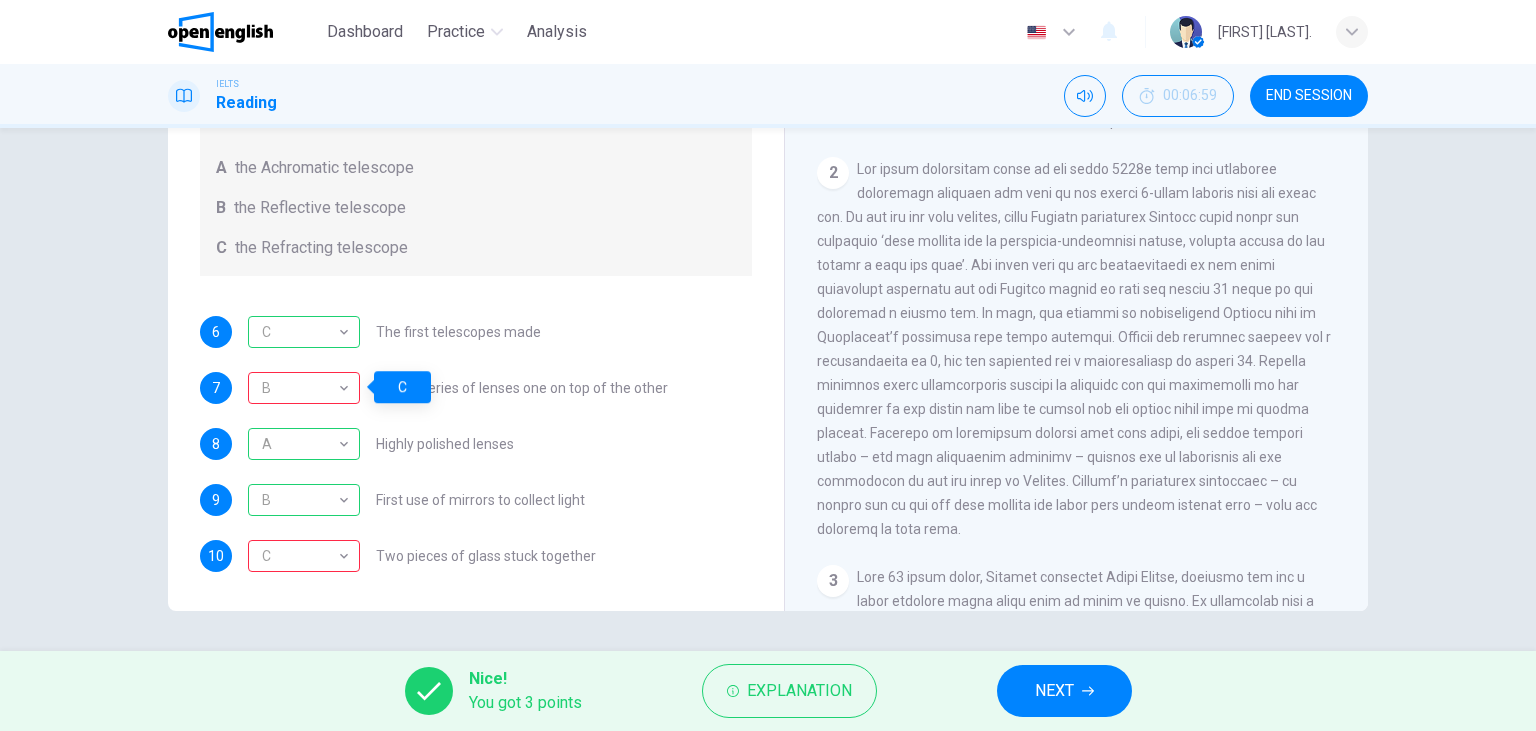 click on "NEXT" at bounding box center (1054, 691) 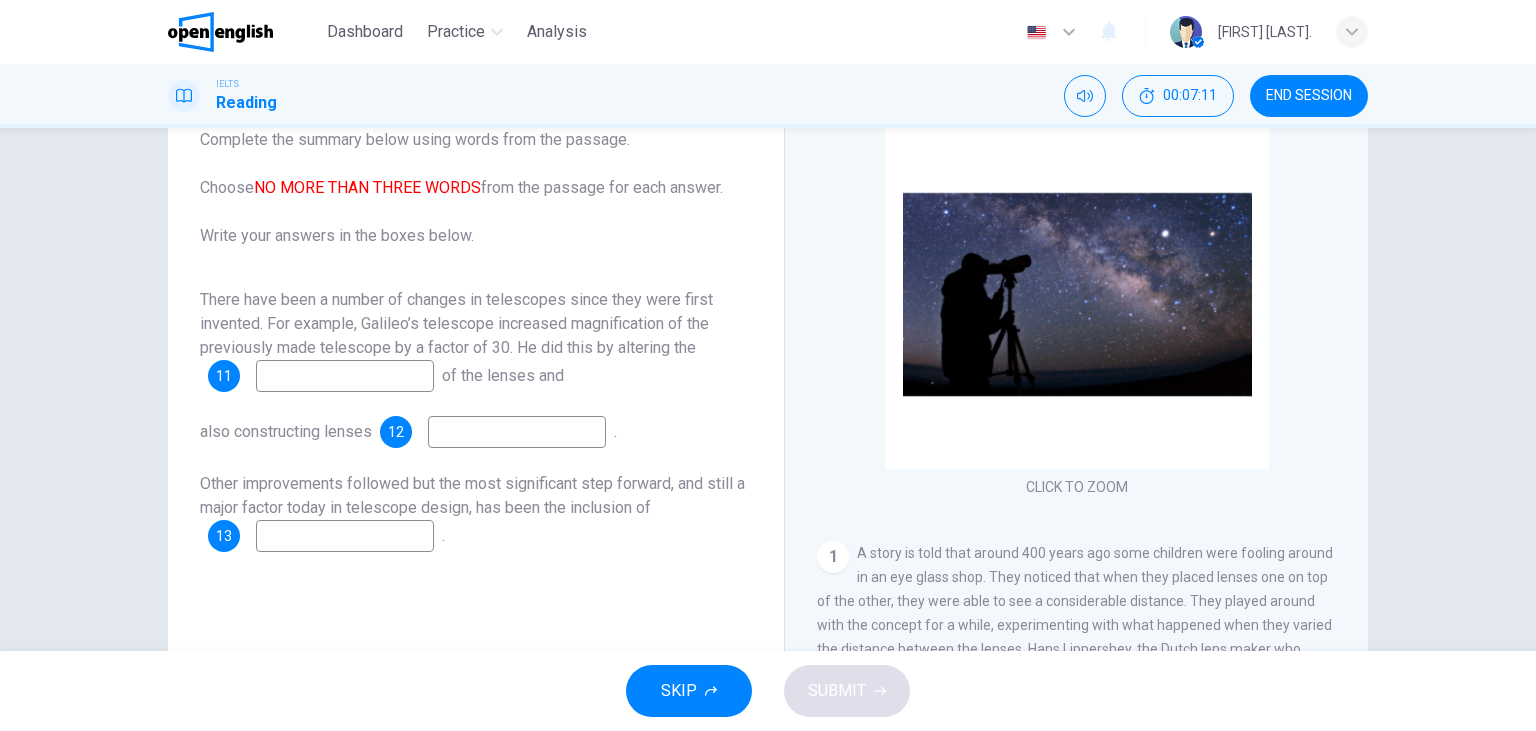 scroll, scrollTop: 252, scrollLeft: 0, axis: vertical 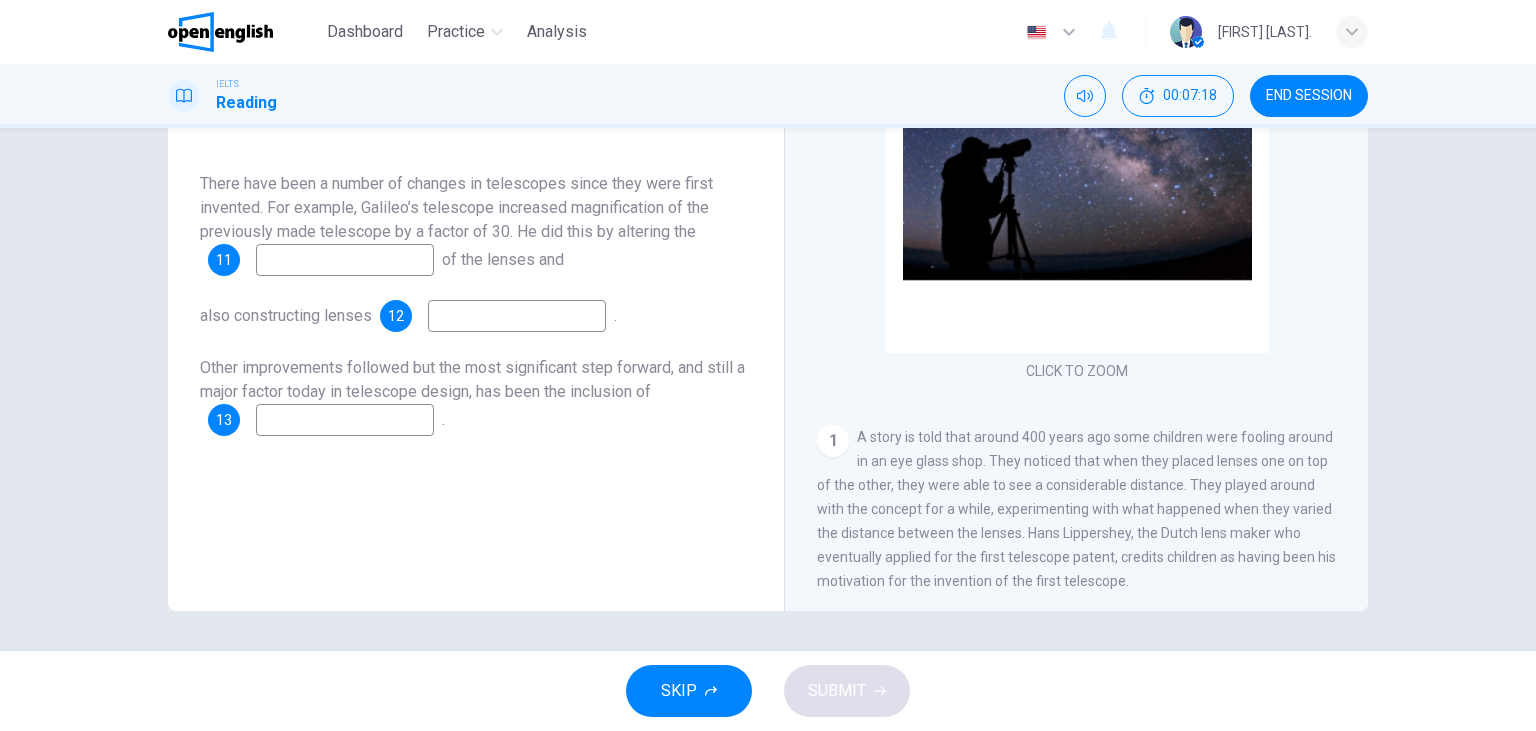 click at bounding box center [345, 260] 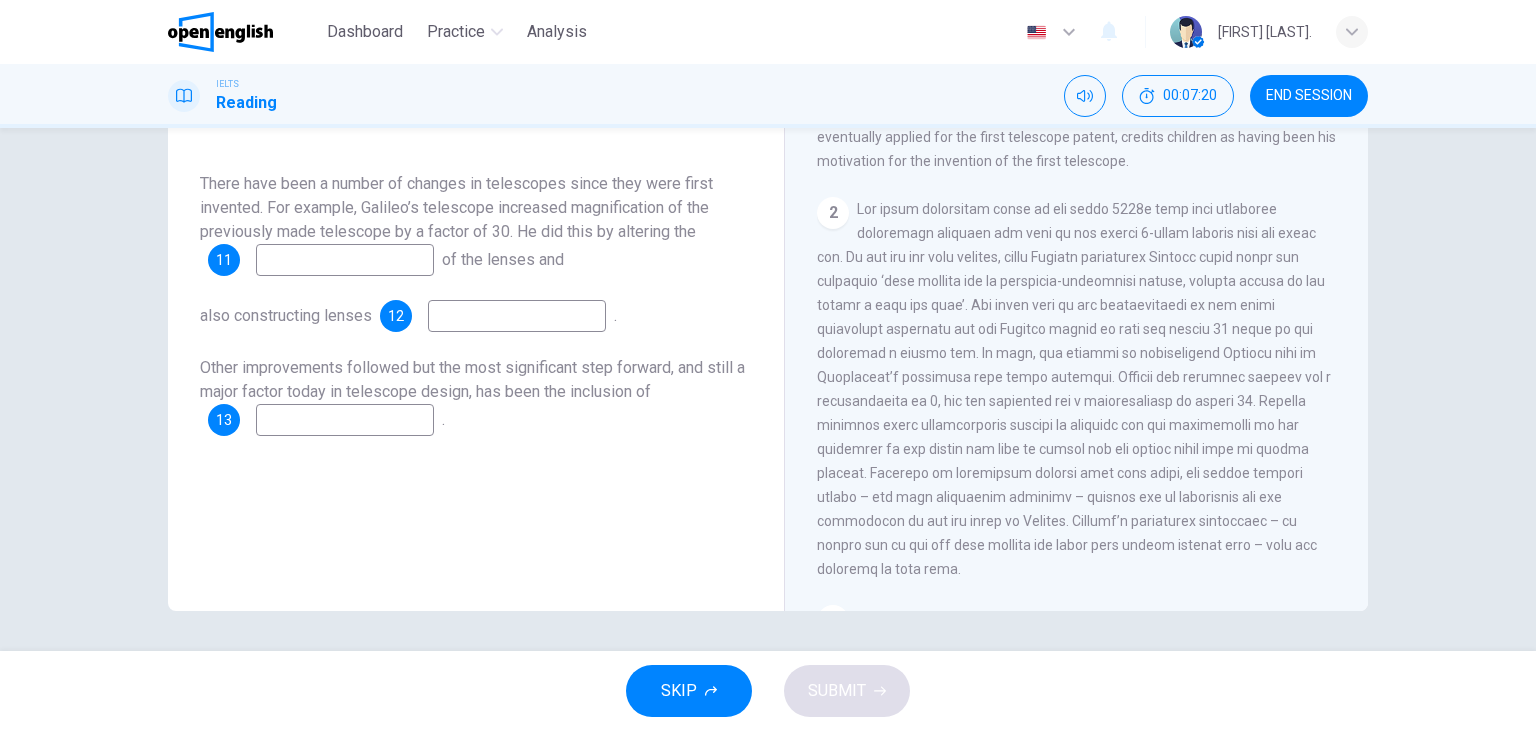 scroll, scrollTop: 460, scrollLeft: 0, axis: vertical 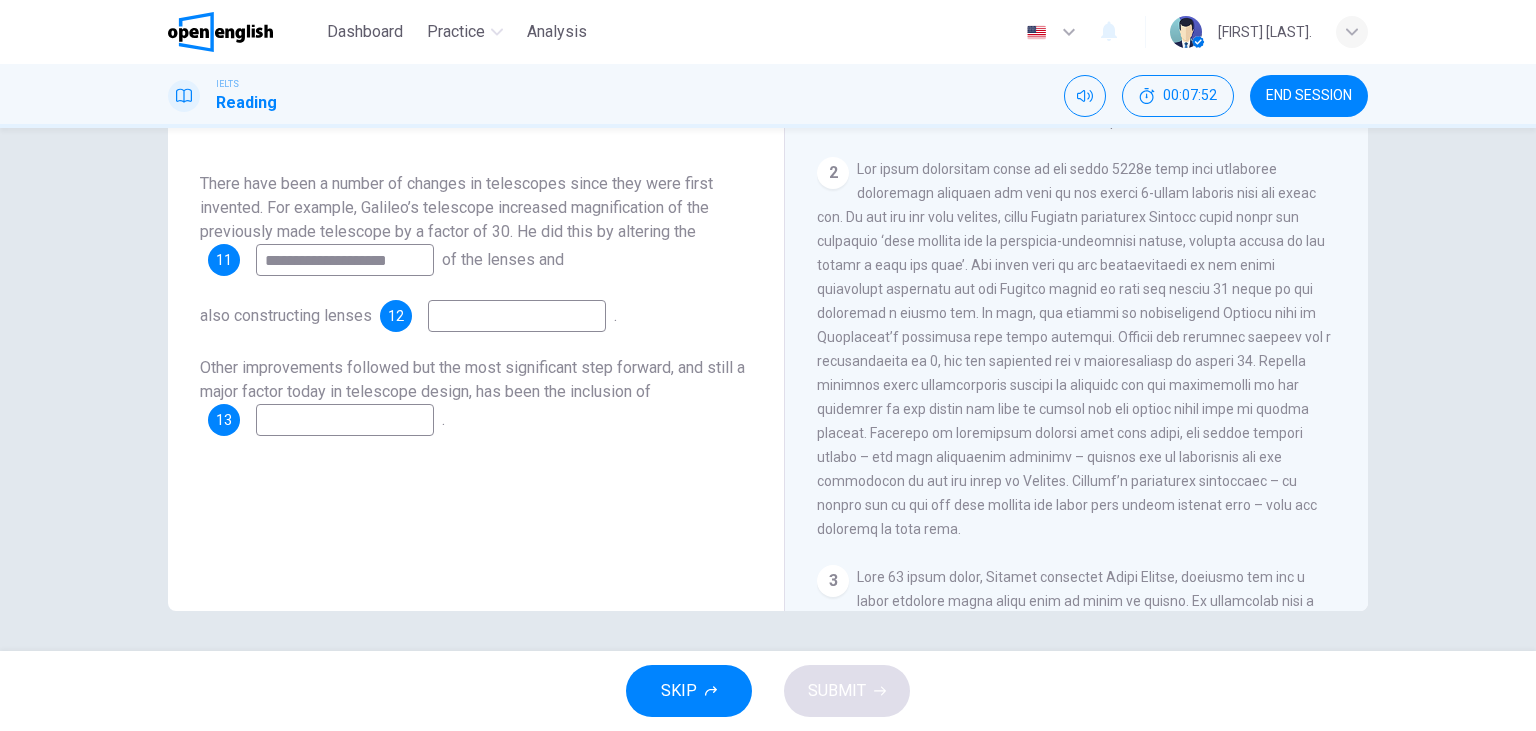 type on "**********" 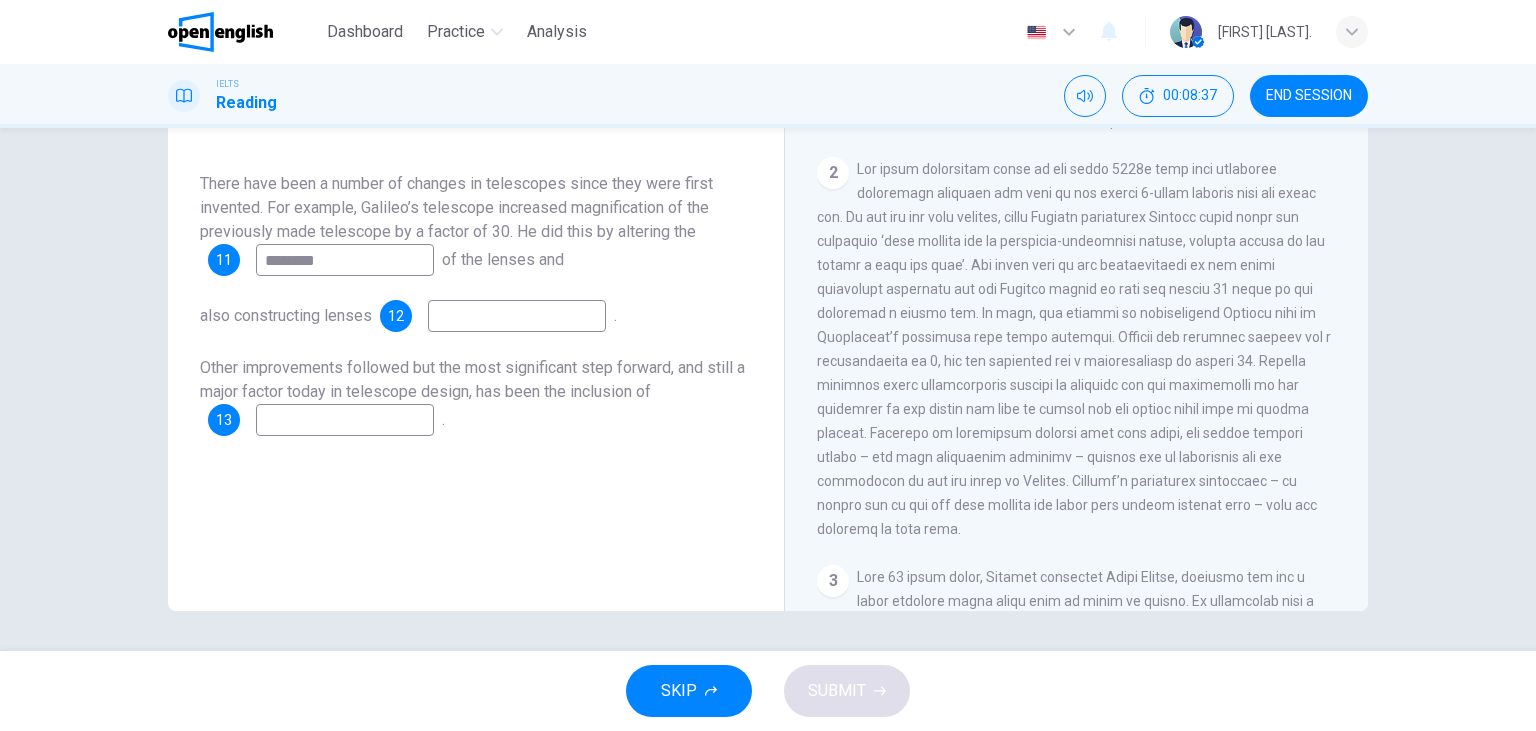 type on "********" 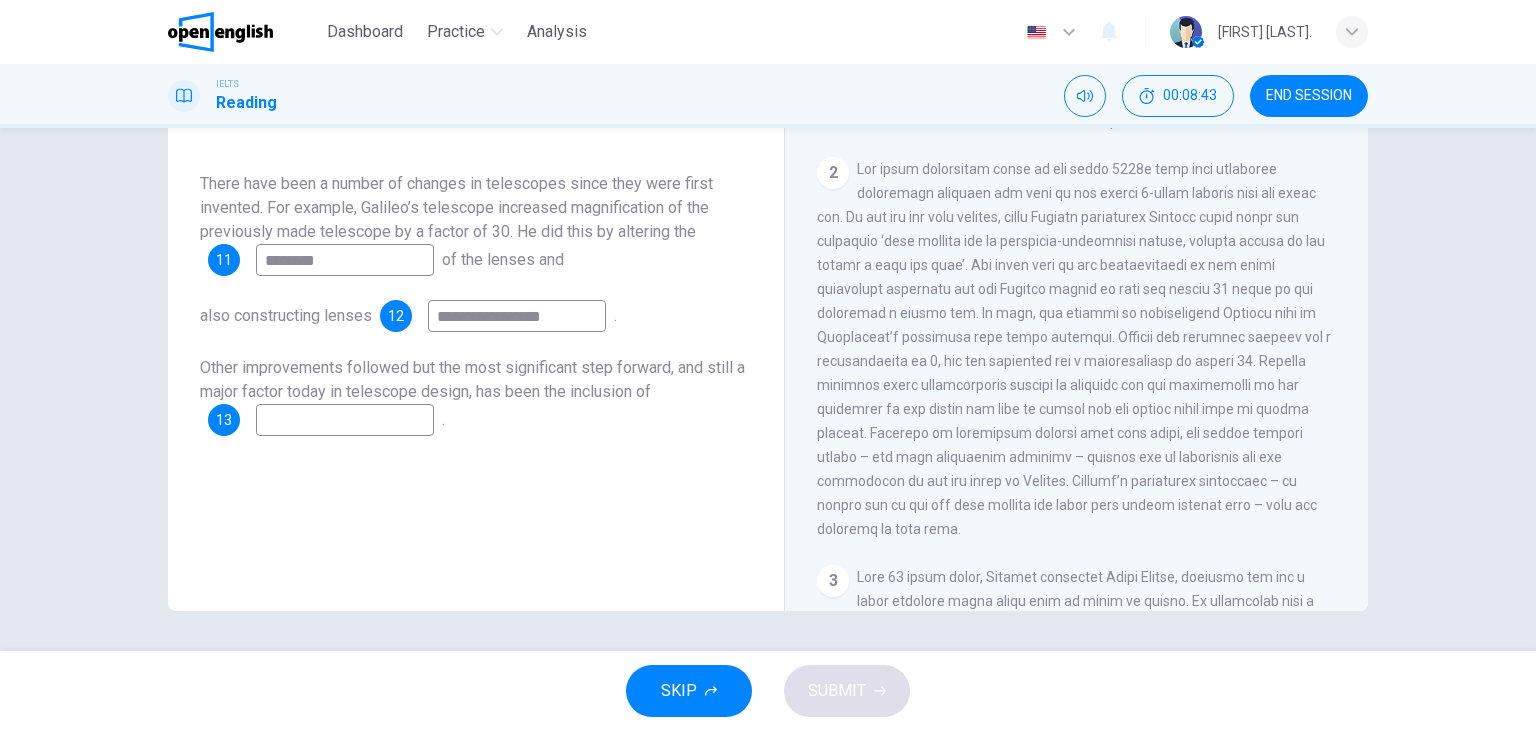 type on "**********" 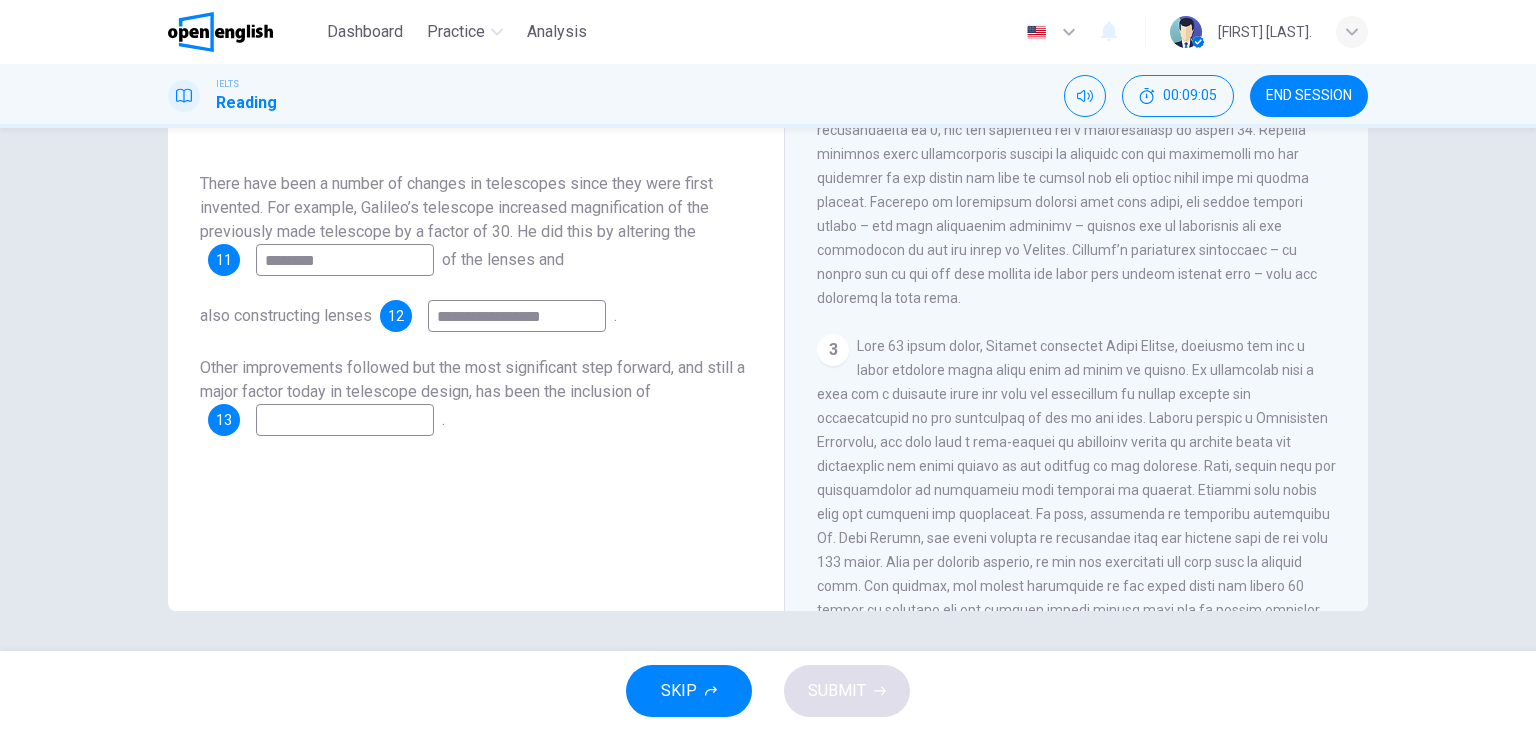 scroll, scrollTop: 806, scrollLeft: 0, axis: vertical 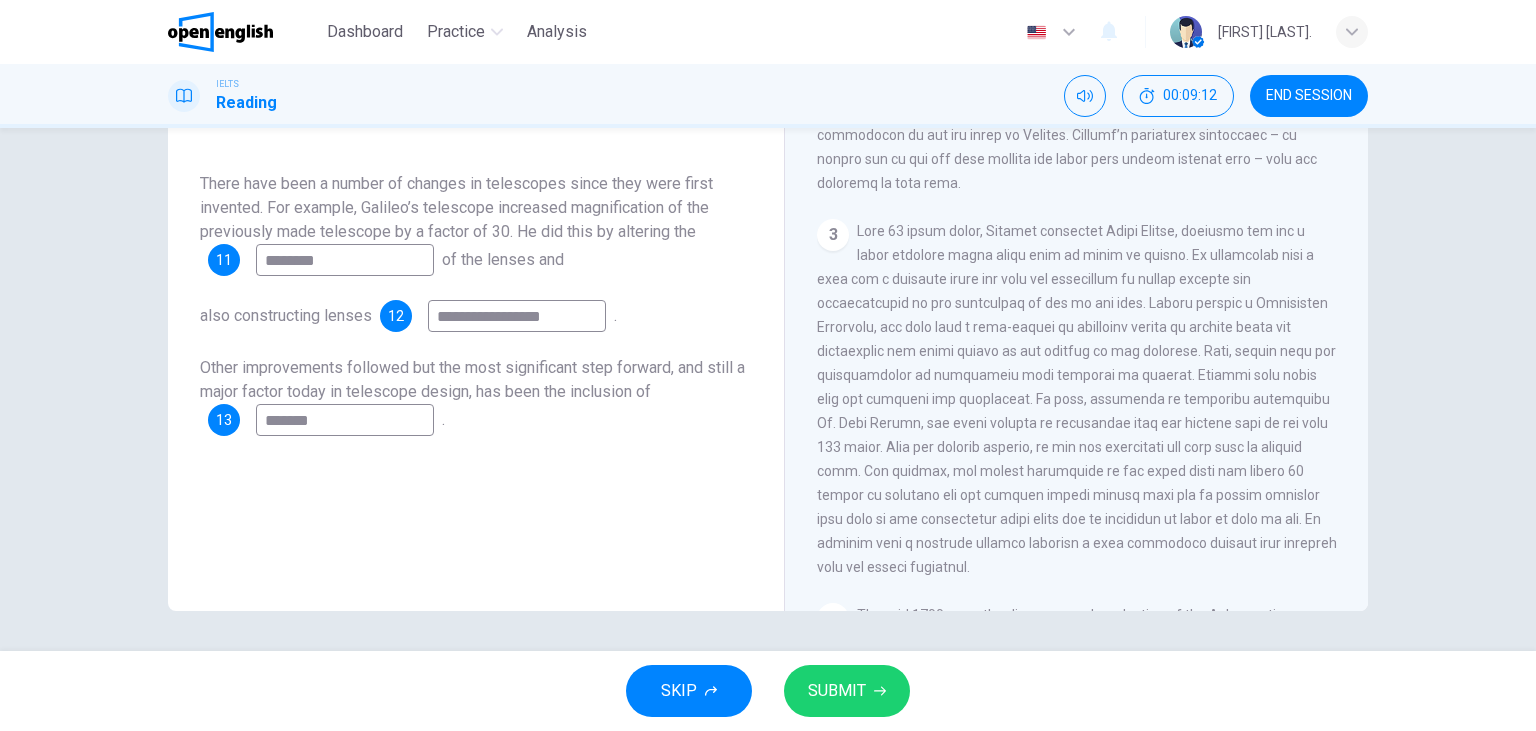 type on "*******" 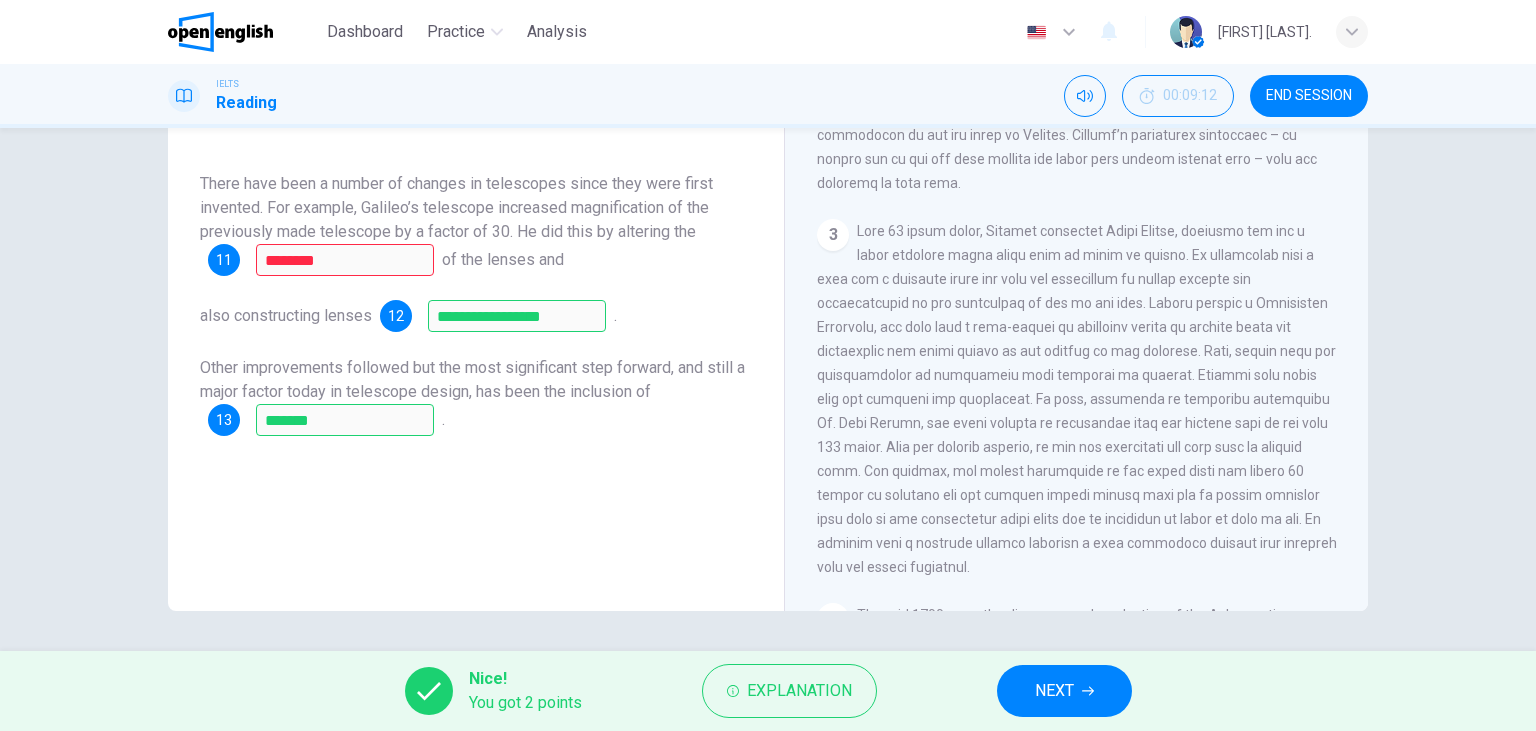 click on "NEXT" at bounding box center [1054, 691] 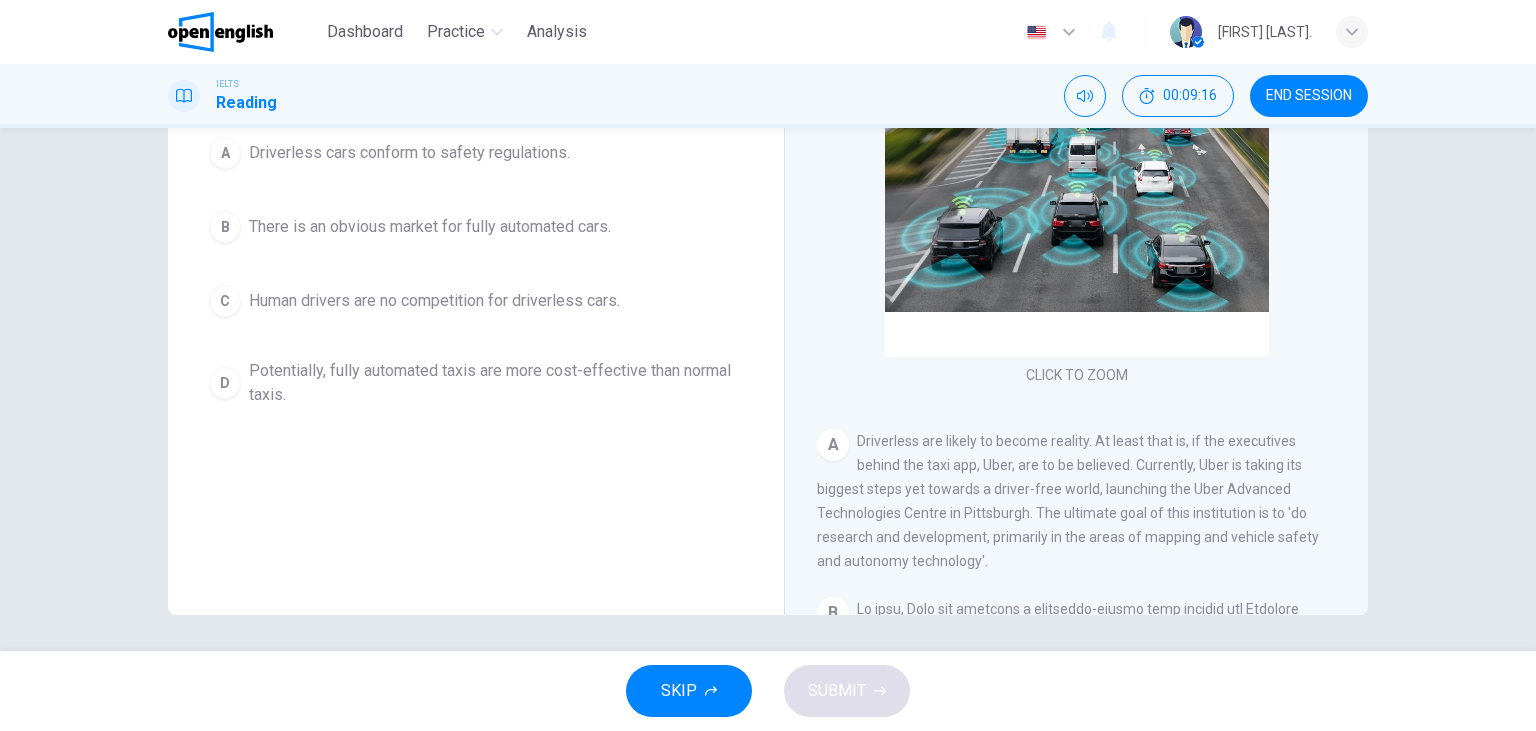 scroll, scrollTop: 252, scrollLeft: 0, axis: vertical 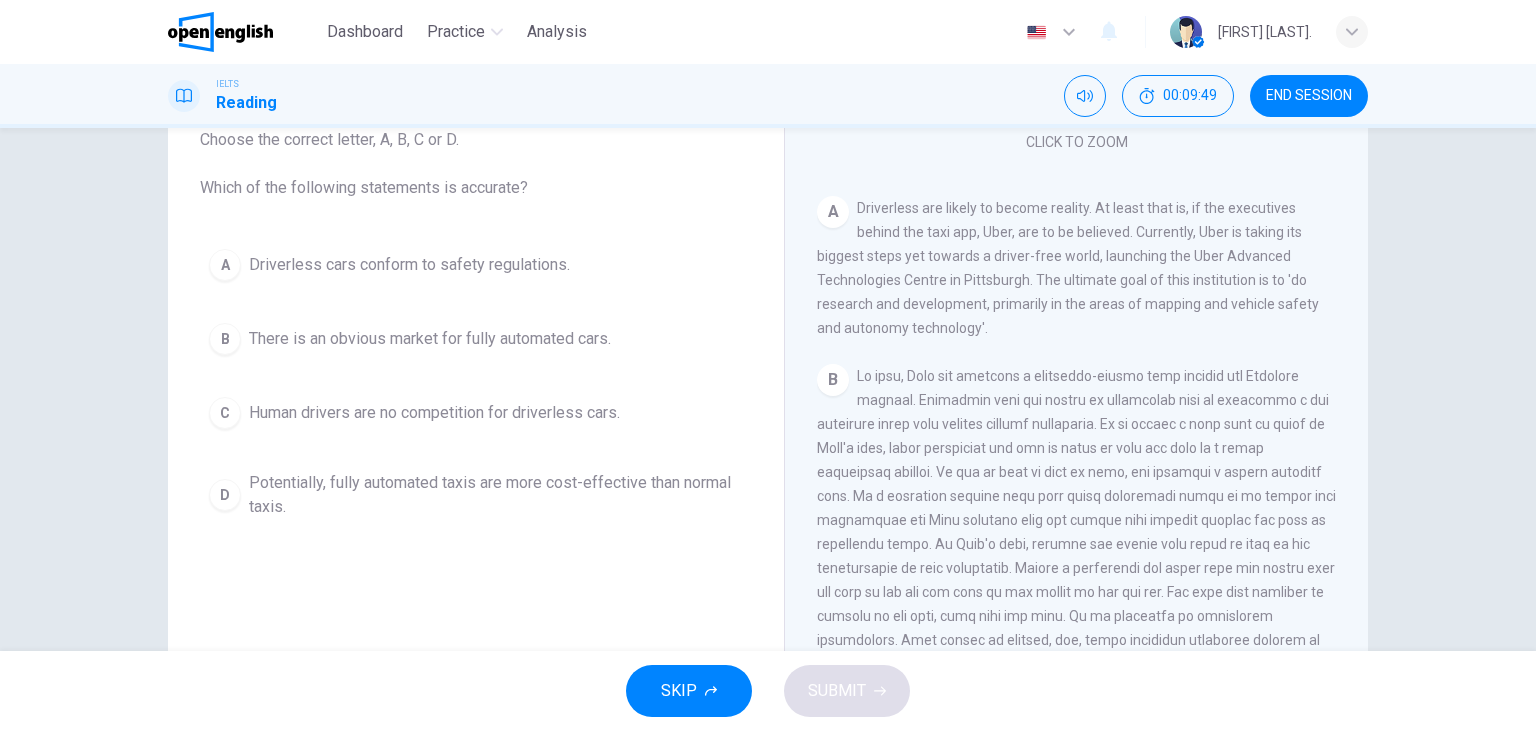 drag, startPoint x: 343, startPoint y: 191, endPoint x: 462, endPoint y: 191, distance: 119 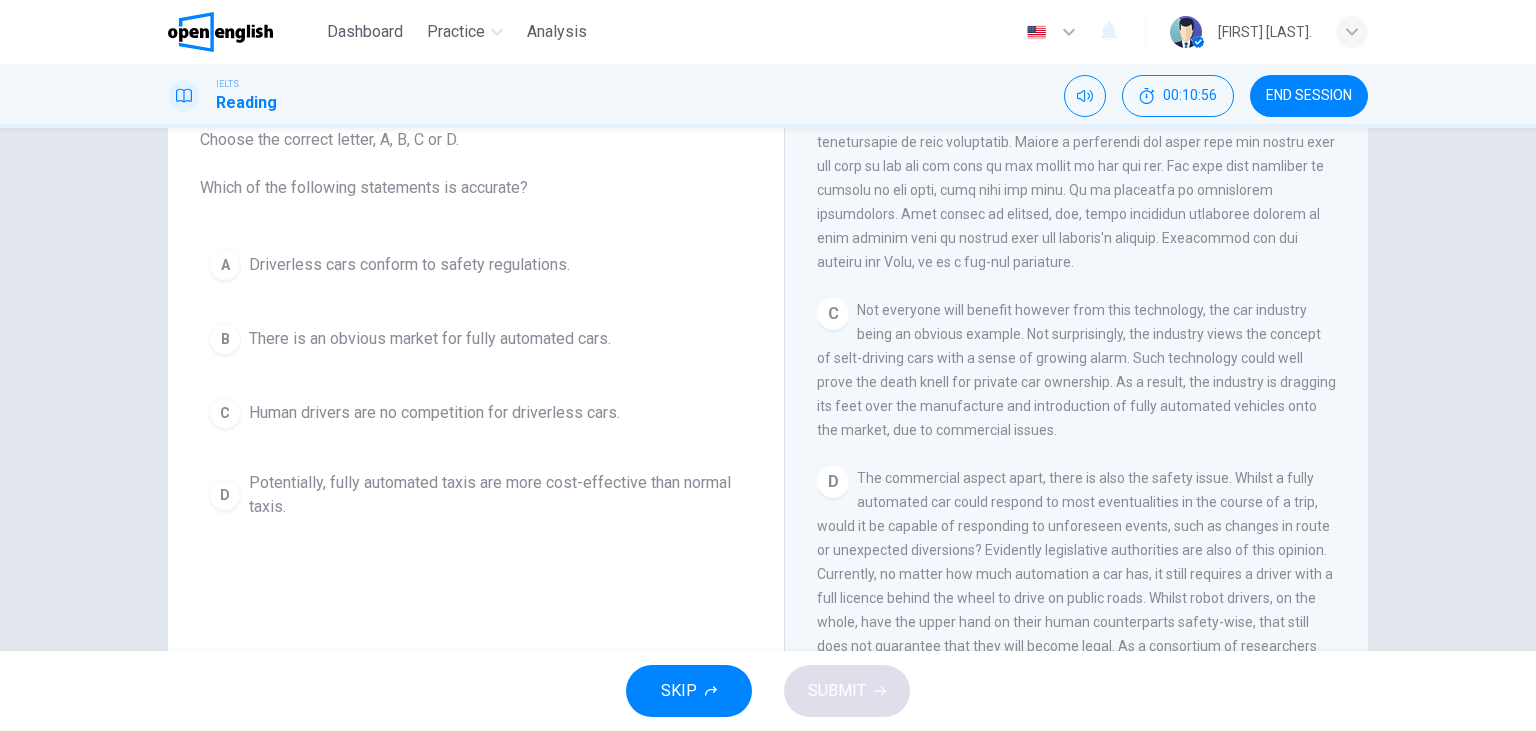 scroll, scrollTop: 806, scrollLeft: 0, axis: vertical 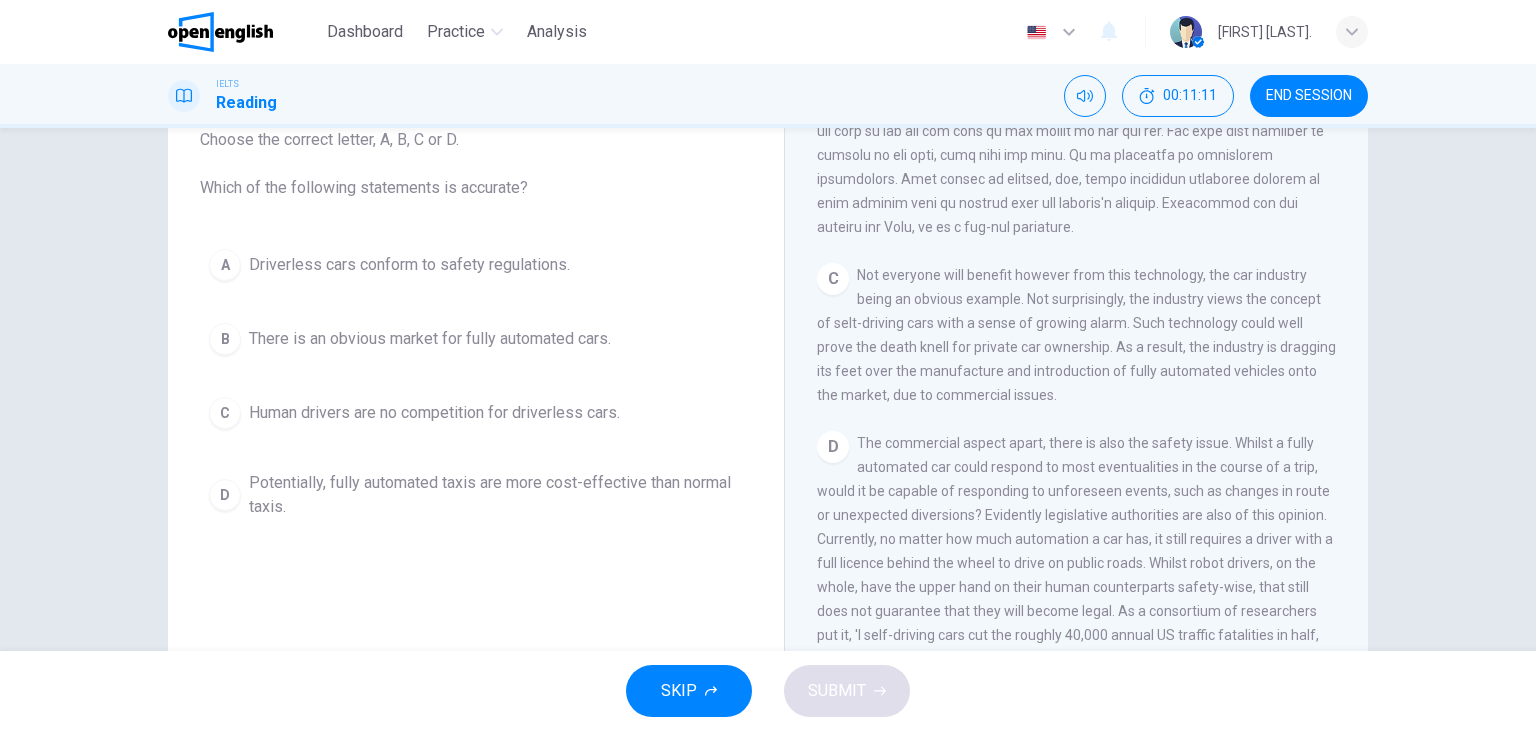 click on "Potentially, fully automated taxis are more cost-effective than normal taxis." at bounding box center [496, 495] 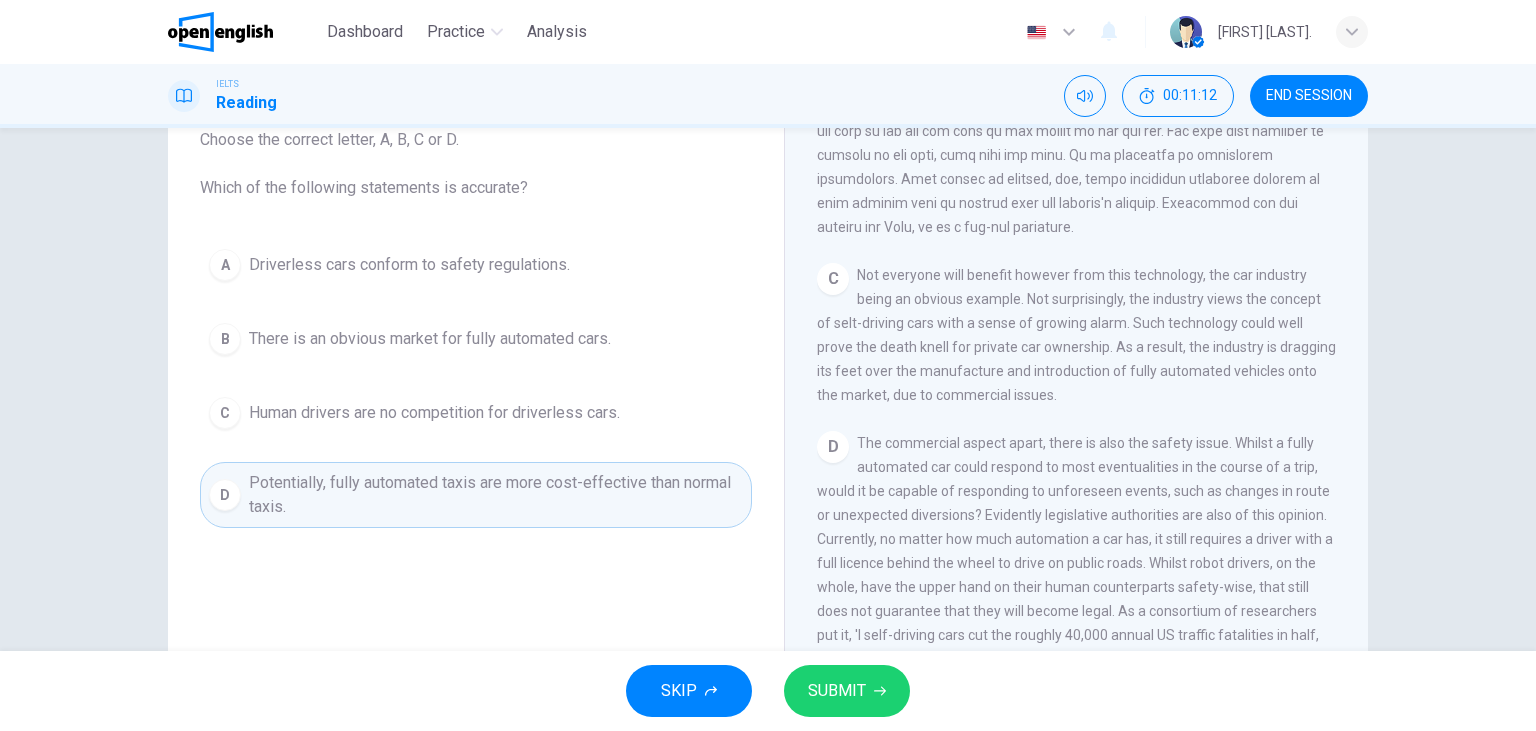 click on "SUBMIT" at bounding box center (837, 691) 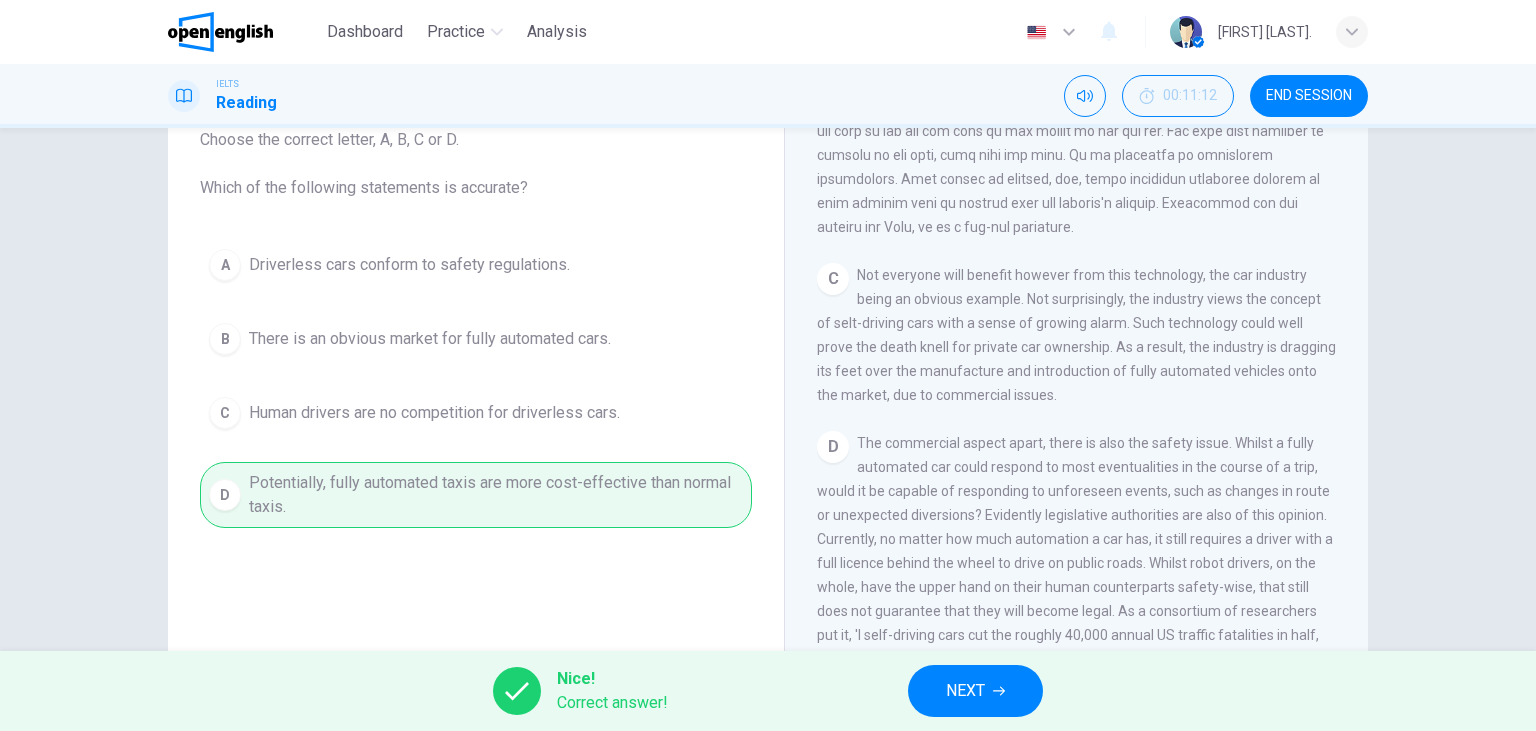 click on "NEXT" at bounding box center (965, 691) 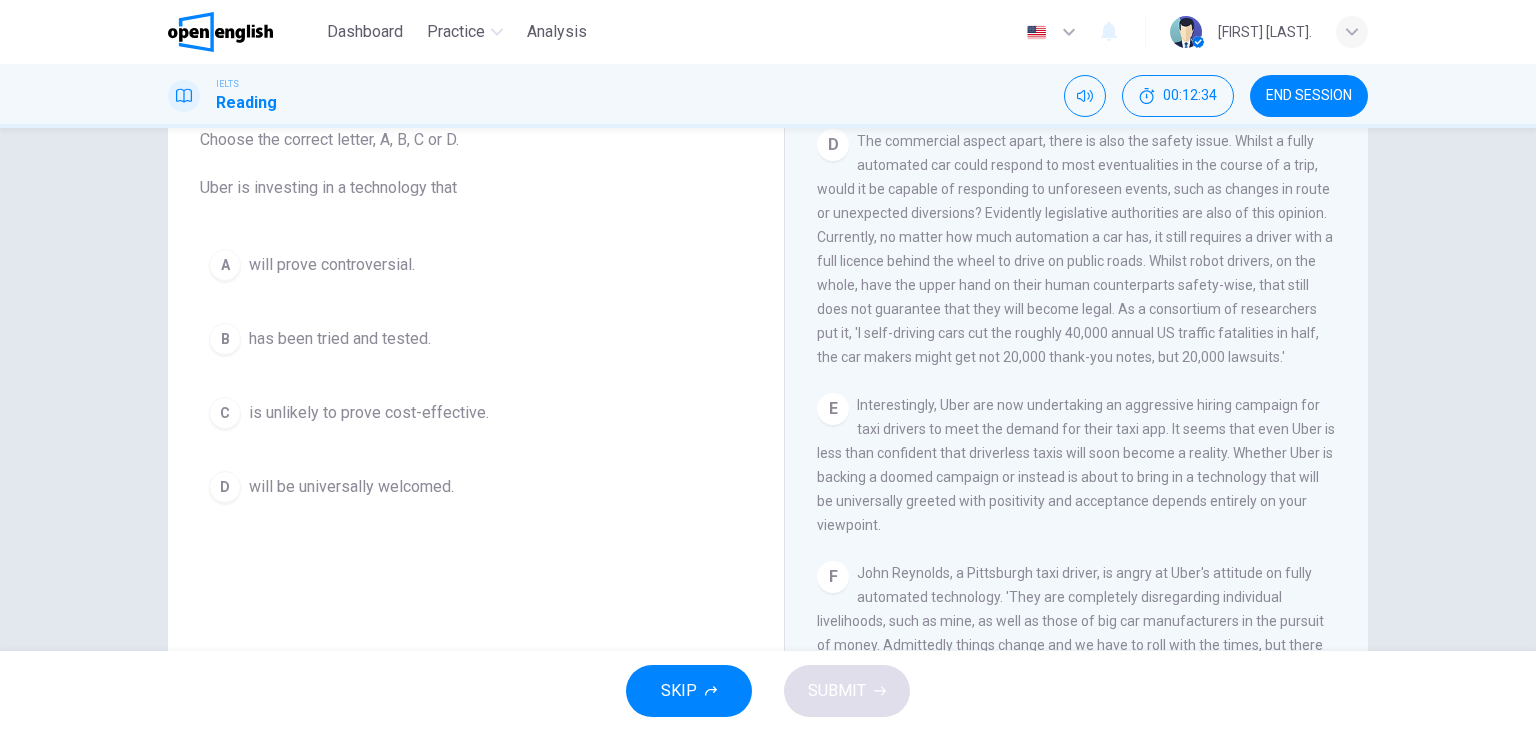 scroll, scrollTop: 1152, scrollLeft: 0, axis: vertical 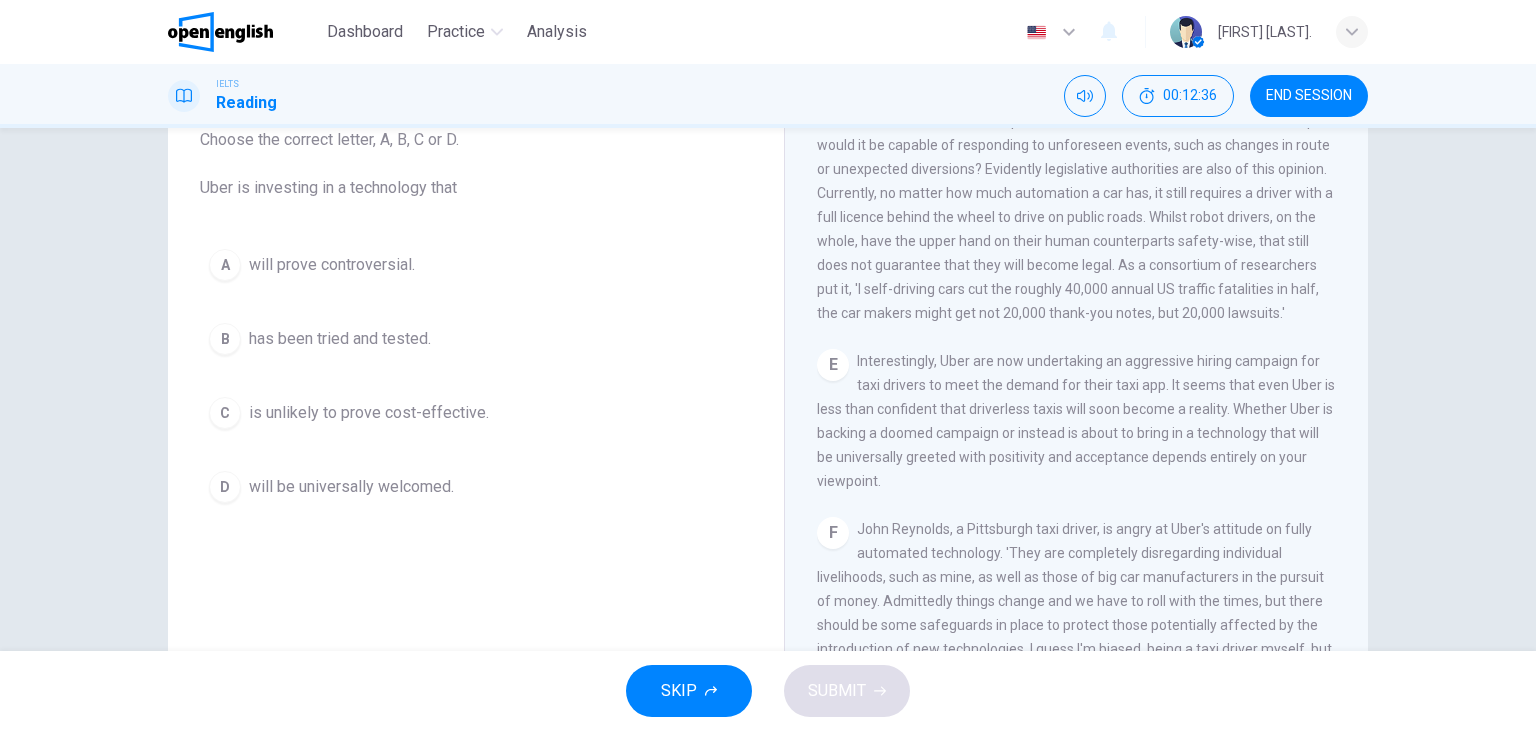drag, startPoint x: 262, startPoint y: 180, endPoint x: 370, endPoint y: 194, distance: 108.903625 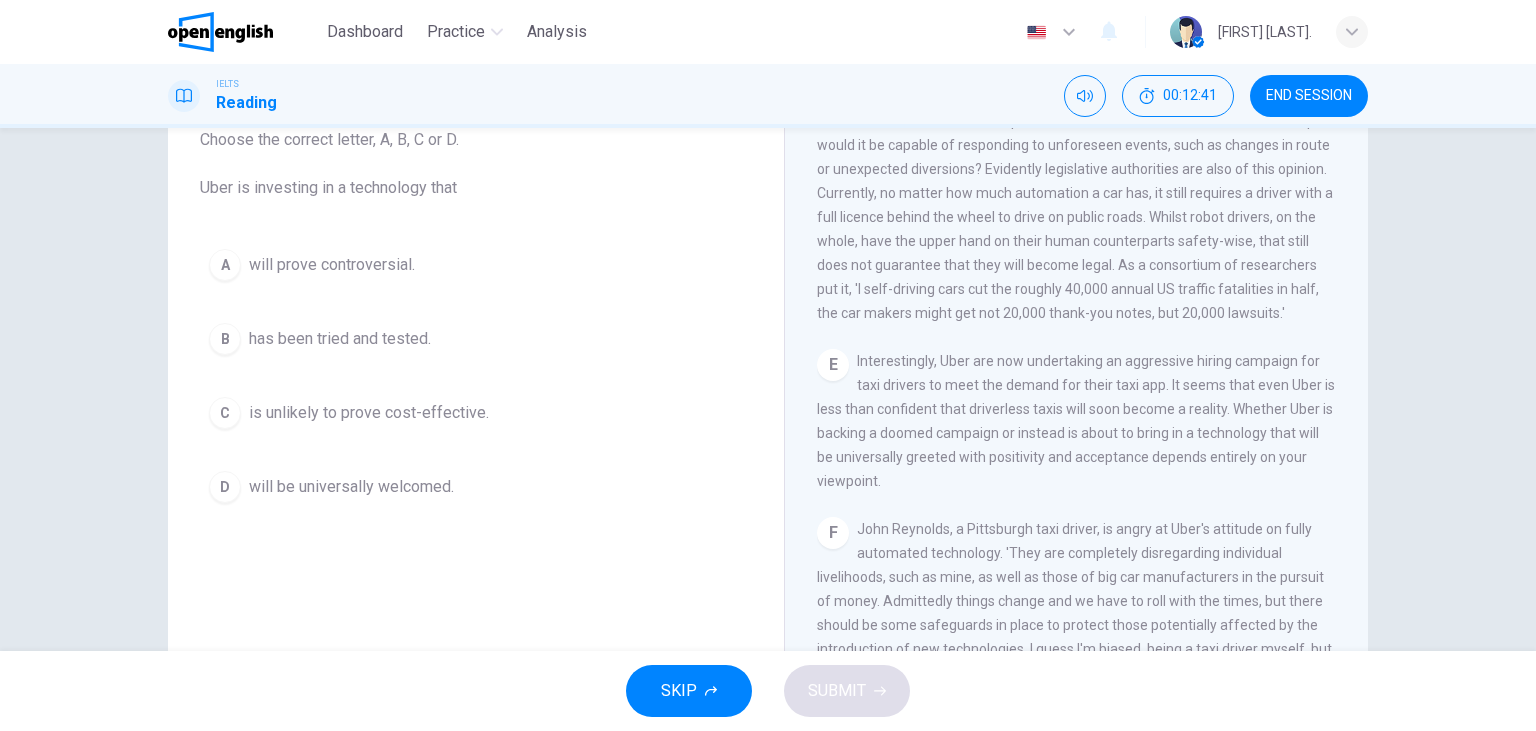 click on "will prove controversial." at bounding box center [332, 265] 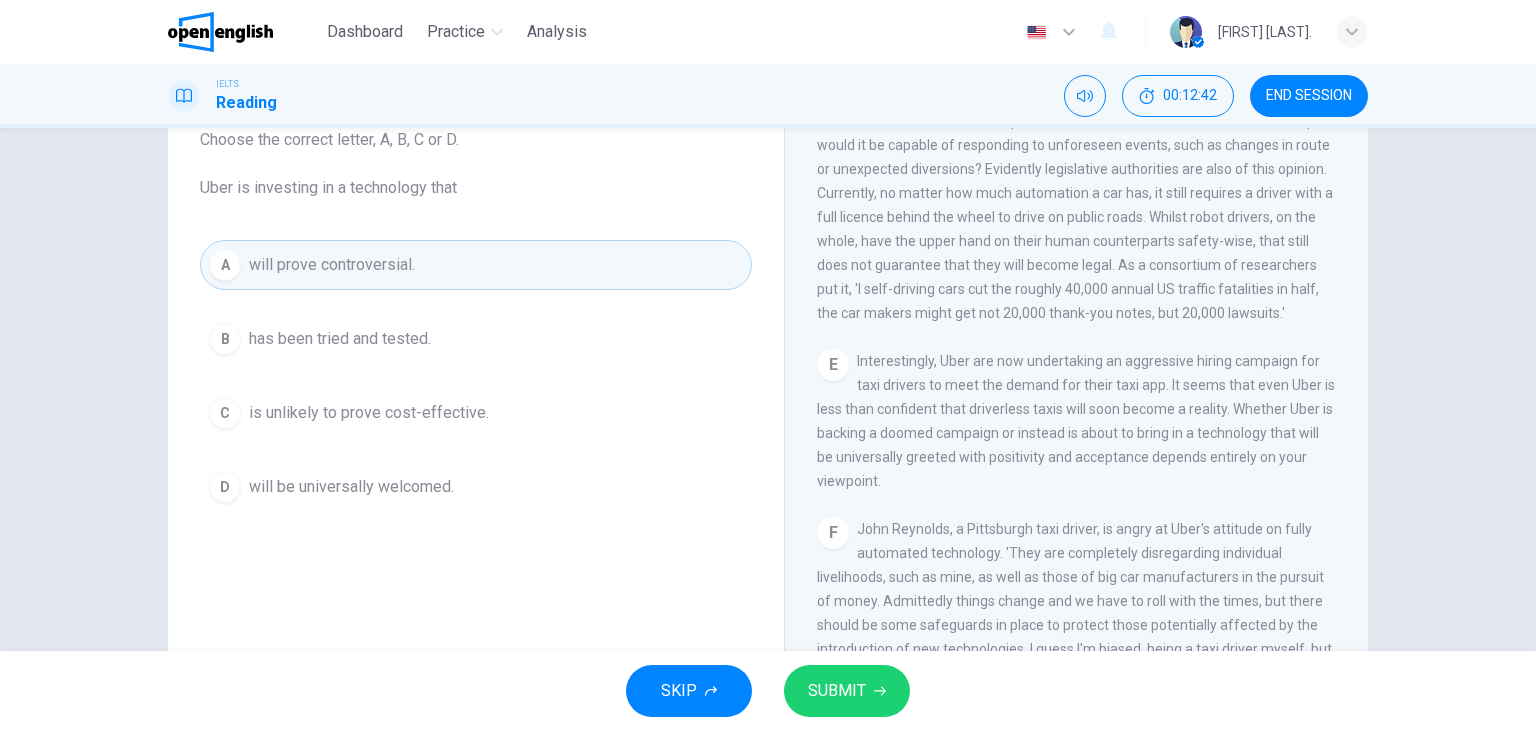 click on "SUBMIT" at bounding box center (837, 691) 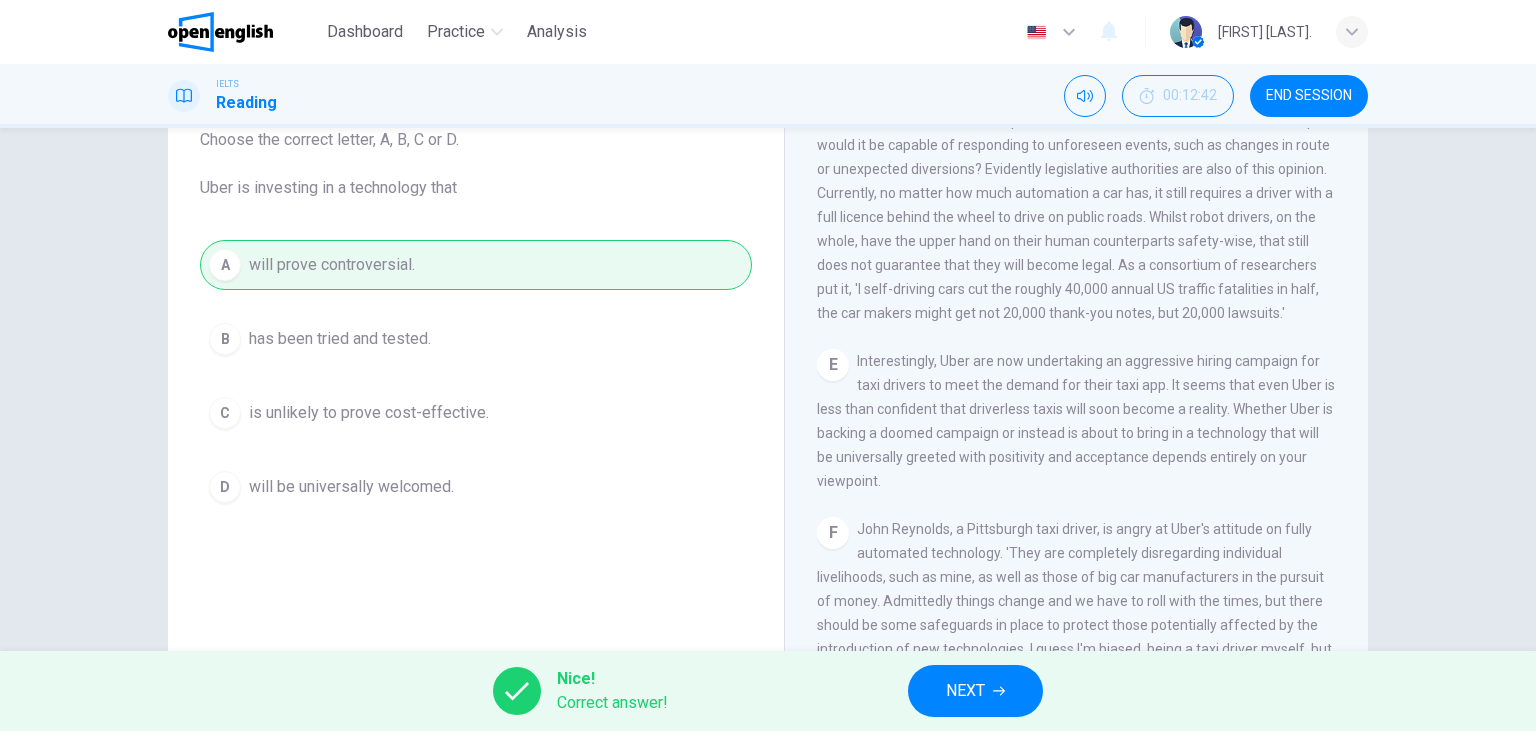 click on "NEXT" at bounding box center [975, 691] 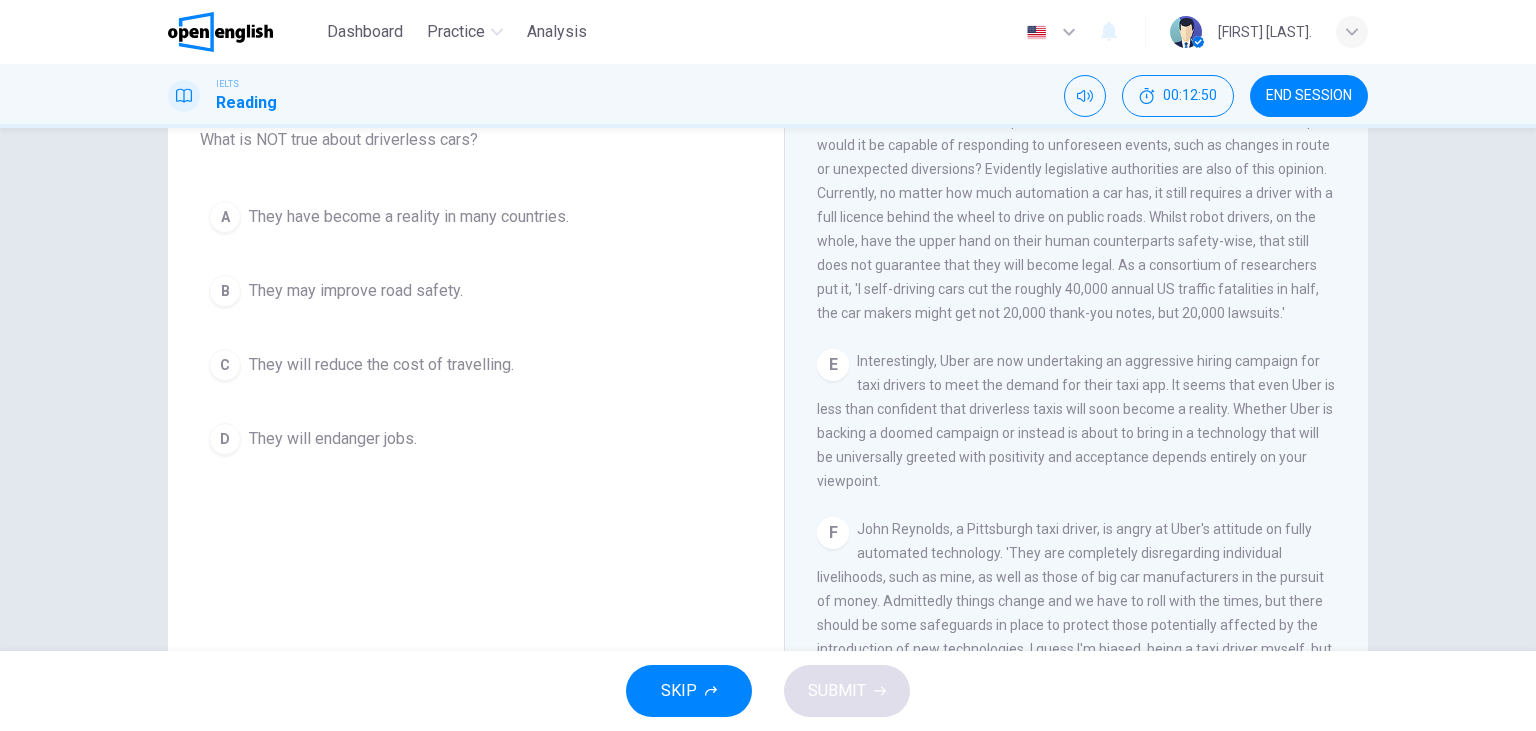 click on "They have become a reality in many countries." at bounding box center [409, 217] 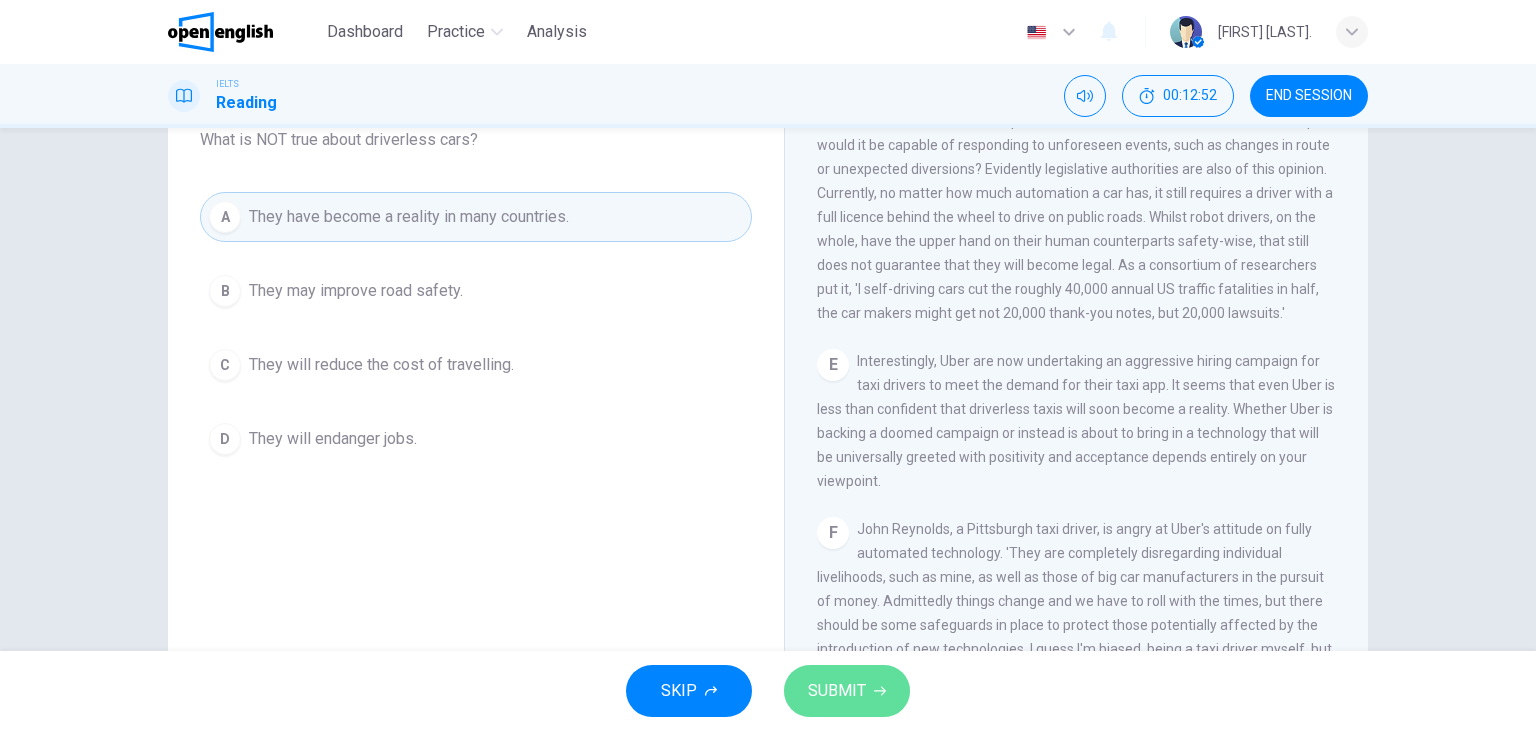 click on "SUBMIT" at bounding box center (837, 691) 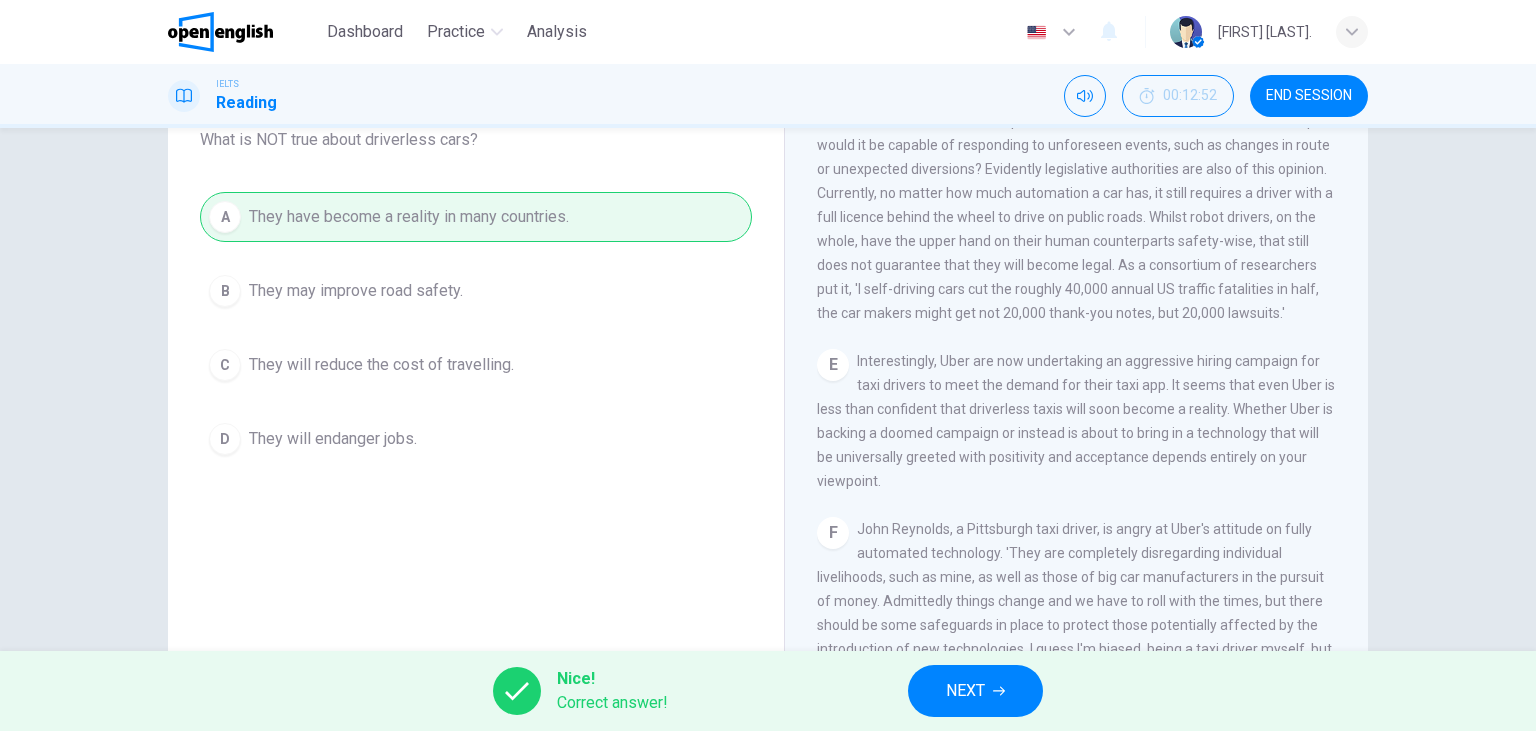 click on "NEXT" at bounding box center [975, 691] 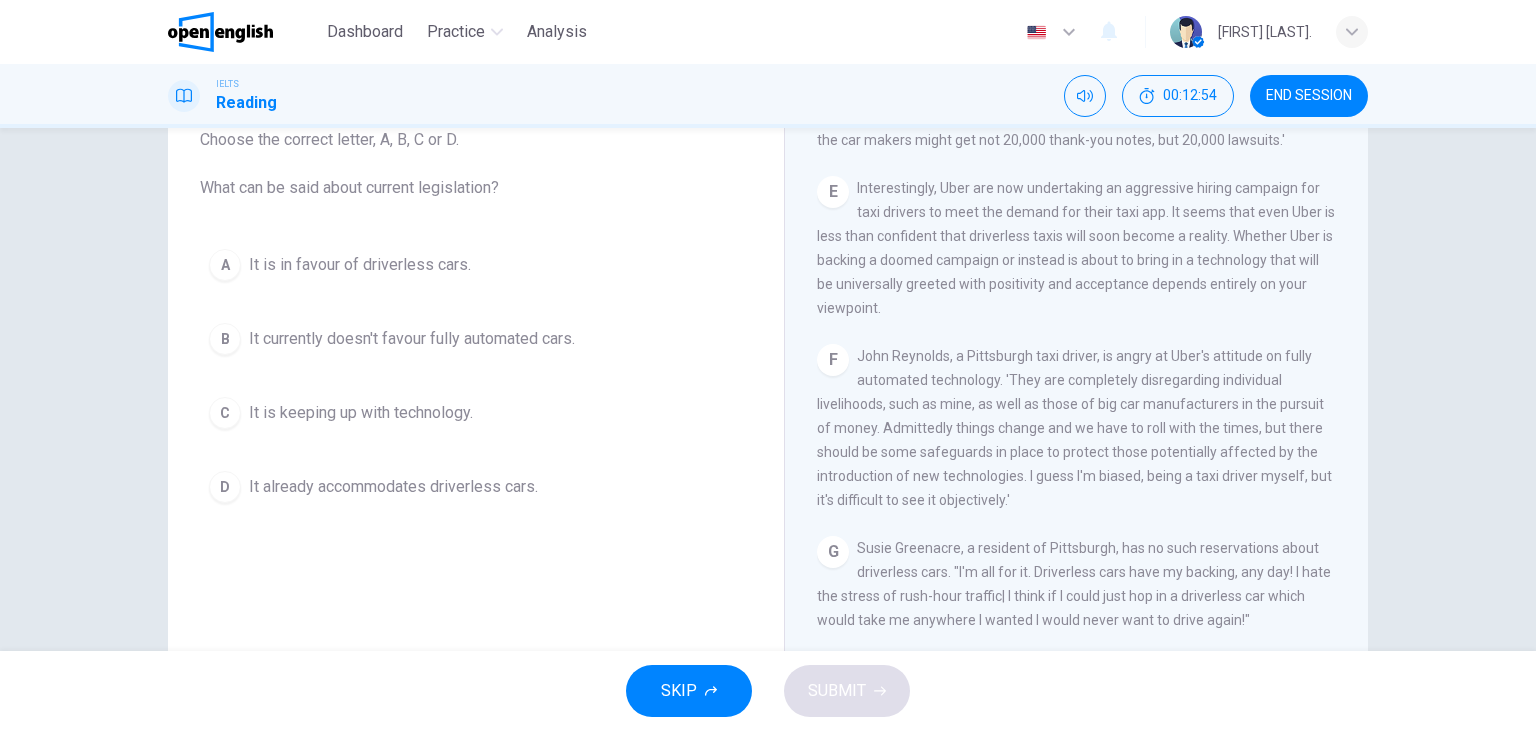scroll, scrollTop: 1382, scrollLeft: 0, axis: vertical 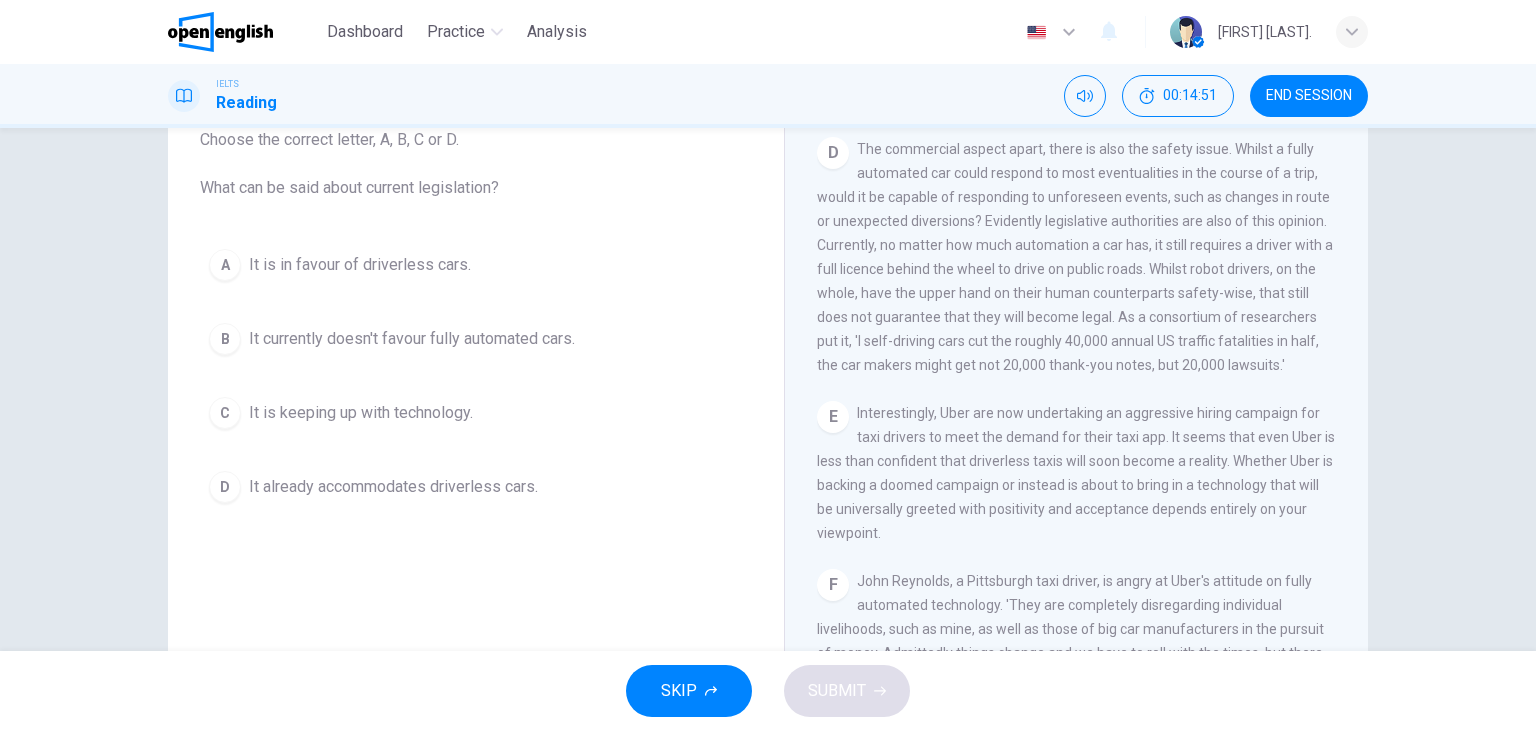 drag, startPoint x: 938, startPoint y: 299, endPoint x: 1081, endPoint y: 316, distance: 144.00694 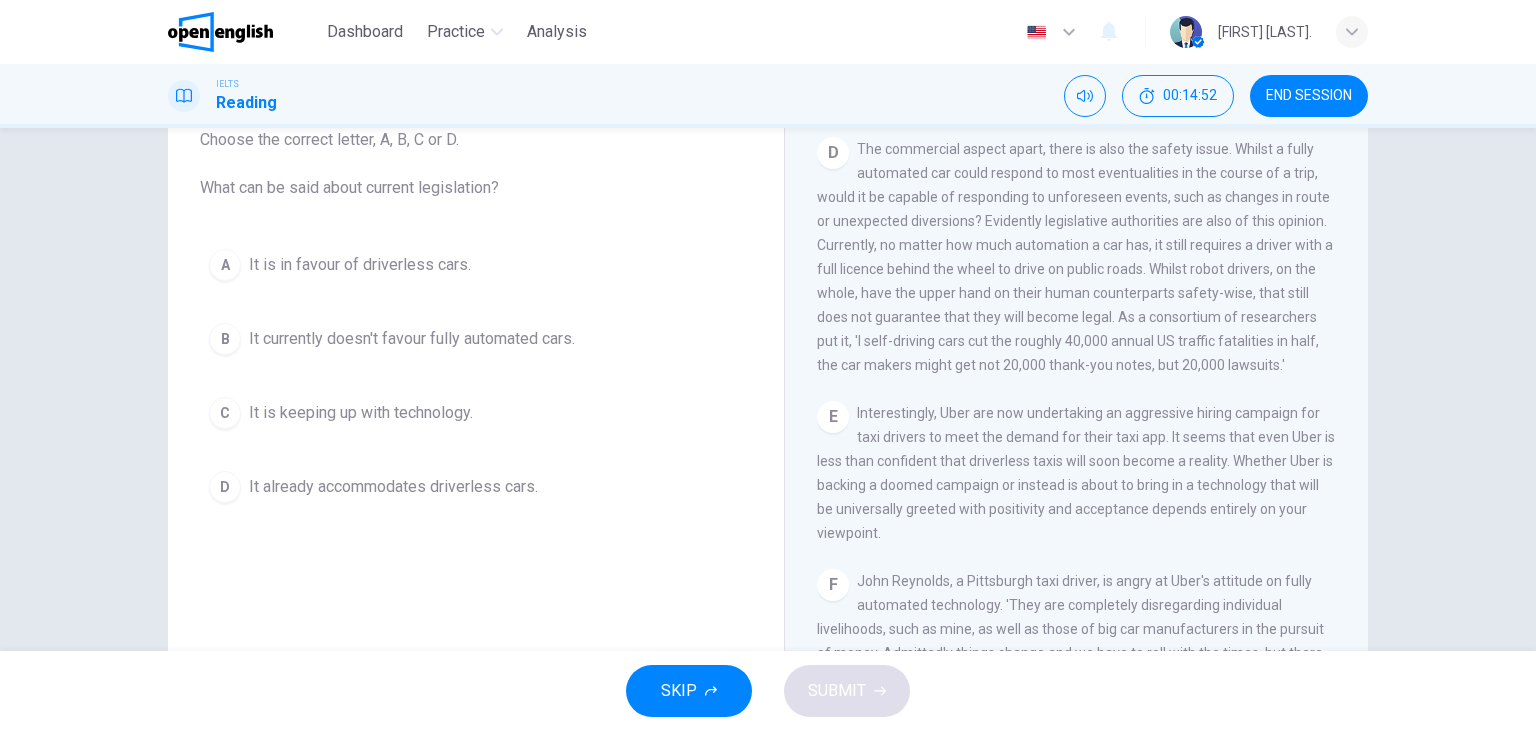 drag, startPoint x: 903, startPoint y: 325, endPoint x: 1015, endPoint y: 327, distance: 112.01785 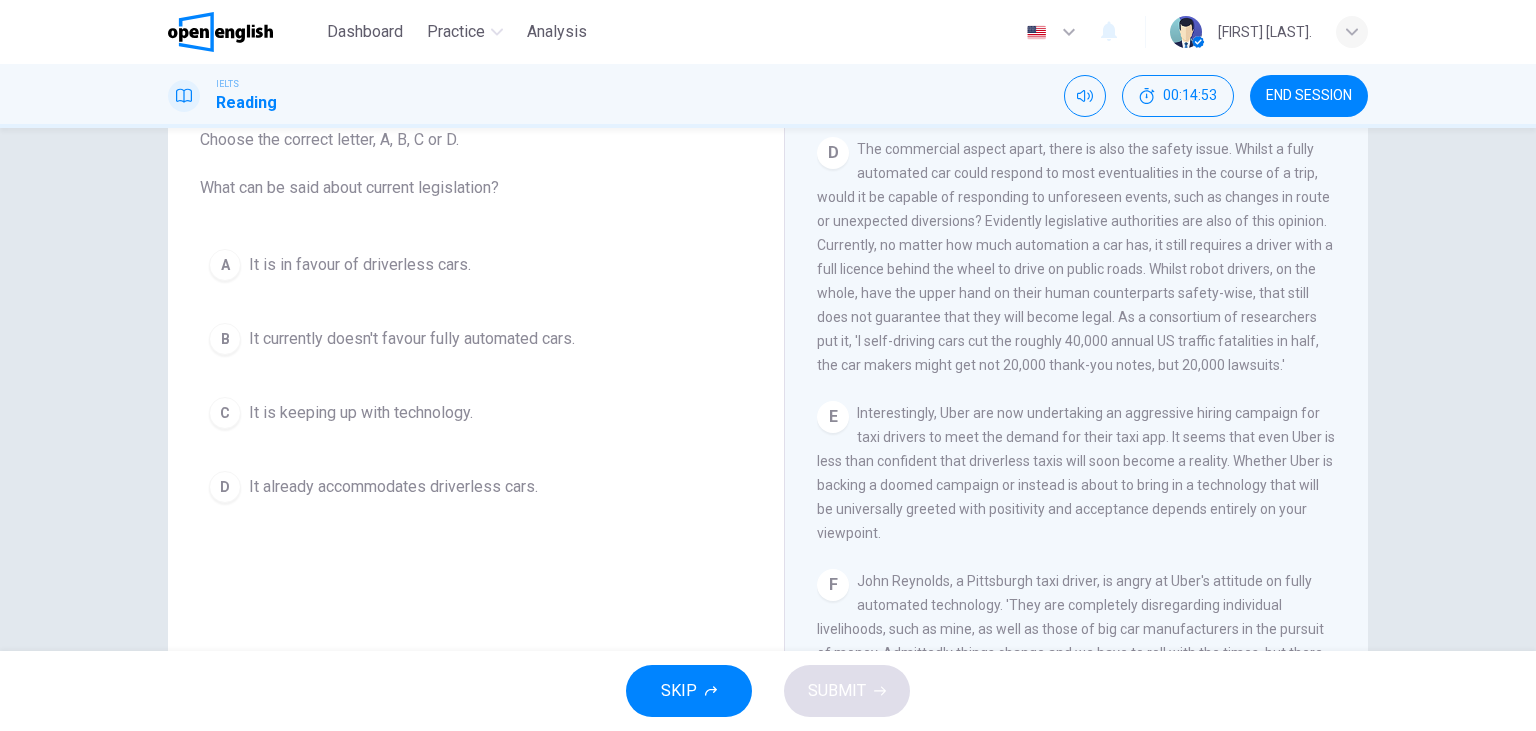 drag, startPoint x: 1119, startPoint y: 332, endPoint x: 1147, endPoint y: 332, distance: 28 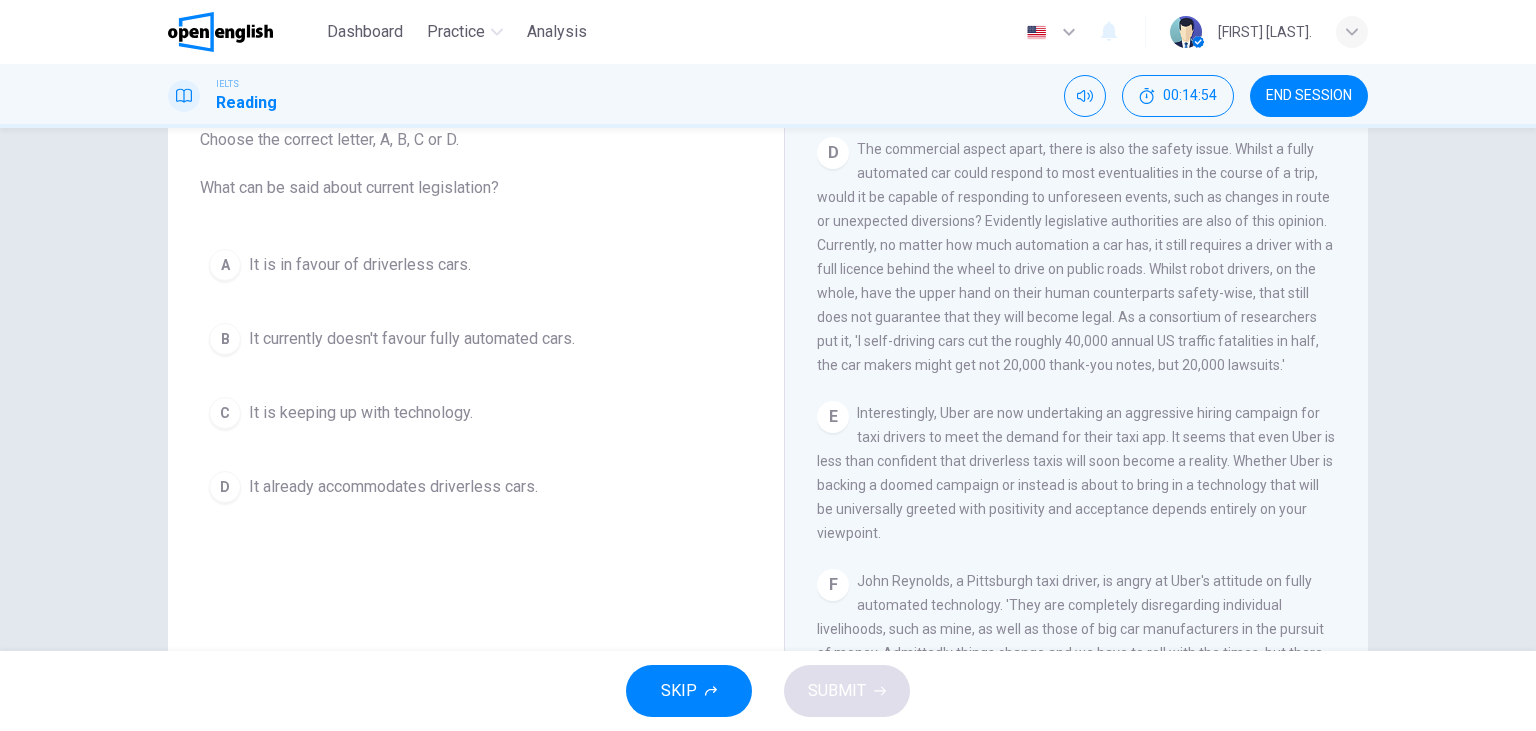 drag, startPoint x: 874, startPoint y: 347, endPoint x: 971, endPoint y: 347, distance: 97 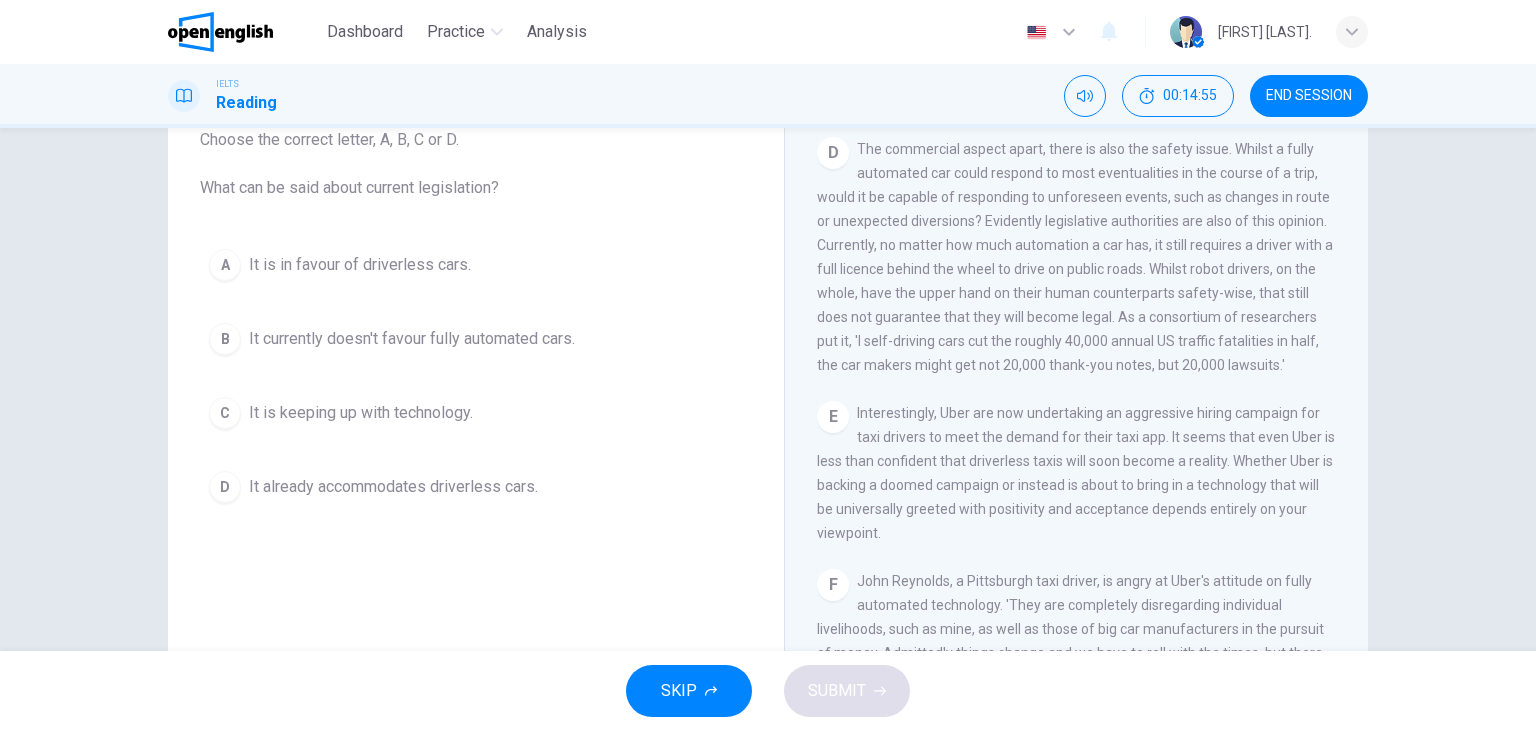 drag, startPoint x: 988, startPoint y: 283, endPoint x: 1018, endPoint y: 282, distance: 30.016663 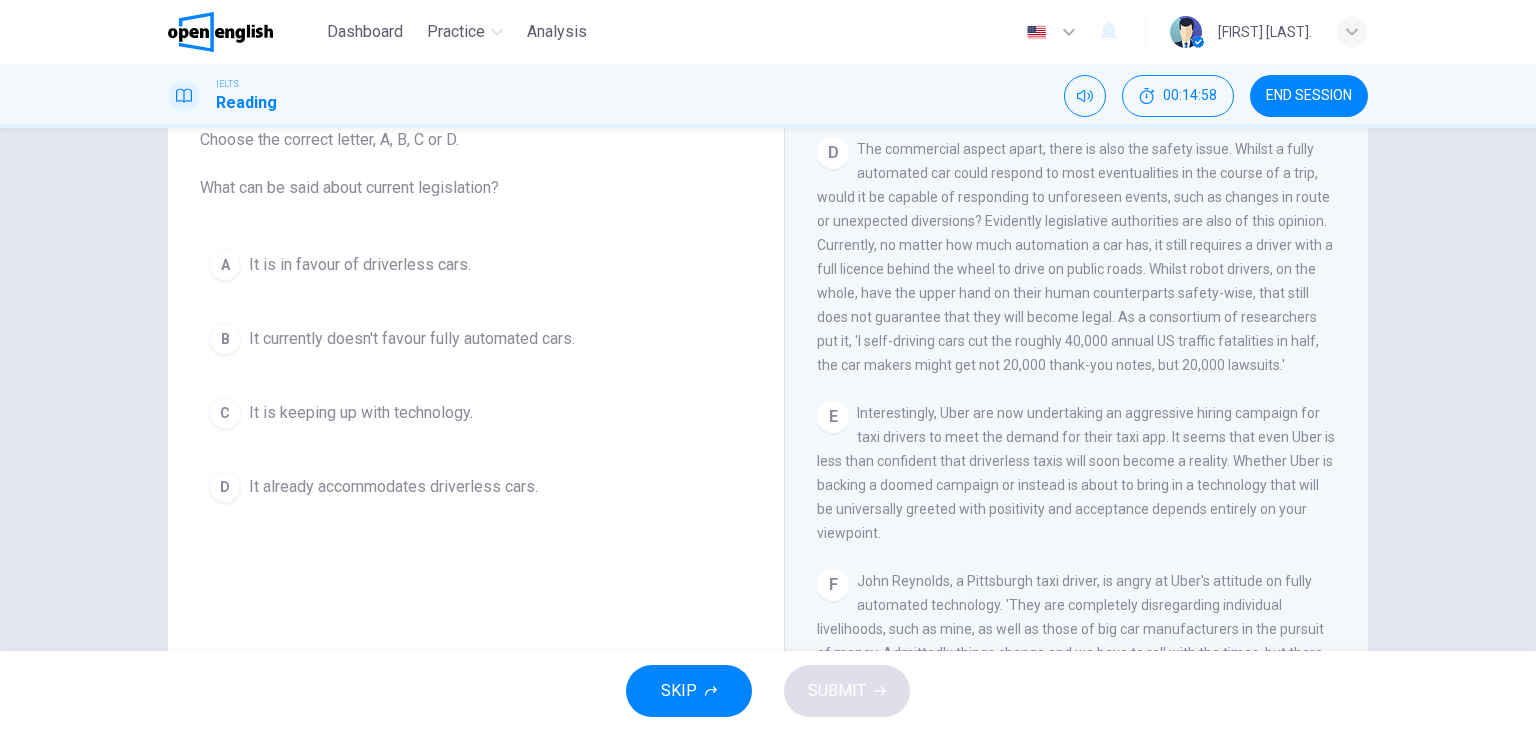 drag, startPoint x: 885, startPoint y: 473, endPoint x: 950, endPoint y: 473, distance: 65 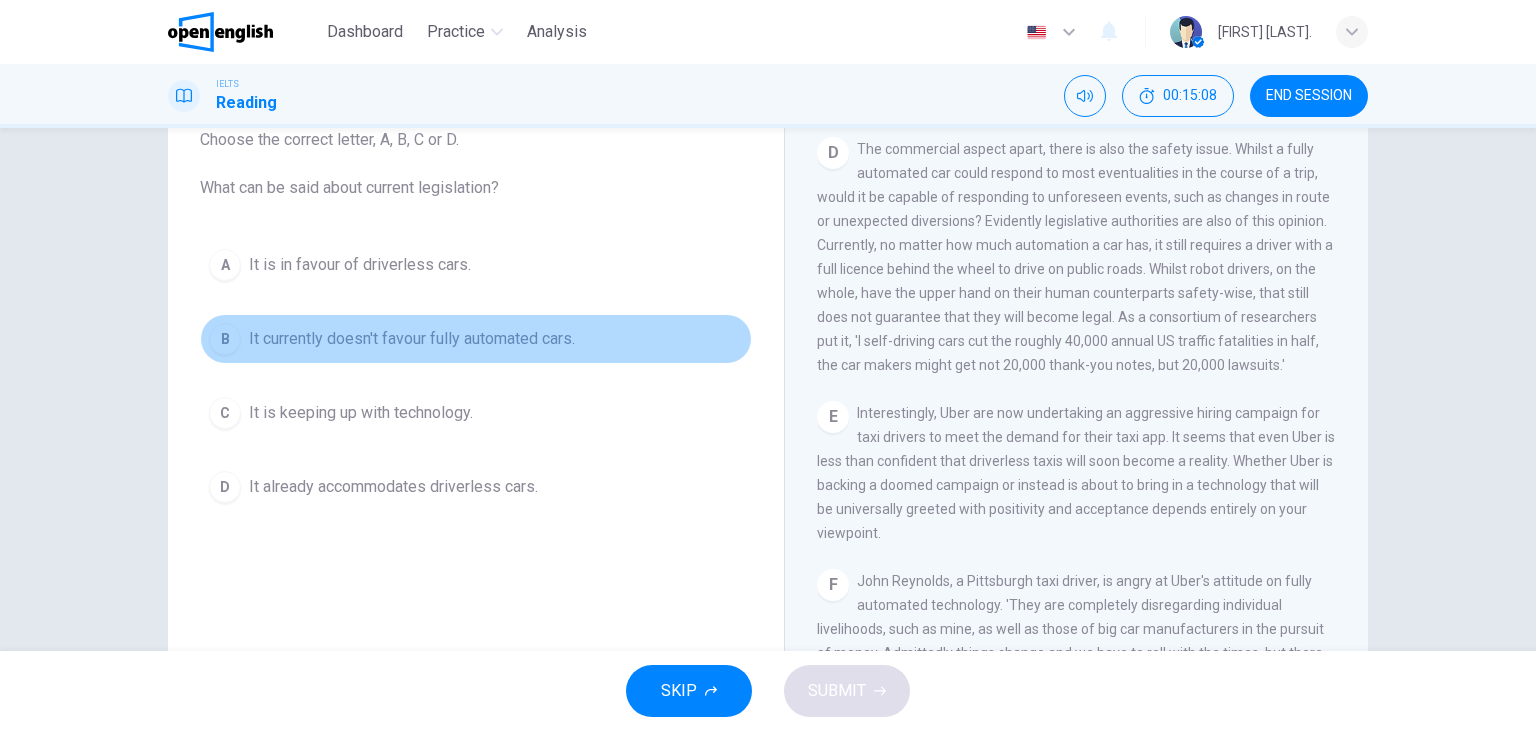 click on "It currently doesn't favour fully automated cars." at bounding box center (412, 339) 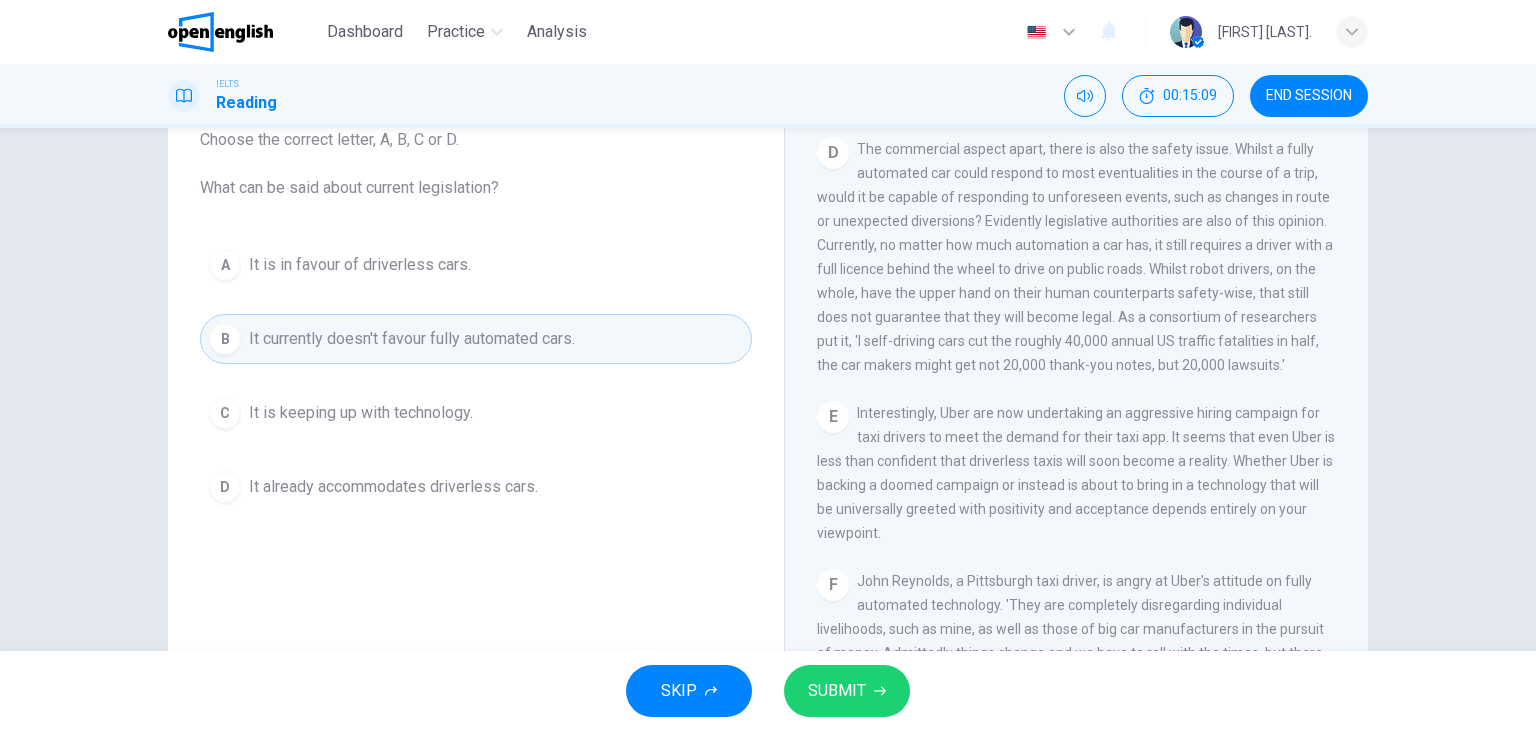 click on "SUBMIT" at bounding box center [837, 691] 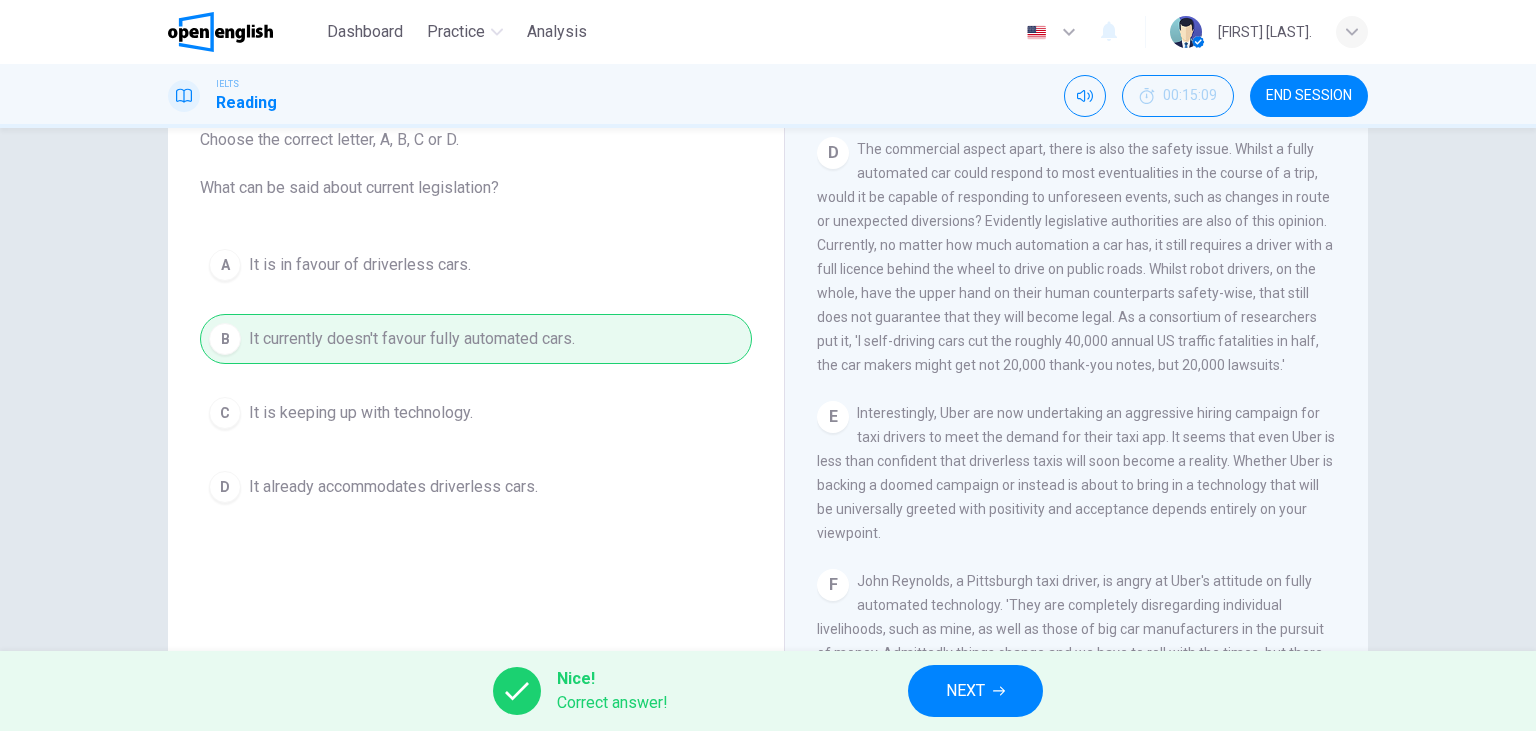 click on "NEXT" at bounding box center [975, 691] 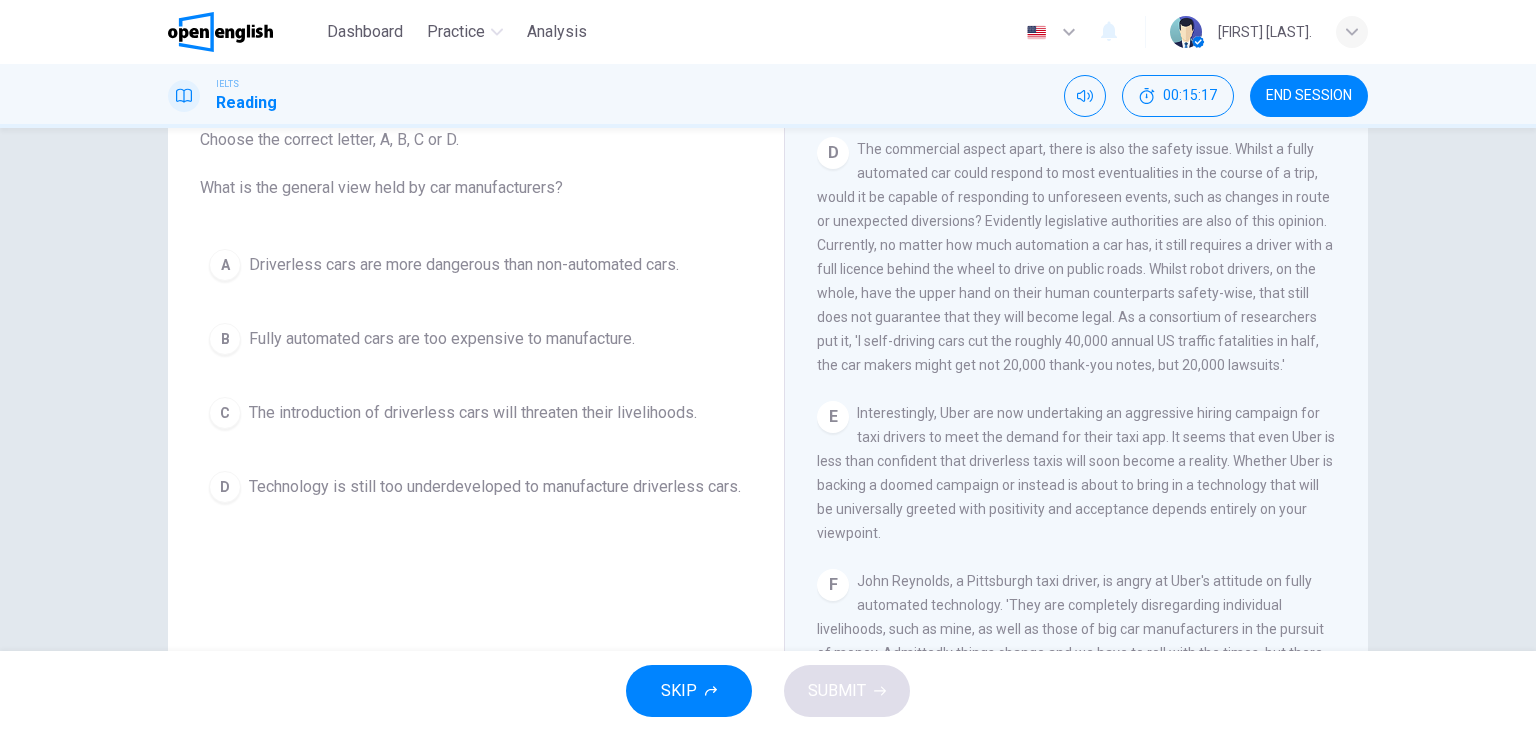 click on "The introduction of driverless cars will threaten their livelihoods." at bounding box center [473, 413] 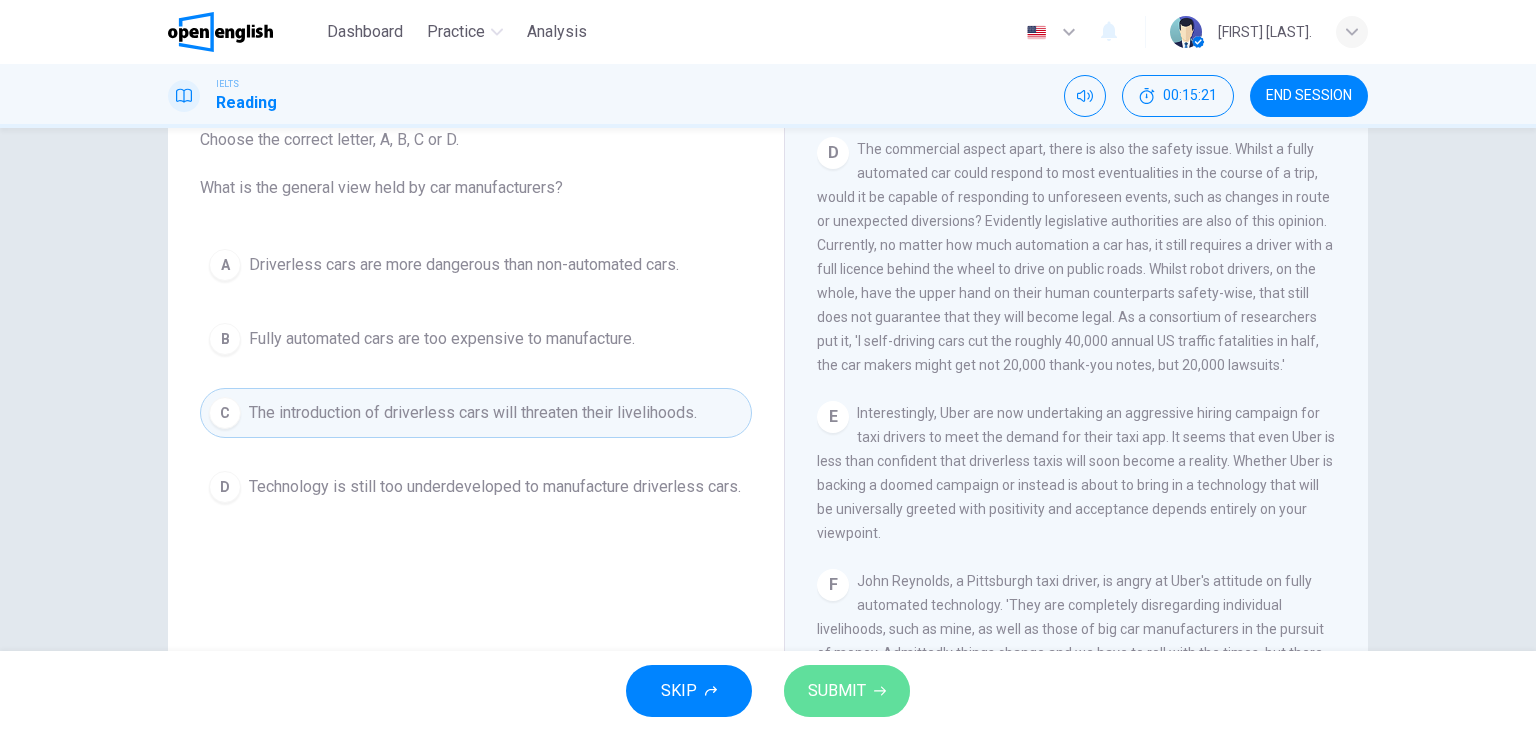 click on "SUBMIT" at bounding box center (837, 691) 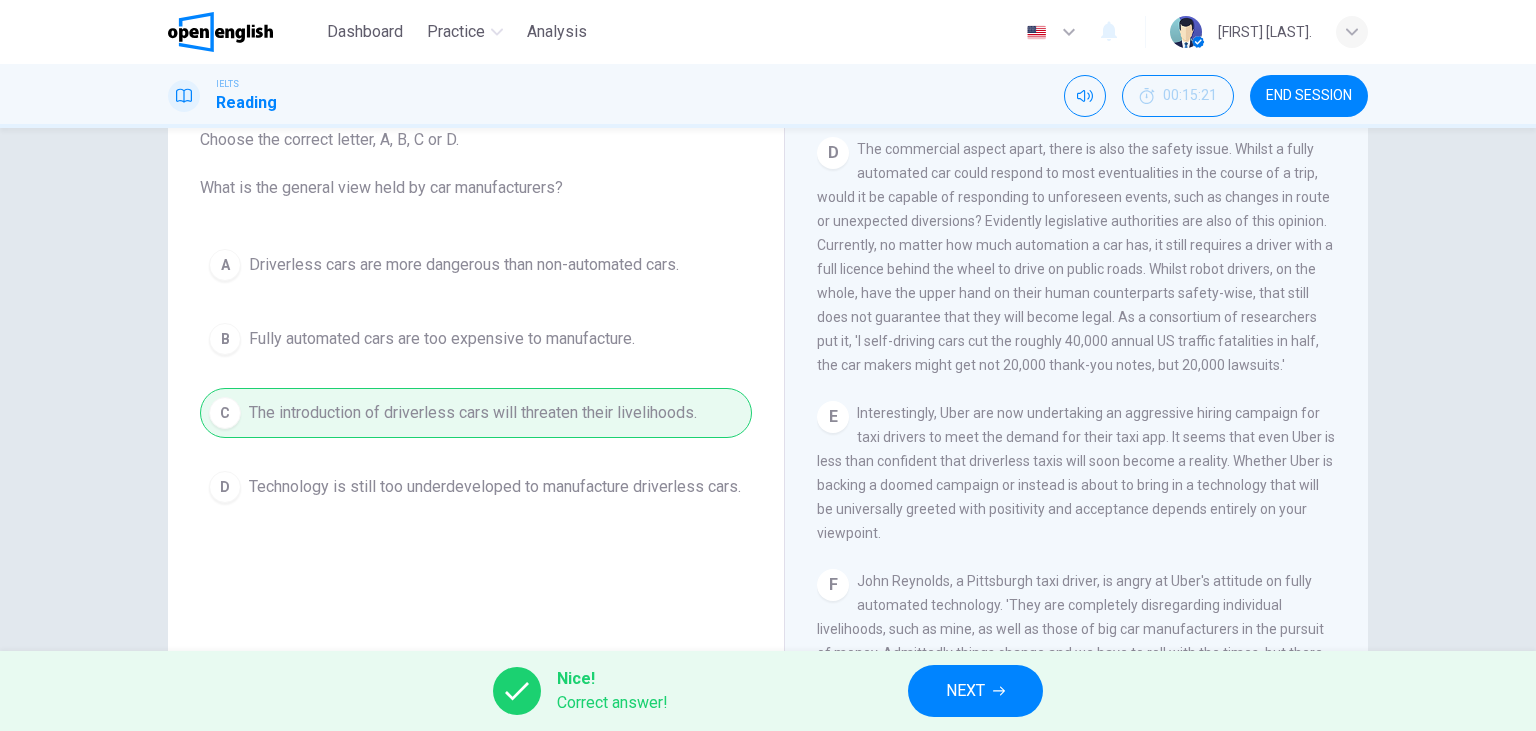 click on "NEXT" at bounding box center (965, 691) 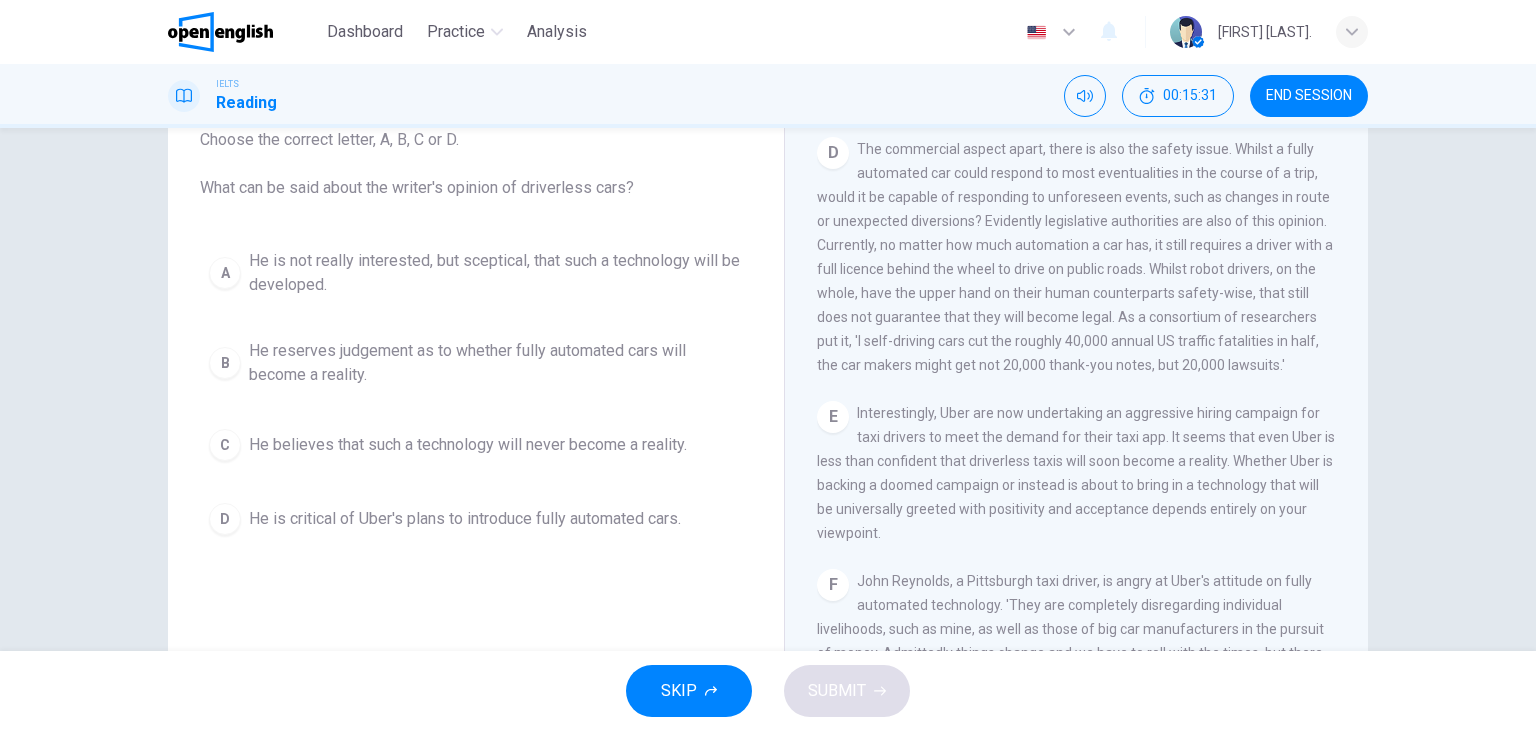 click on "He reserves judgement as to whether fully automated cars will become a reality." at bounding box center [496, 363] 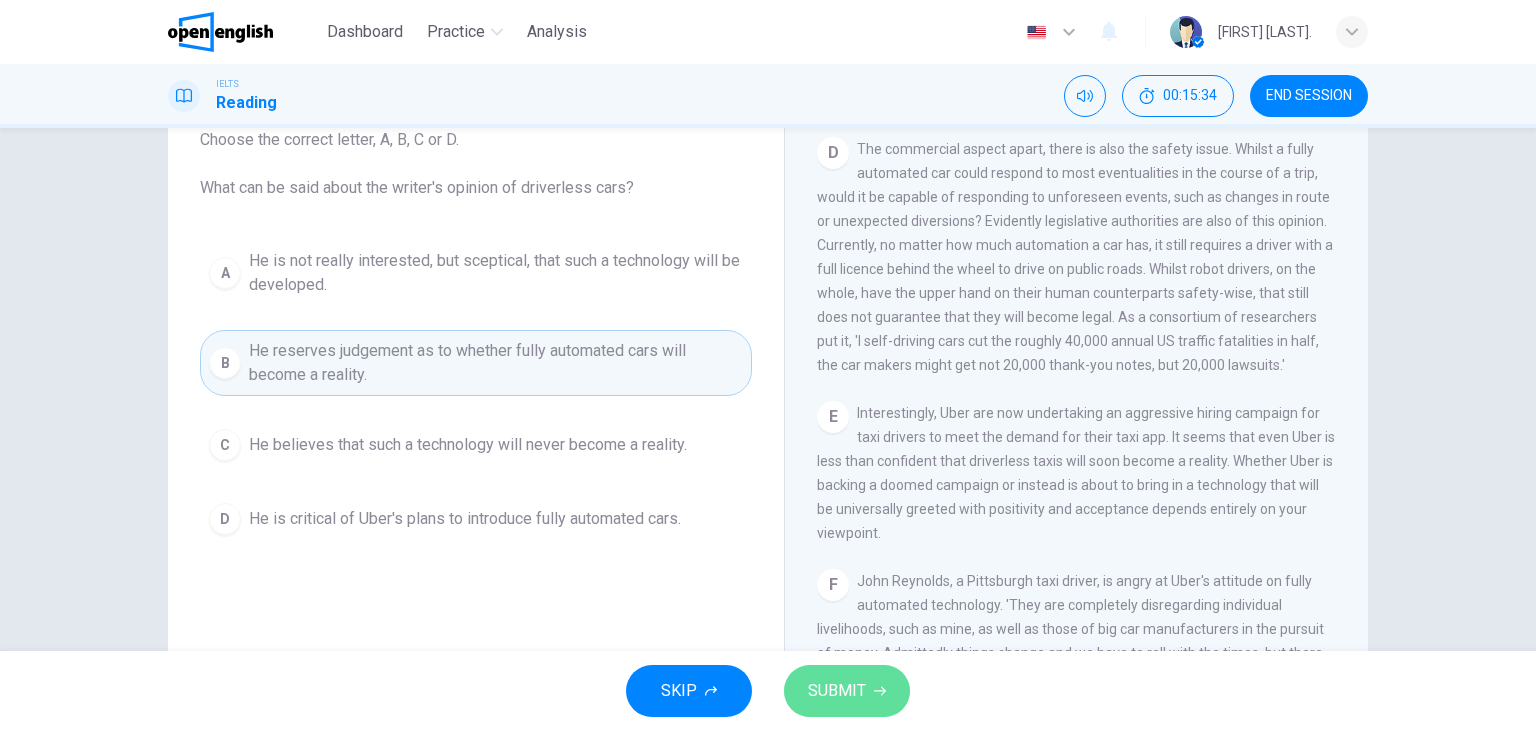 click on "SUBMIT" at bounding box center [837, 691] 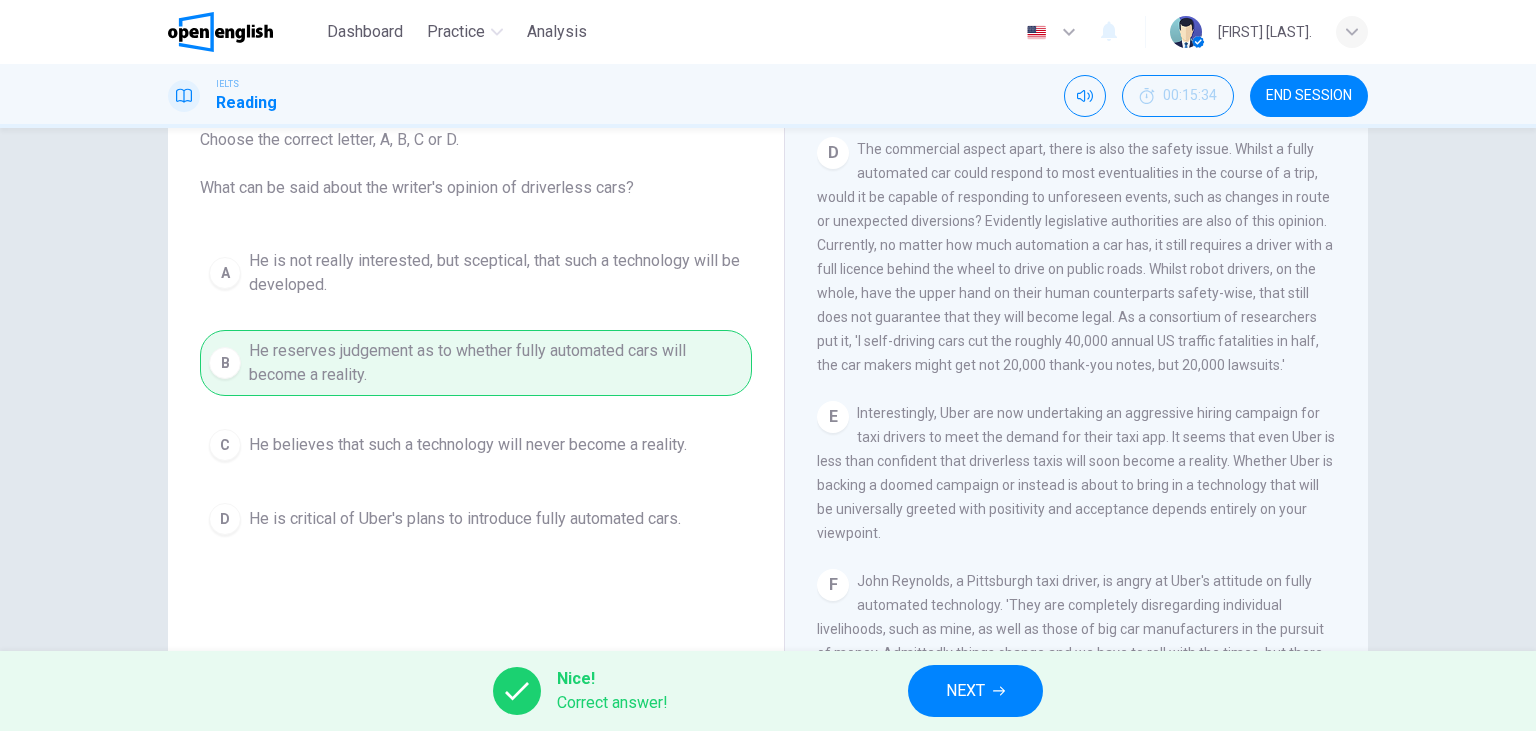 click on "NEXT" at bounding box center (965, 691) 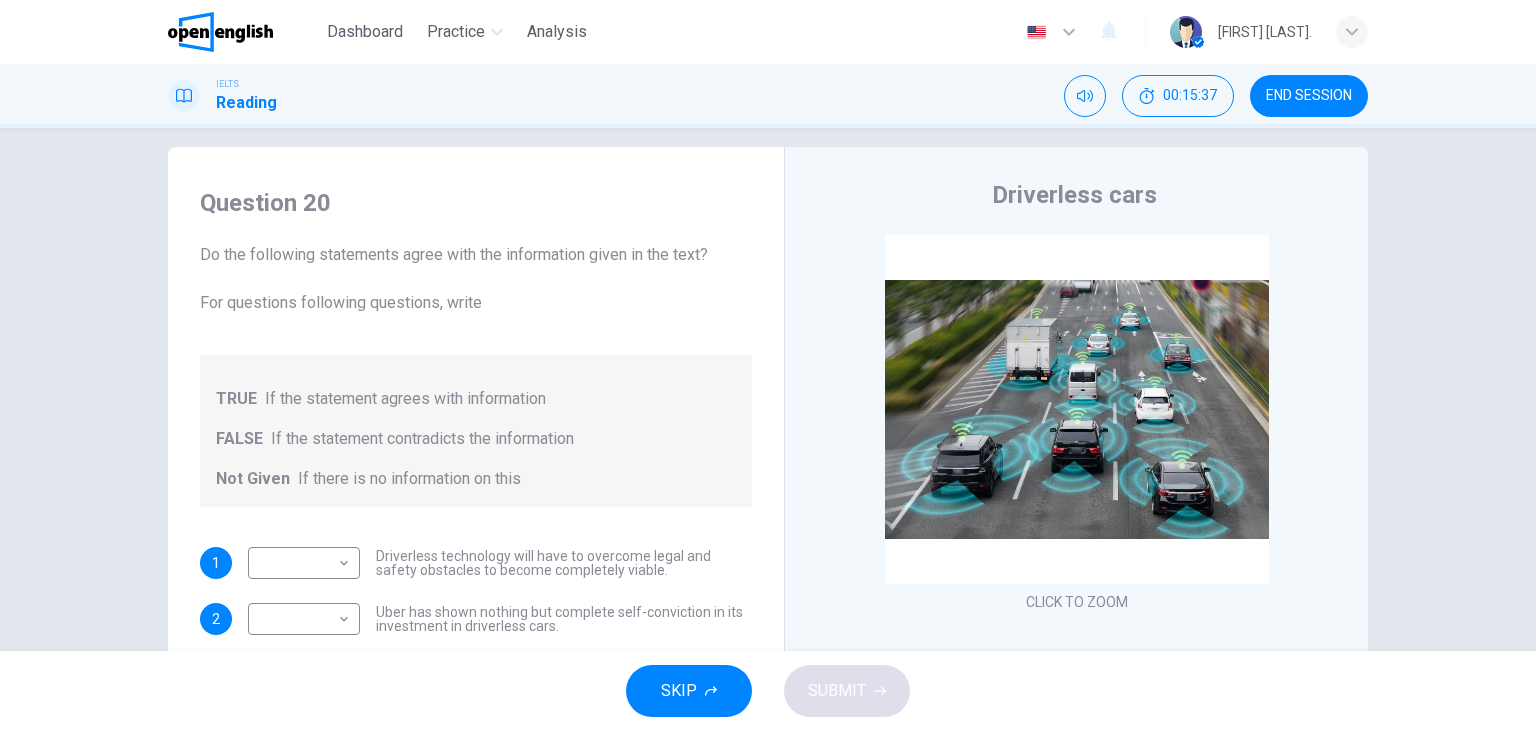 scroll, scrollTop: 136, scrollLeft: 0, axis: vertical 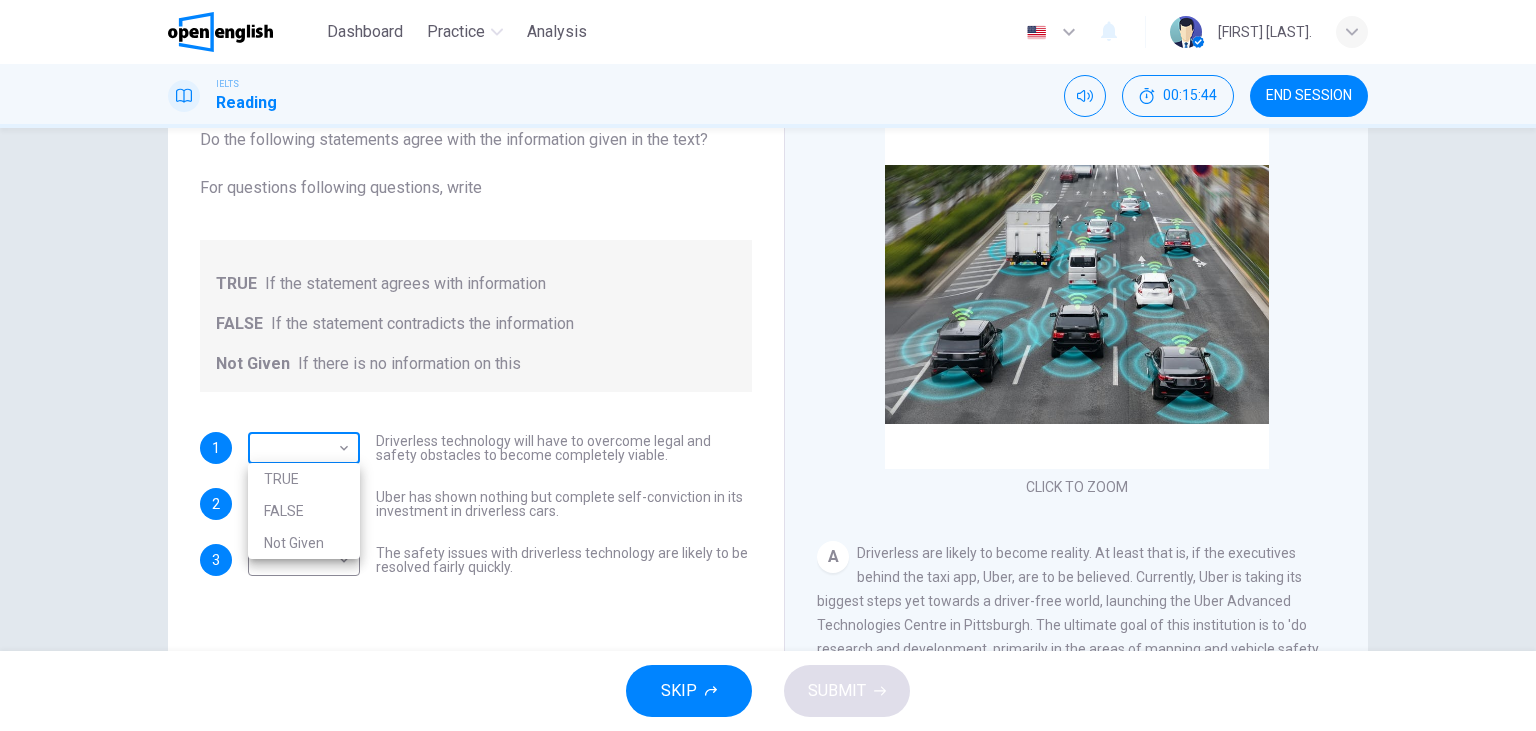 click on "This site uses cookies, as explained in our  Privacy Policy . If you agree to the use of cookies, please click the Accept button and continue to browse our site.   Privacy Policy Accept Dashboard Practice Analysis English ** ​ [FIRST] [LAST] IELTS Reading 00:15:44 END SESSION Question 20 Do the following statements agree with the information given in the text? For questions following questions, write TRUE If the statement agrees with information FALSE If the statement contradicts the information Not Given If there is no information on this 1 ​ ​ Driverless technology will have to overcome legal and safety obstacles to become completely viable. 2 ​ ​ Uber has shown nothing but complete self-conviction in its investment in driverless cars. 3 ​ ​ The safety issues with driverless technology are likely to be resolved fairly quickly. Driverless cars CLICK TO ZOOM Click to Zoom A B C D E F G H SKIP SUBMIT Open English - Online English Dashboard Practice Analysis Notifications 1 © Copyright  2025 TRUE" at bounding box center (768, 365) 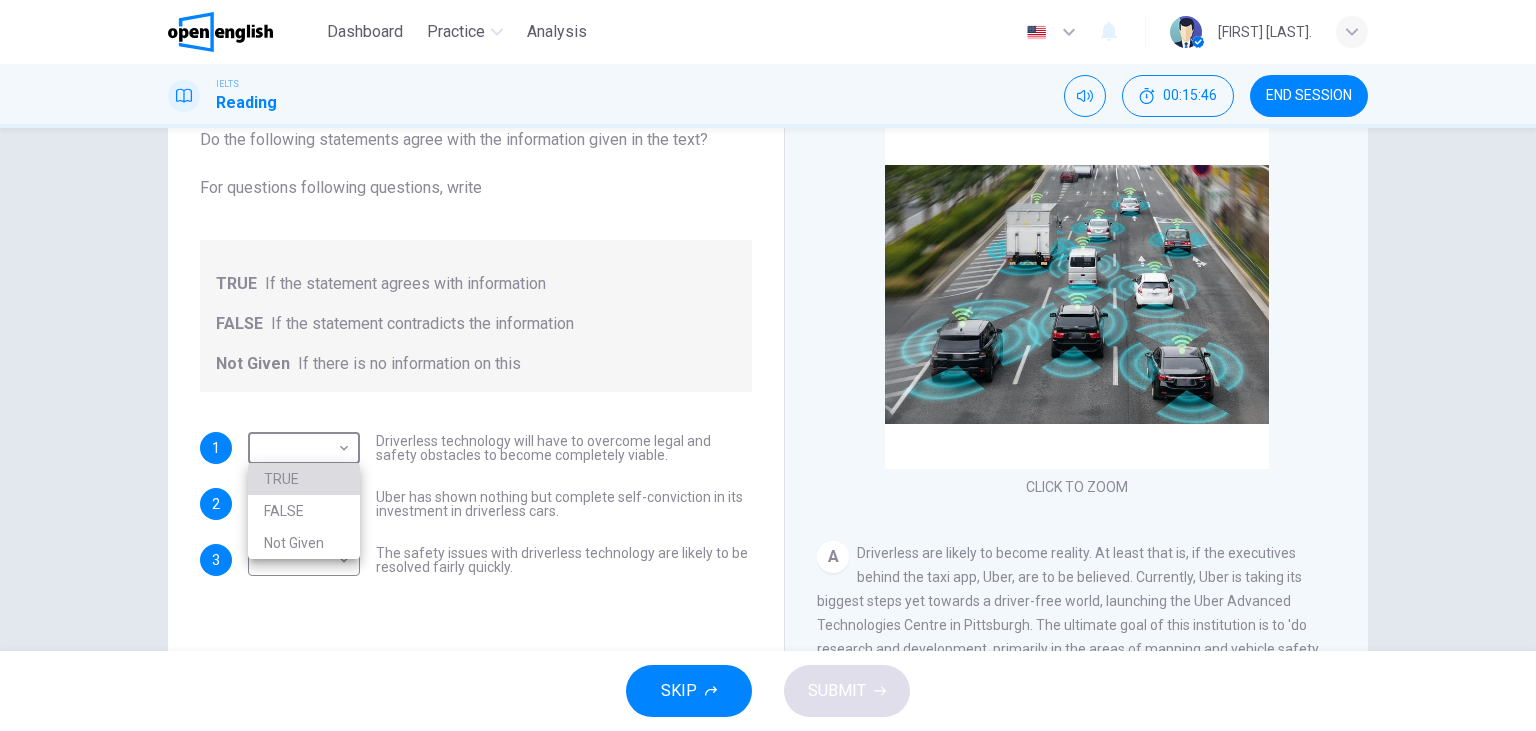 click on "TRUE" at bounding box center (304, 479) 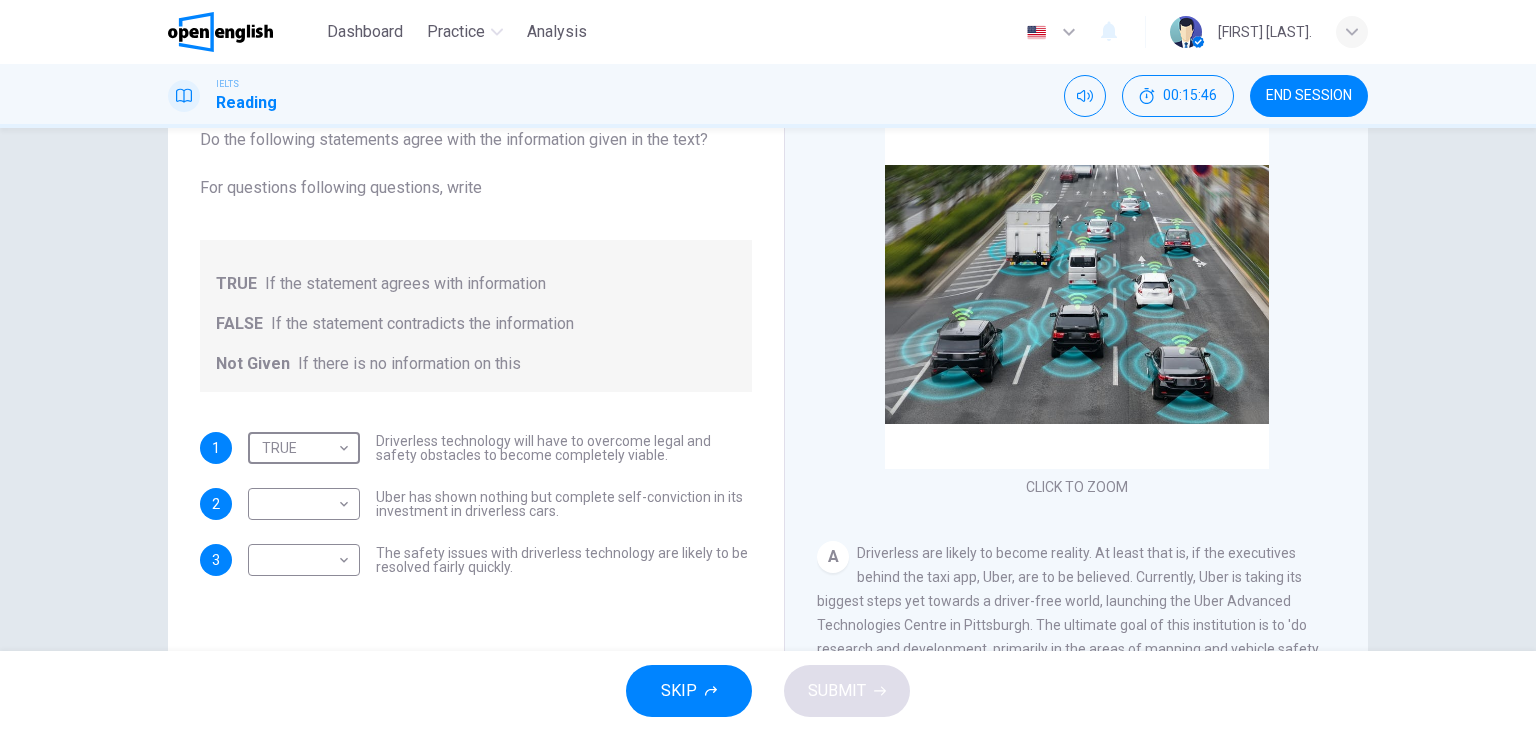 click on "Question 20 Do the following statements agree with the information given in the text? For questions following questions, write TRUE If the statement agrees with information FALSE If the statement contradicts the information Not Given If there is no information on this 1 TRUE **** ​ Driverless technology will have to overcome legal and safety obstacles to become completely viable. 2 ​ ​ Uber has shown nothing but complete self-conviction in its investment in driverless cars. 3 ​ ​ The safety issues with driverless technology are likely to be resolved fairly quickly. Driverless cars CLICK TO ZOOM Click to Zoom A B C D E F G [FIRST] [LAST], a resident of Pittsburgh, has no such reservations about driverless cars. "I'm all for it. Driverless cars have my backing, any day! I hate the stress of rush-hour traffic| I think if I could just hop in a driverless car which would take me anywhere I wanted I would never want to drive again!" H" at bounding box center (768, 389) 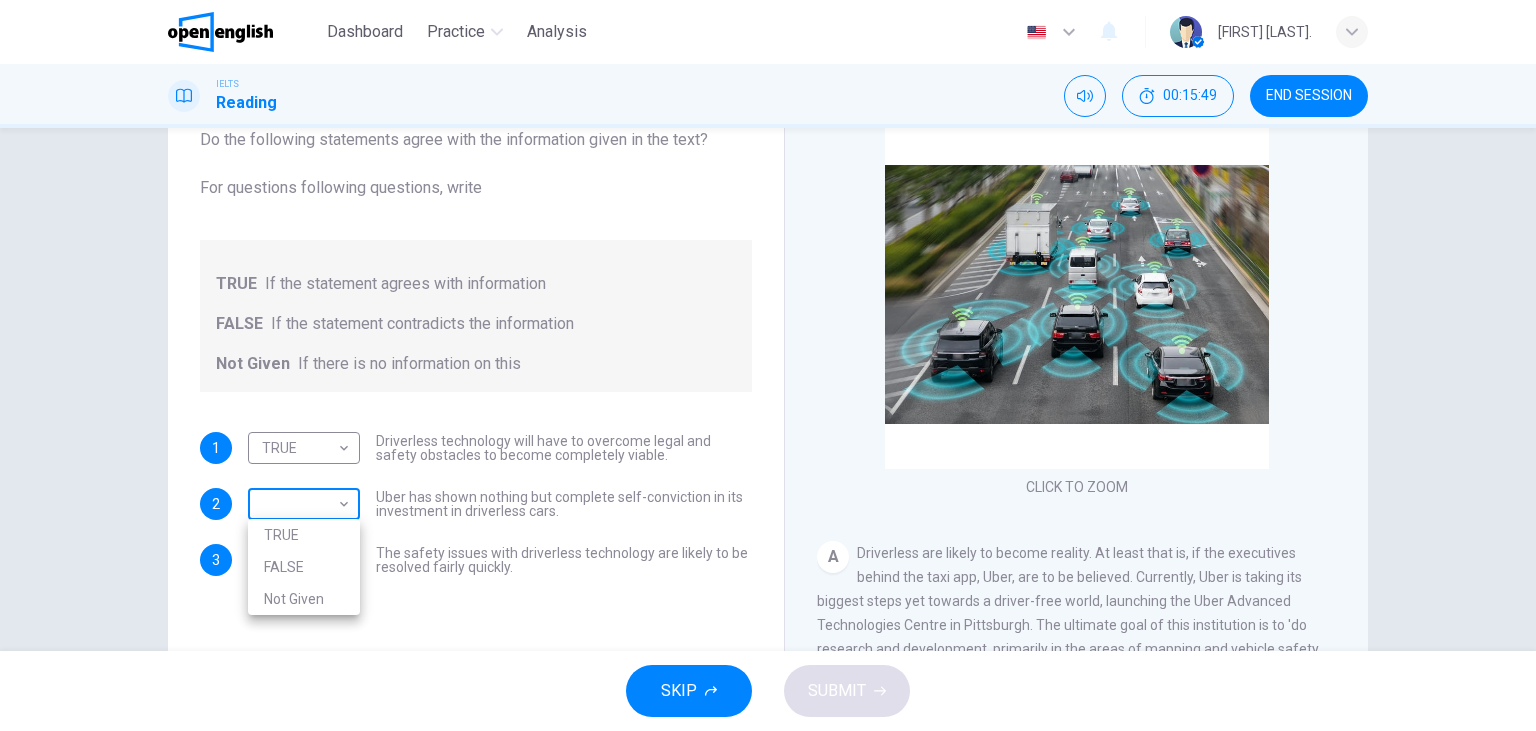 click on "This site uses cookies, as explained in our  Privacy Policy . If you agree to the use of cookies, please click the Accept button and continue to browse our site.   Privacy Policy Accept Dashboard Practice Analysis English ** ​ [FIRST] [LAST] IELTS Reading 00:15:49 END SESSION Question 20 Do the following statements agree with the information given in the text? For questions following questions, write TRUE If the statement agrees with information FALSE If the statement contradicts the information Not Given If there is no information on this 1 TRUE **** ​ Driverless technology will have to overcome legal and safety obstacles to become completely viable. 2 ​ ​ Uber has shown nothing but complete self-conviction in its investment in driverless cars. 3 ​ ​ The safety issues with driverless technology are likely to be resolved fairly quickly. Driverless cars CLICK TO ZOOM Click to Zoom A B C D E F G H SKIP SUBMIT Open English - Online English Dashboard Practice Analysis Notifications 1 © Copyright  2025" at bounding box center [768, 365] 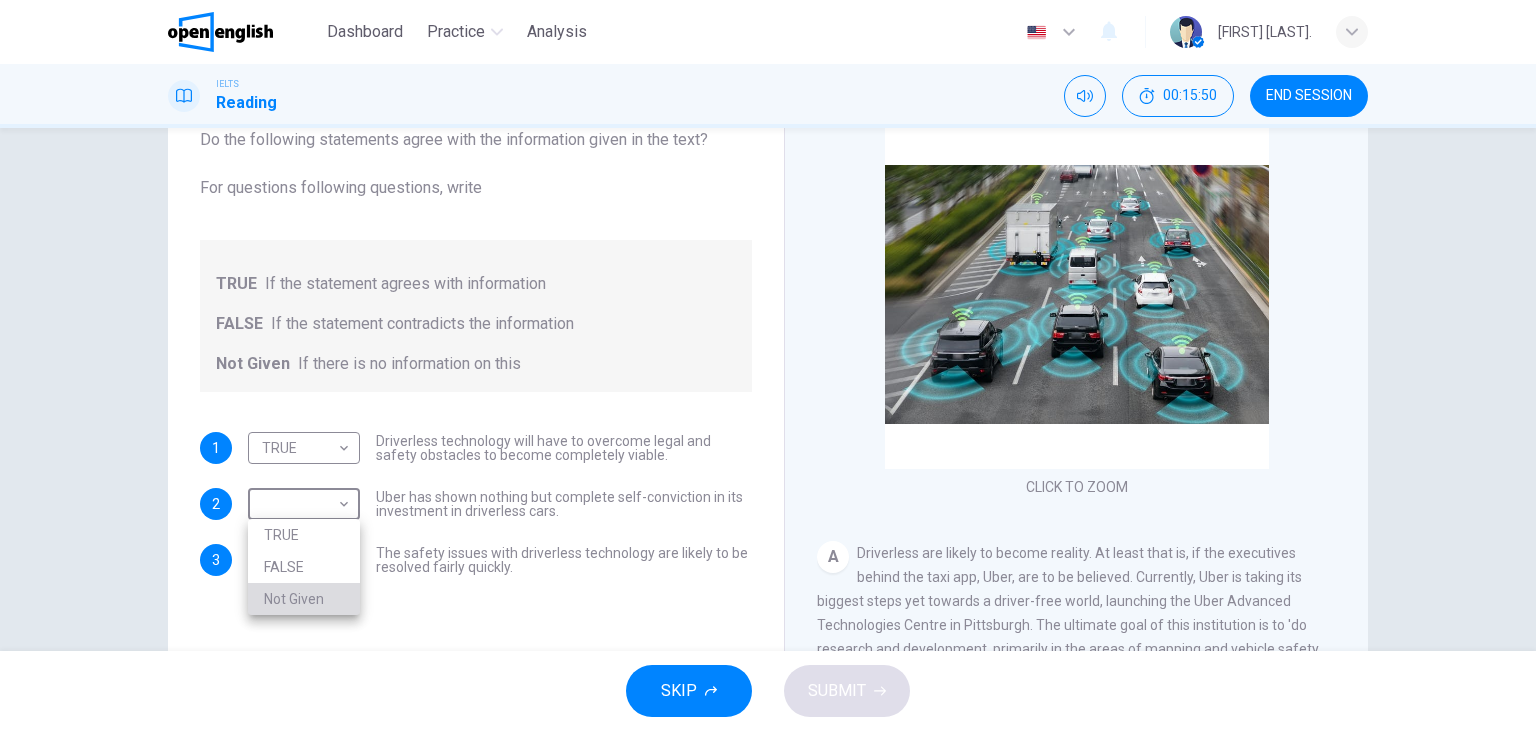 click on "Not Given" at bounding box center (304, 599) 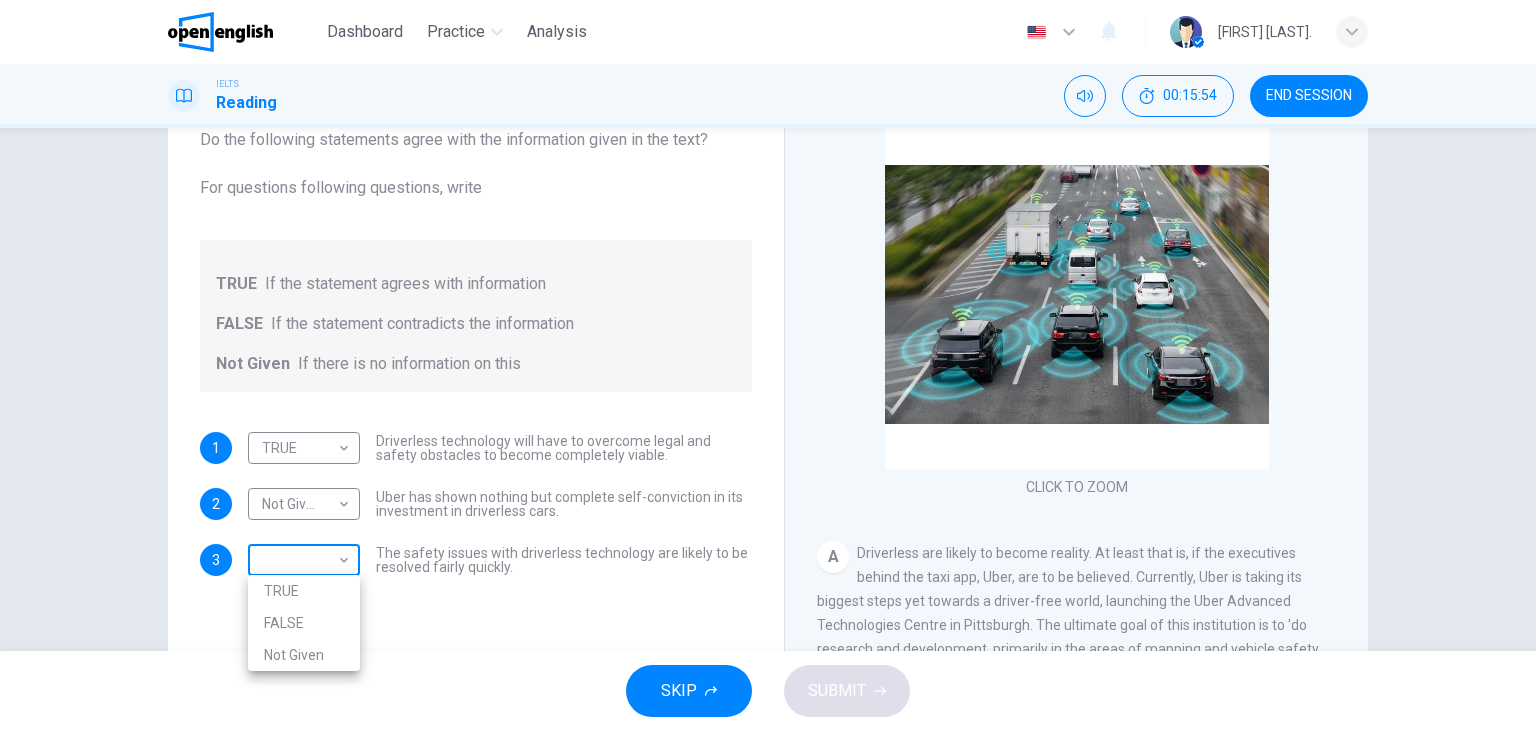 click on "This site uses cookies, as explained in our  Privacy Policy . If you agree to the use of cookies, please click the Accept button and continue to browse our site.   Privacy Policy Accept Dashboard Practice Analysis English ** ​ [FIRST] [LAST] IELTS Reading 00:15:54 END SESSION Question 20 Do the following statements agree with the information given in the text? For questions following questions, write TRUE If the statement agrees with information FALSE If the statement contradicts the information Not Given If there is no information on this 1 TRUE **** ​ Driverless technology will have to overcome legal and safety obstacles to become completely viable. 2 Not Given ********* ​ Uber has shown nothing but complete self-conviction in its investment in driverless cars. 3 ​ ​ The safety issues with driverless technology are likely to be resolved fairly quickly. Driverless cars CLICK TO ZOOM Click to Zoom A B C D E F G H SKIP SUBMIT Open English - Online English Dashboard Practice Analysis Notifications 1 2025" at bounding box center [768, 365] 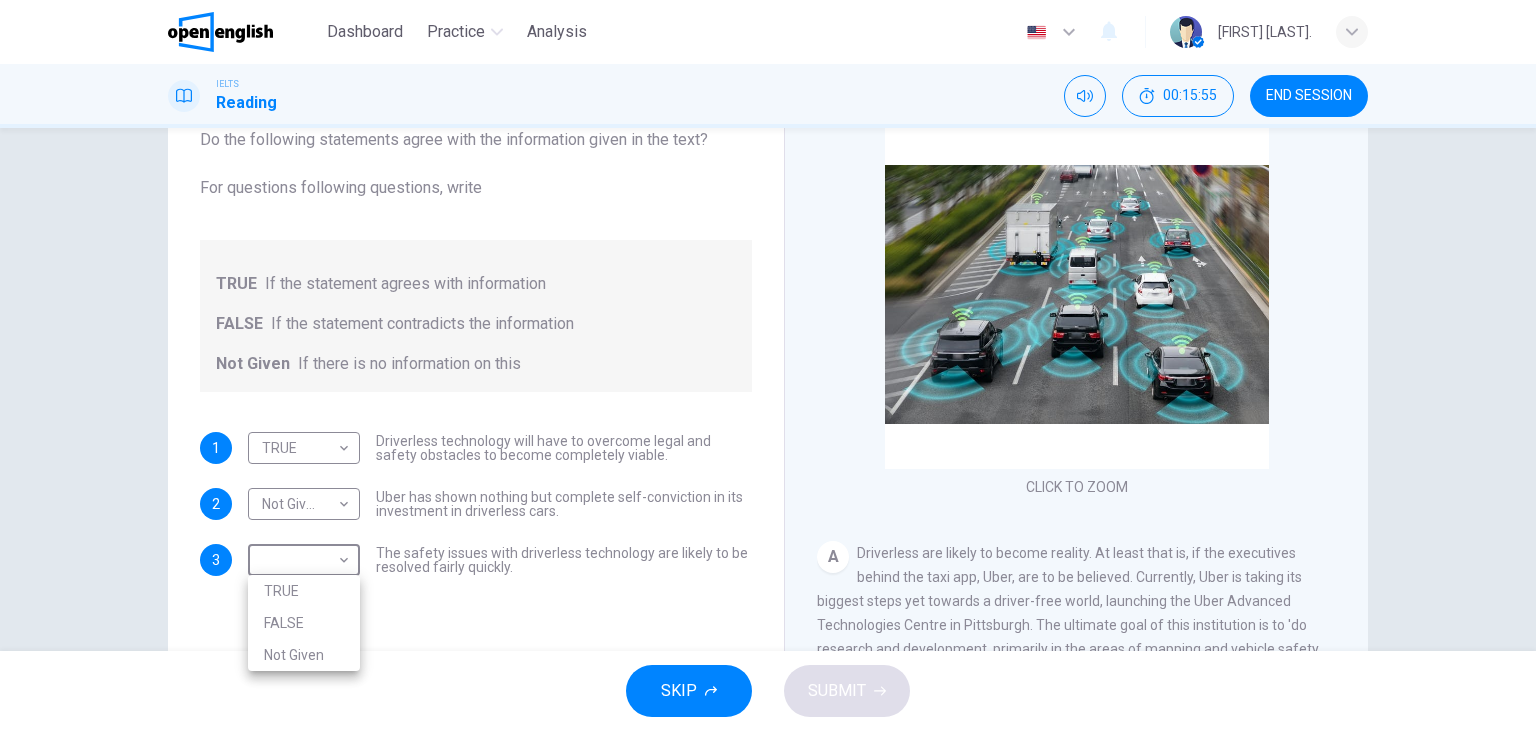click on "FALSE" at bounding box center [304, 623] 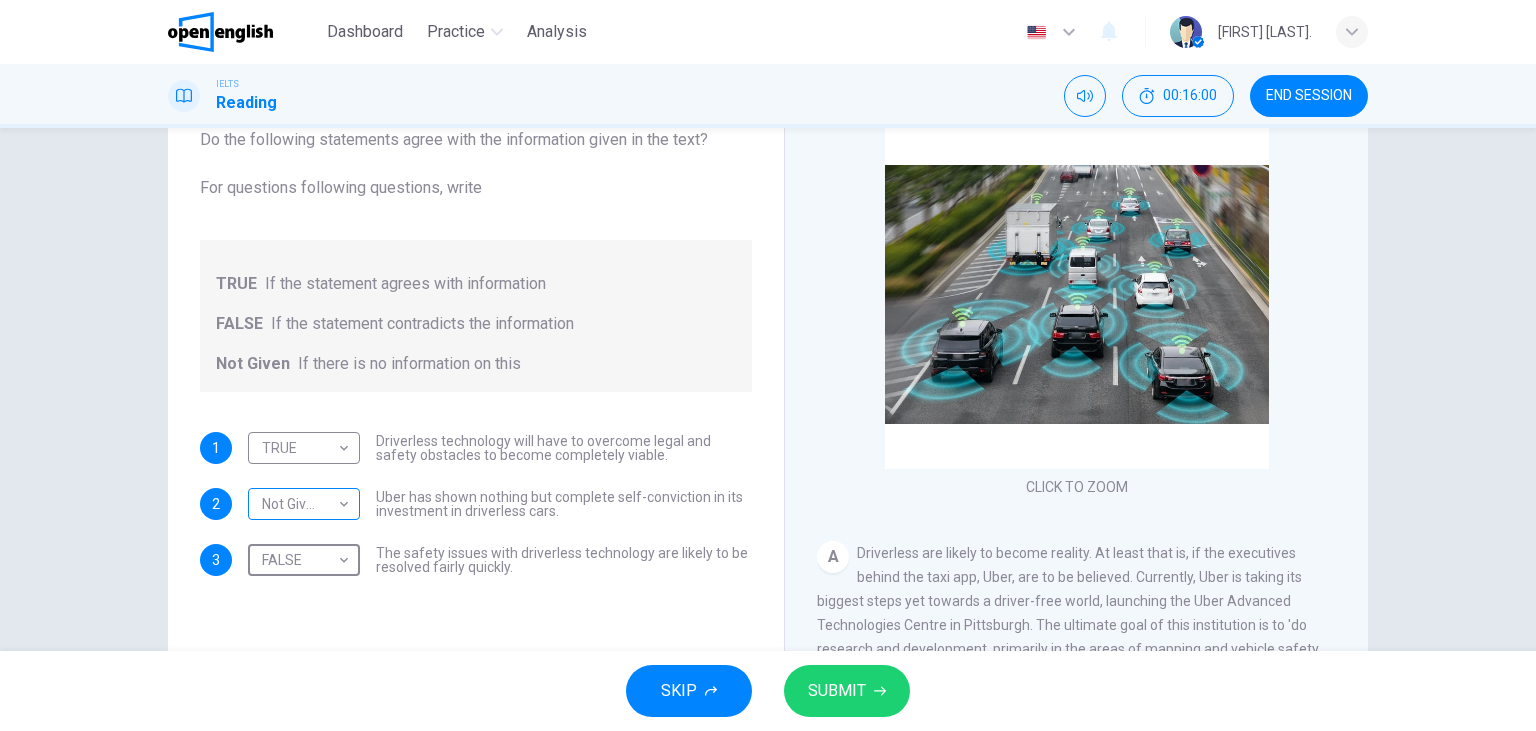 click on "This site uses cookies, as explained in our  Privacy Policy . If you agree to the use of cookies, please click the Accept button and continue to browse our site.   Privacy Policy Accept Dashboard Practice Analysis English ** ​ [FIRST] [LAST]. IELTS Reading 00:16:00 END SESSION Question 20 Do the following statements agree with the information given in the text? For questions following questions, write TRUE If the statement agrees with information FALSE If the statement contradicts the information Not Given If there is no information on this 1 TRUE **** ​ Driverless technology will have to overcome legal and safety obstacles to become completely viable. 2 Not Given ********* ​ Uber has shown nothing but complete self-conviction in its investment in driverless cars. 3 FALSE ***** ​ The safety issues with driverless technology are likely to be resolved fairly quickly. Driverless cars CLICK TO ZOOM Click to Zoom A B C D E F G H SKIP SUBMIT Open English - Online English Dashboard Practice Analysis Notifications" at bounding box center [768, 365] 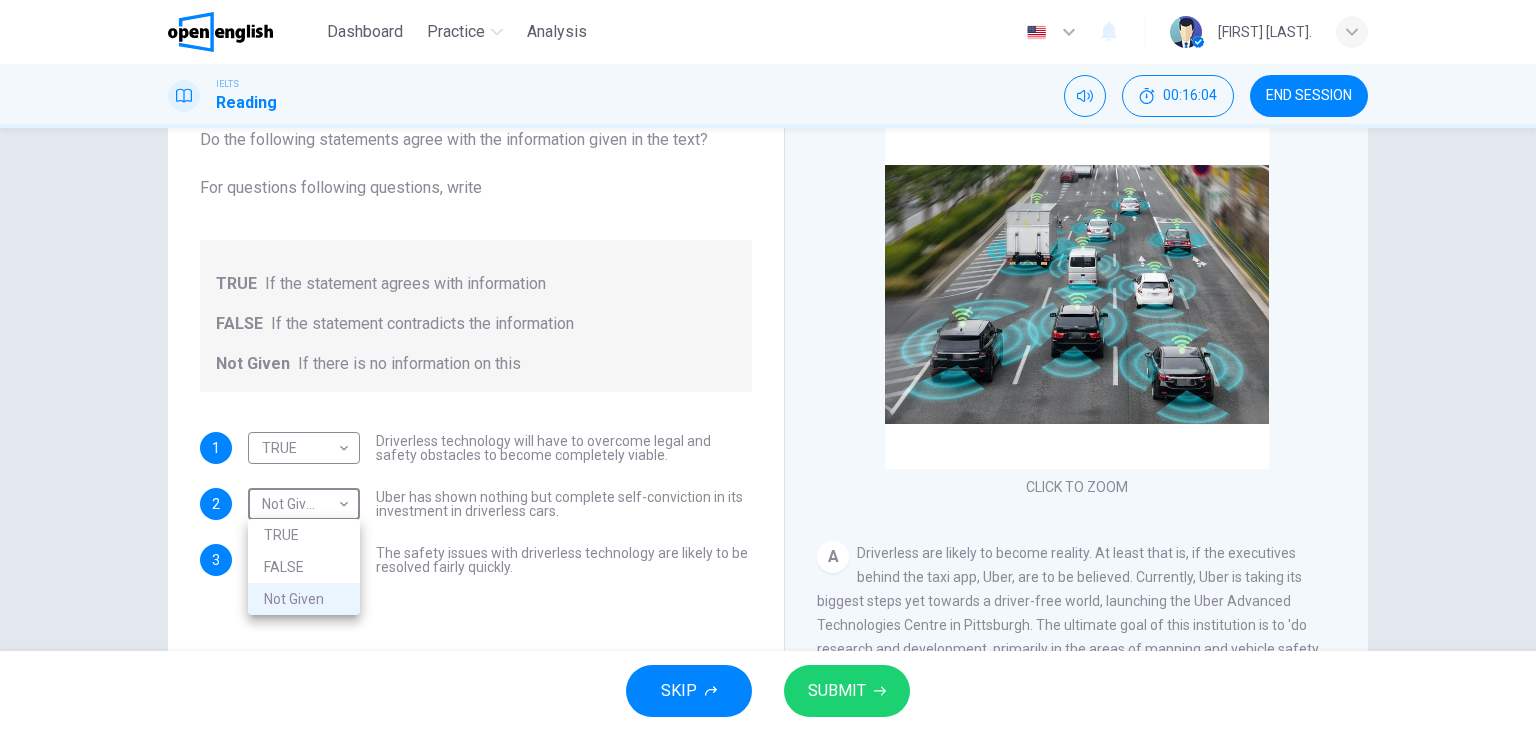 click at bounding box center (768, 365) 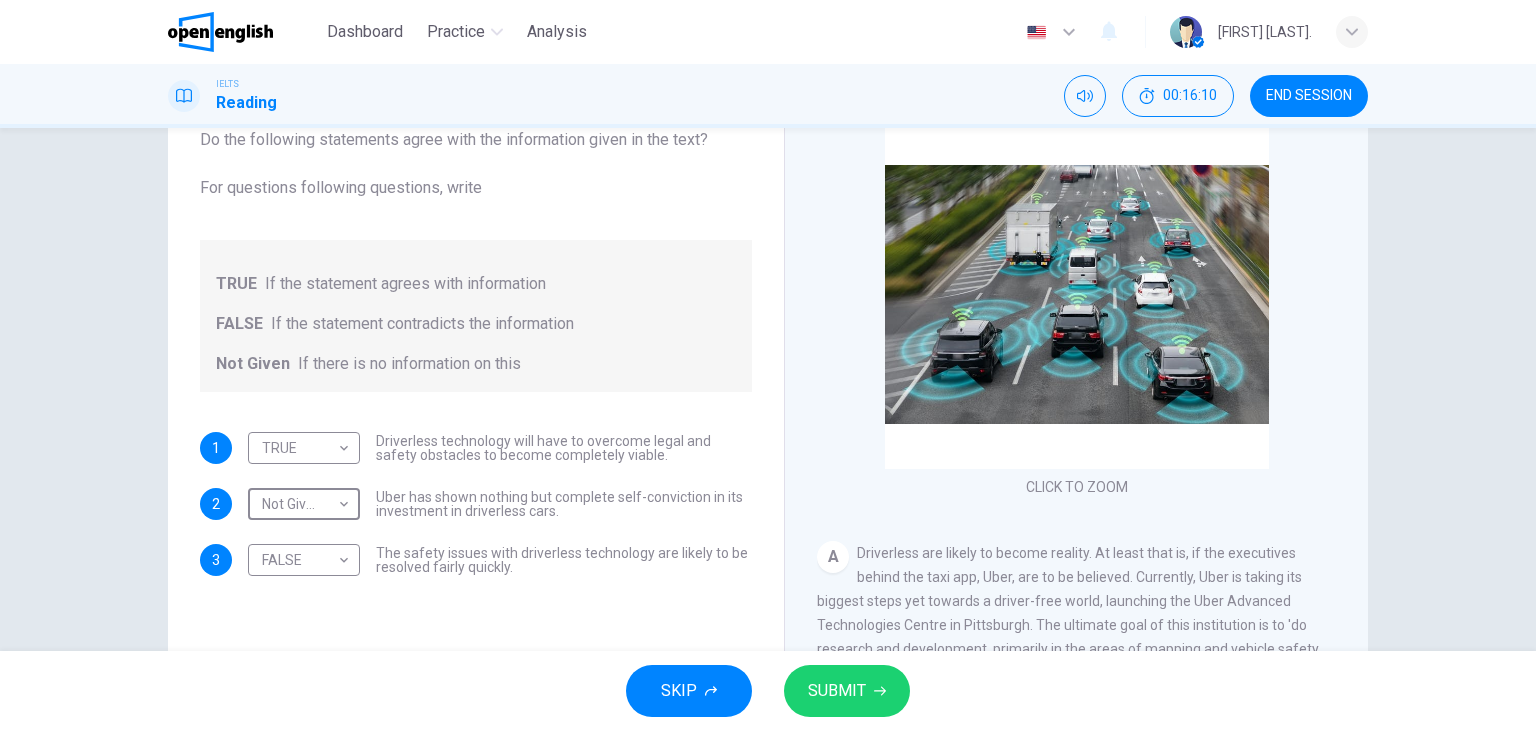 click on "SUBMIT" at bounding box center [837, 691] 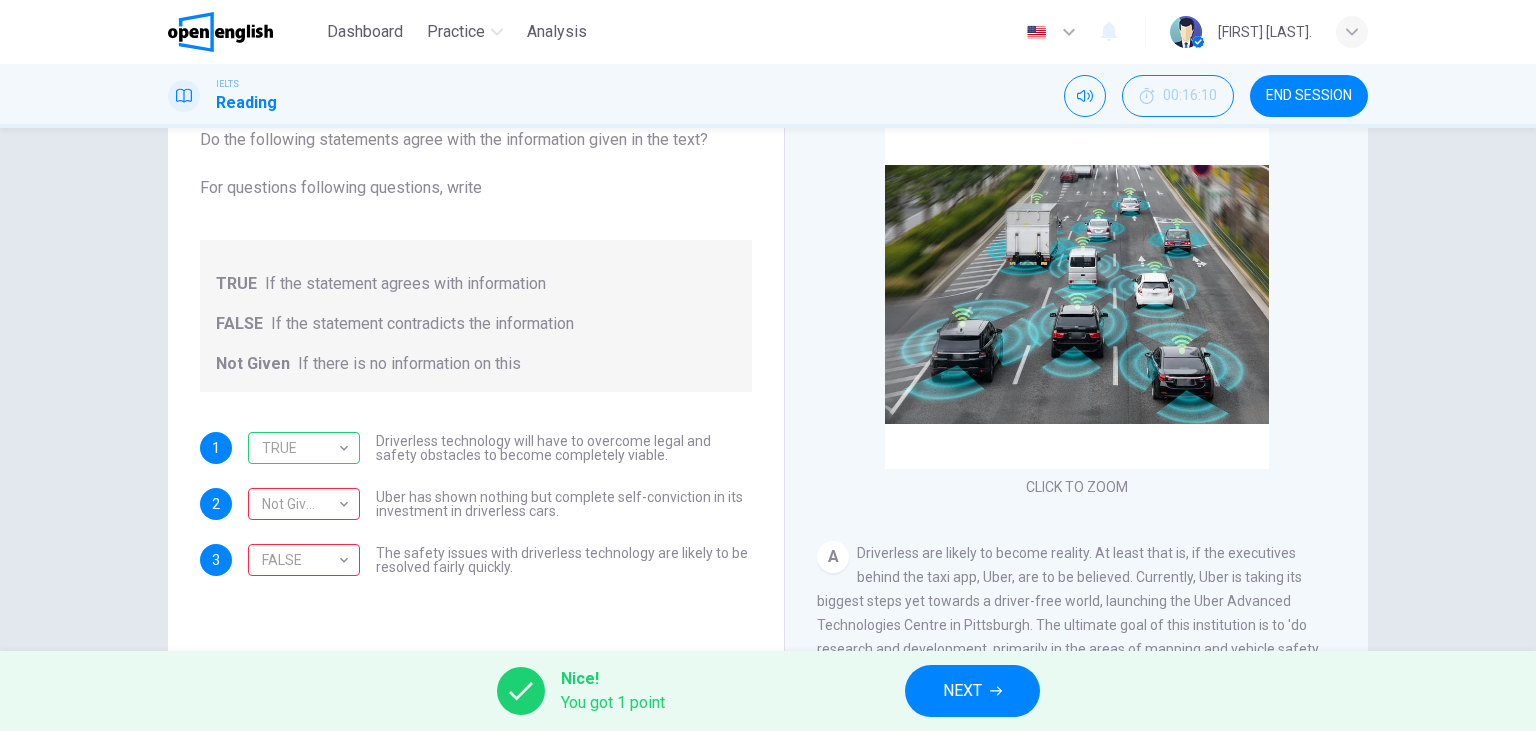 click on "NEXT" at bounding box center [972, 691] 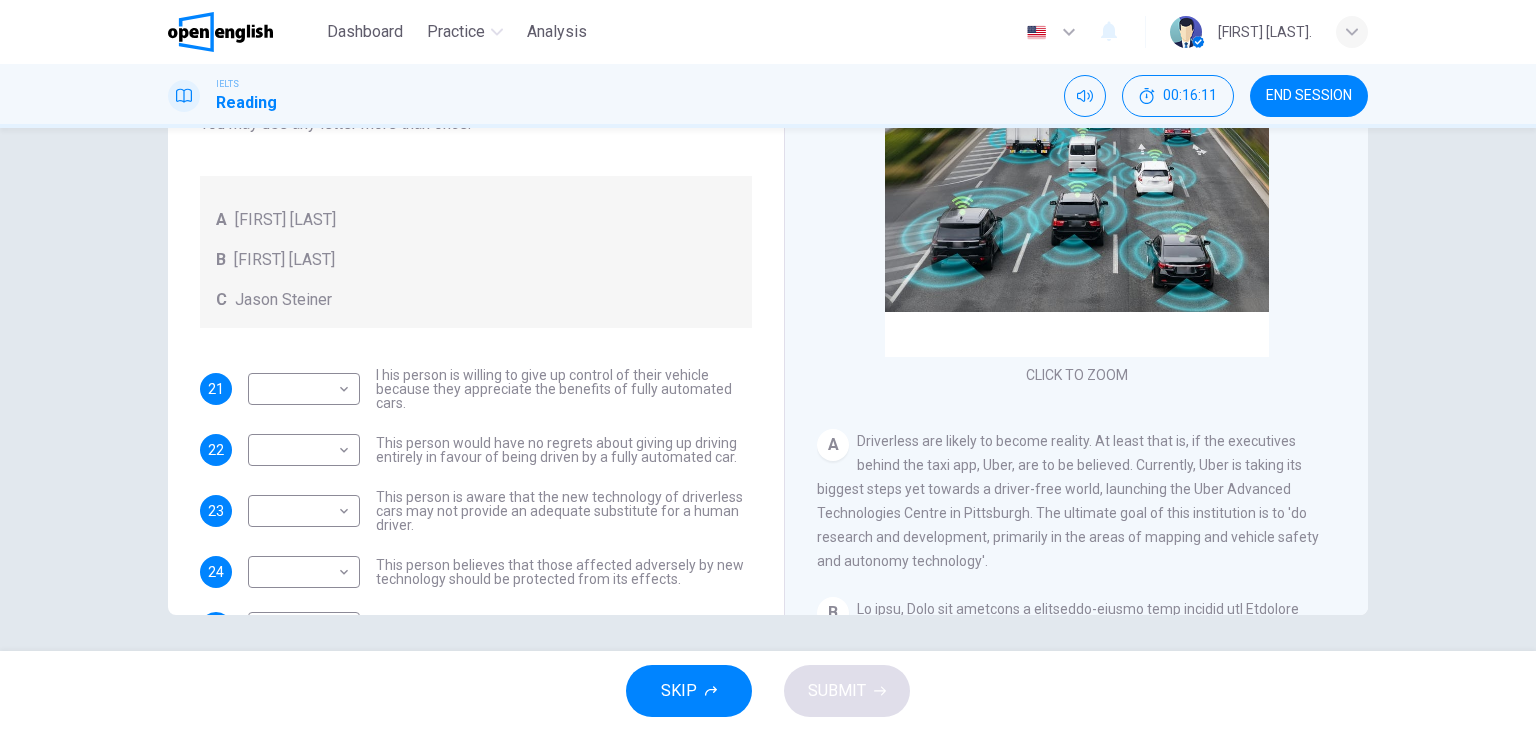 scroll, scrollTop: 252, scrollLeft: 0, axis: vertical 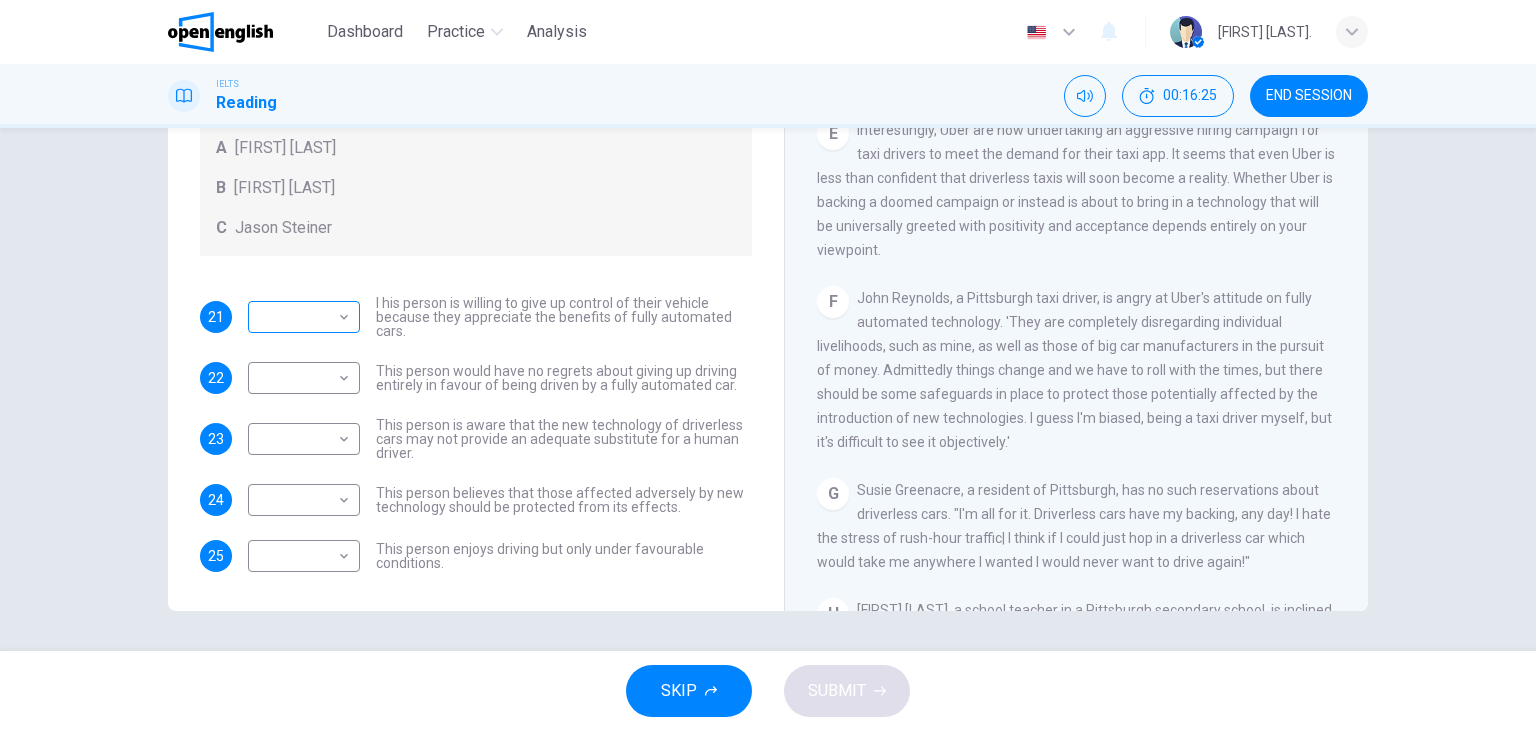 click on "This site uses cookies, as explained in our  Privacy Policy . If you agree to the use of cookies, please click the Accept button and continue to browse our site.   Privacy Policy Accept Dashboard Practice Analysis English ** ​ [FIRST] [LAST]. IELTS Reading 00:16:25 END SESSION Questions 21 - 25 Look at the following statements, and the list of people. Match each statement to the correct person, A-C. You may use any letter more than once.
A [FIRST] [LAST] B [FIRST] [LAST] C [FIRST] [LAST] 21 ​ ​ I his person is willing to give up control of their vehicle because they appreciate the benefits of fully automated cars. 22 ​ ​ This person would have no regrets about giving up driving entirely in favour of being driven by a fully automated car. 23 ​ ​ This person is aware that the new technology of driverless cars may not provide an adequate substitute for a human driver. 24 ​ ​ This person believes that those affected adversely by new technology should be protected from its effects. 25 ​ ​ A B C D" at bounding box center (768, 365) 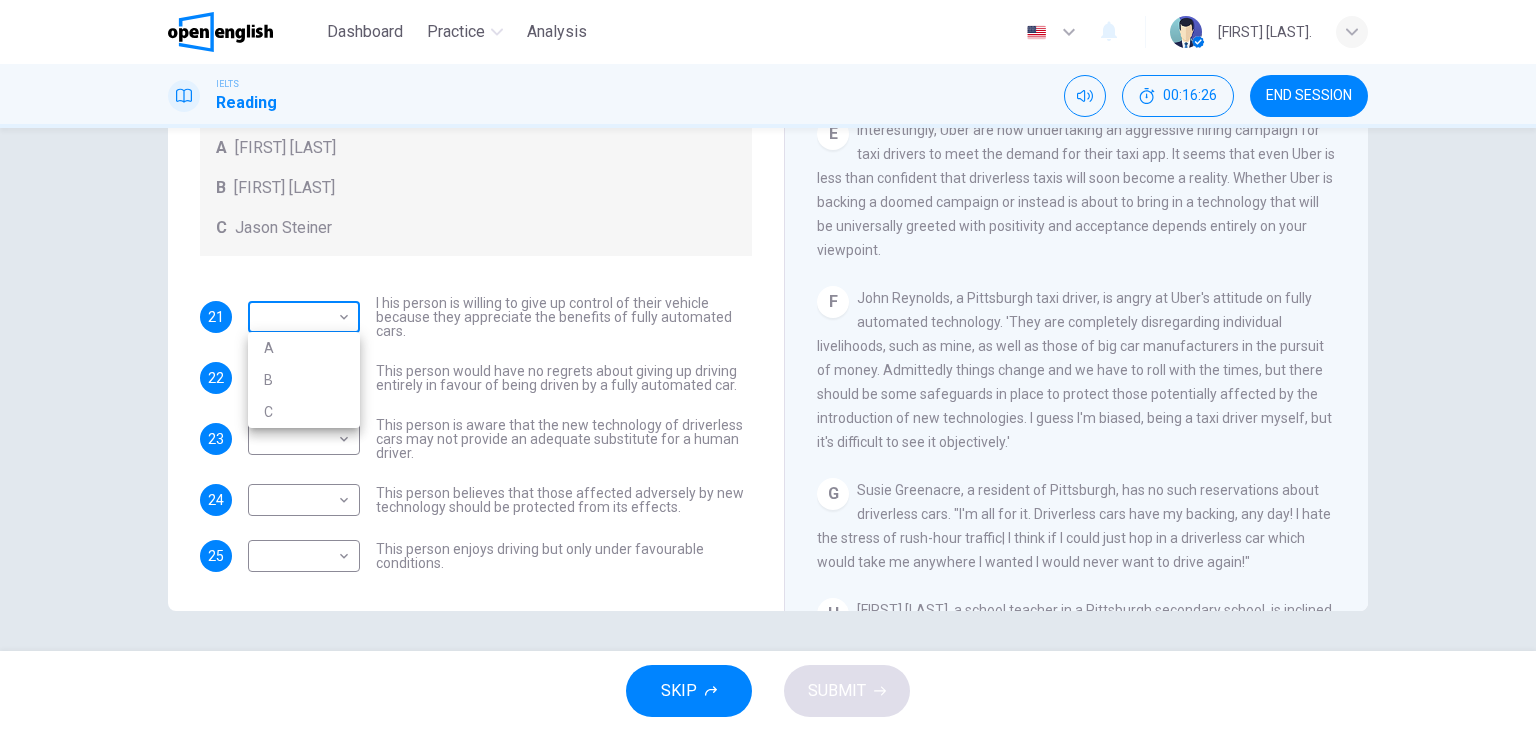 click at bounding box center (768, 365) 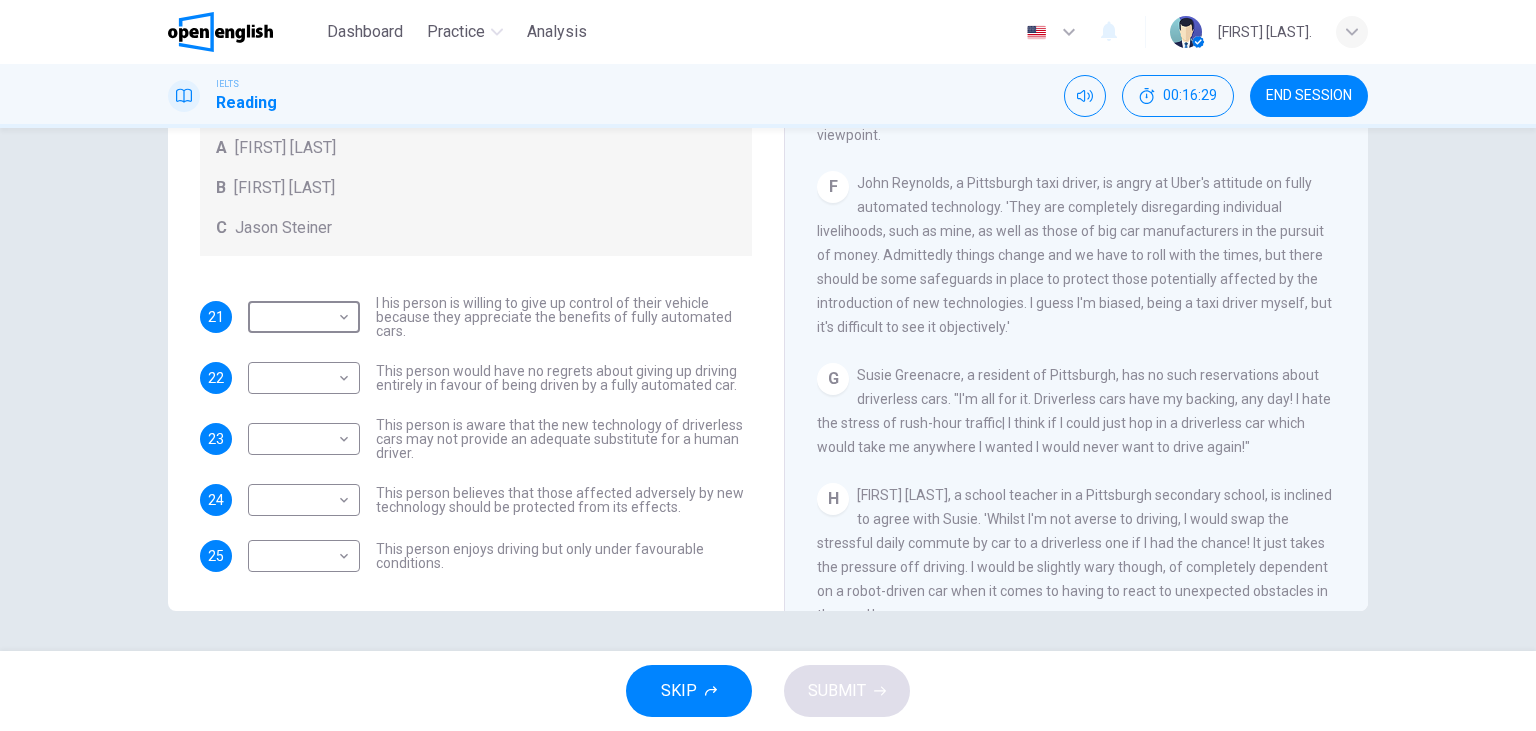 scroll, scrollTop: 1445, scrollLeft: 0, axis: vertical 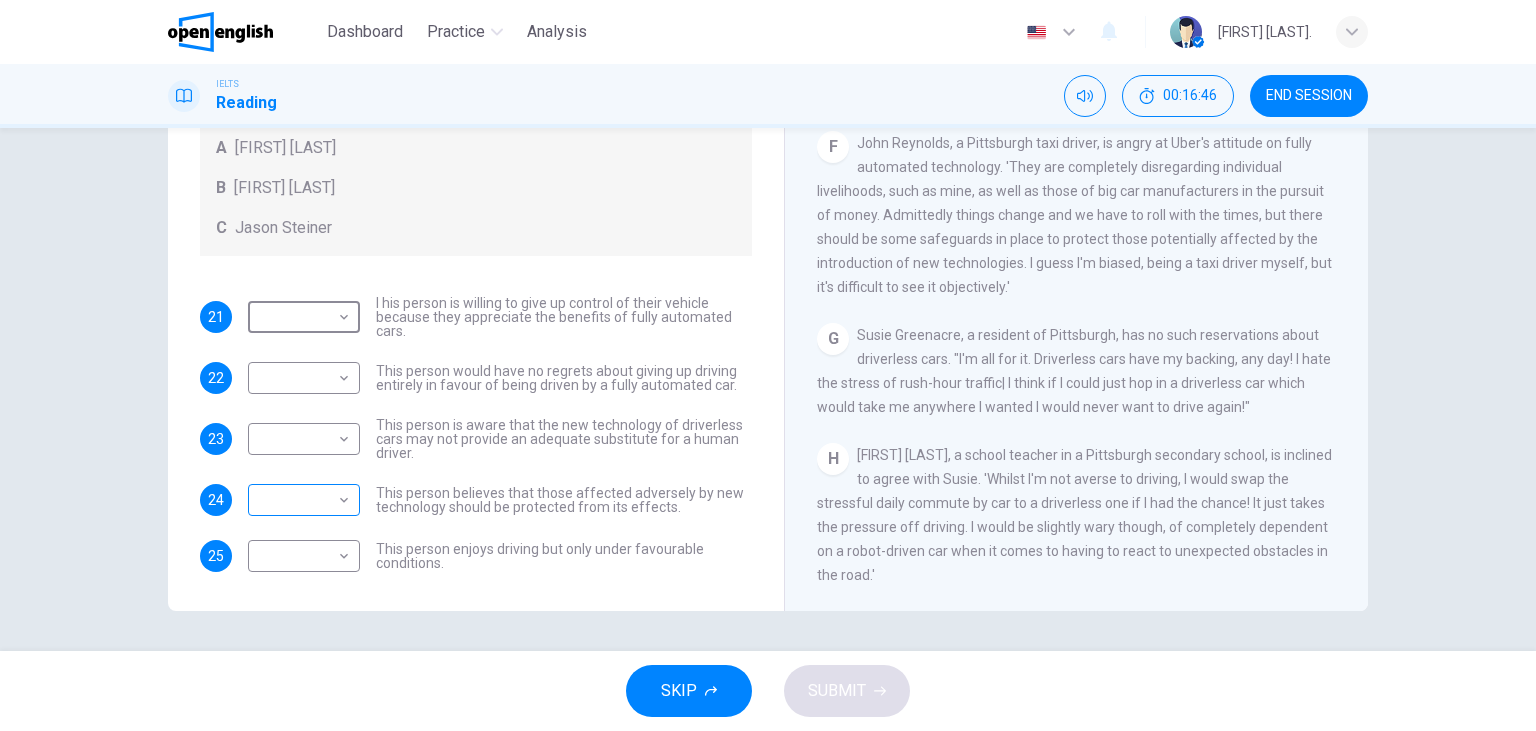 click on "This site uses cookies, as explained in our  Privacy Policy . If you agree to the use of cookies, please click the Accept button and continue to browse our site.   Privacy Policy Accept Dashboard Practice Analysis English ** ​ [FIRST] [LAST]. IELTS Reading 00:16:46 END SESSION Questions 21 - 25 Look at the following statements, and the list of people. Match each statement to the correct person, A-C. You may use any letter more than once.
A [FIRST] [LAST] B [FIRST] [LAST] C [FIRST] [LAST] 21 ​ ​ I his person is willing to give up control of their vehicle because they appreciate the benefits of fully automated cars. 22 ​ ​ This person would have no regrets about giving up driving entirely in favour of being driven by a fully automated car. 23 ​ ​ This person is aware that the new technology of driverless cars may not provide an adequate substitute for a human driver. 24 ​ ​ This person believes that those affected adversely by new technology should be protected from its effects. 25 ​ ​ A B C D" at bounding box center [768, 365] 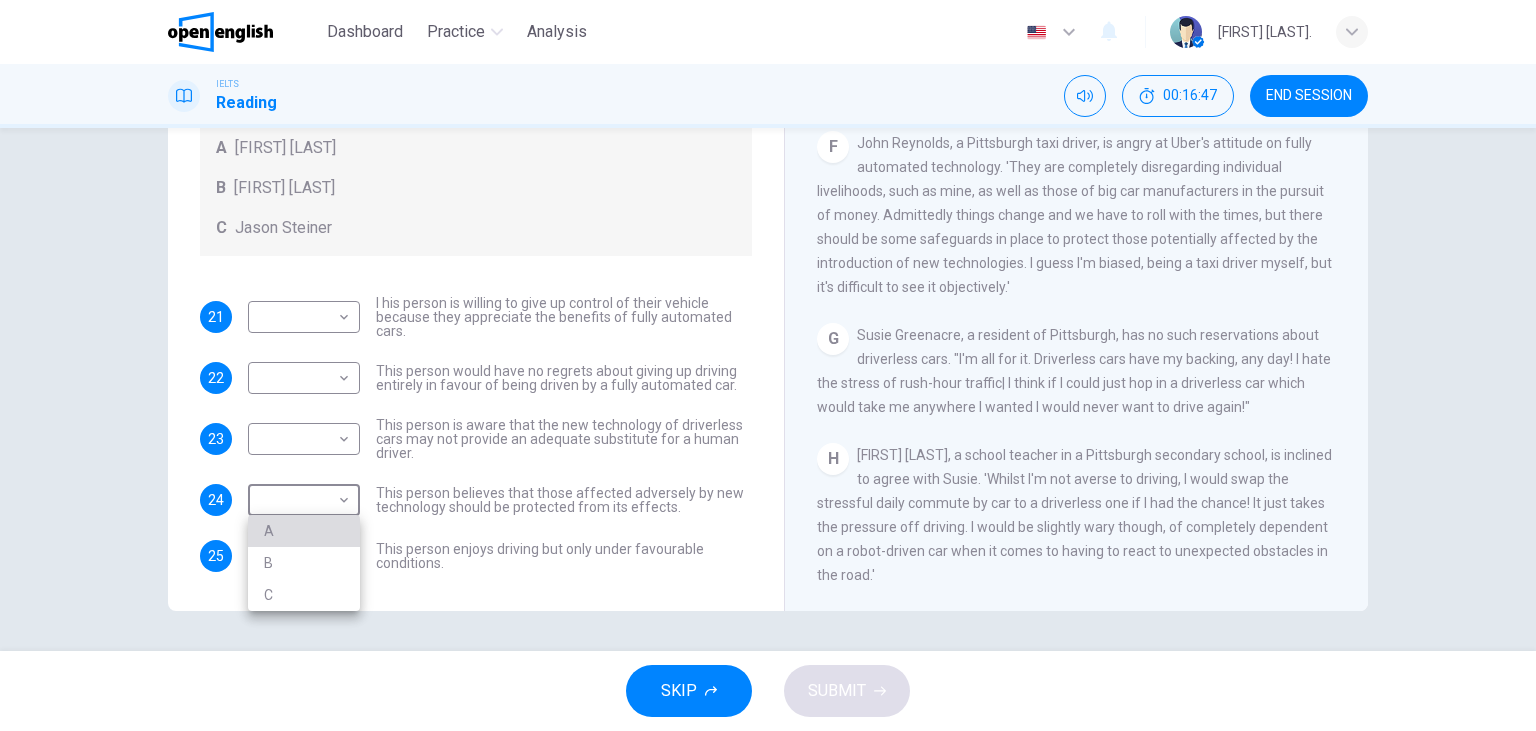 click on "A" at bounding box center (304, 531) 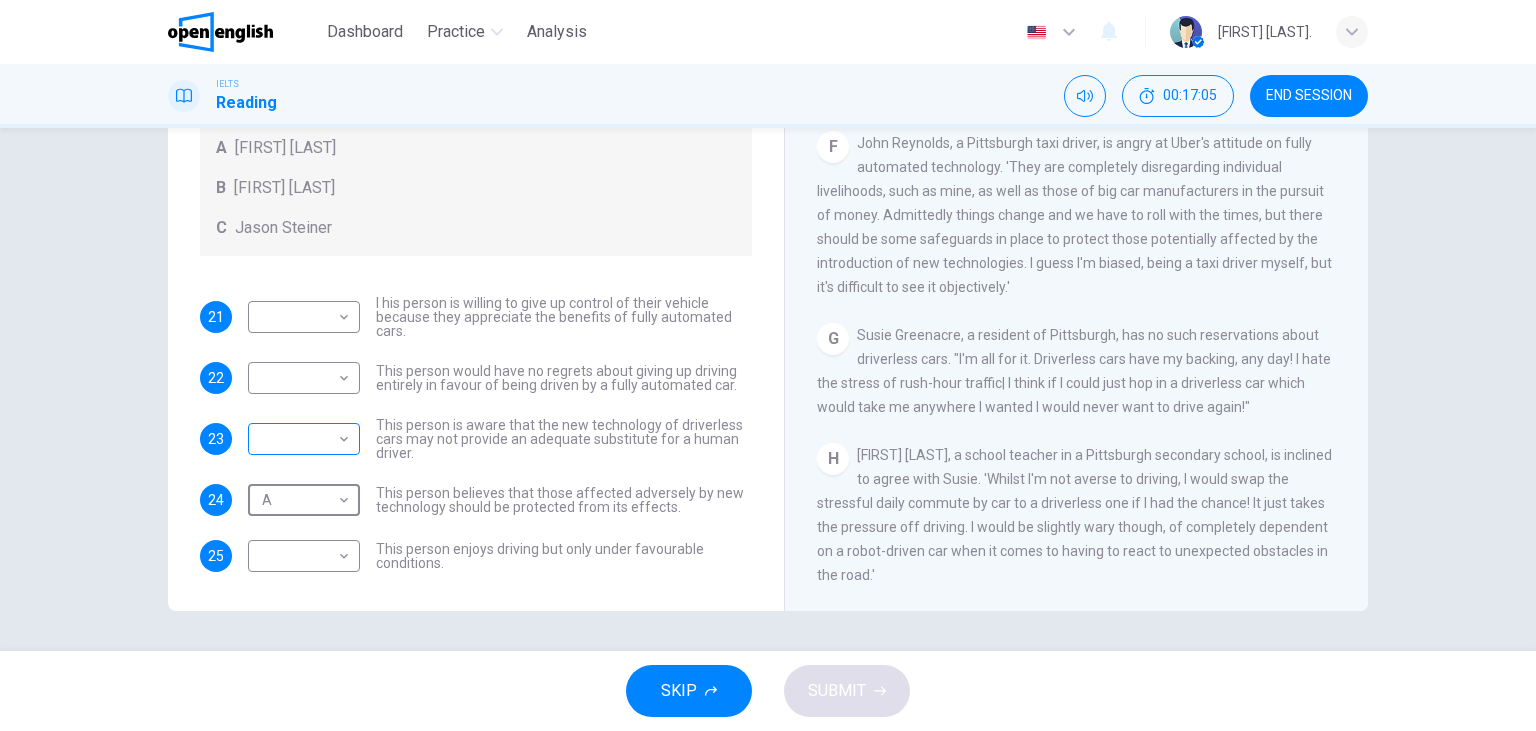 click on "This site uses cookies, as explained in our  Privacy Policy . If you agree to the use of cookies, please click the Accept button and continue to browse our site.   Privacy Policy Accept Dashboard Practice Analysis English ** ​ [FIRST] [LAST]. IELTS Reading 00:17:05 END SESSION Questions 21 - 25 Look at the following statements, and the list of people. Match each statement to the correct person, A-C. You may use any letter more than once.
A [FIRST] [LAST] B [FIRST] [LAST] C [FIRST] [LAST] 21 ​ ​ I his person is willing to give up control of their vehicle because they appreciate the benefits of fully automated cars. 22 ​ ​ This person would have no regrets about giving up driving entirely in favour of being driven by a fully automated car. 23 ​ ​ This person is aware that the new technology of driverless cars may not provide an adequate substitute for a human driver. 24 A * ​ This person believes that those affected adversely by new technology should be protected from its effects. 25 ​ ​ A B C D" at bounding box center [768, 365] 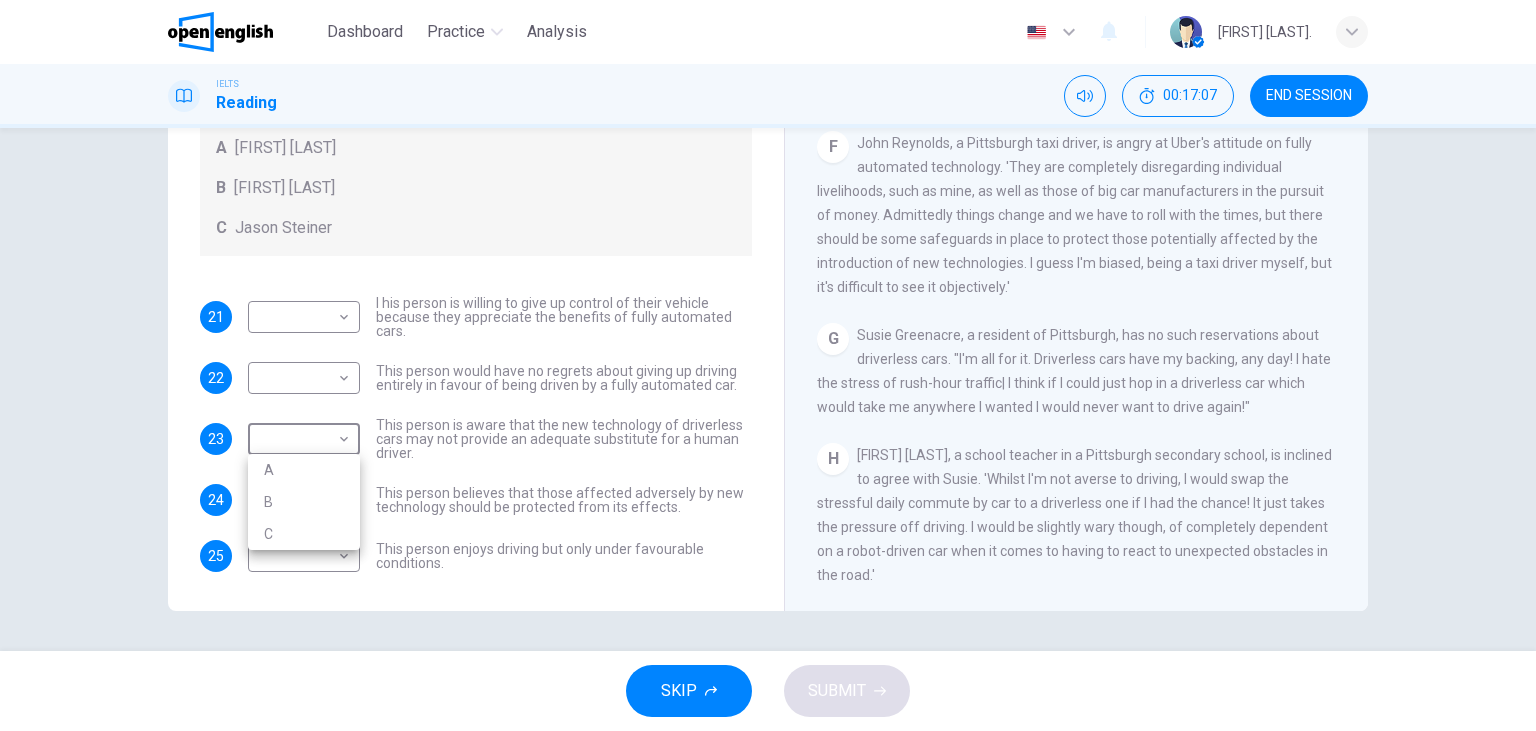 click on "A" at bounding box center [304, 470] 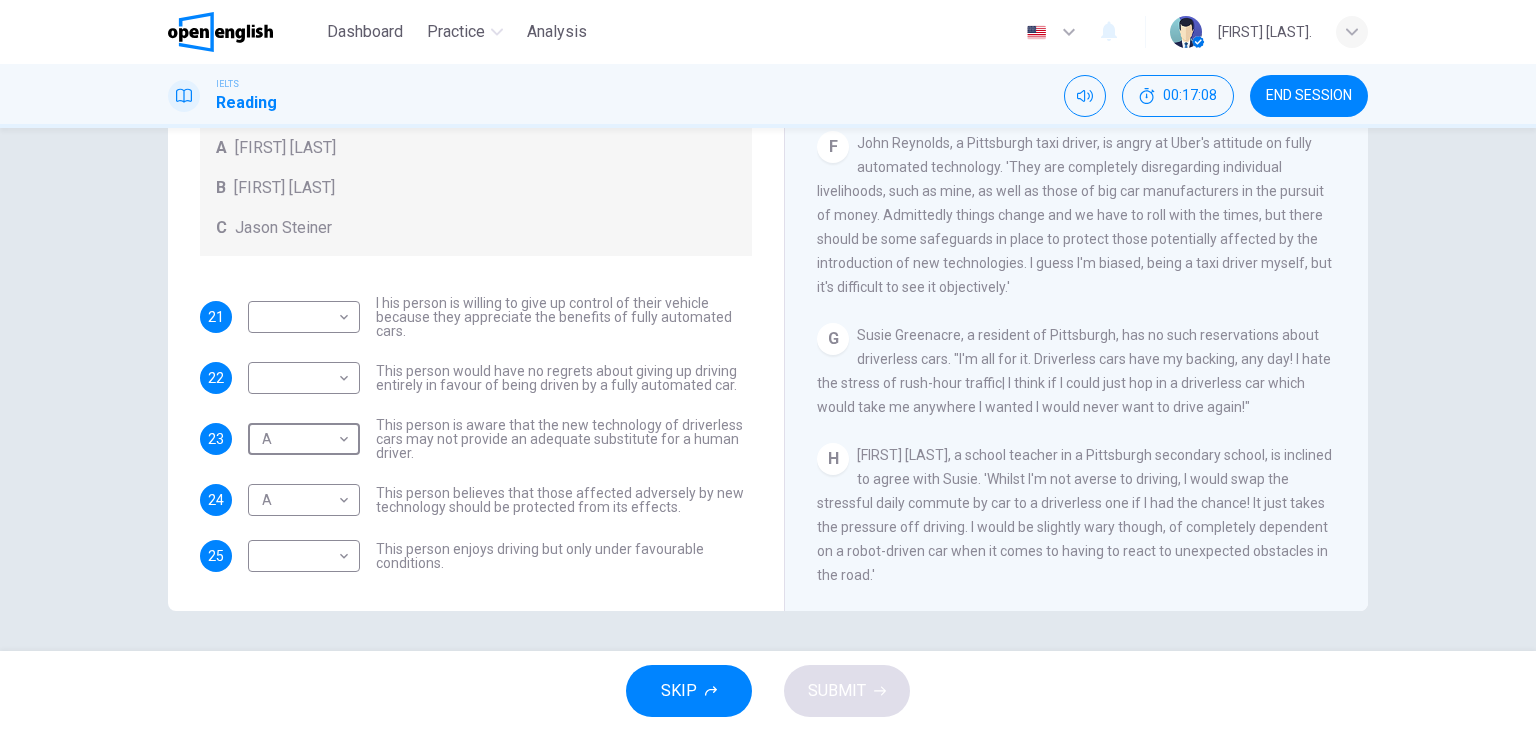 click on "Questions 21 - 25 Look at the following statements, and the list of people. Match each statement to the correct person, A-C. You may use any letter more than once.
A [FIRST] [LAST] B [FIRST] [LAST] C [FIRST] [LAST] 21 ​ ​ I his person is willing to give up control of their vehicle because they appreciate the benefits of fully automated cars. 22 ​ ​ This person would have no regrets about giving up driving entirely in favour of being driven by a fully automated car. 23 A * ​ This person is aware that the new technology of driverless cars may not provide an adequate substitute for a human driver. 24 A * ​ This person believes that those affected adversely by new technology should be protected from its effects. 25 ​ ​ This person enjoys driving but only under favourable conditions. Driverless cars CLICK TO ZOOM Click to Zoom A B C D E F G H" at bounding box center [768, 389] 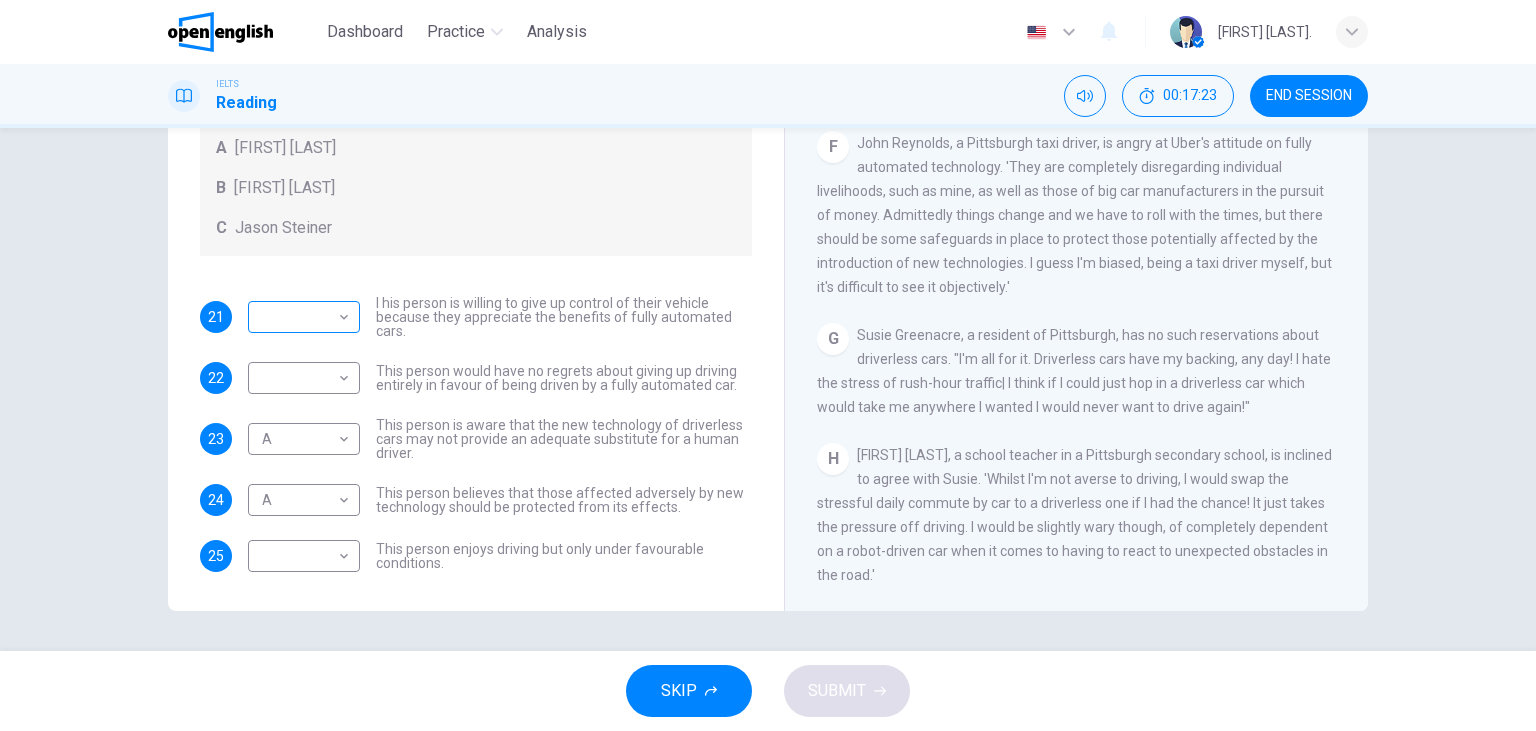 click on "This site uses cookies, as explained in our  Privacy Policy . If you agree to the use of cookies, please click the Accept button and continue to browse our site.   Privacy Policy Accept Dashboard Practice Analysis English ** ​ [FIRST] [LAST] IELTS Reading 00:17:23 END SESSION Questions 21 - 25 Look at the following statements, and the list of people. Match each statement to the correct person, A-C. You may use any letter more than once.
A [FIRST] [LAST] B [FIRST] [LAST] C [FIRST] [LAST] 21 ​ ​ I his person is willing to give up control of their vehicle because they appreciate the benefits of fully automated cars. 22 ​ ​ This person would have no regrets about giving up driving entirely in favour of being driven by a fully automated car. 23 A * ​ This person is aware that the new technology of driverless cars may not provide an adequate substitute for a human driver. 24 A * ​ This person believes that those affected adversely by new technology should be protected from its effects. 25 ​ ​ A B C D" at bounding box center [768, 365] 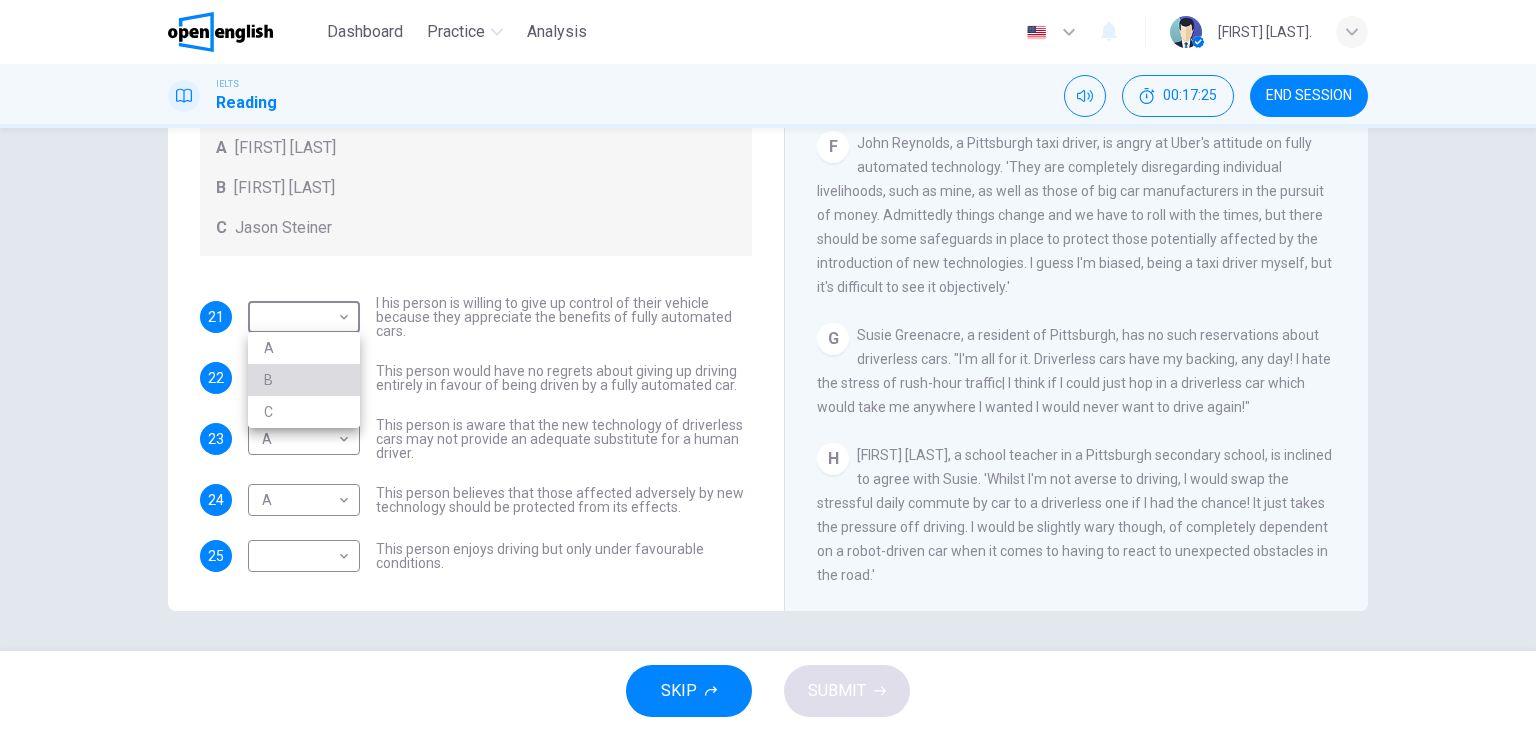 click on "B" at bounding box center (304, 380) 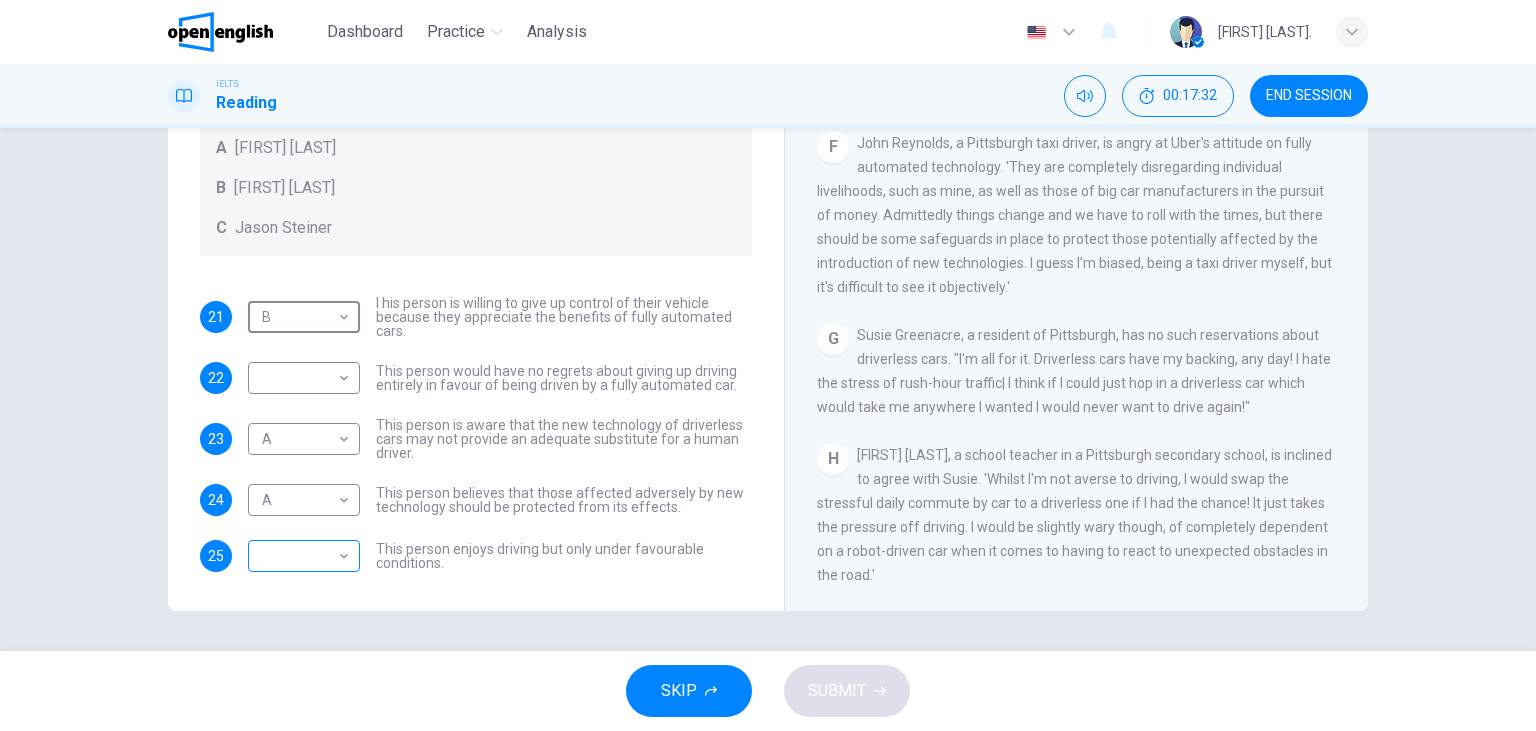 click on "This site uses cookies, as explained in our  Privacy Policy . If you agree to the use of cookies, please click the Accept button and continue to browse our site.   Privacy Policy Accept Dashboard Practice Analysis English ** ​ [FIRST] [LAST] IELTS Reading 00:17:32 END SESSION Questions 21 - 25 Look at the following statements, and the list of people. Match each statement to the correct person, A-C. You may use any letter more than once.
A [FIRST] [LAST] B [FIRST] [LAST] C [FIRST] [LAST] 21 B * ​ I his person is willing to give up control of their vehicle because they appreciate the benefits of fully automated cars. 22 ​ ​ This person would have no regrets about giving up driving entirely in favour of being driven by a fully automated car. 23 A * ​ This person is aware that the new technology of driverless cars may not provide an adequate substitute for a human driver. 24 A * ​ This person believes that those affected adversely by new technology should be protected from its effects. 25 ​ ​ A B C D" at bounding box center (768, 365) 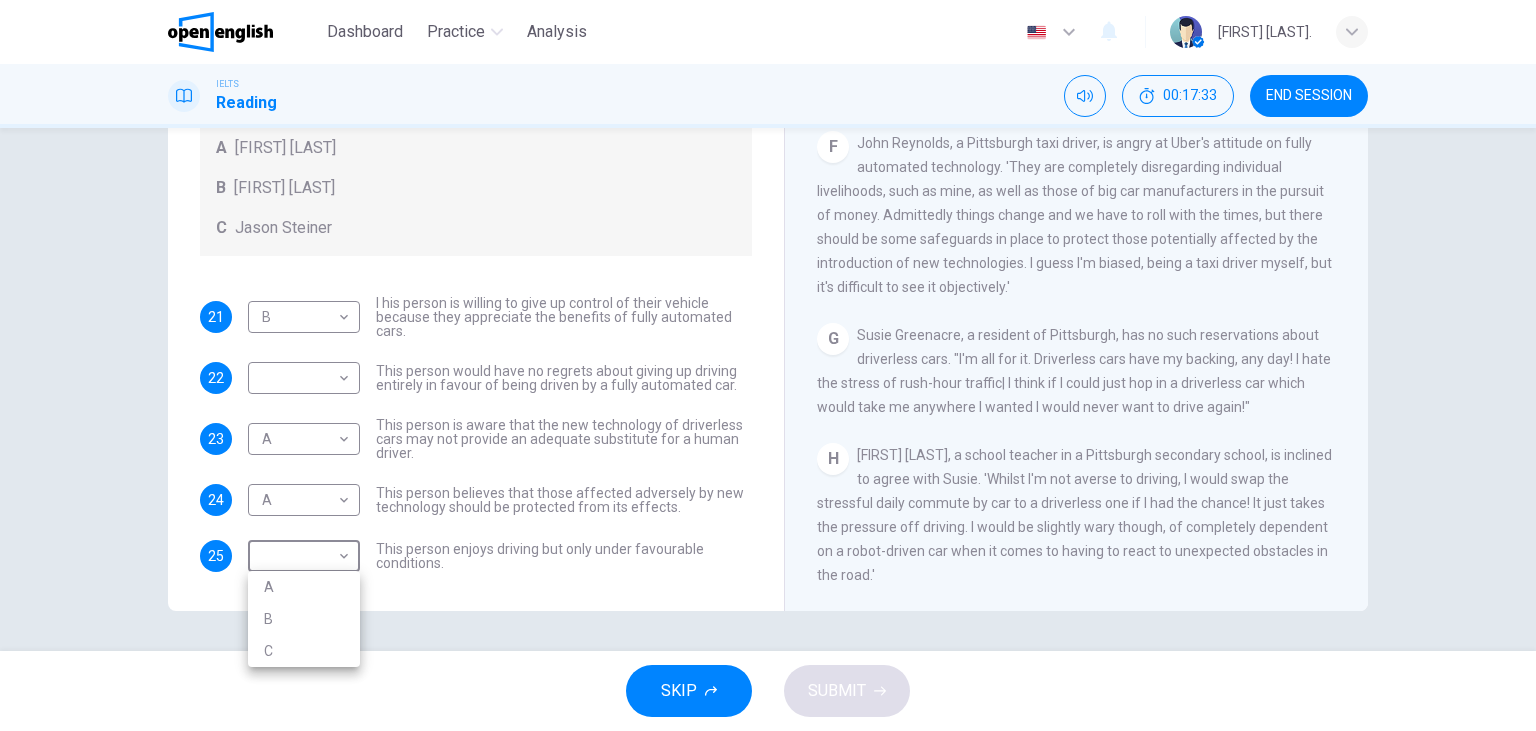 click on "C" at bounding box center [304, 651] 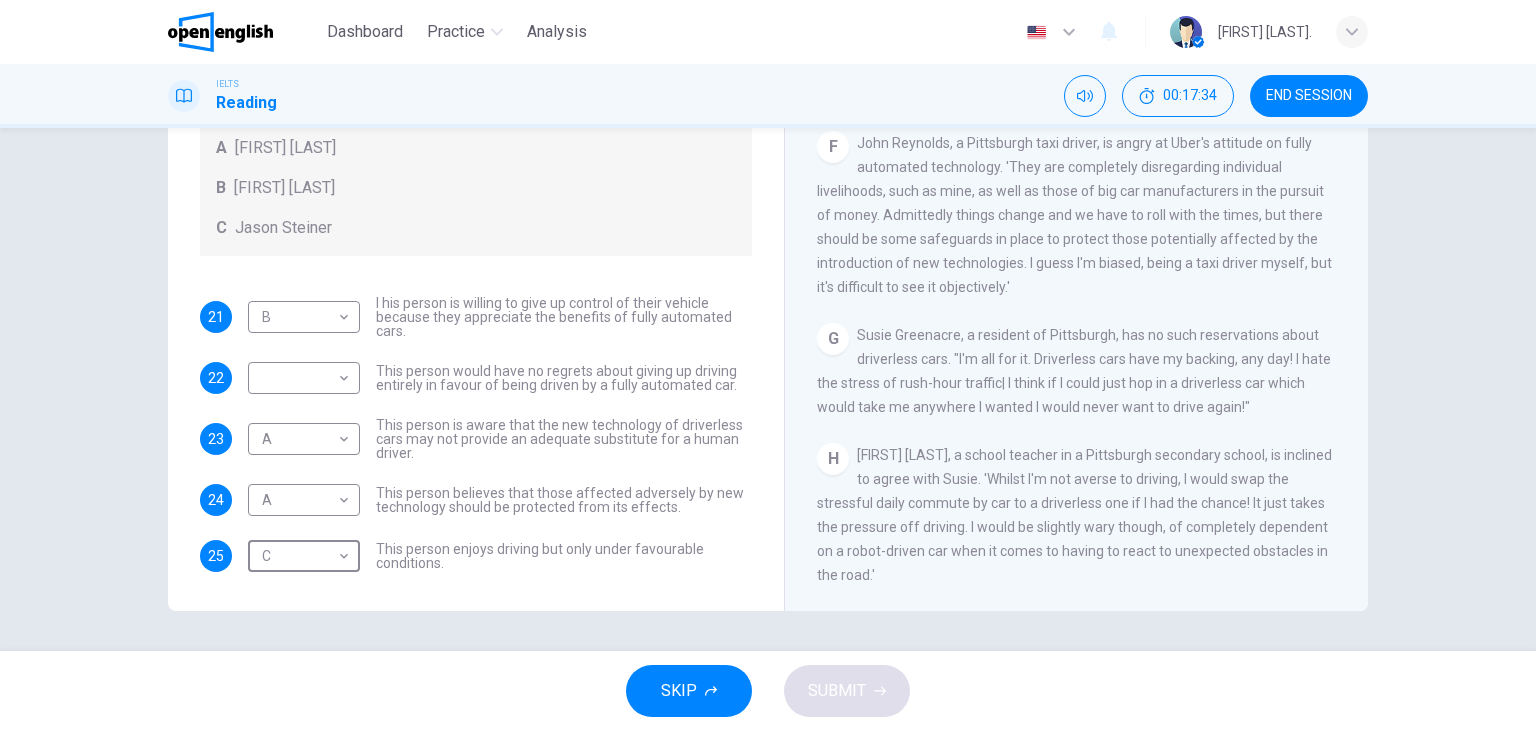 click on "Questions 21 - 25 Look at the following statements, and the list of people. Match each statement to the correct person, A-C. You may use any letter more than once.
A [FIRST] [LAST] B [FIRST] [LAST] C [FIRST] [LAST] 21 B * ​ I his person is willing to give up control of their vehicle because they appreciate the benefits of fully automated cars. 22 ​ ​ This person would have no regrets about giving up driving entirely in favour of being driven by a fully automated car. 23 A * ​ This person is aware that the new technology of driverless cars may not provide an adequate substitute for a human driver. 24 A * ​ This person believes that those affected adversely by new technology should be protected from its effects. 25 C * ​ This person enjoys driving but only under favourable conditions. Driverless cars CLICK TO ZOOM Click to Zoom A B C D E F G H" at bounding box center (768, 389) 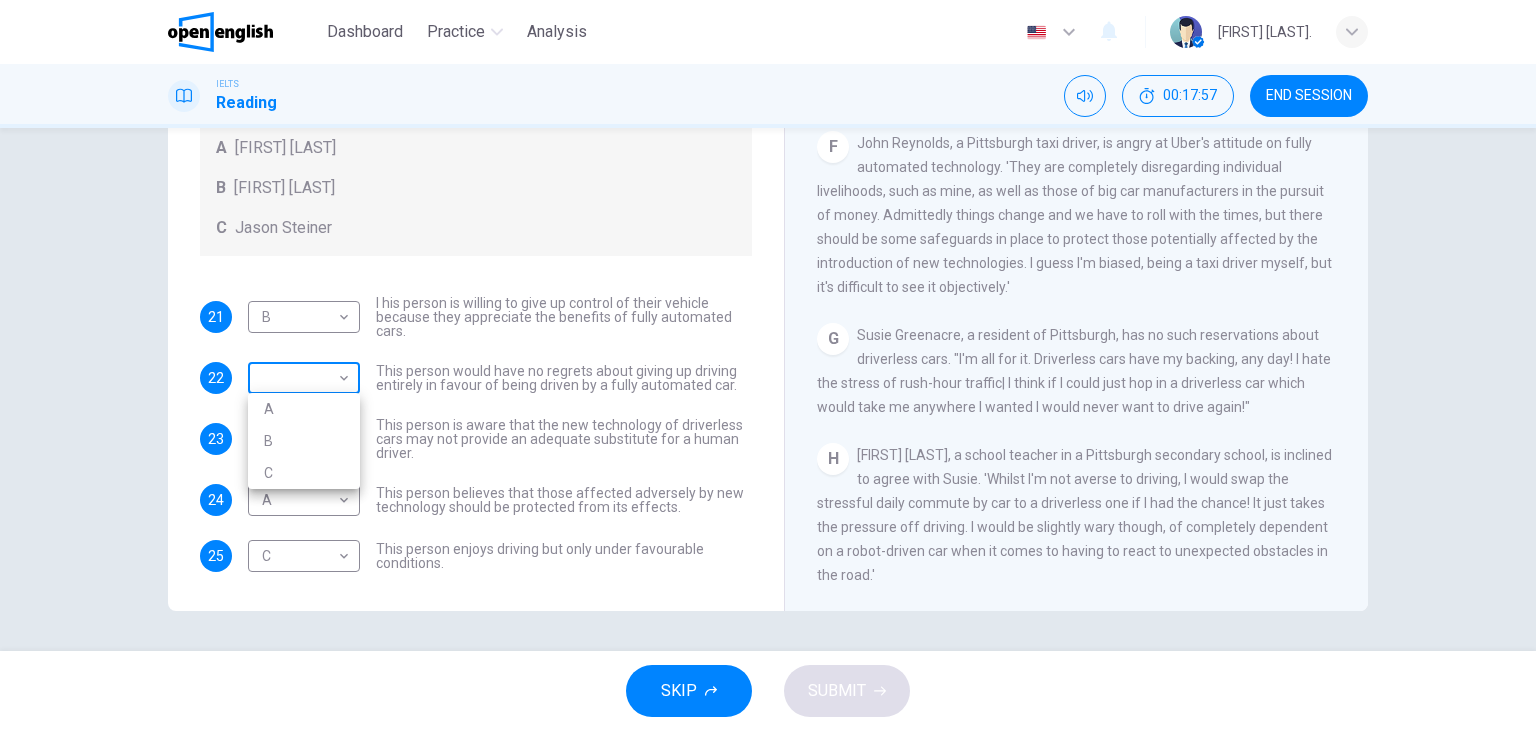 click on "This site uses cookies, as explained in our  Privacy Policy . If you agree to the use of cookies, please click the Accept button and continue to browse our site.   Privacy Policy Accept Dashboard Practice Analysis English ** ​ [FIRST] [LAST]. IELTS Reading 00:17:57 END SESSION Questions 21 - 25 Look at the following statements, and the list of people. Match each statement to the correct person, A-C. You may use any letter more than once.
A [FIRST] [LAST] B [FIRST] [LAST] C [FIRST] [LAST] 21 B * ​ I his person is willing to give up control of their vehicle because they appreciate the benefits of fully automated cars. 22 ​ ​ This person would have no regrets about giving up driving entirely in favour of being driven by a fully automated car. 23 A * ​ This person is aware that the new technology of driverless cars may not provide an adequate substitute for a human driver. 24 A * ​ This person believes that those affected adversely by new technology should be protected from its effects. 25 C * ​ A B C D" at bounding box center (768, 365) 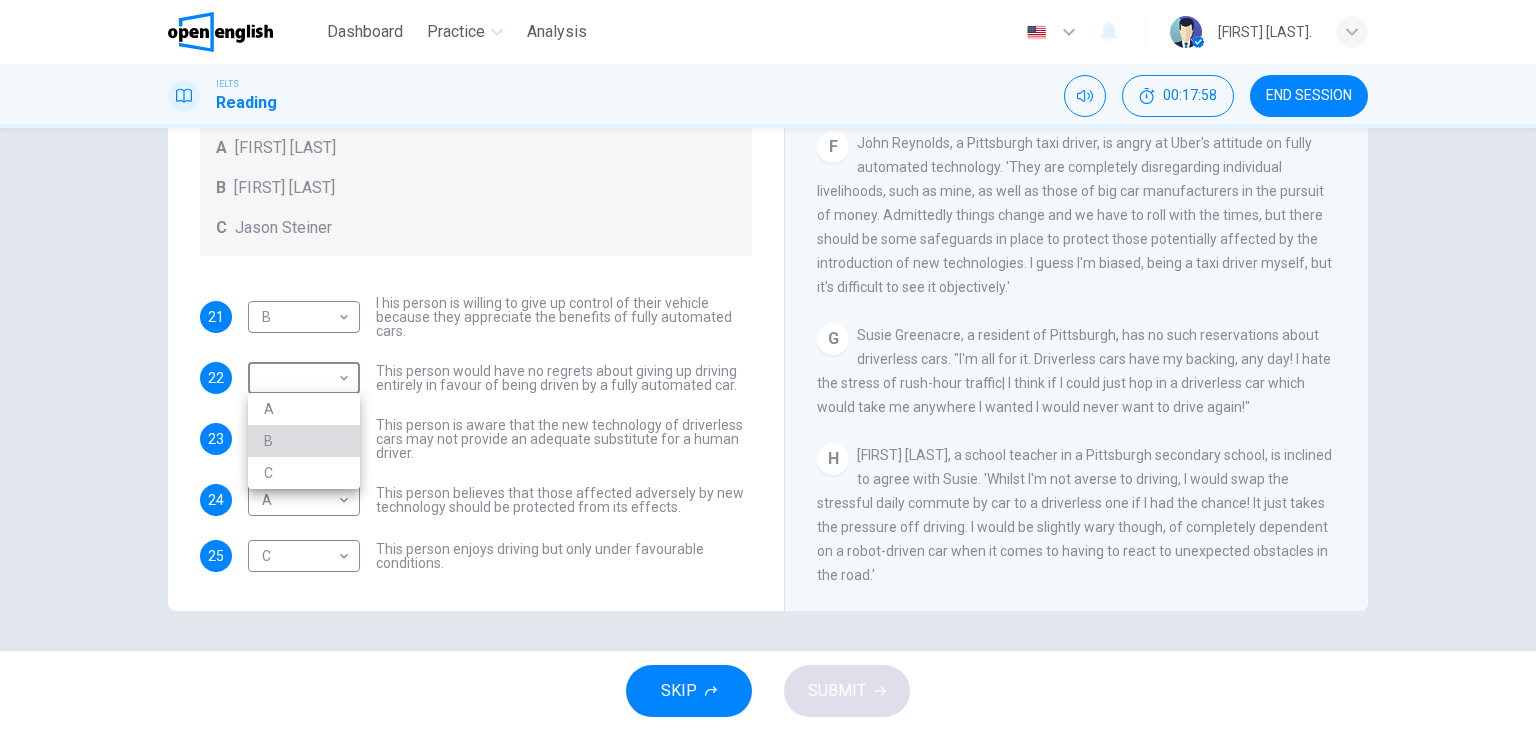click on "B" at bounding box center [304, 441] 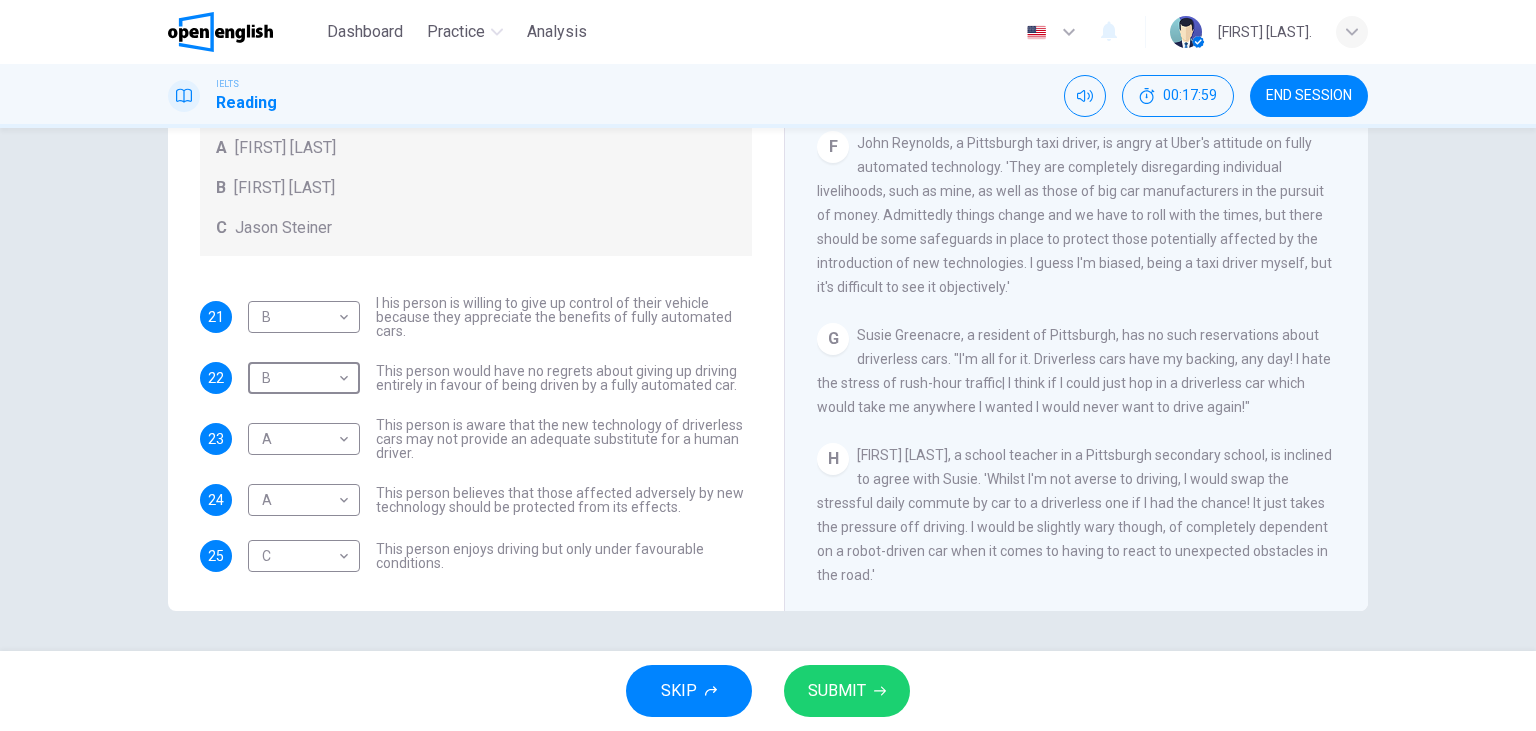 click on "SUBMIT" at bounding box center (837, 691) 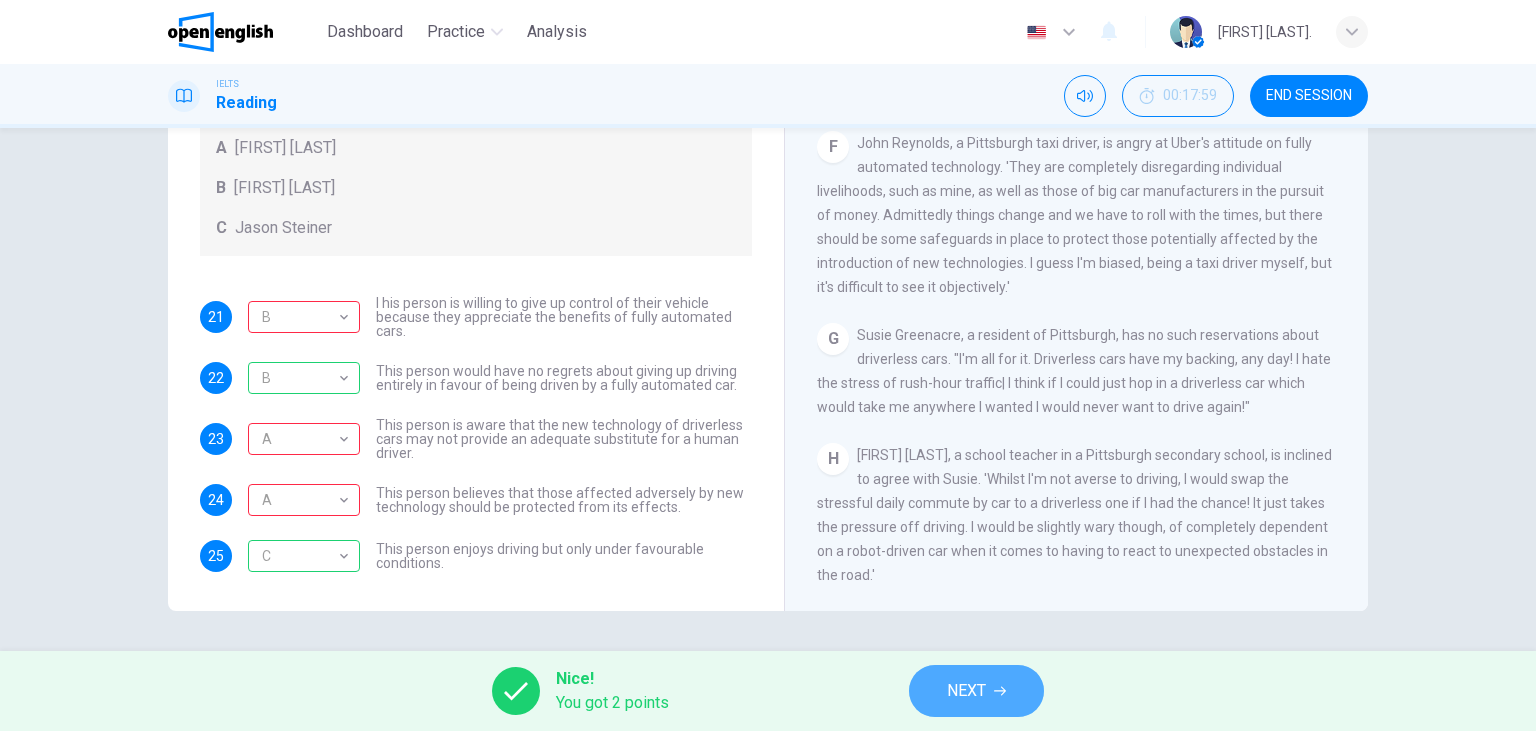 click 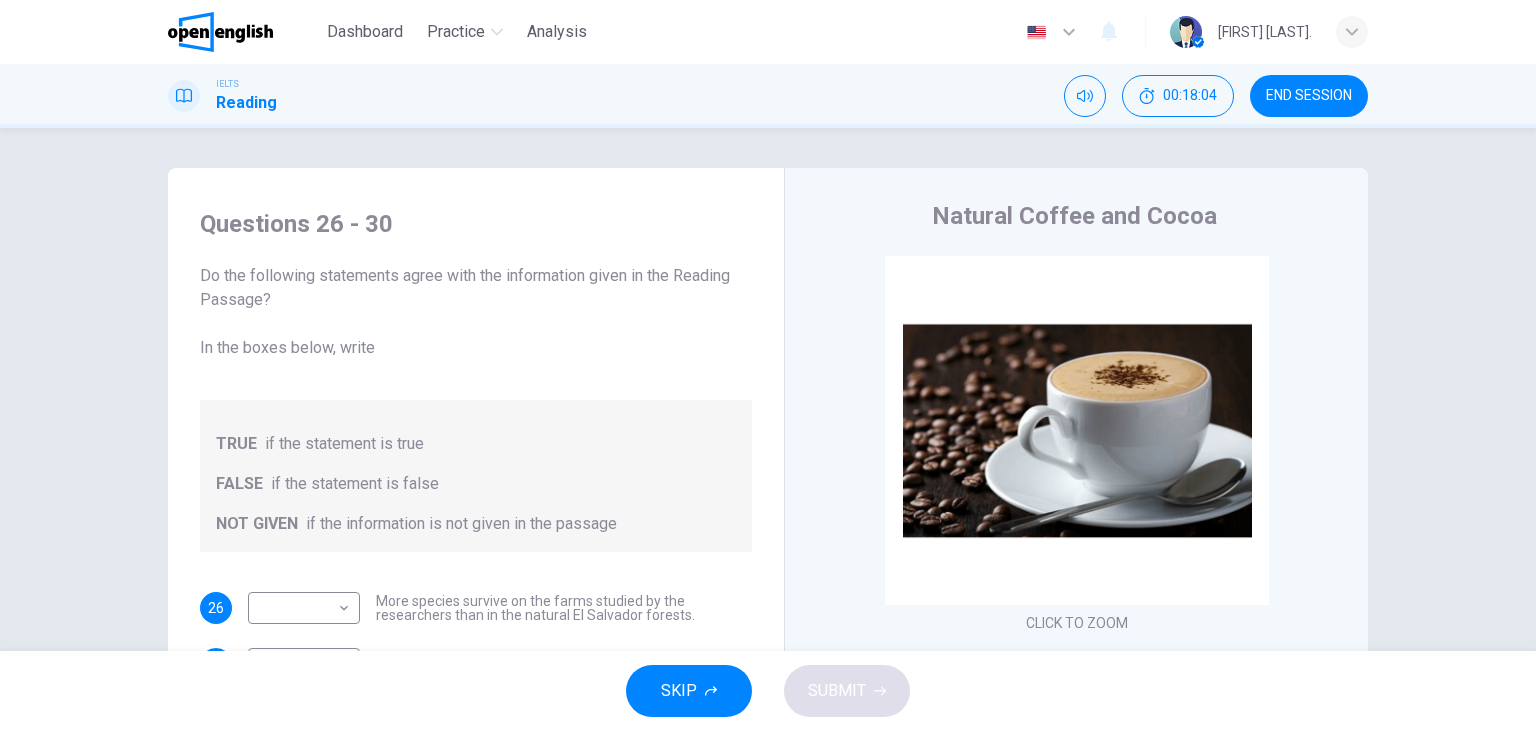 click on "END SESSION" at bounding box center [1309, 96] 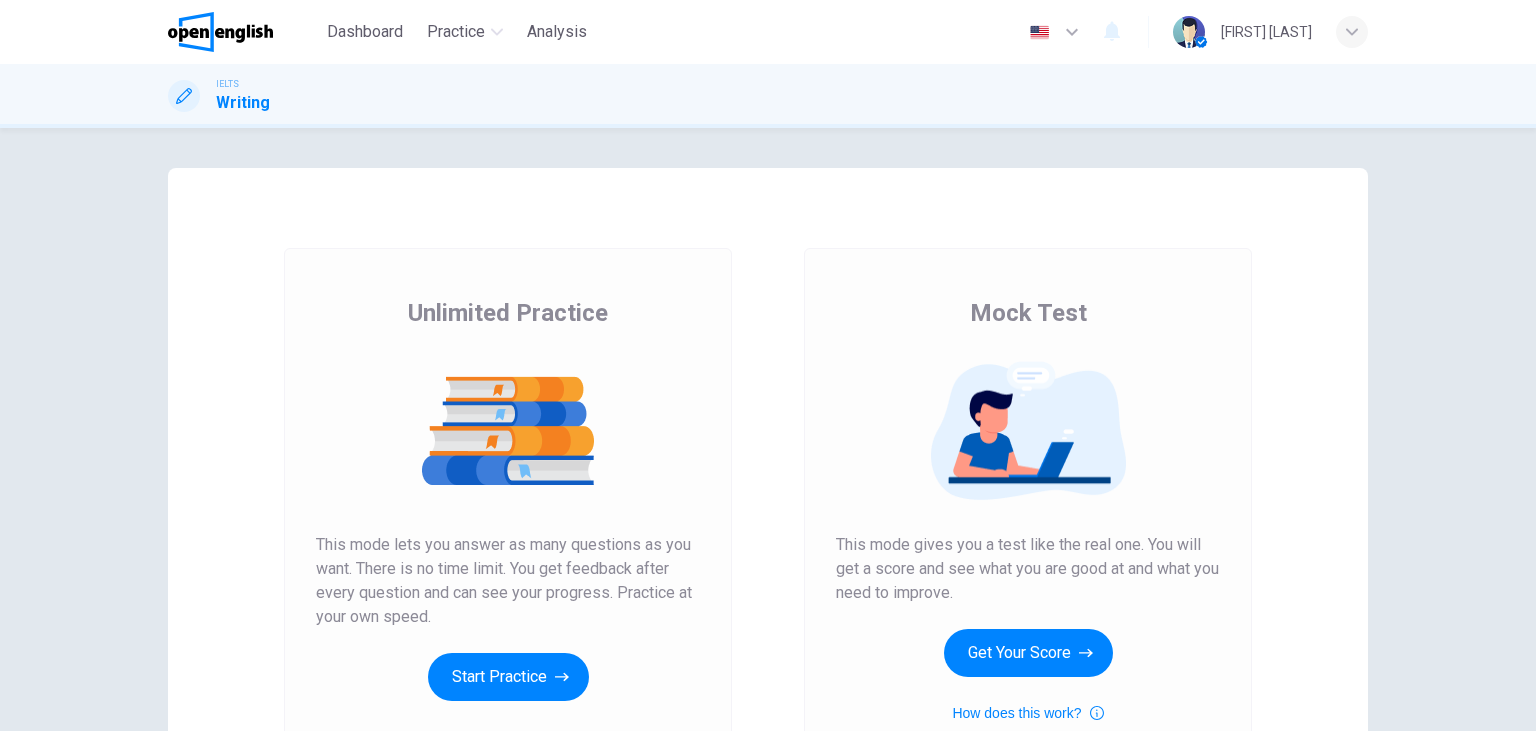 scroll, scrollTop: 0, scrollLeft: 0, axis: both 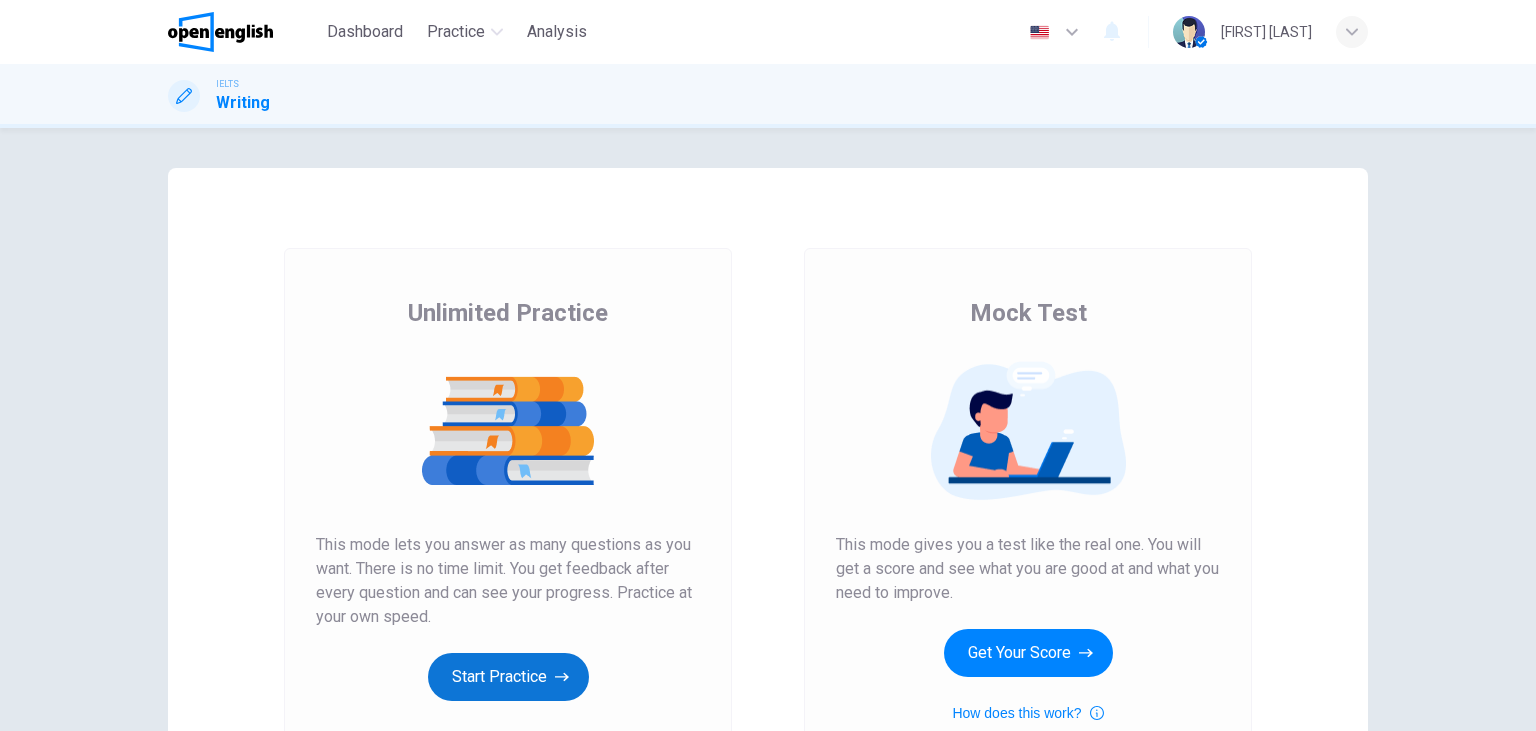 click on "Start Practice" at bounding box center (508, 677) 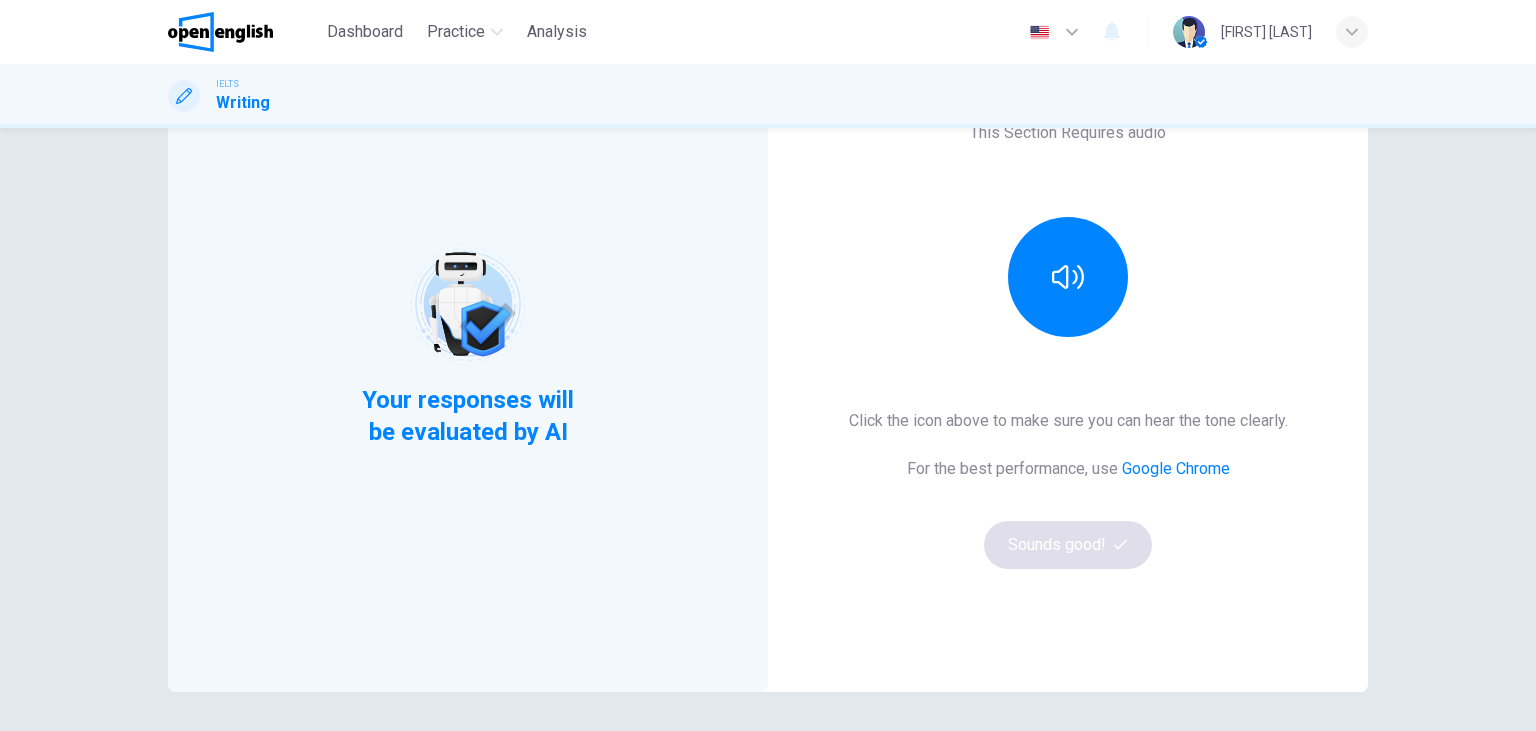 scroll, scrollTop: 115, scrollLeft: 0, axis: vertical 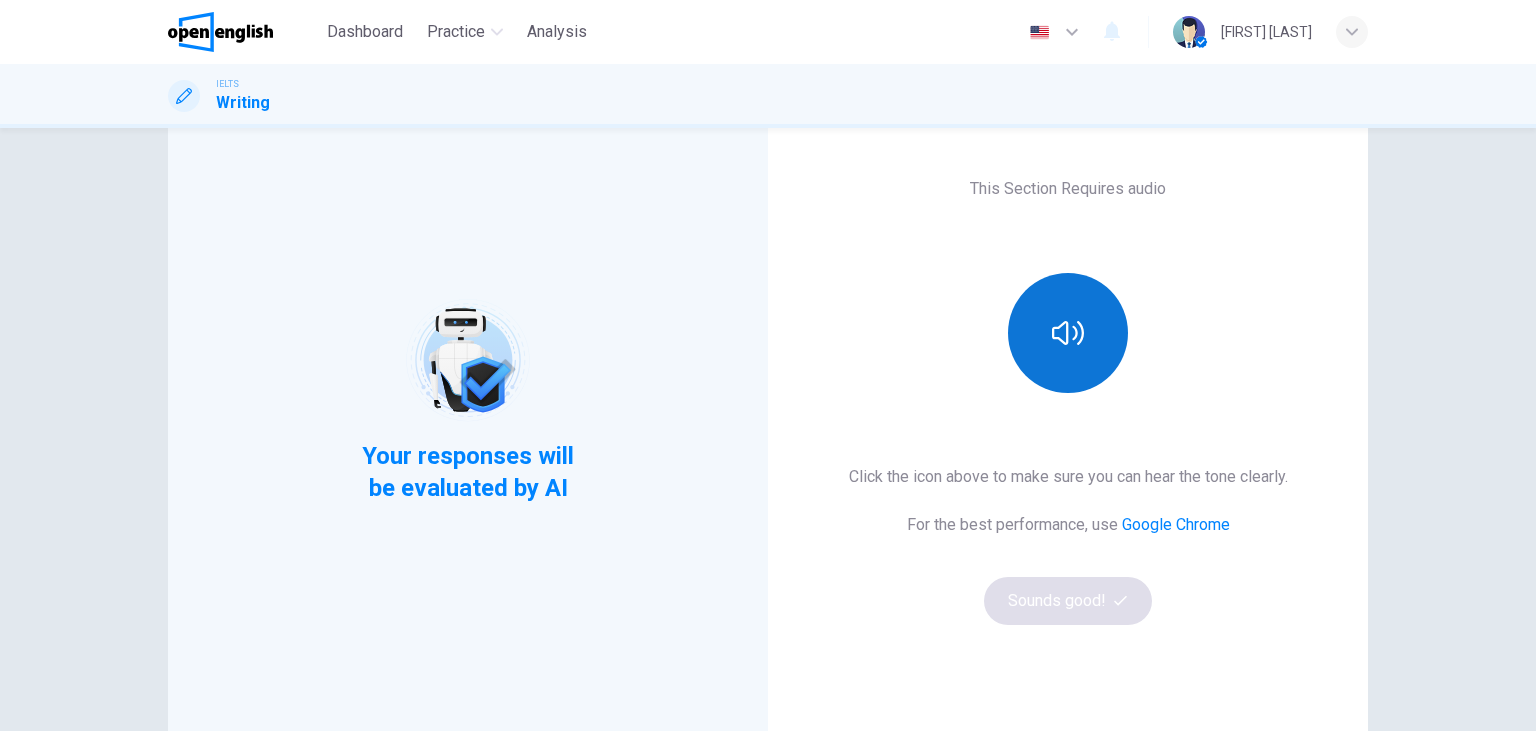 click at bounding box center [1068, 333] 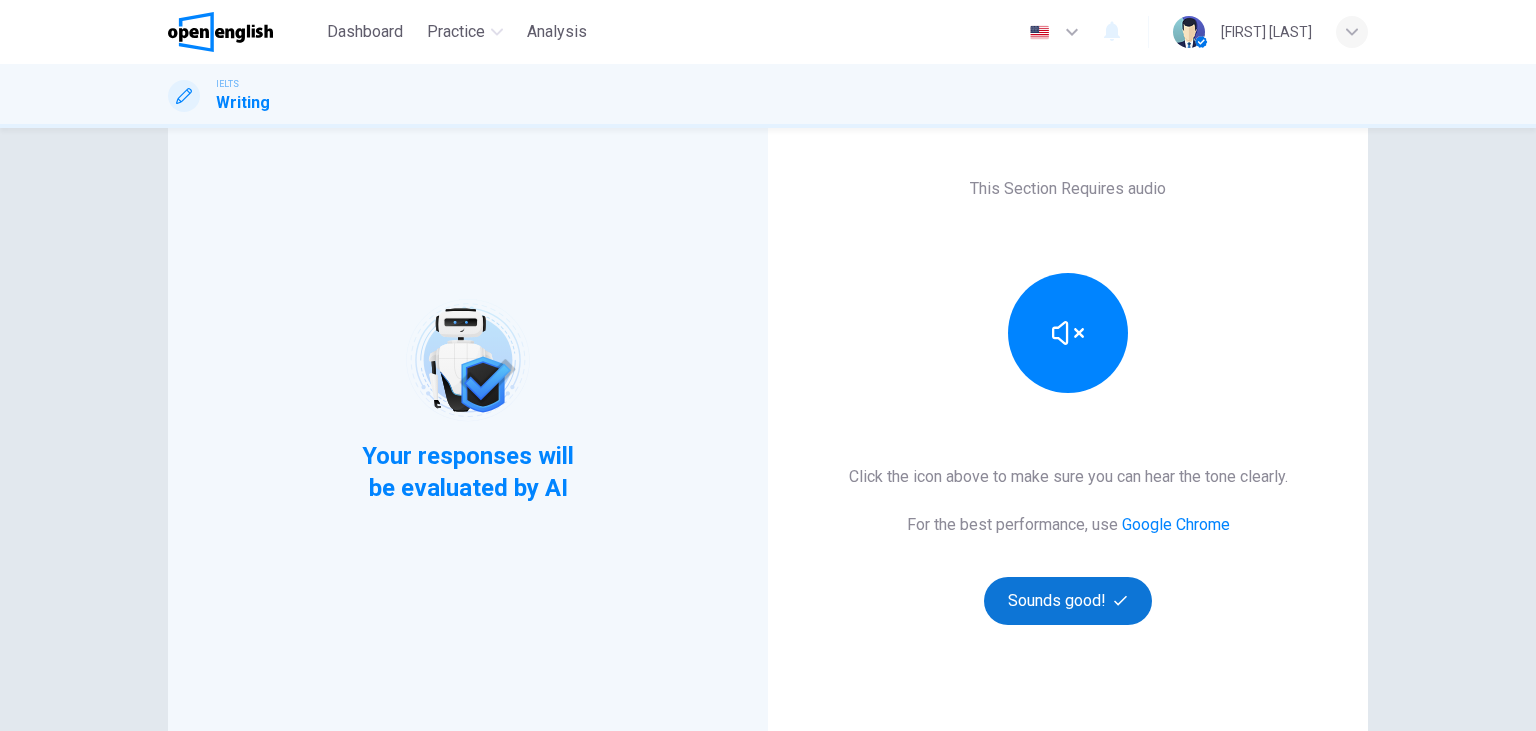 click on "Sounds good!" at bounding box center (1068, 601) 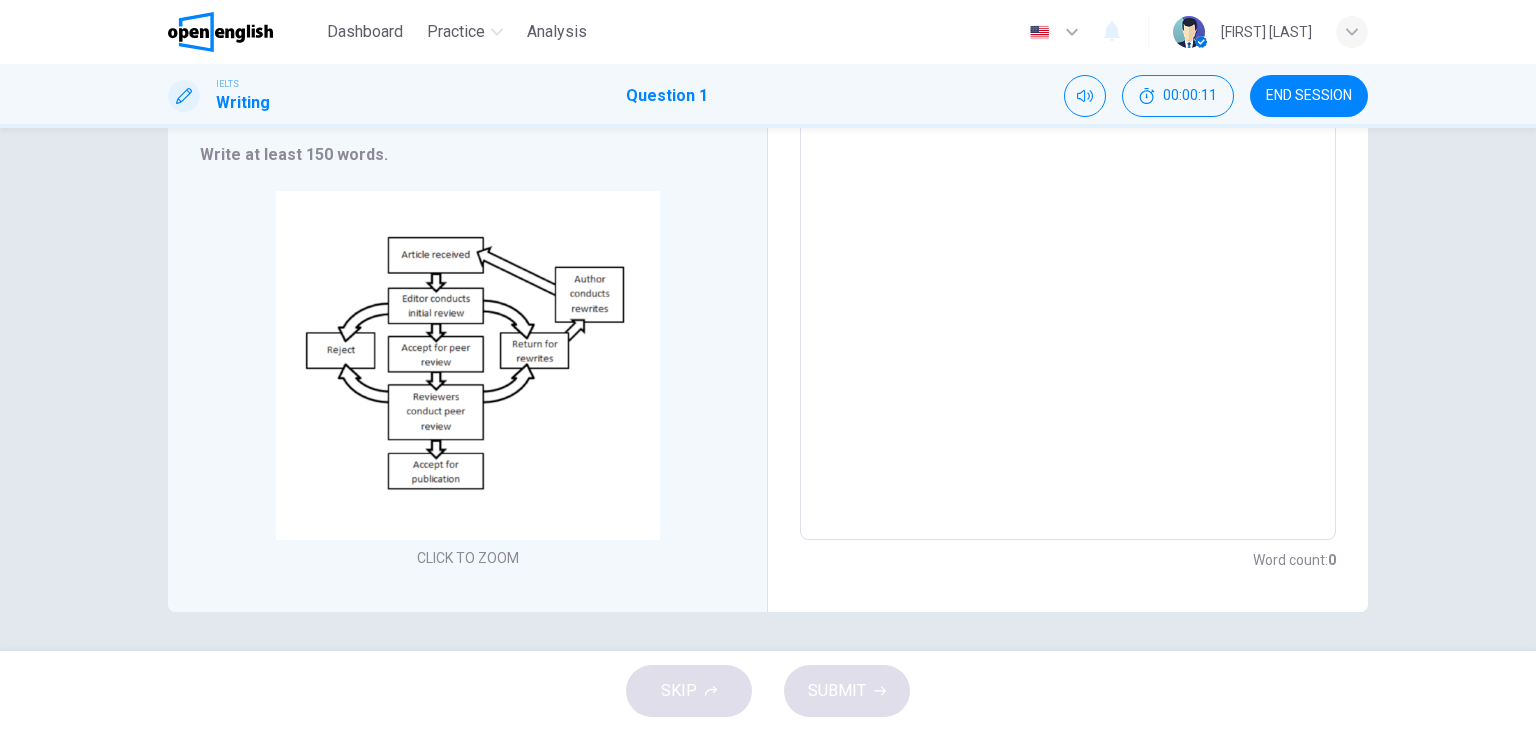 scroll, scrollTop: 0, scrollLeft: 0, axis: both 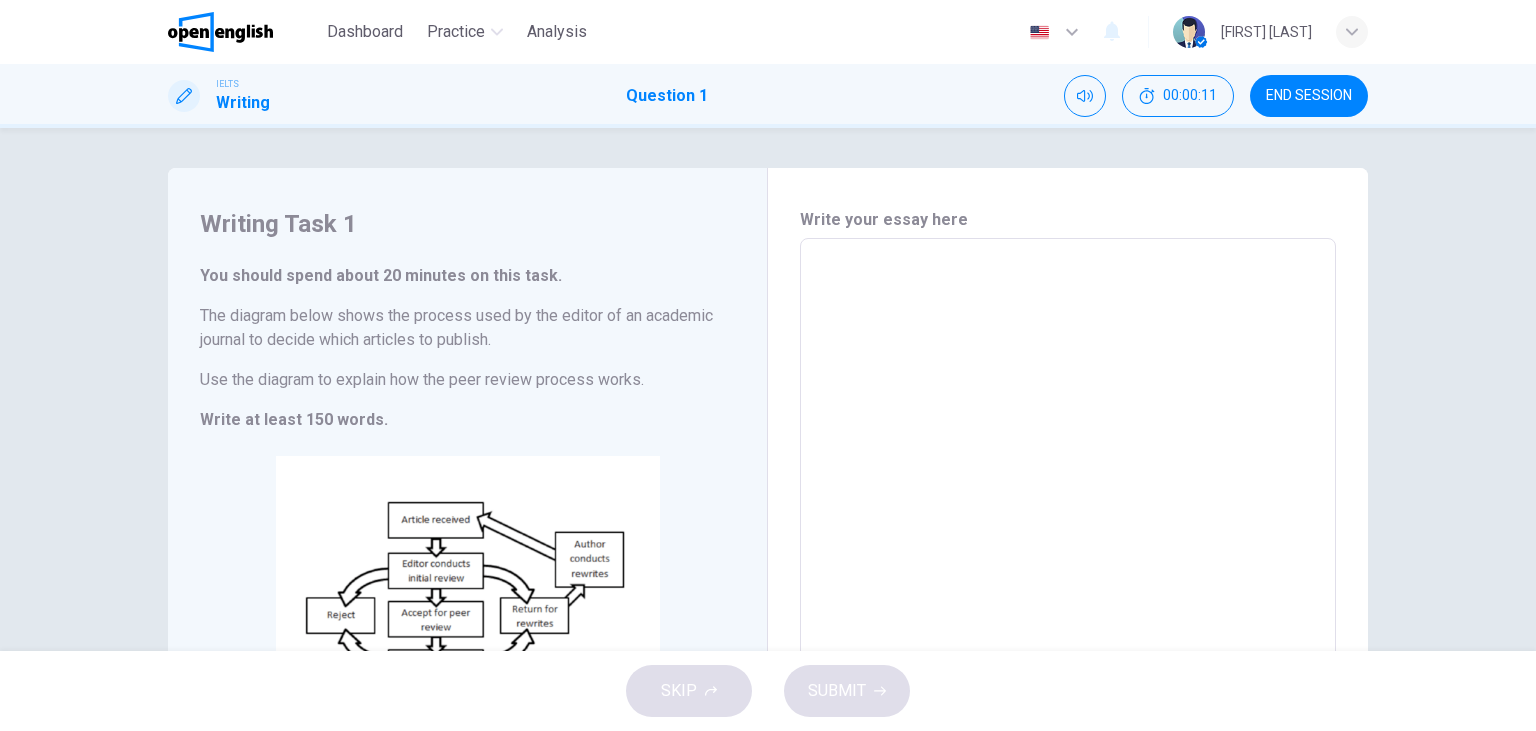 click at bounding box center (1068, 522) 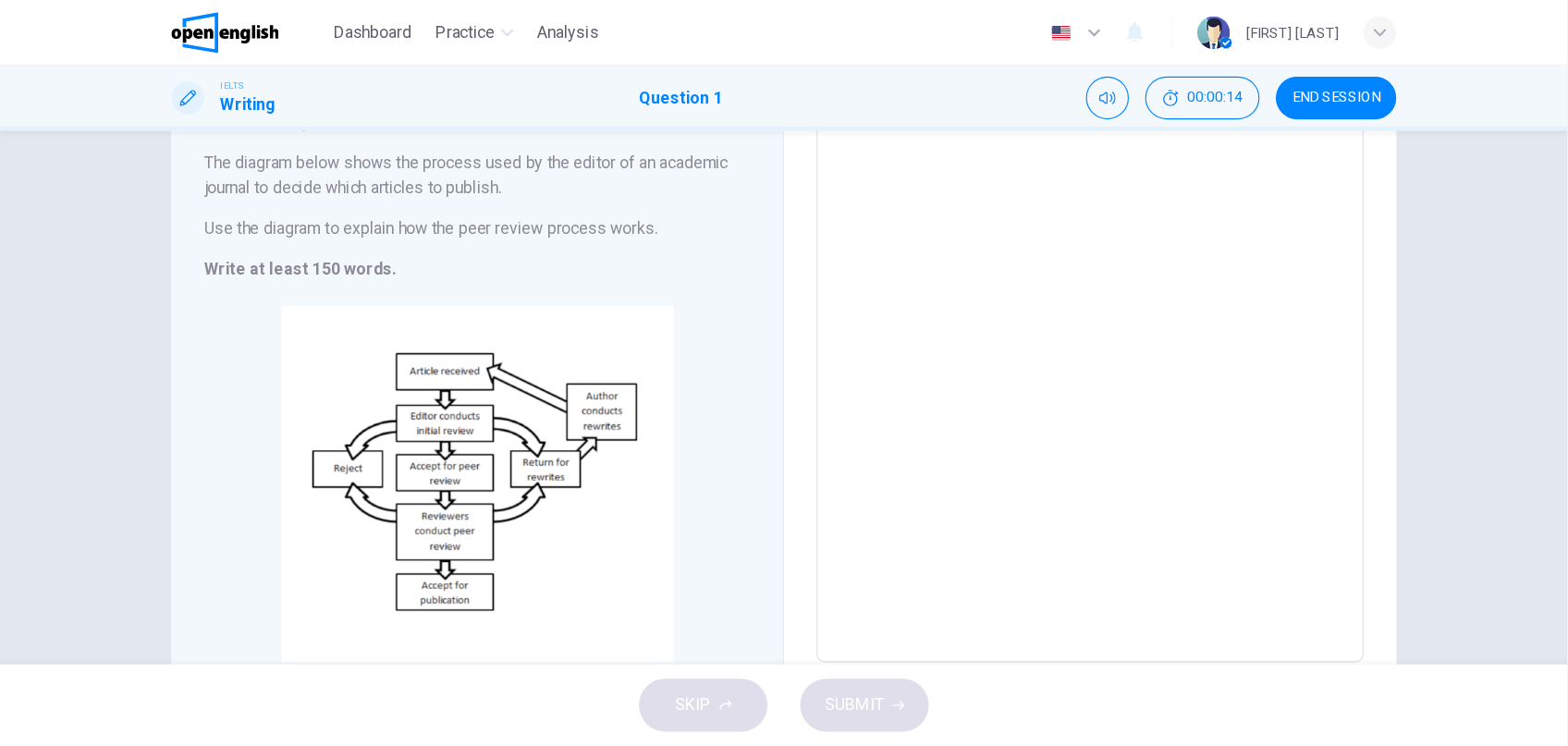 scroll, scrollTop: 106, scrollLeft: 0, axis: vertical 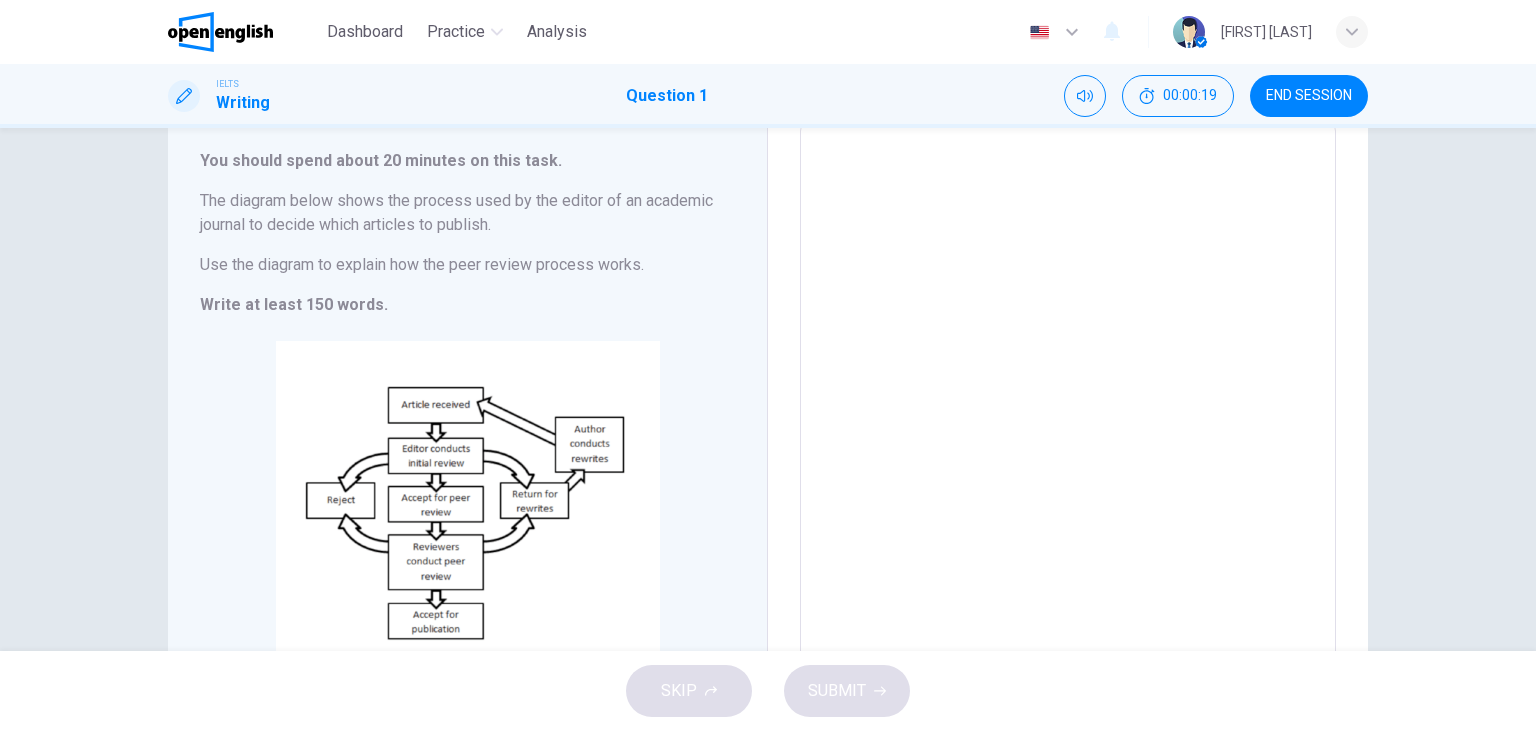 type on "*" 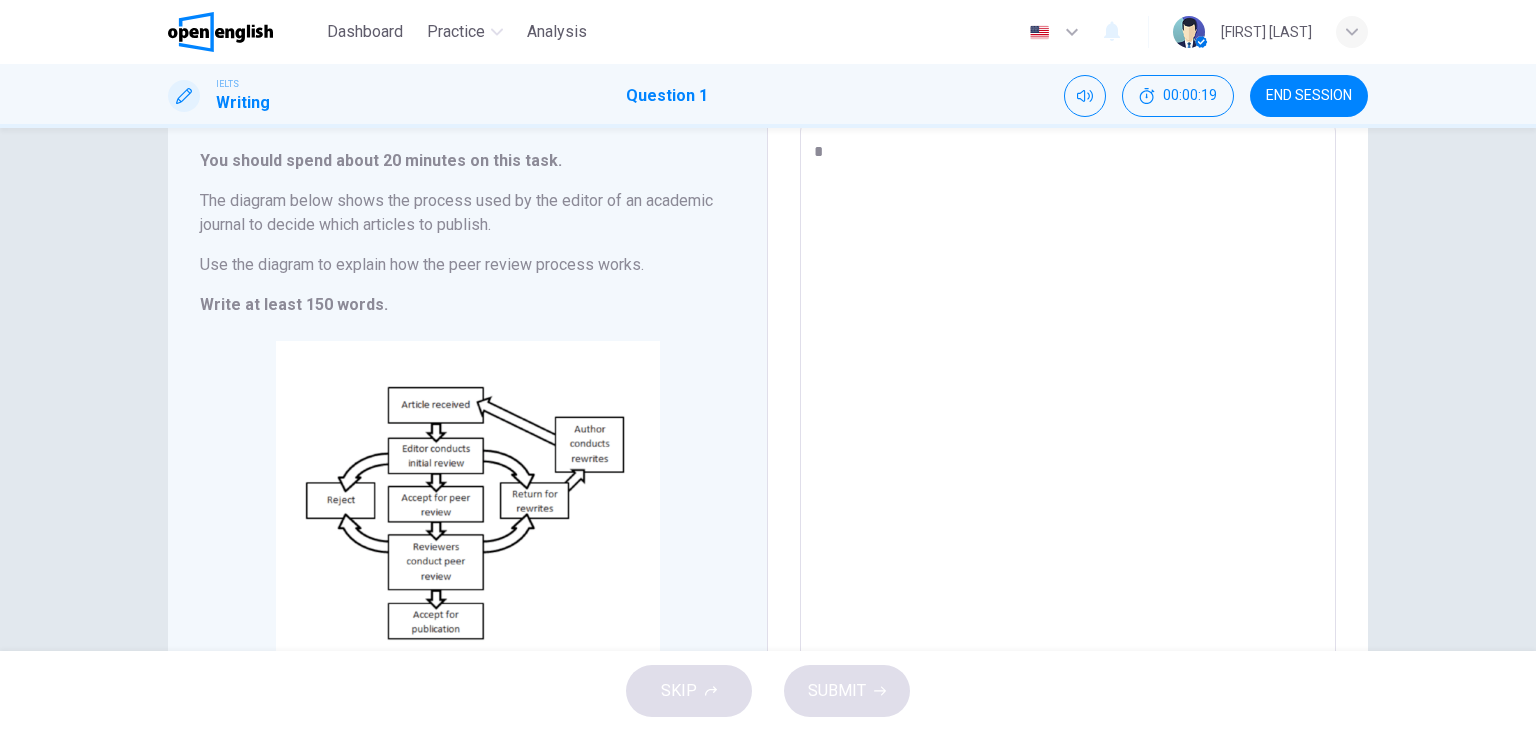type on "*" 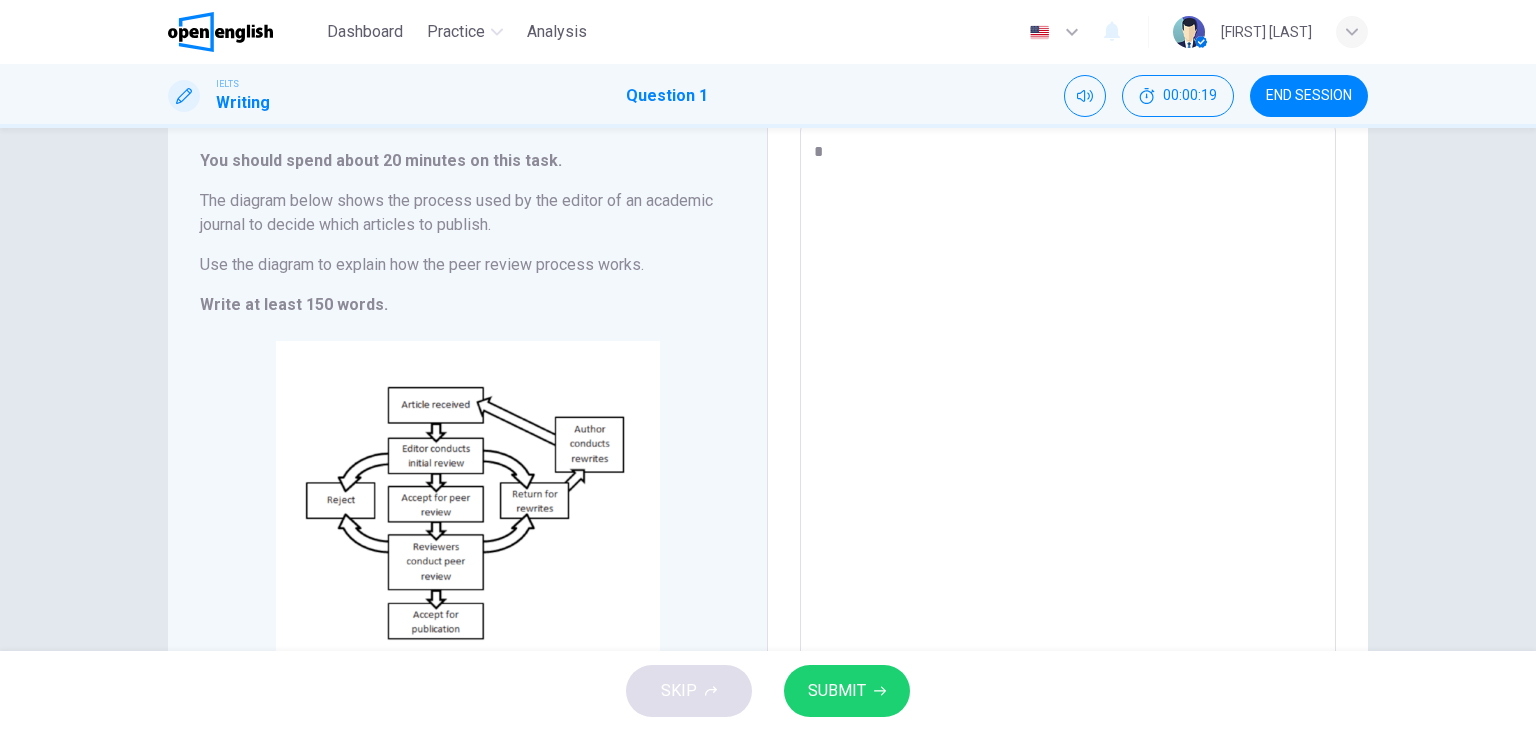 type on "**" 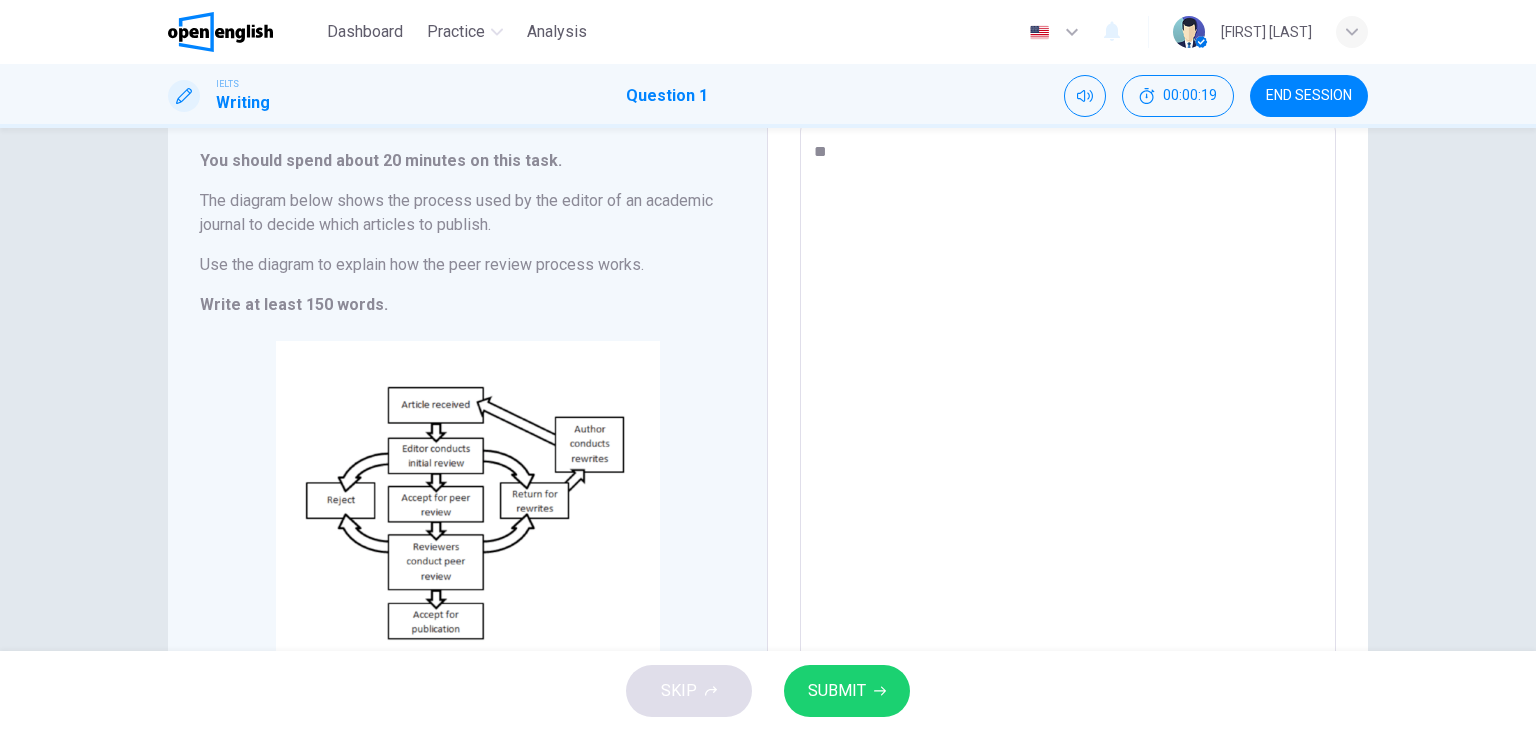 type on "*" 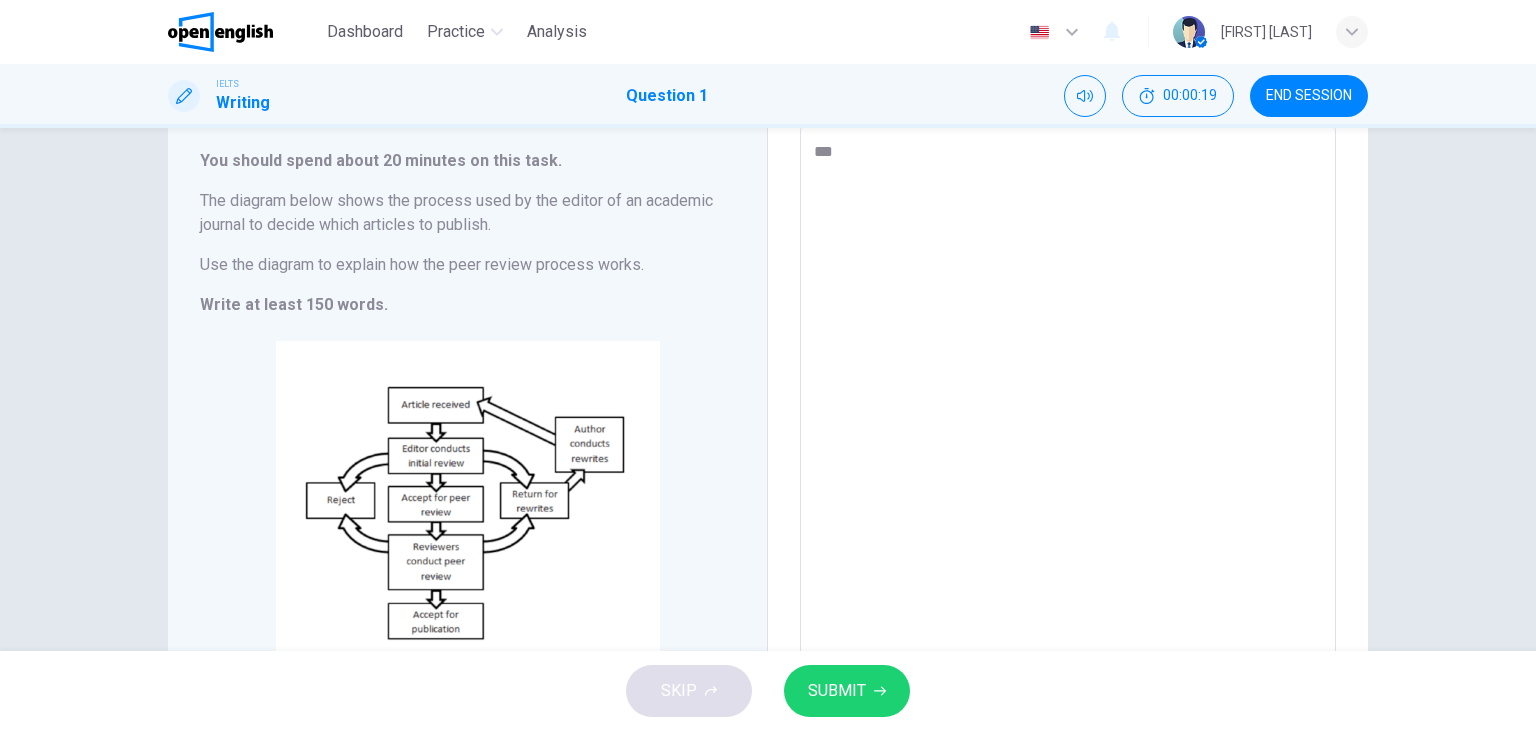 type on "*" 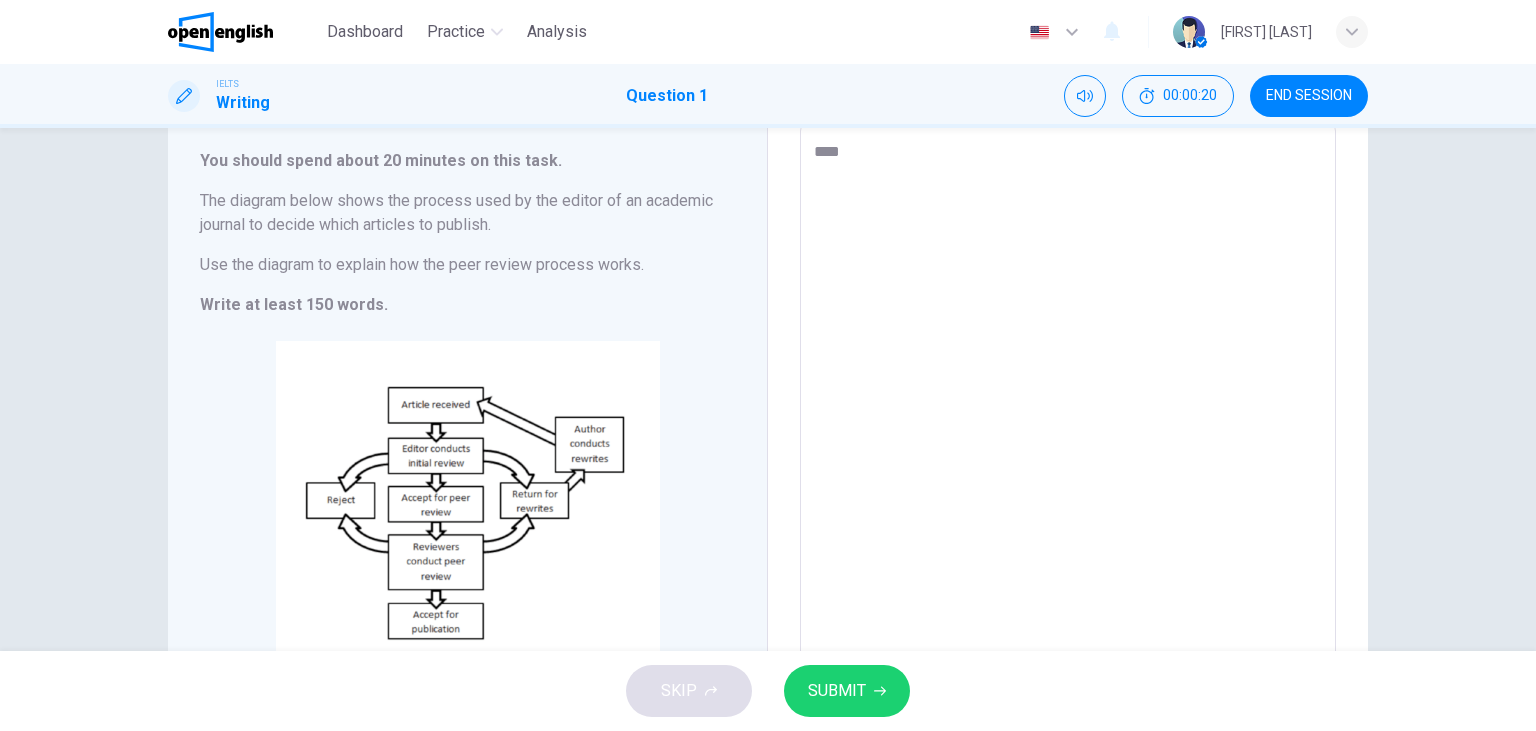 type on "***" 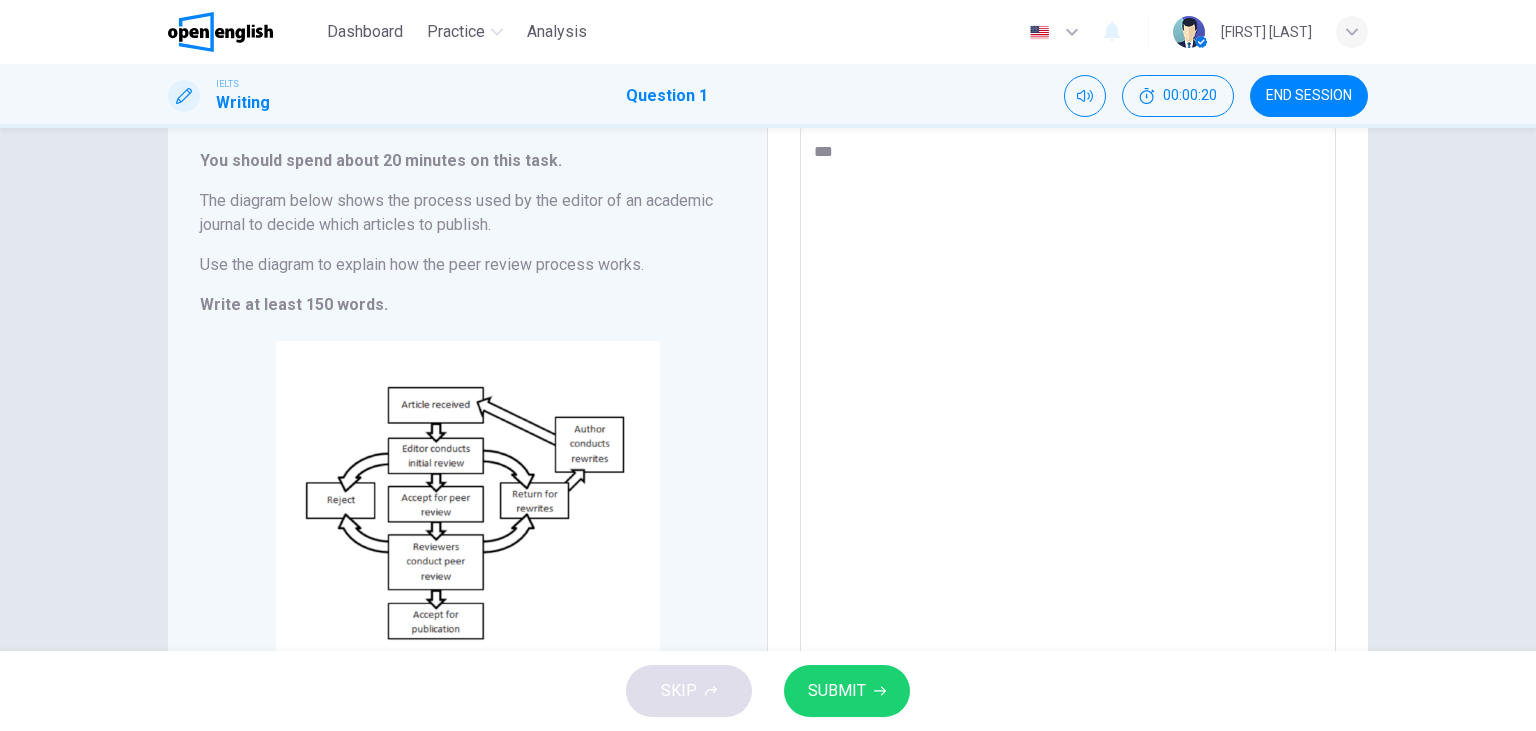type on "*" 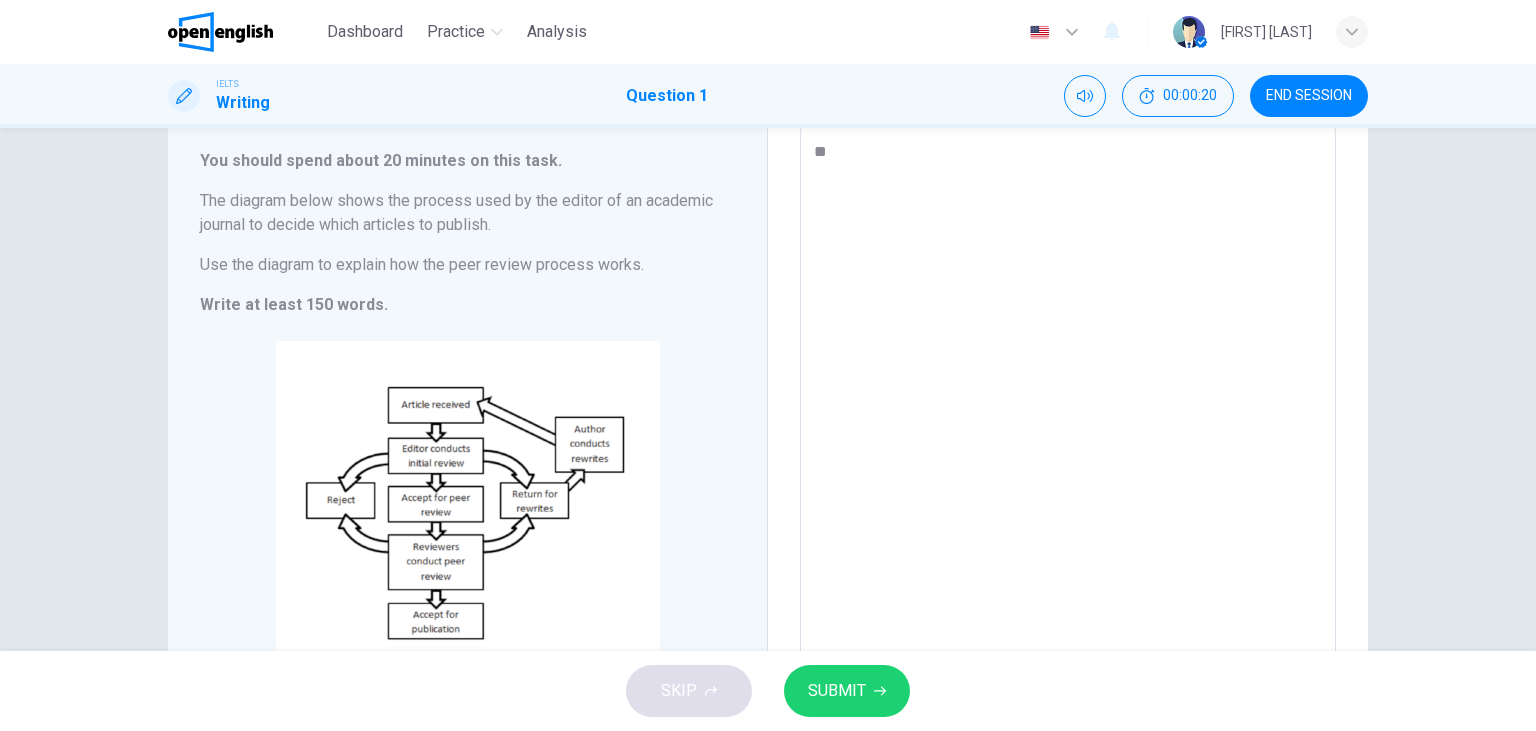 type on "*" 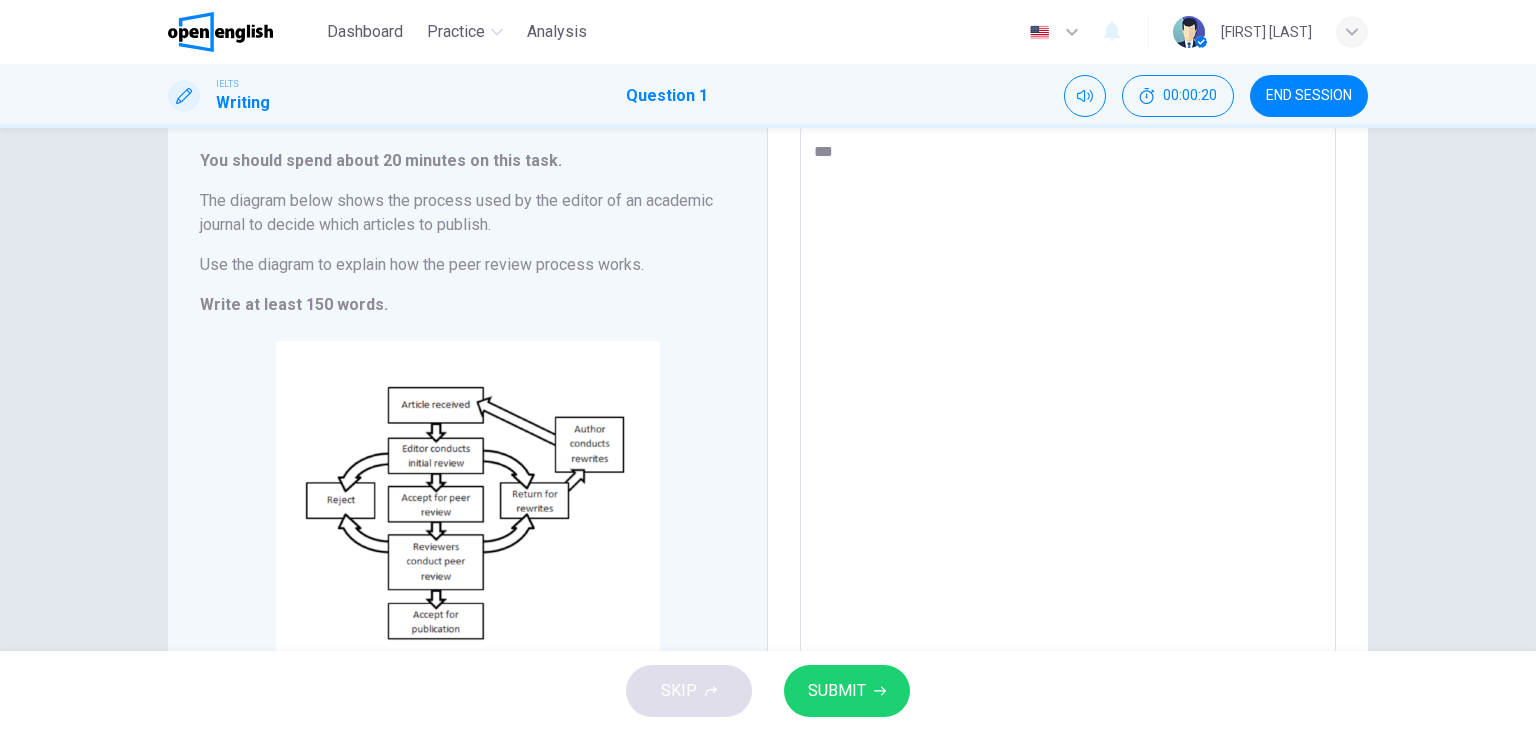 type on "*" 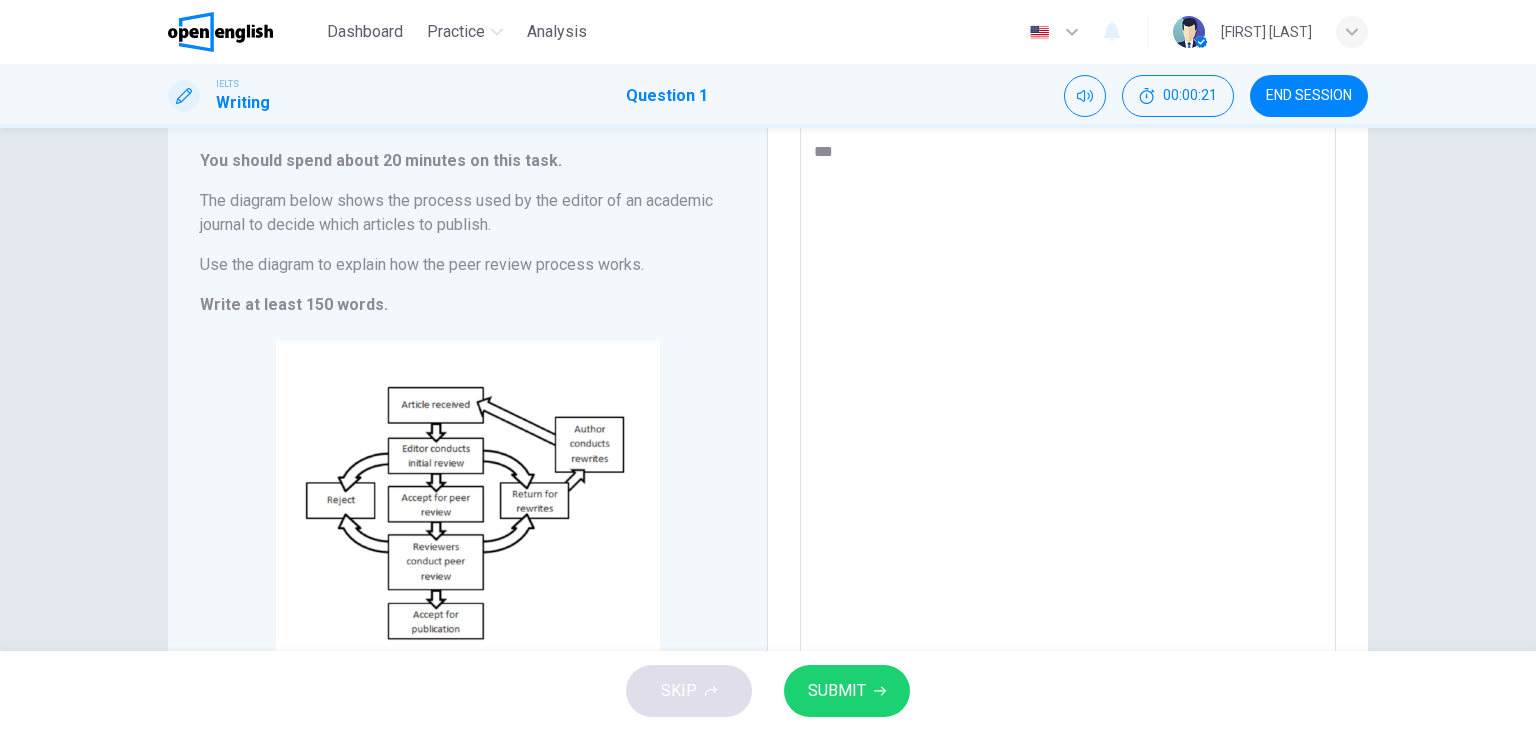 type on "**" 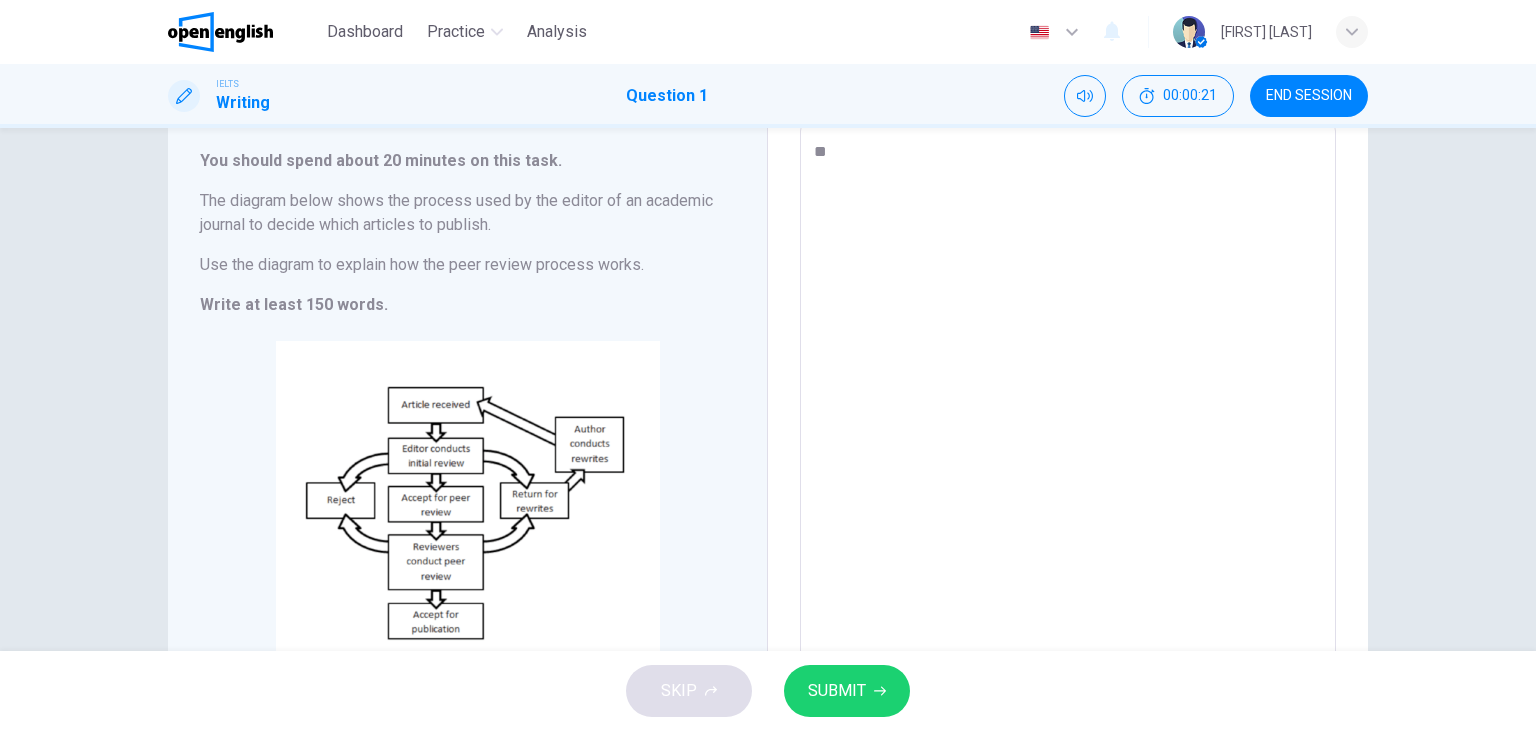 type on "*" 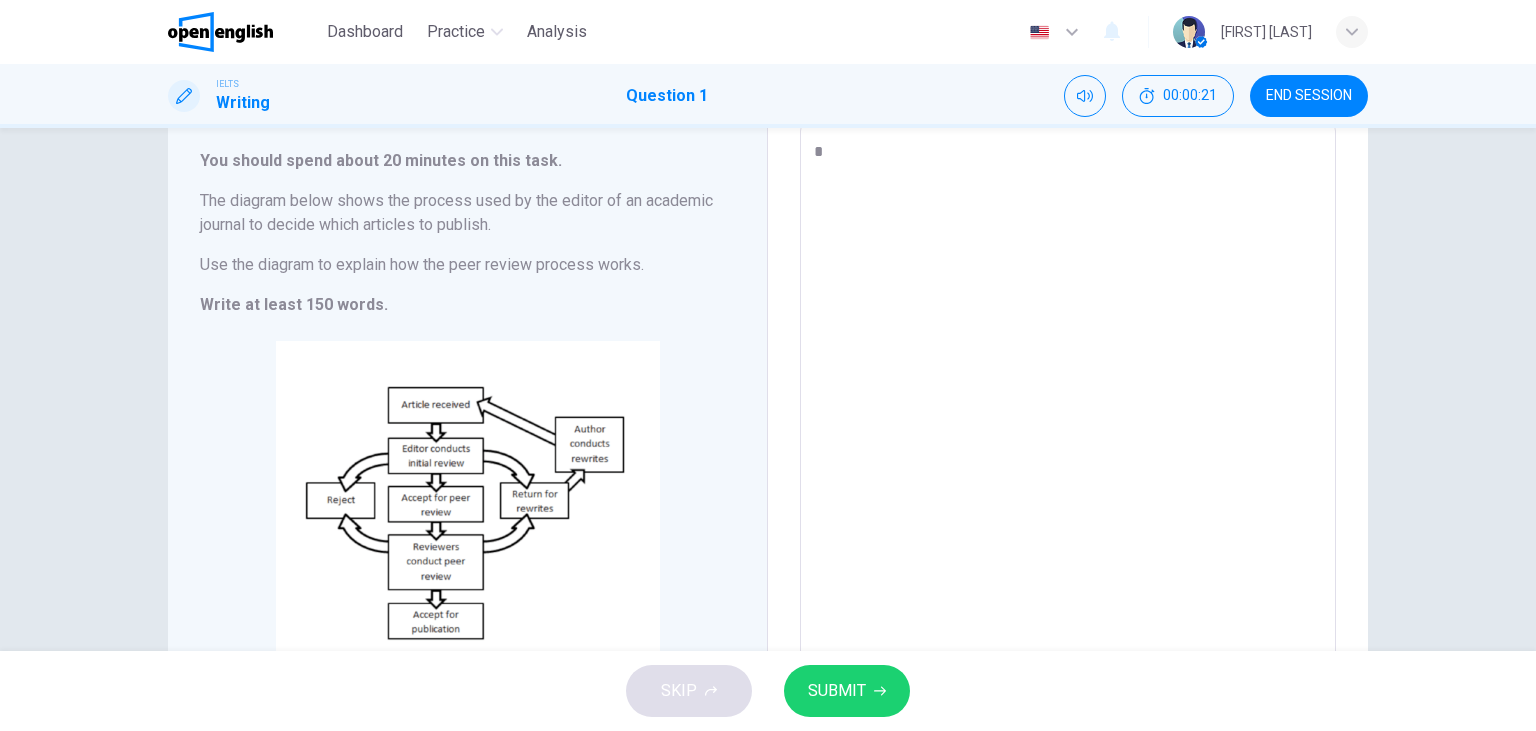 type on "*" 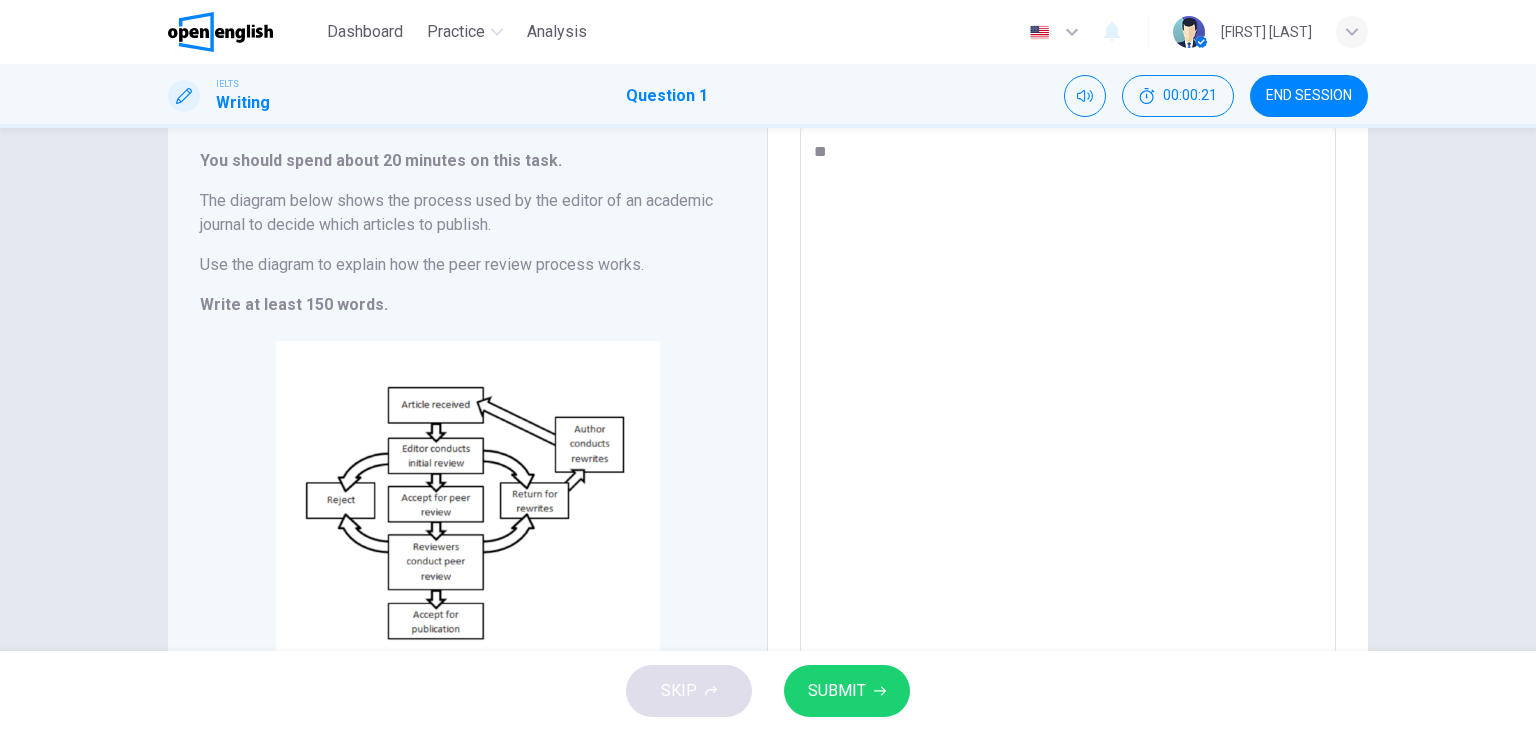 type on "***" 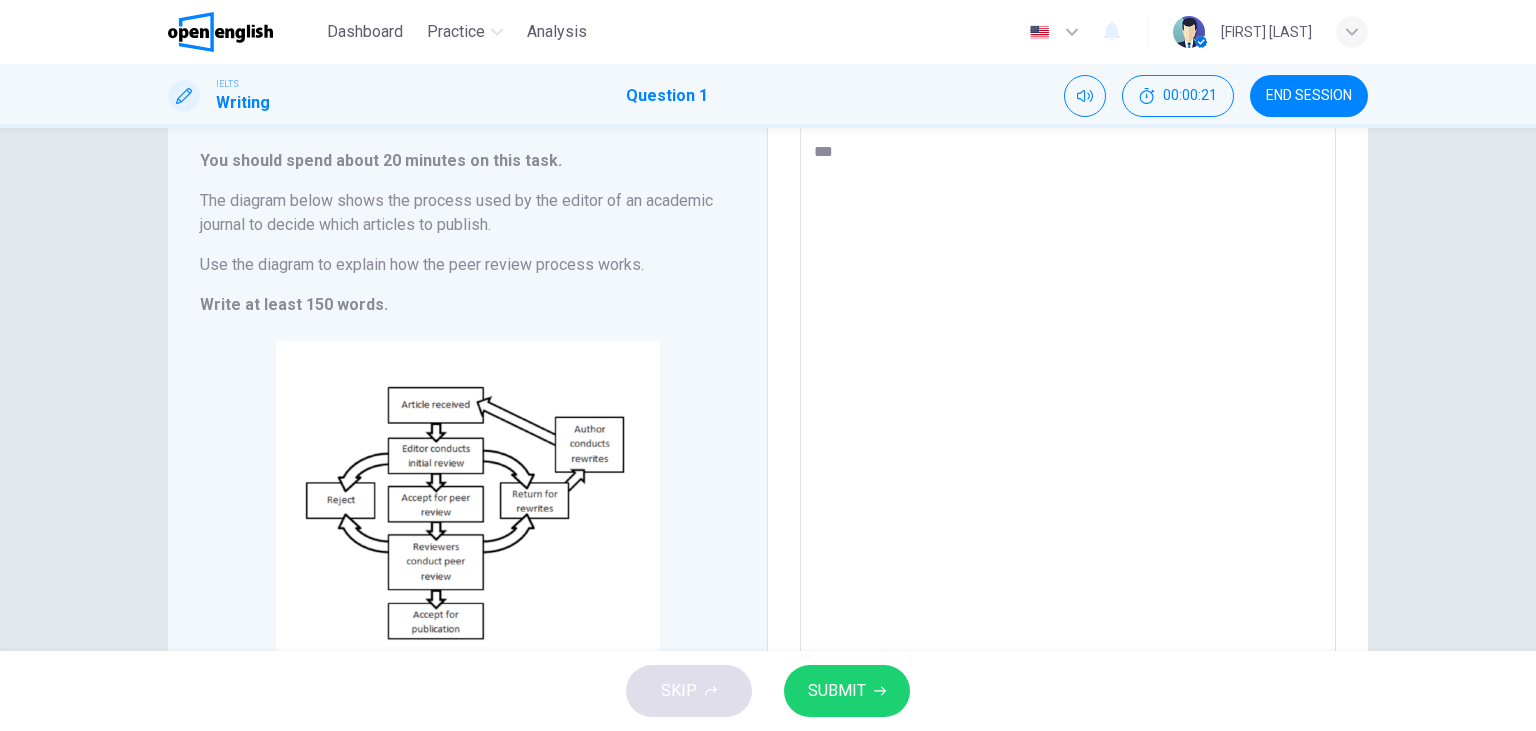 type on "*" 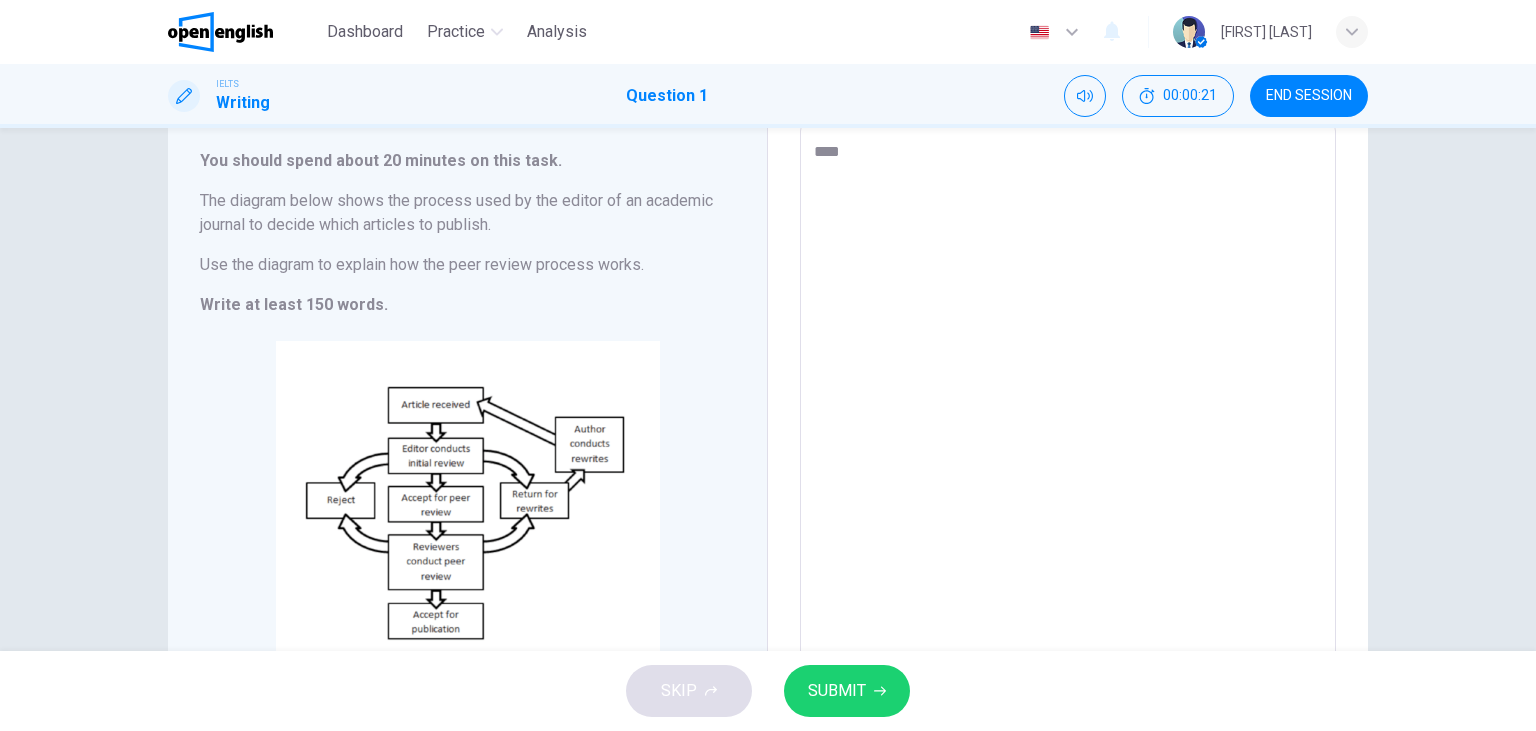 type on "*" 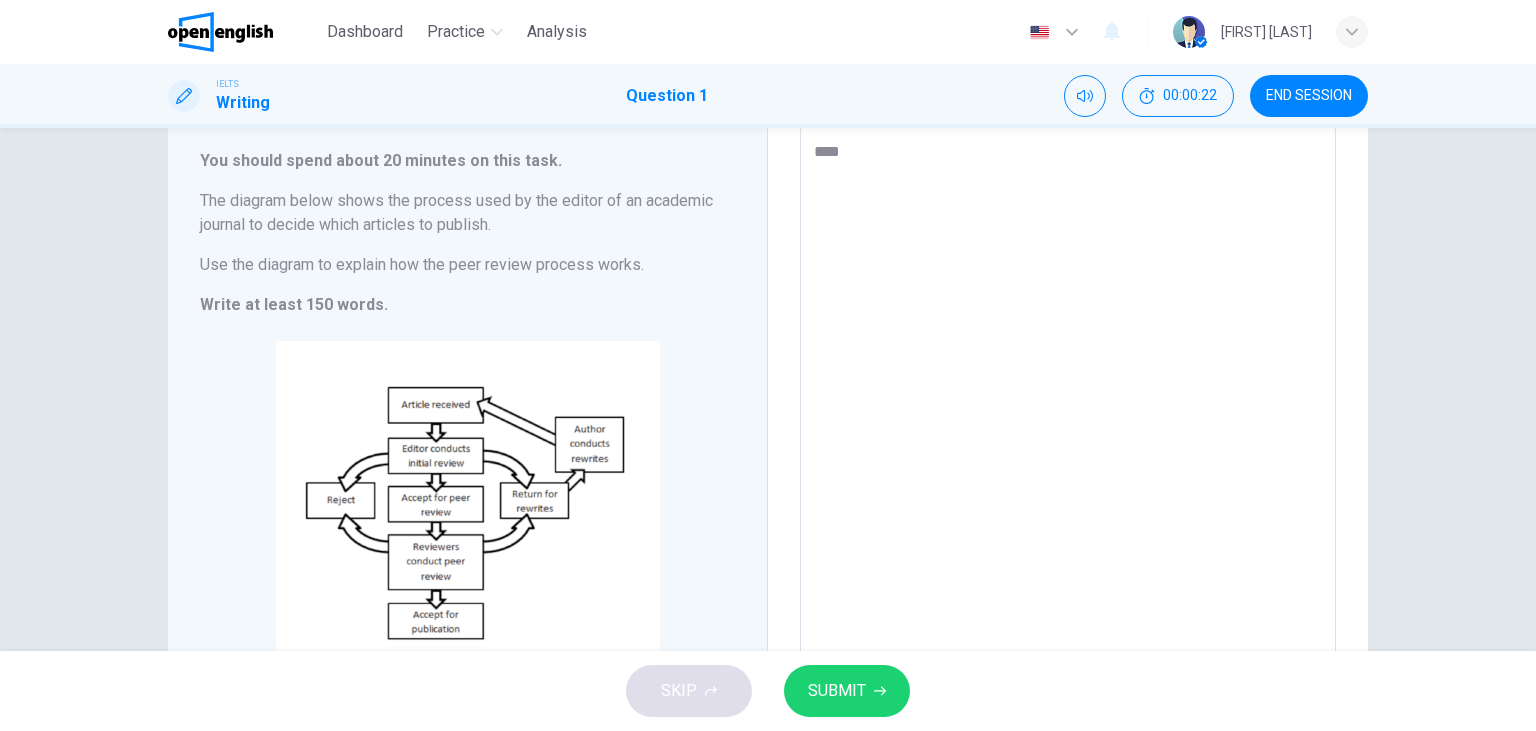 type on "*****" 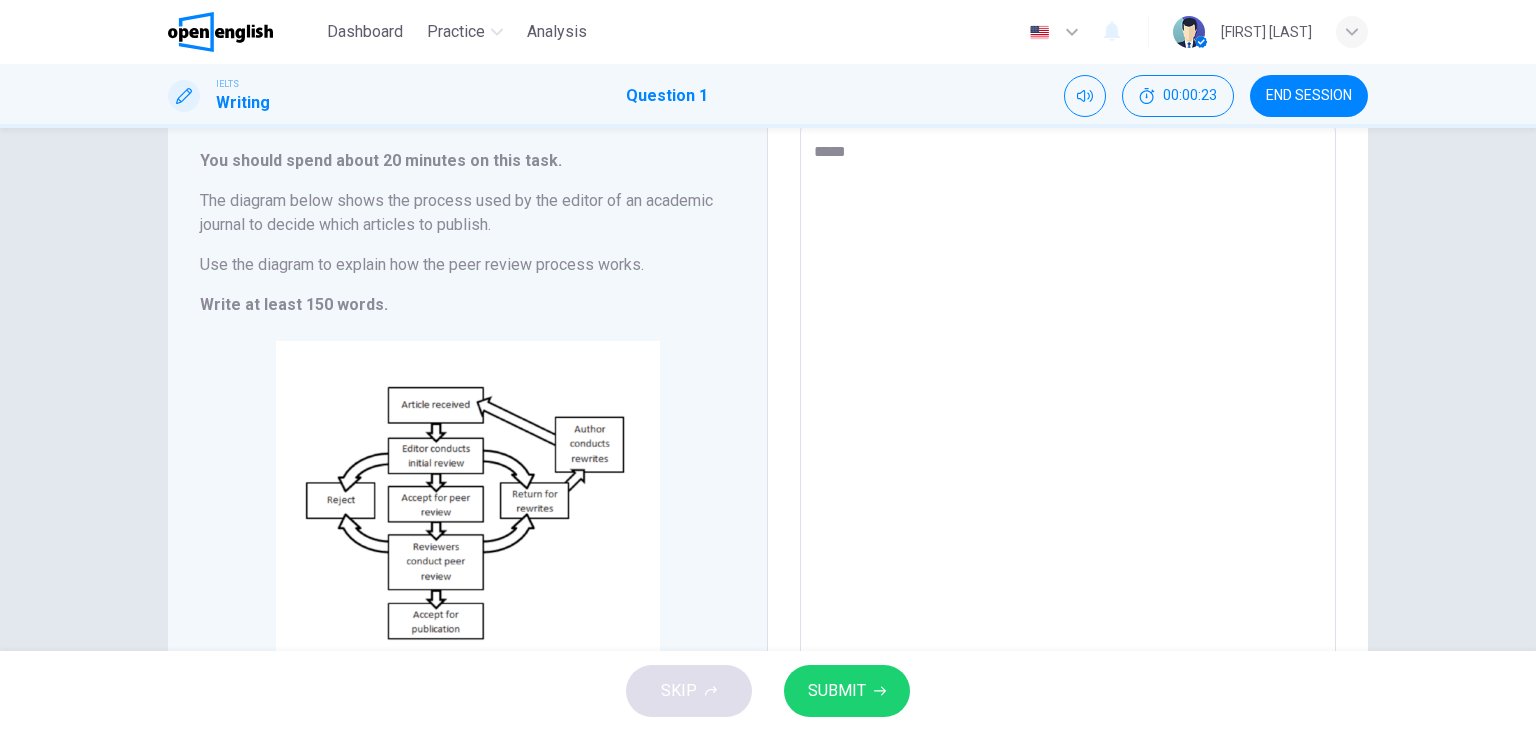 type on "******" 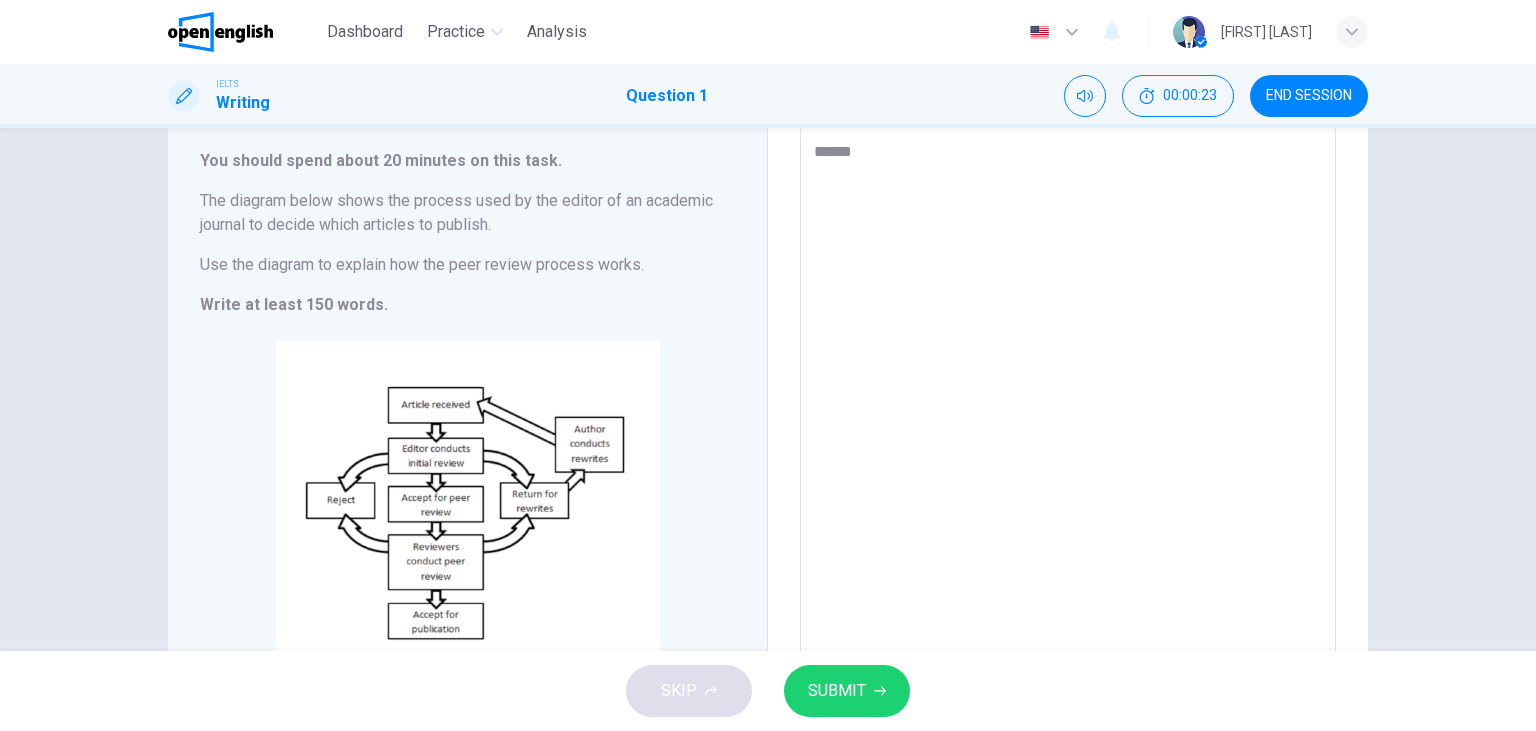 type on "*******" 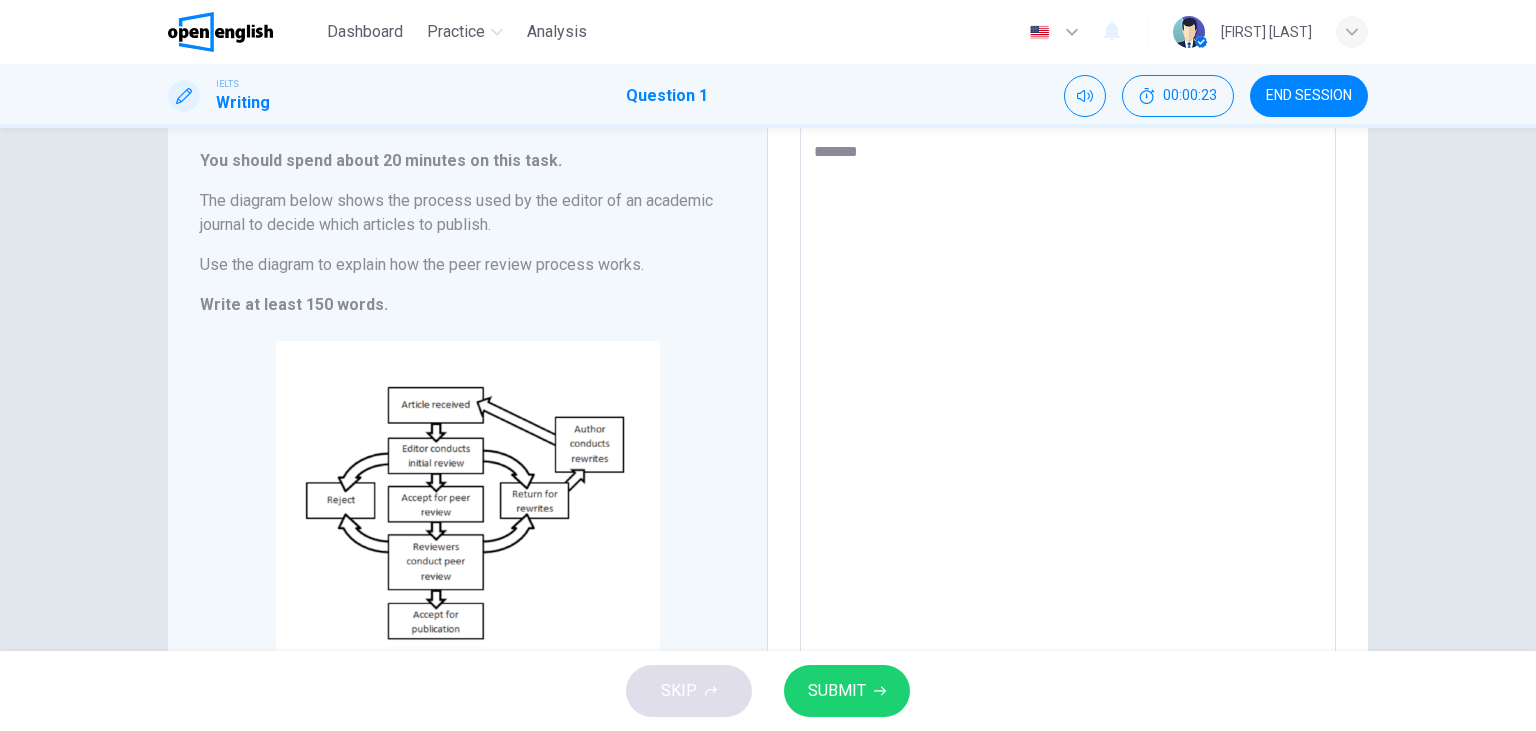 type on "*" 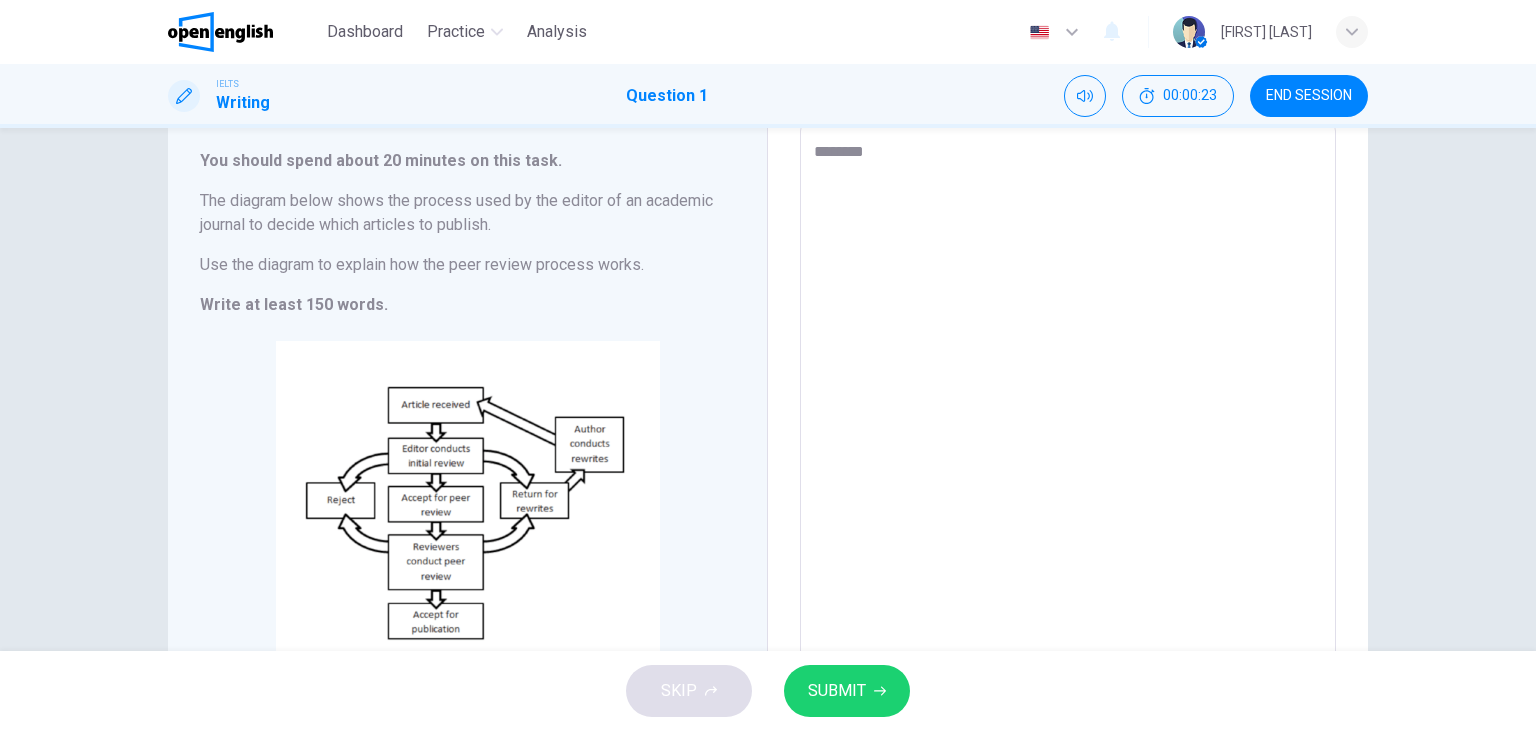 type on "*" 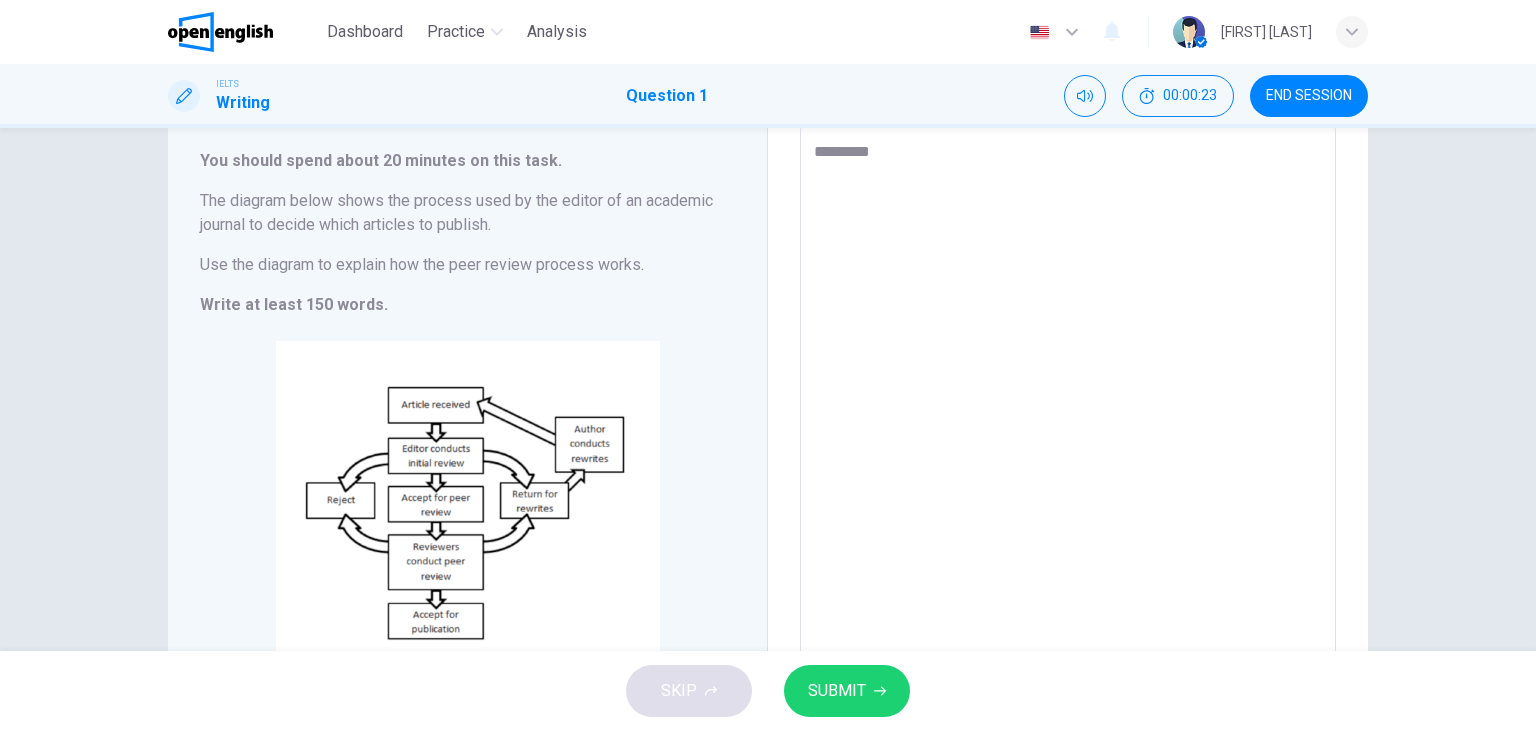 type on "*" 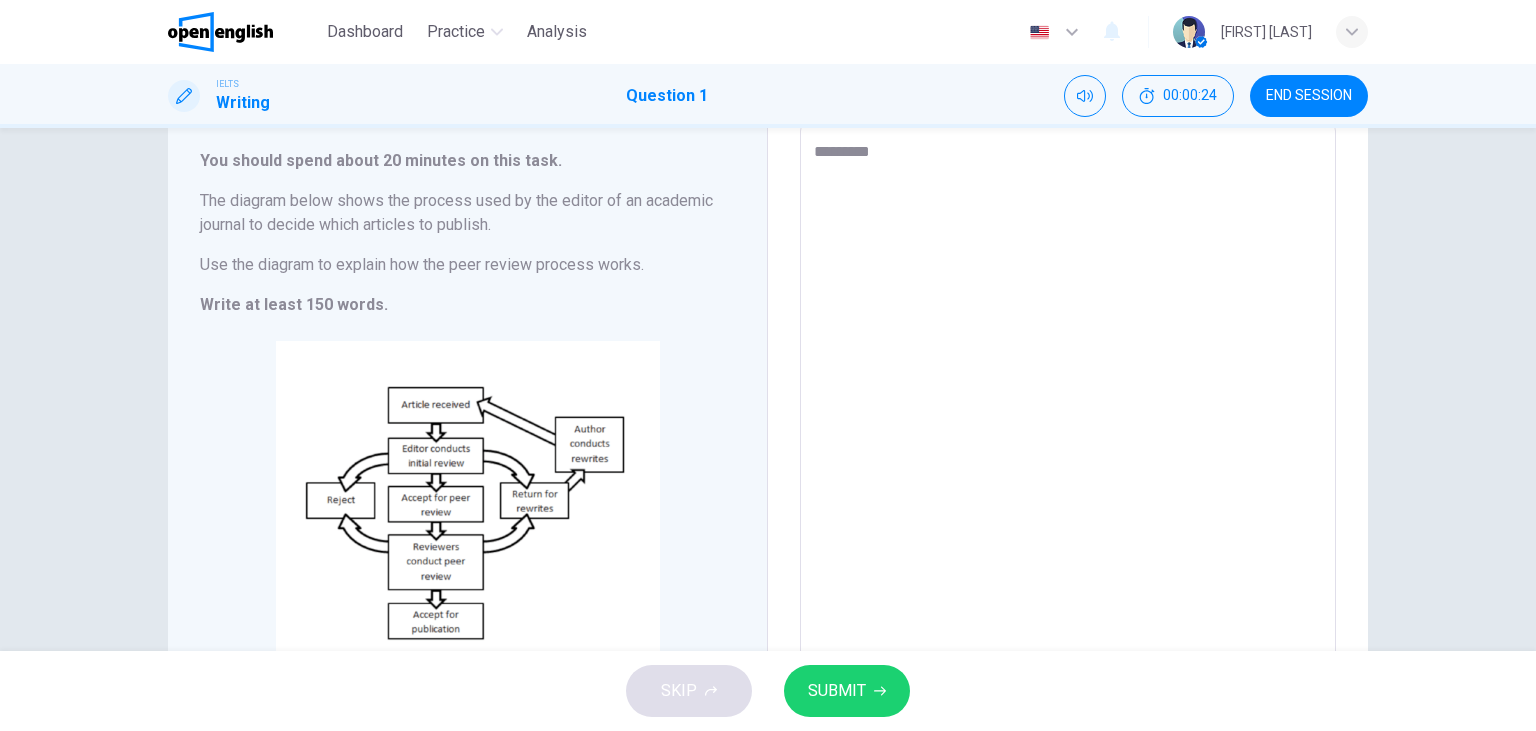 type on "**********" 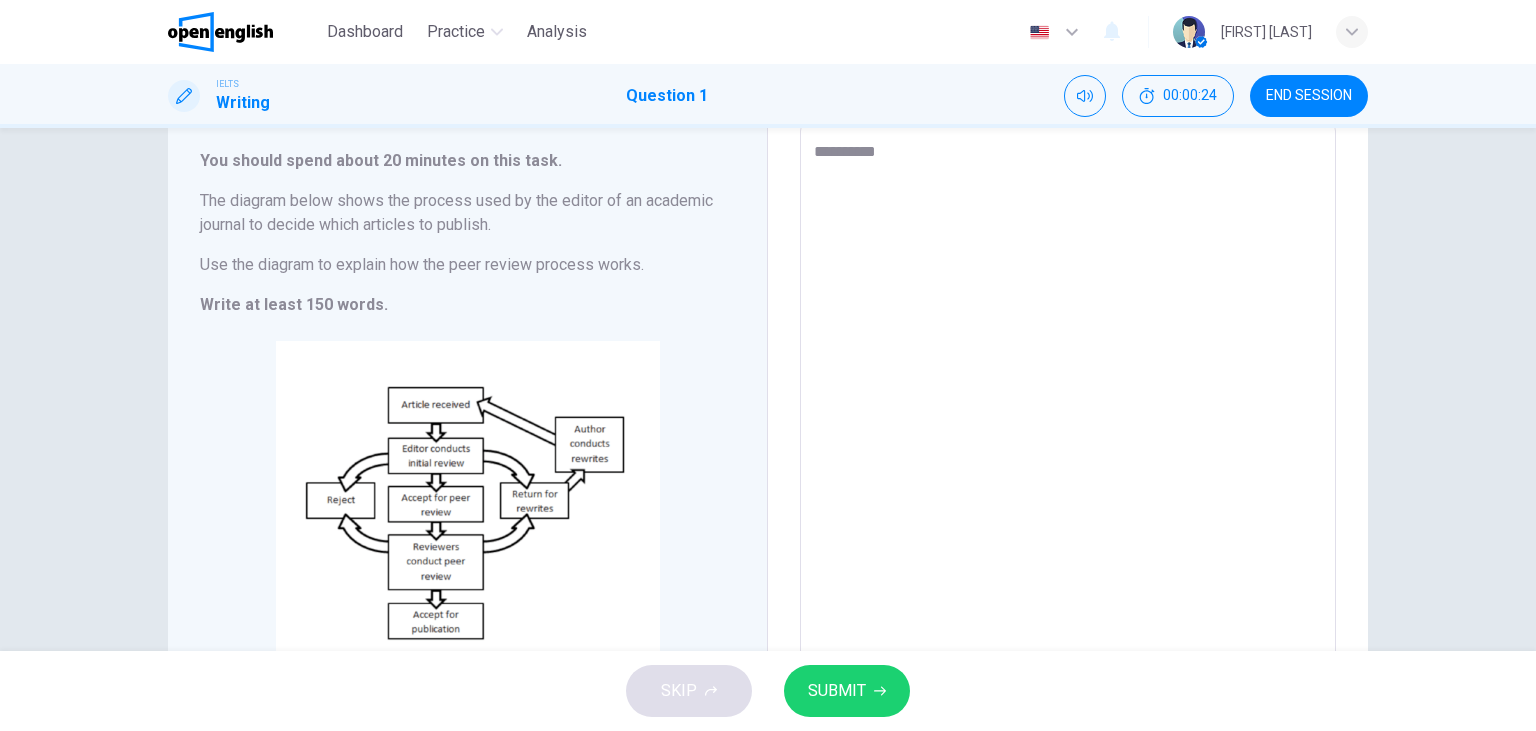 type on "*" 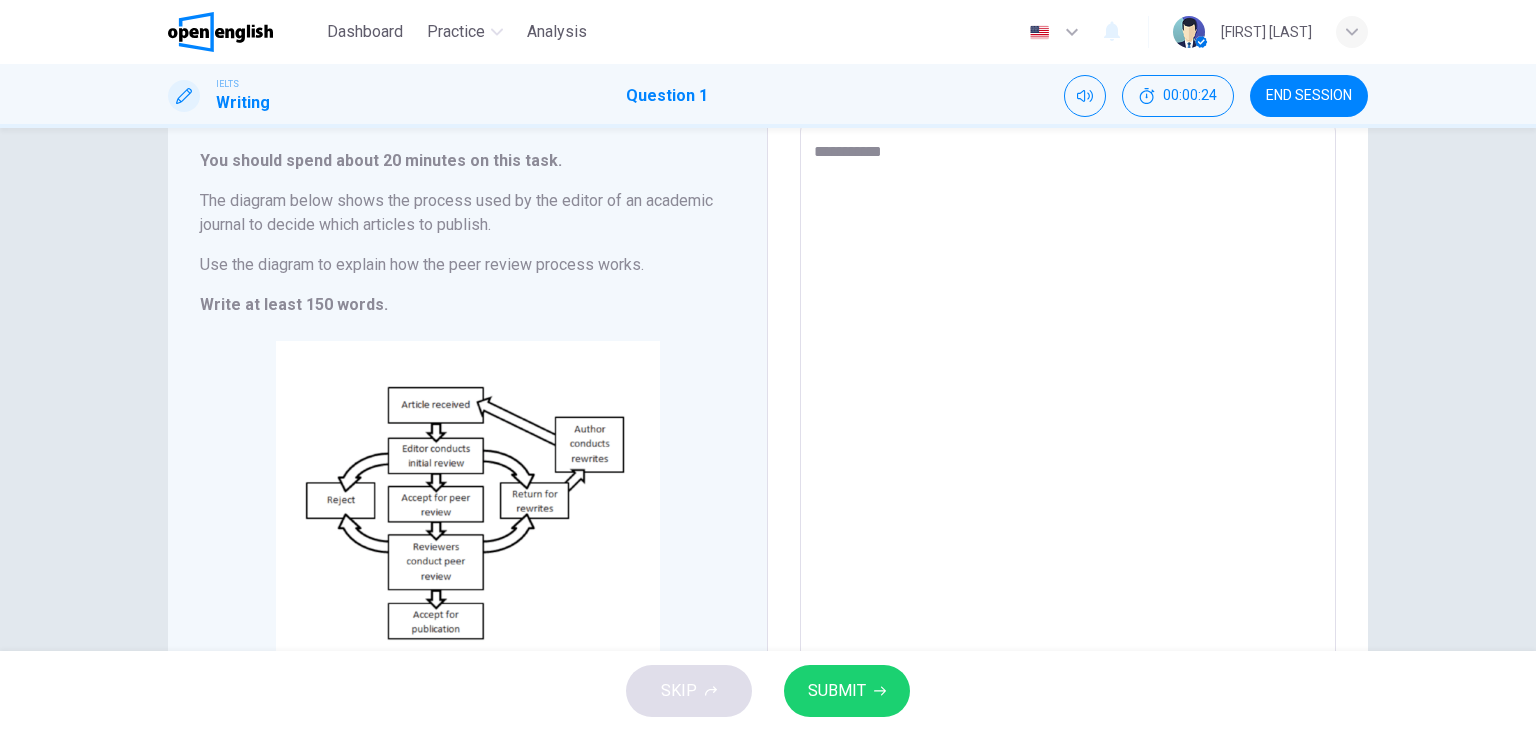 type on "*" 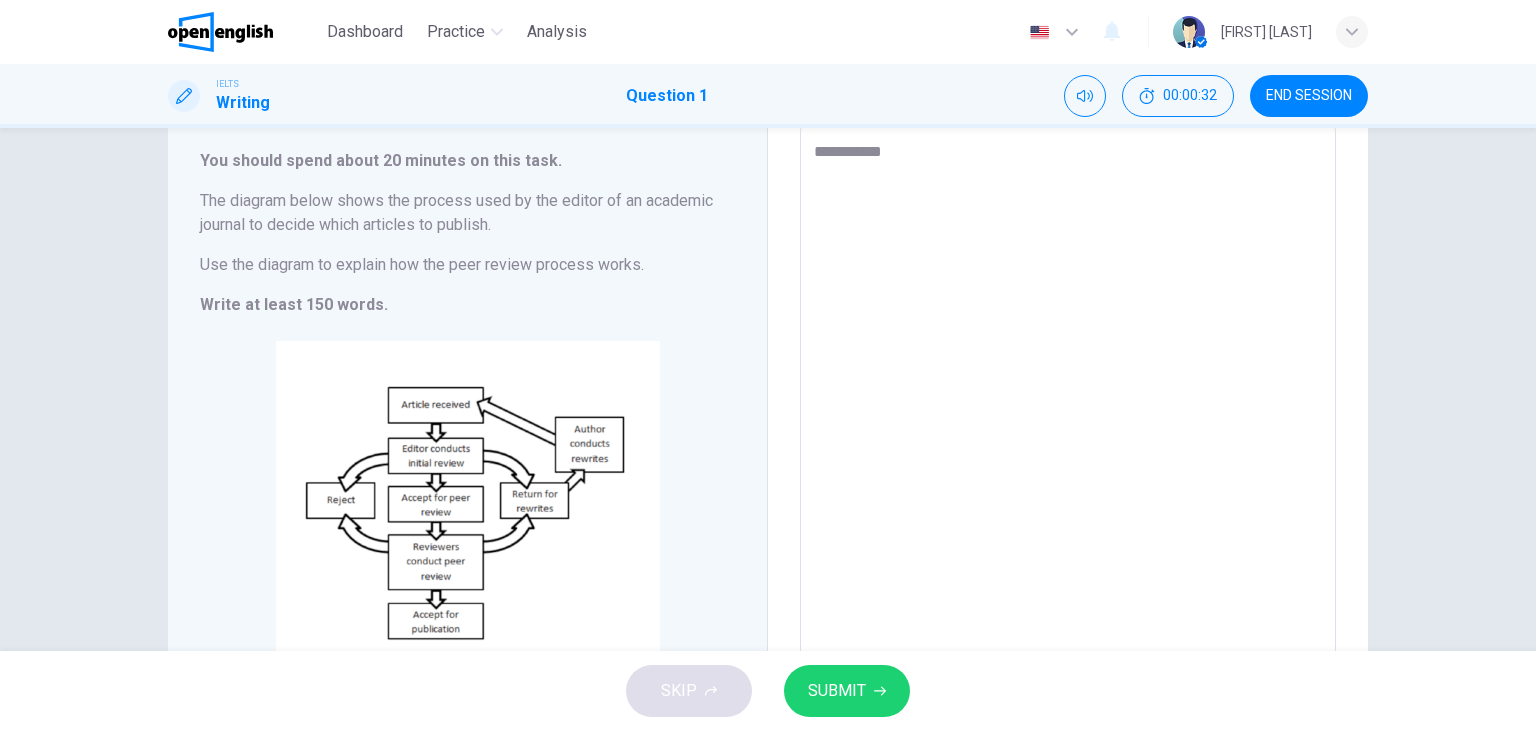 type on "**********" 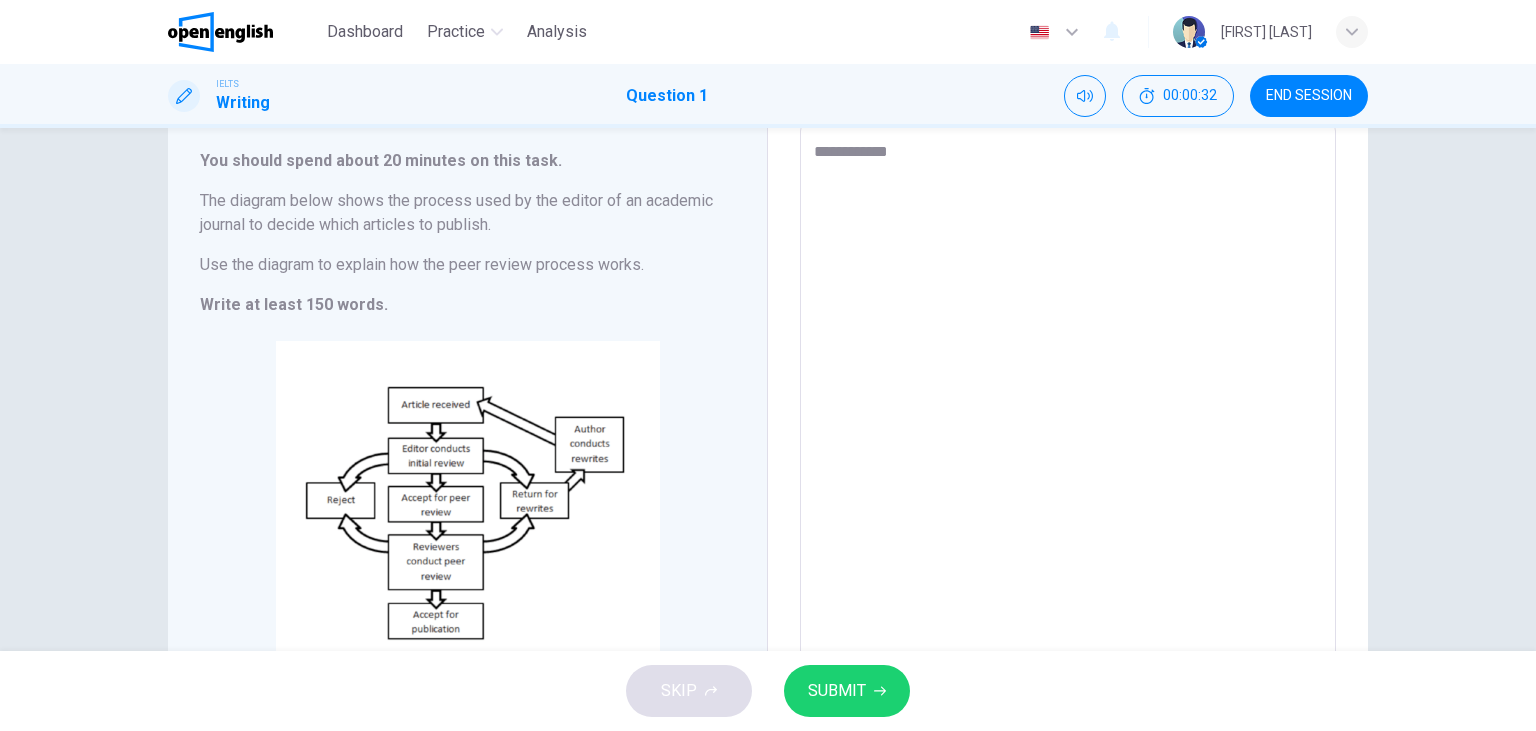 type on "**********" 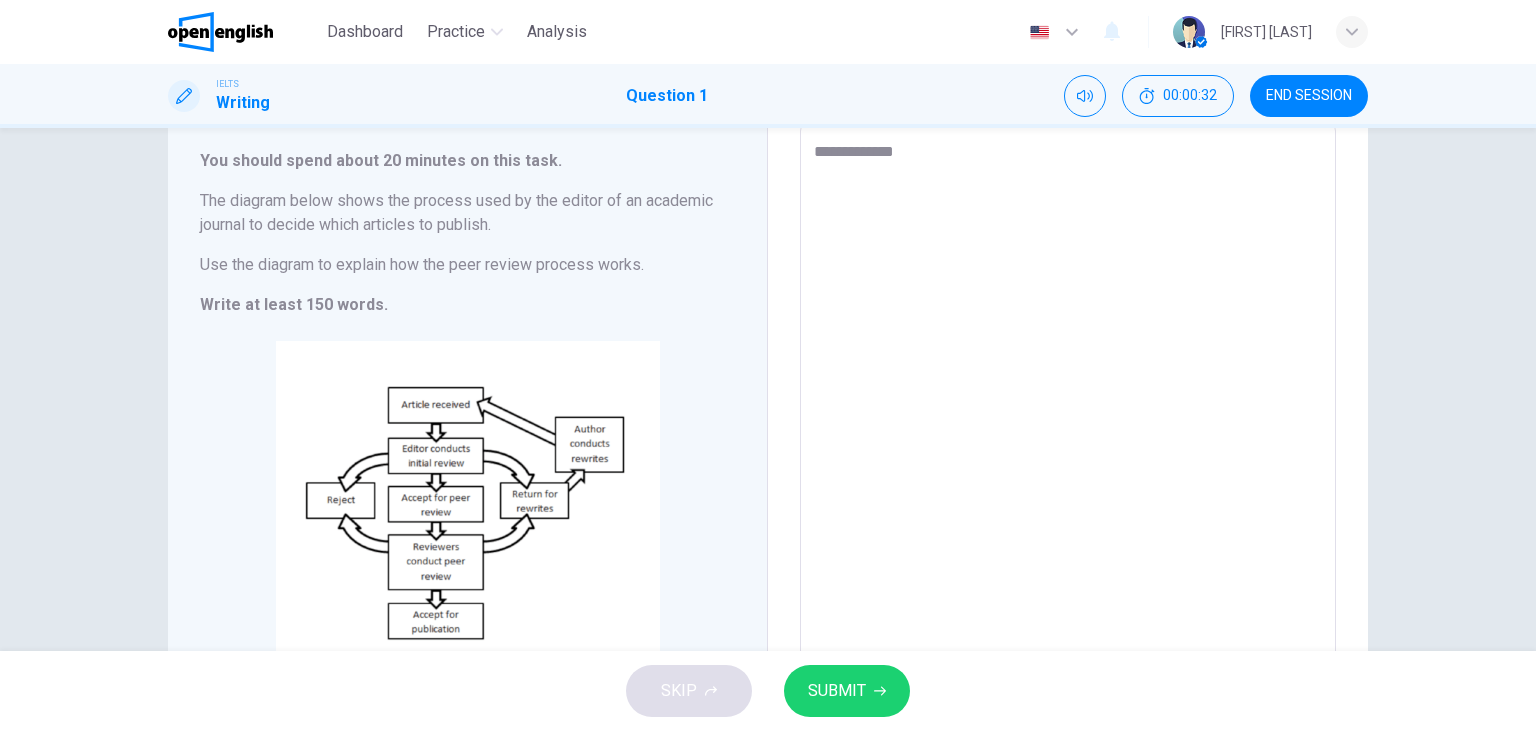 type on "*" 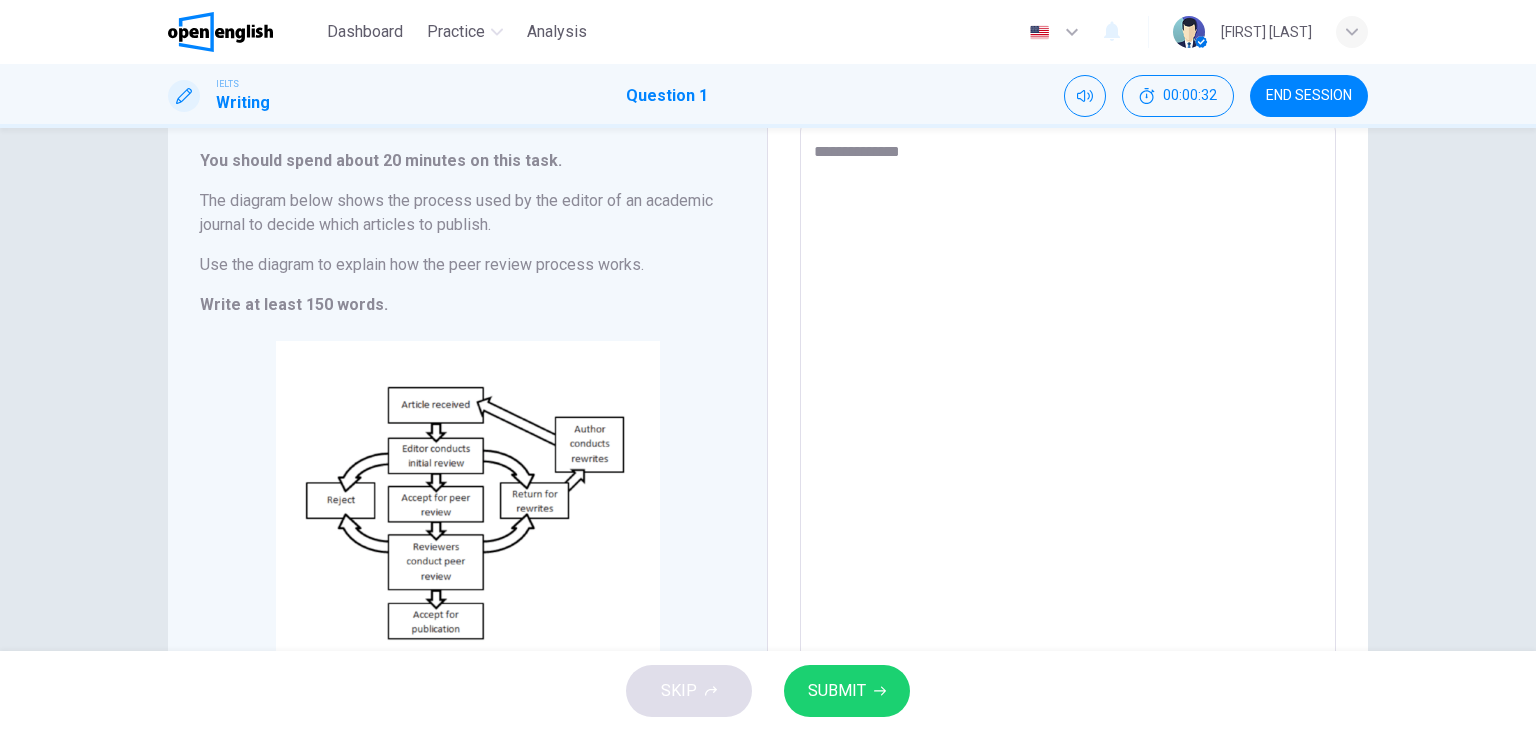 type on "*" 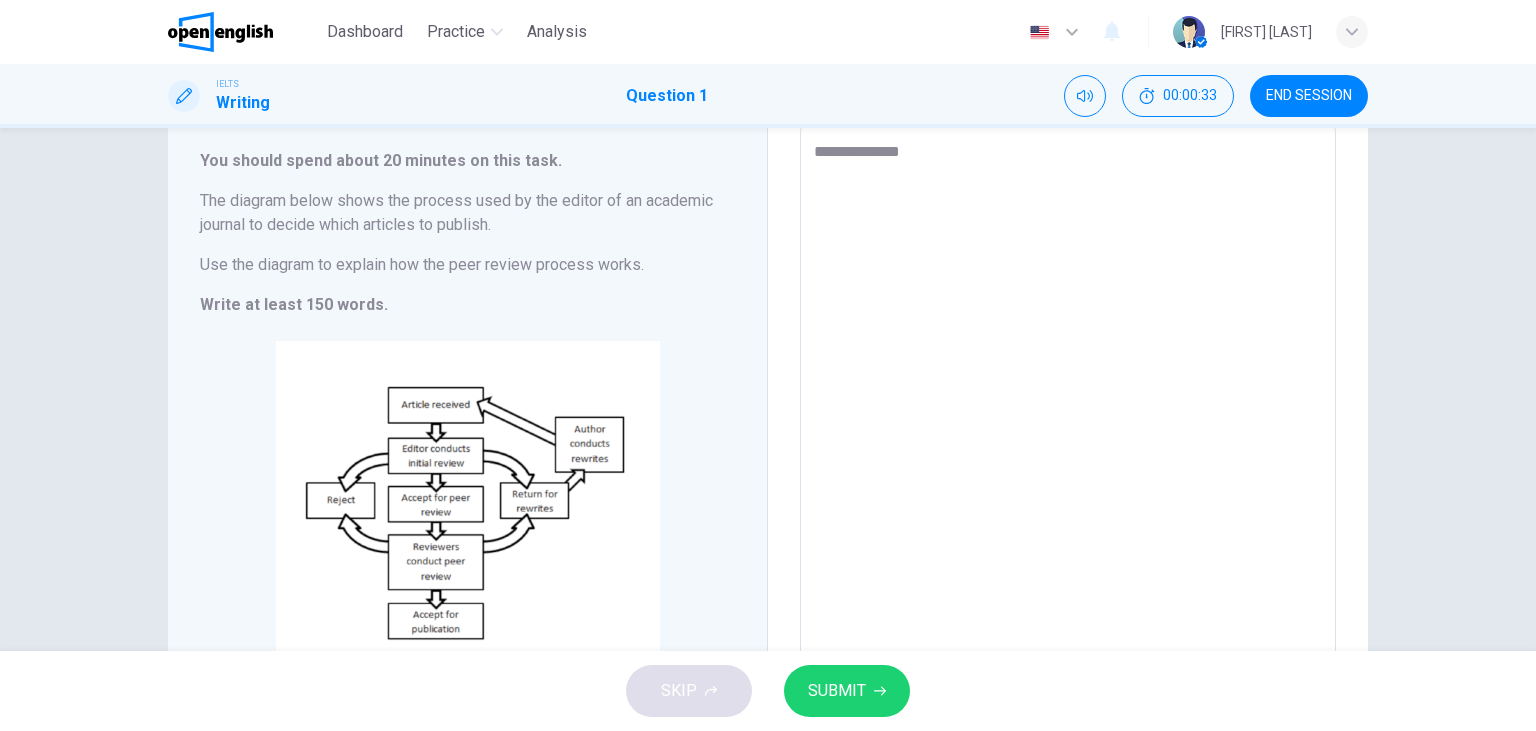 type on "**********" 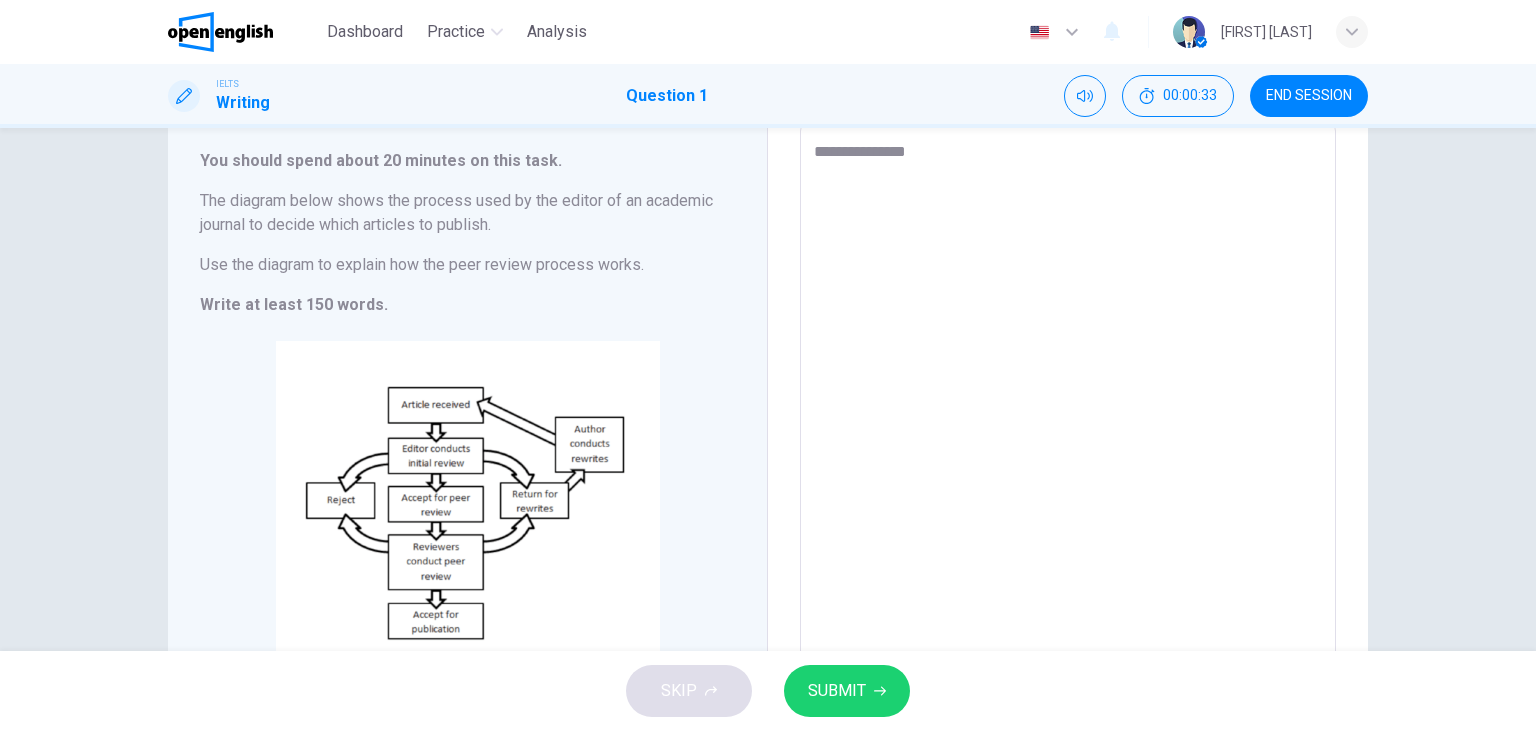 type on "*" 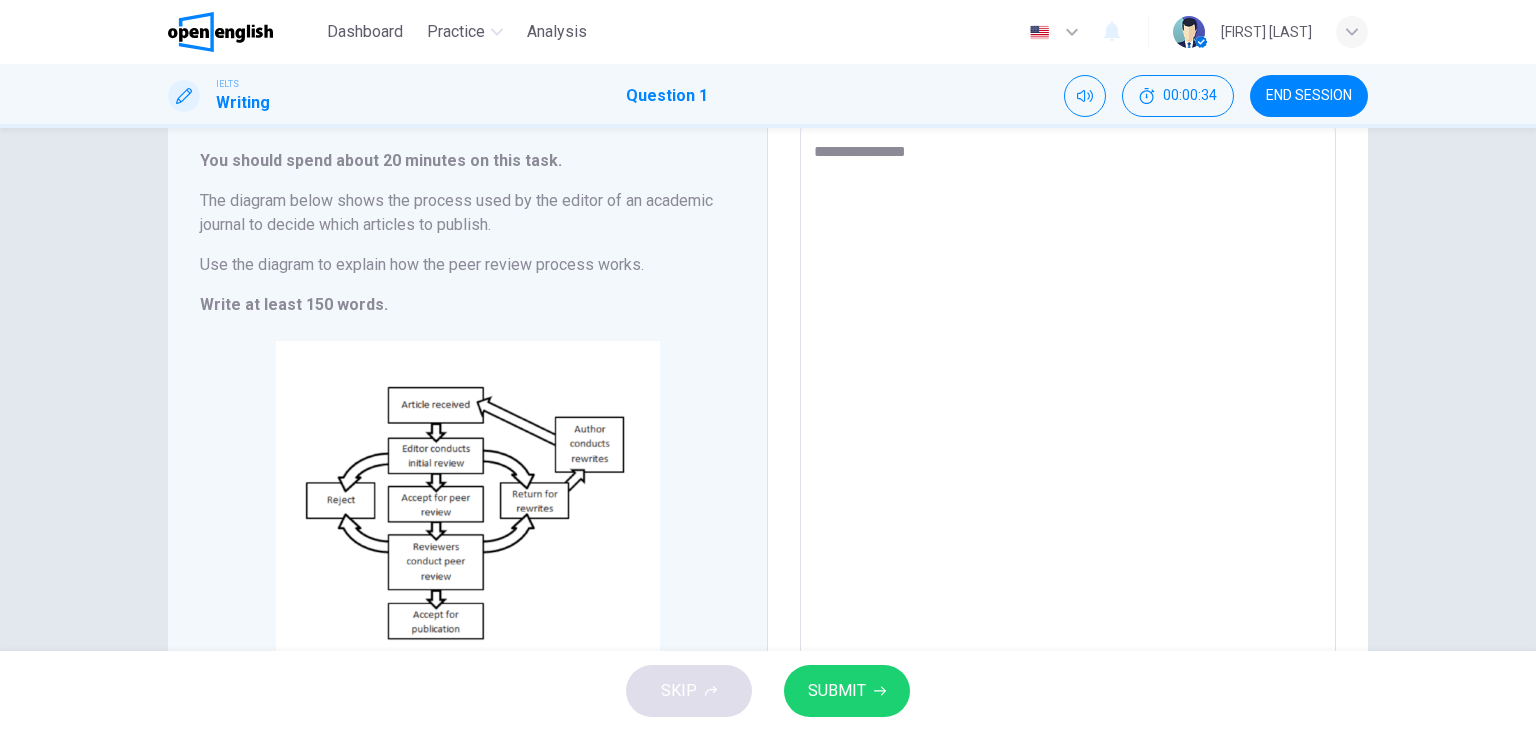 type on "**********" 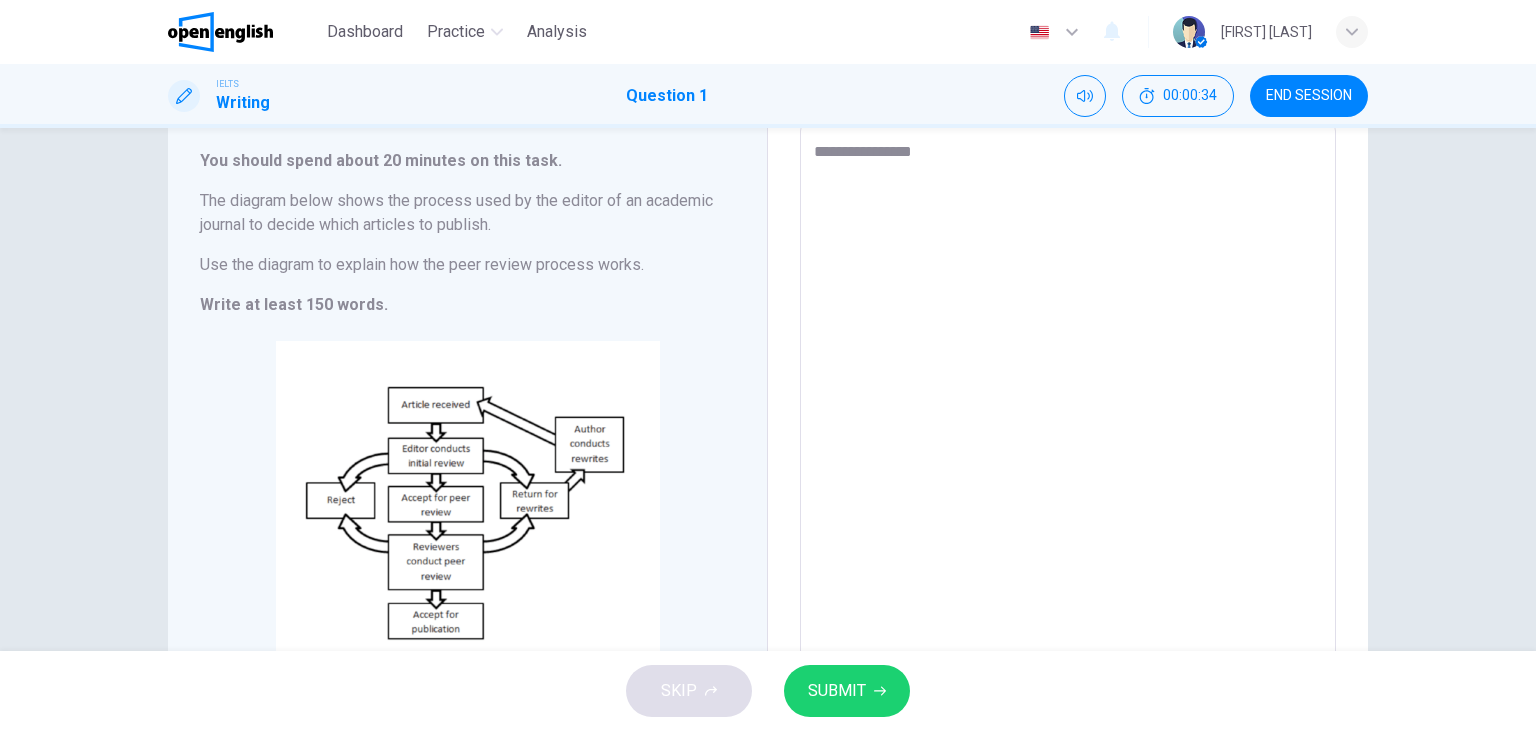 type on "**********" 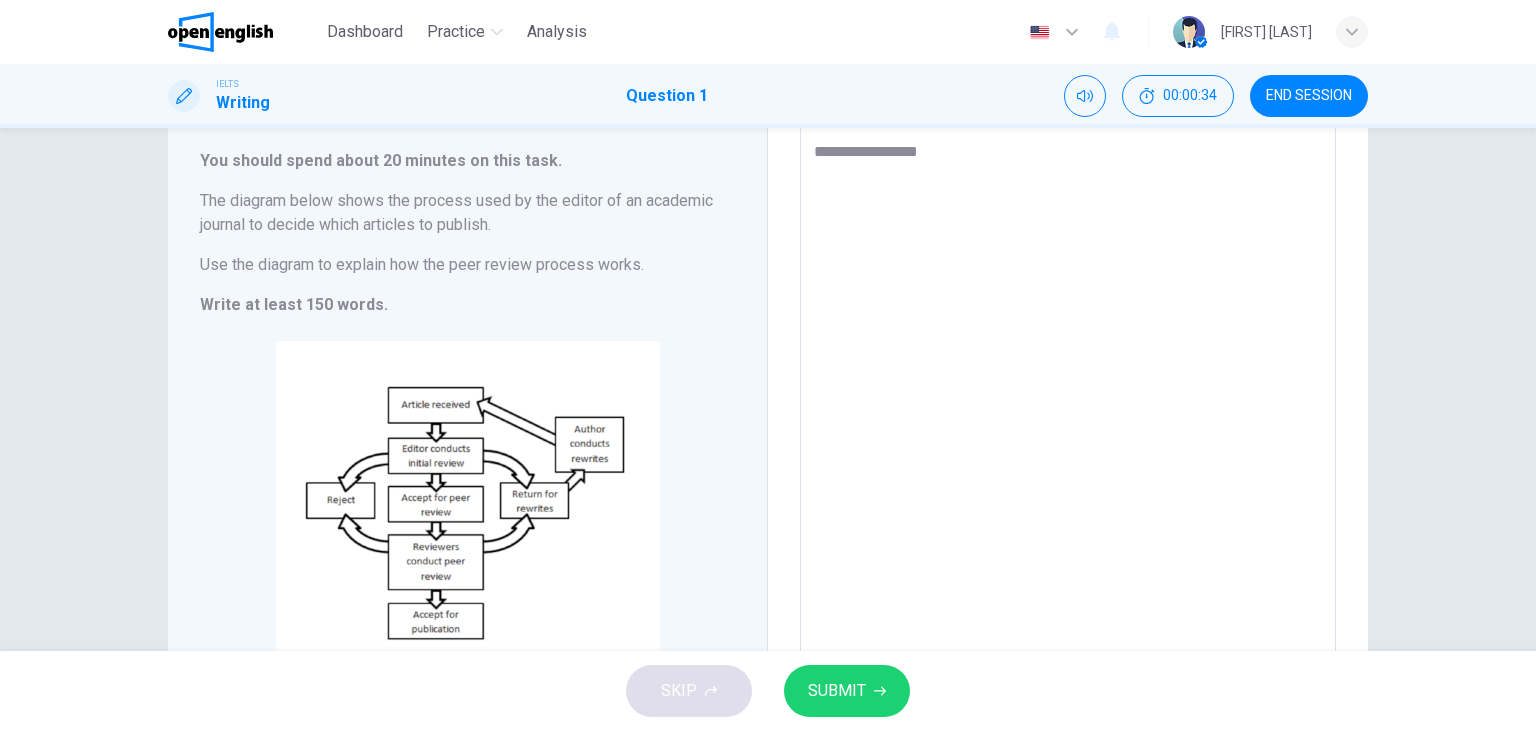 type on "*" 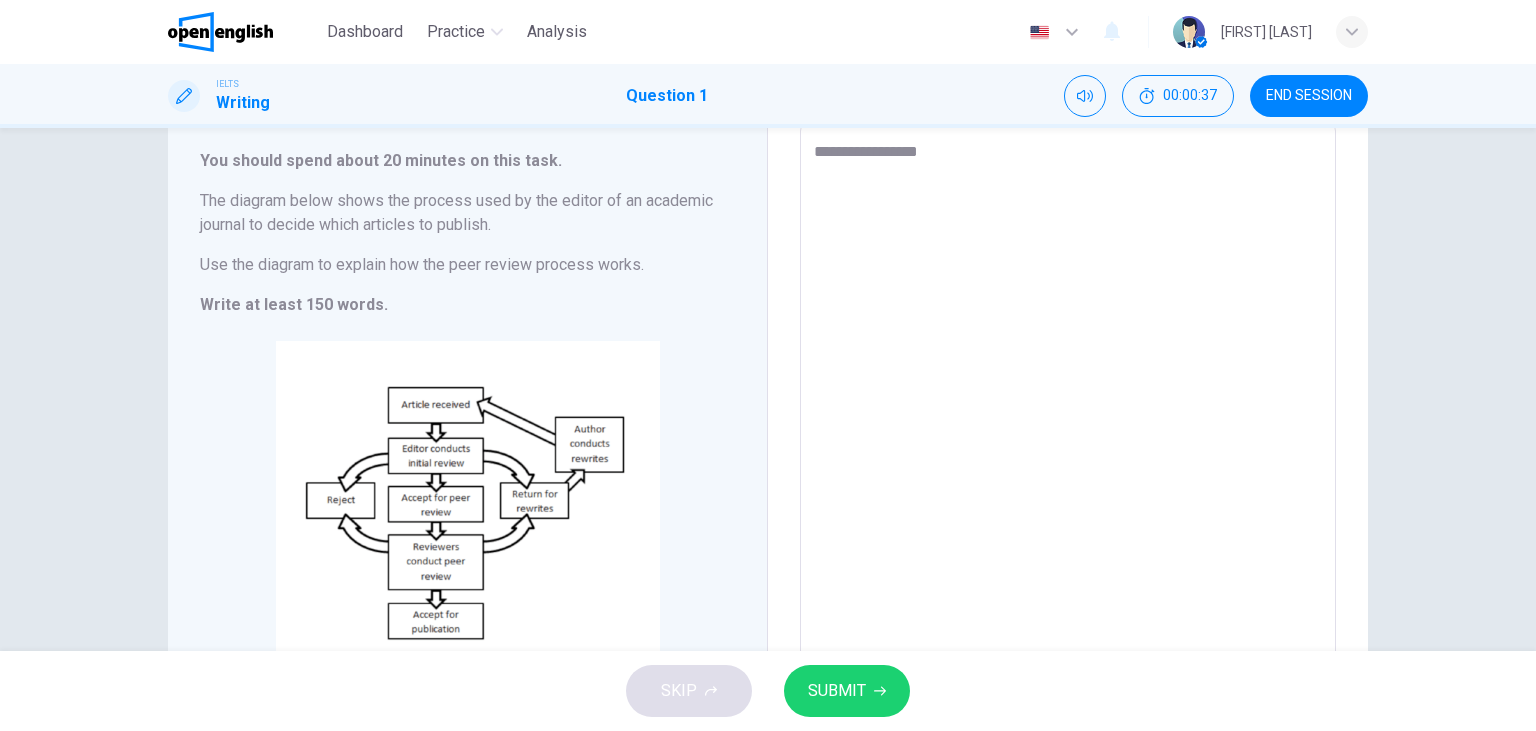 type on "**********" 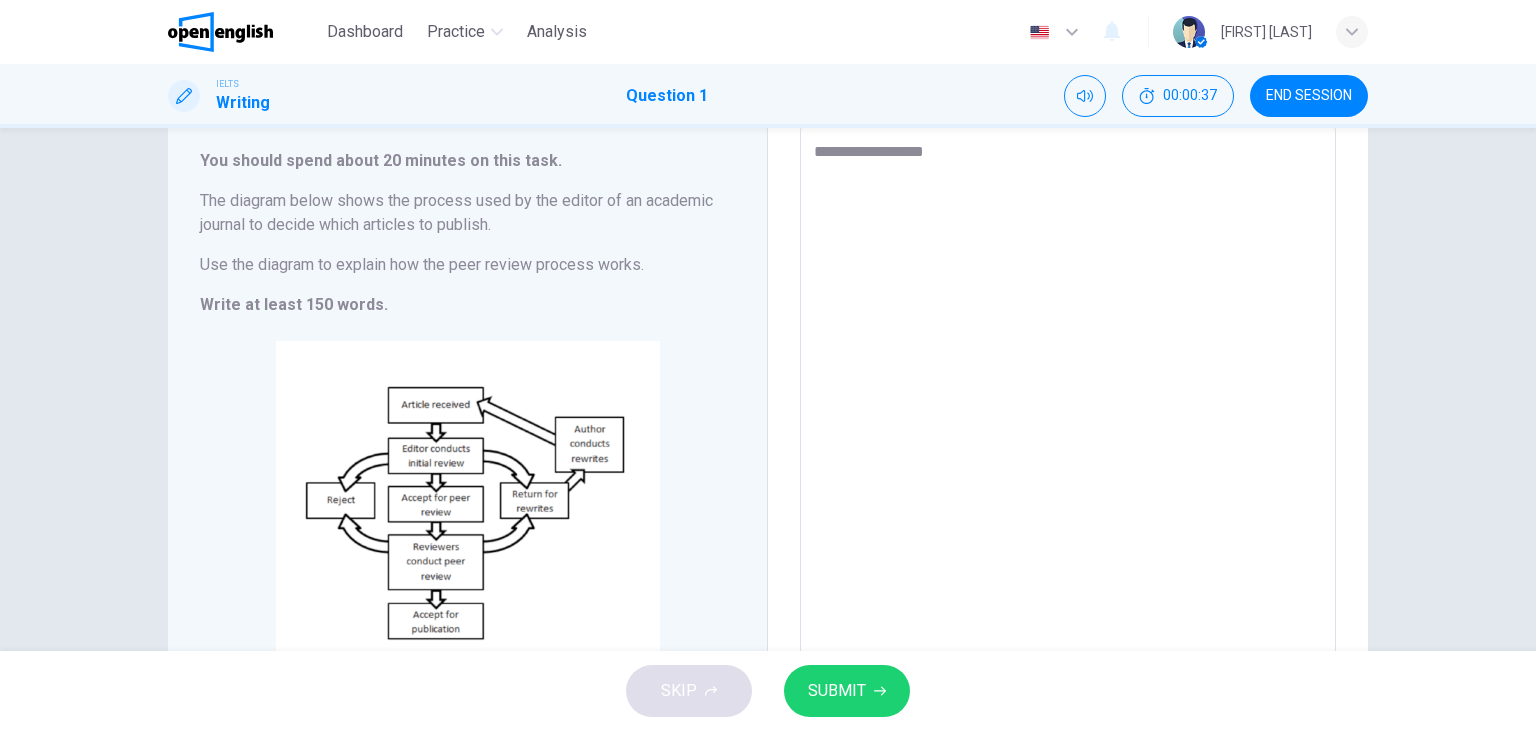 type on "*" 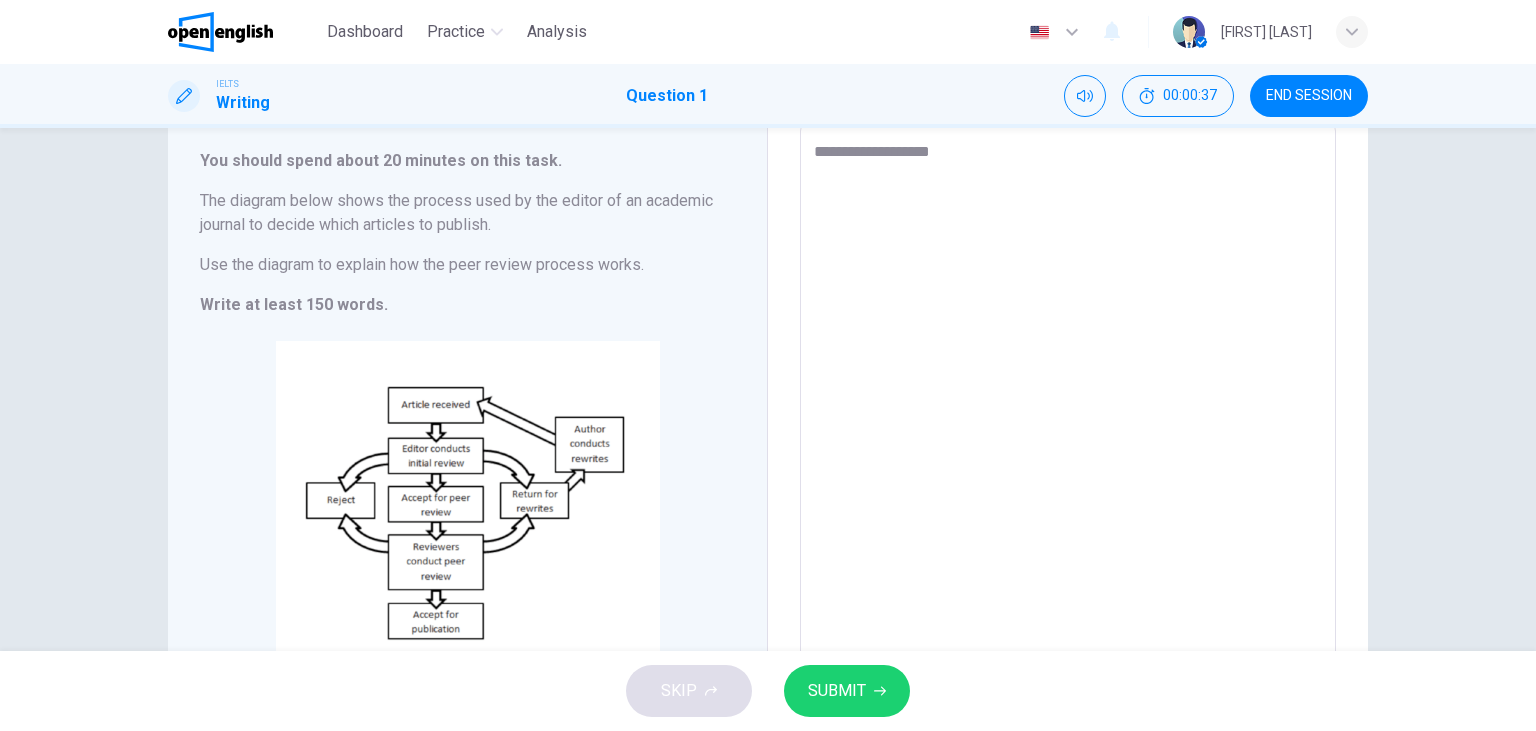 type on "*" 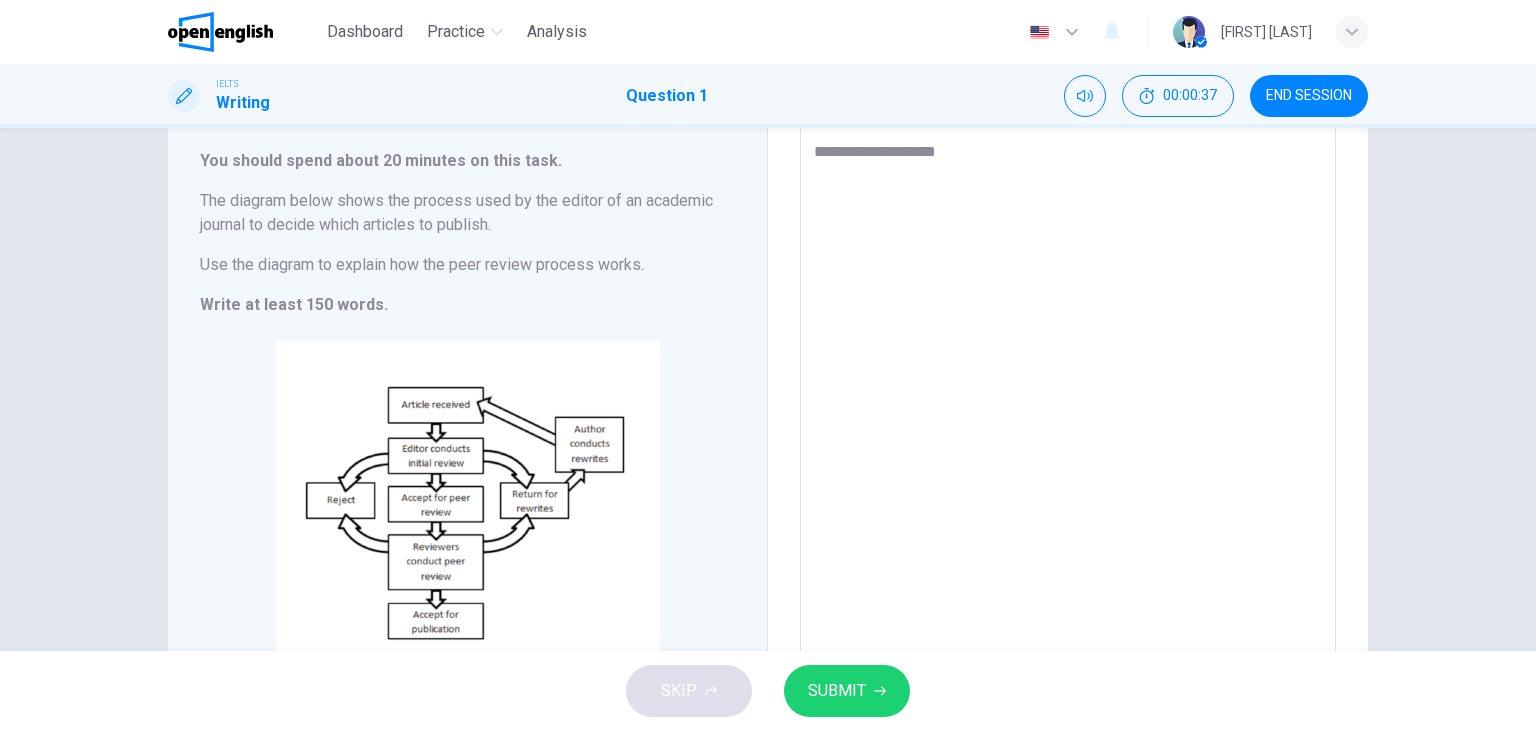 type on "*" 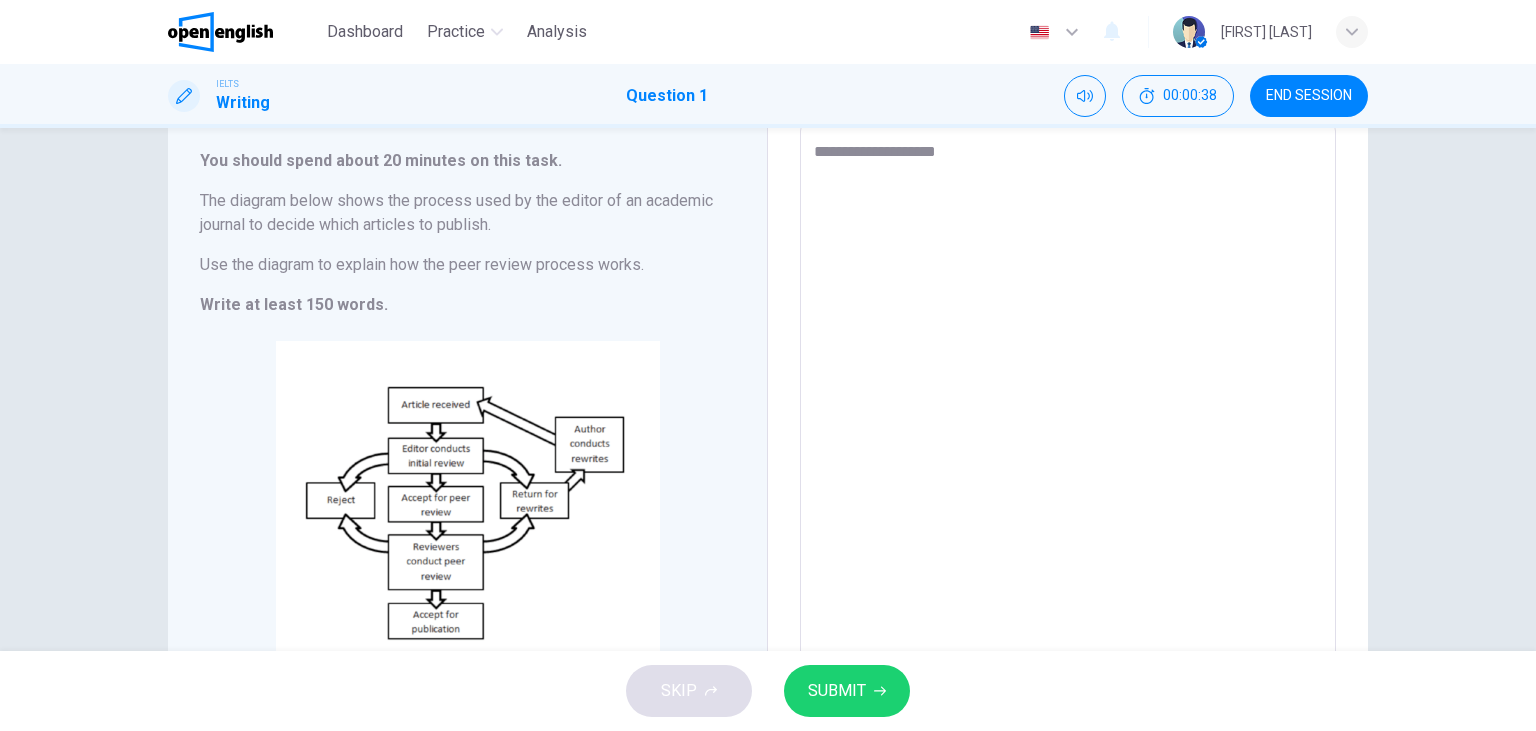 type on "**********" 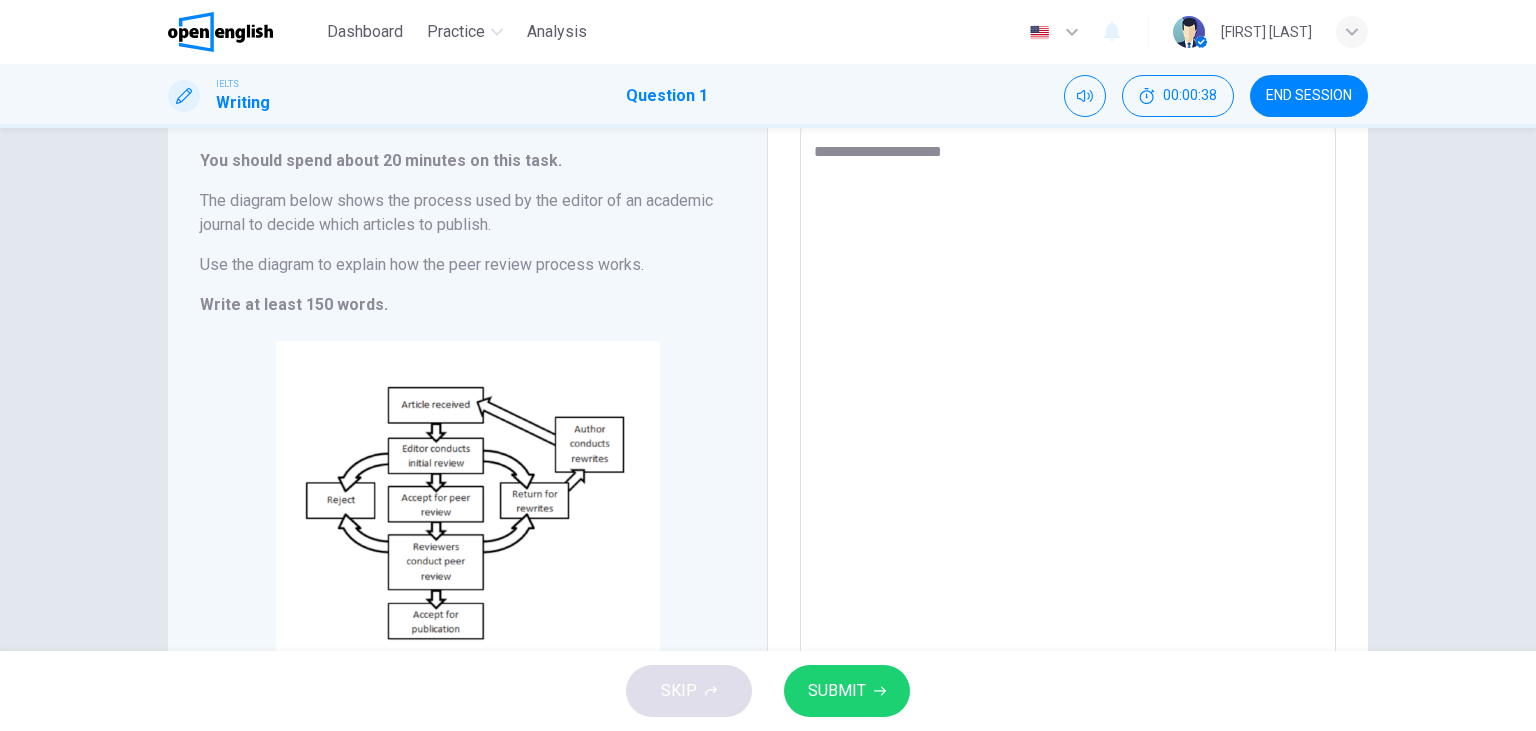 type on "*" 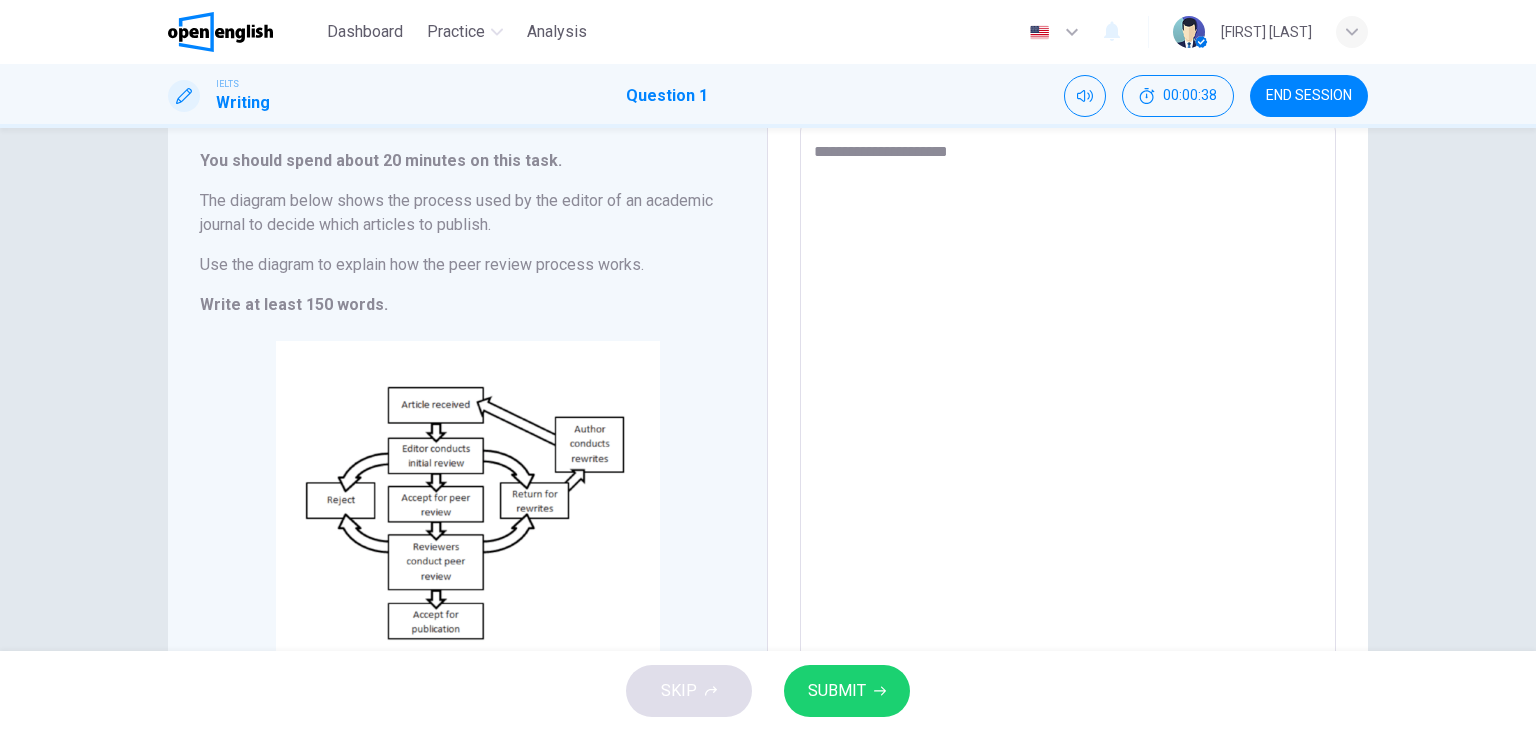 type on "*" 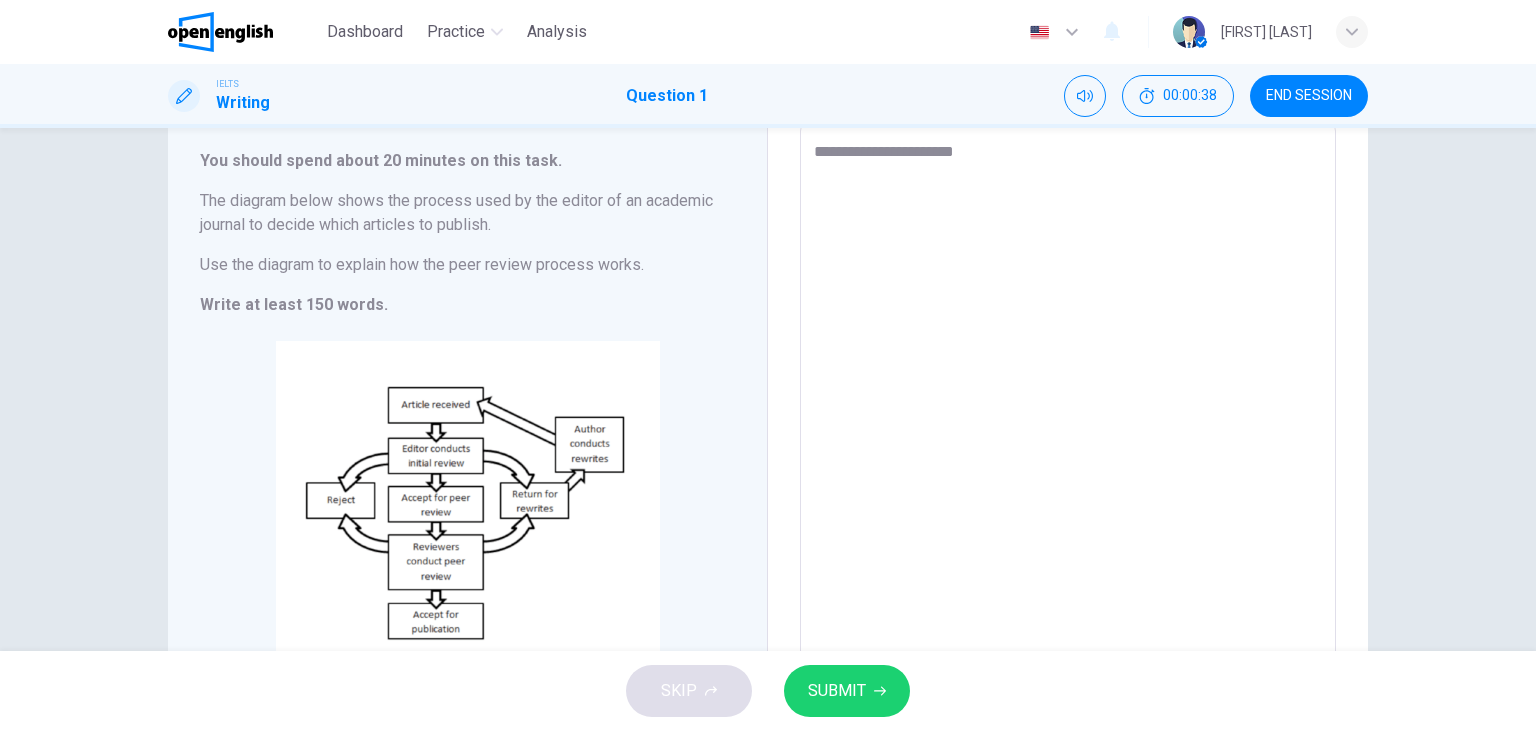 type on "*" 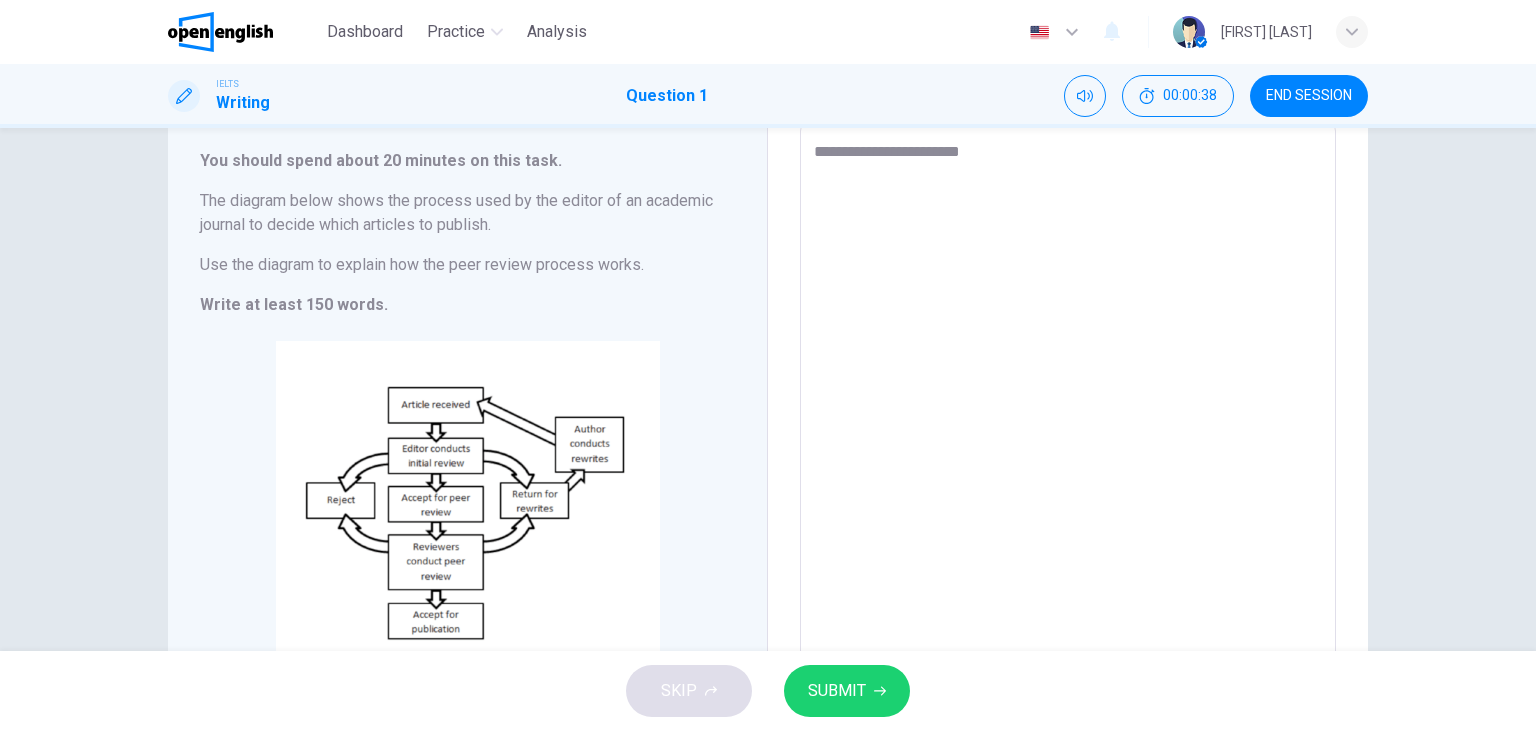 type on "*" 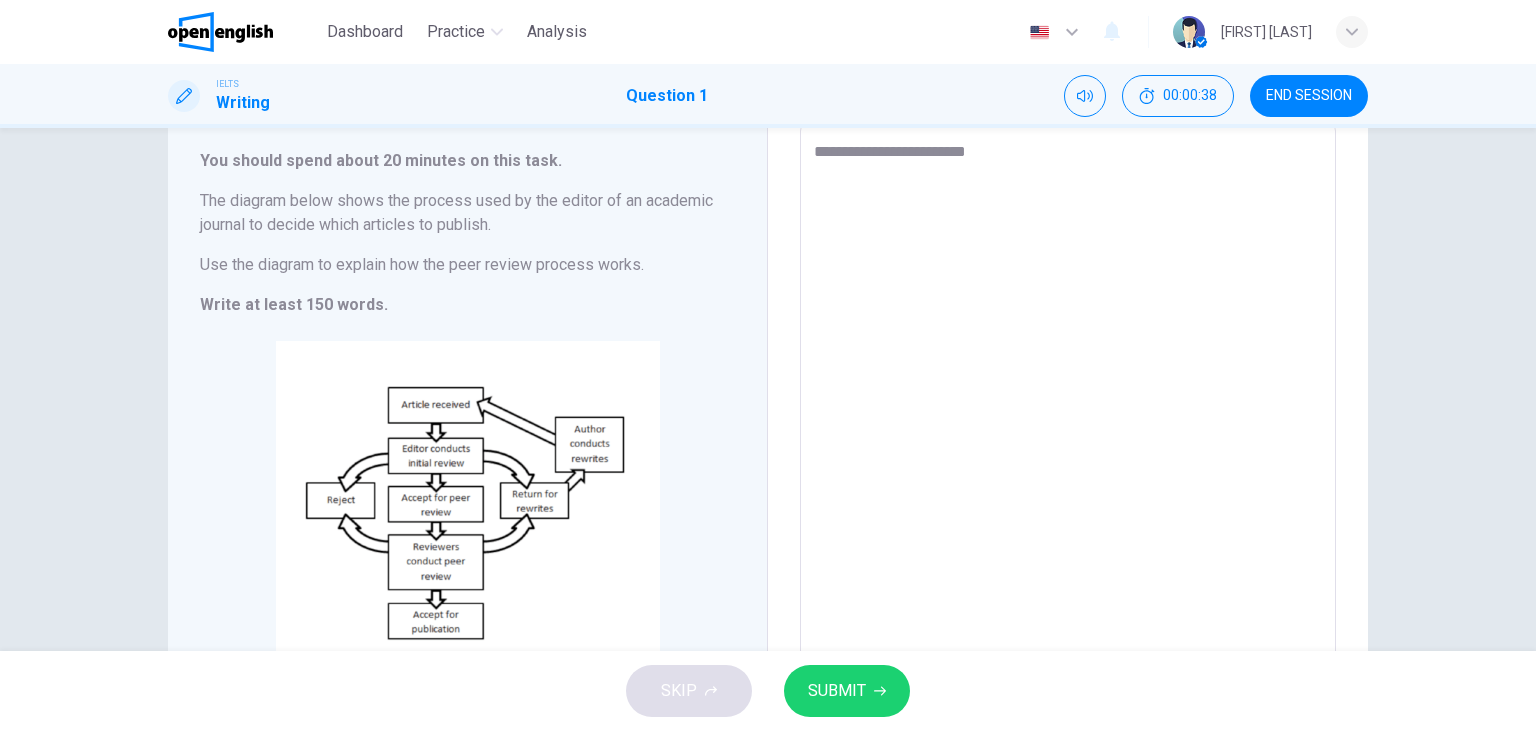 type on "*" 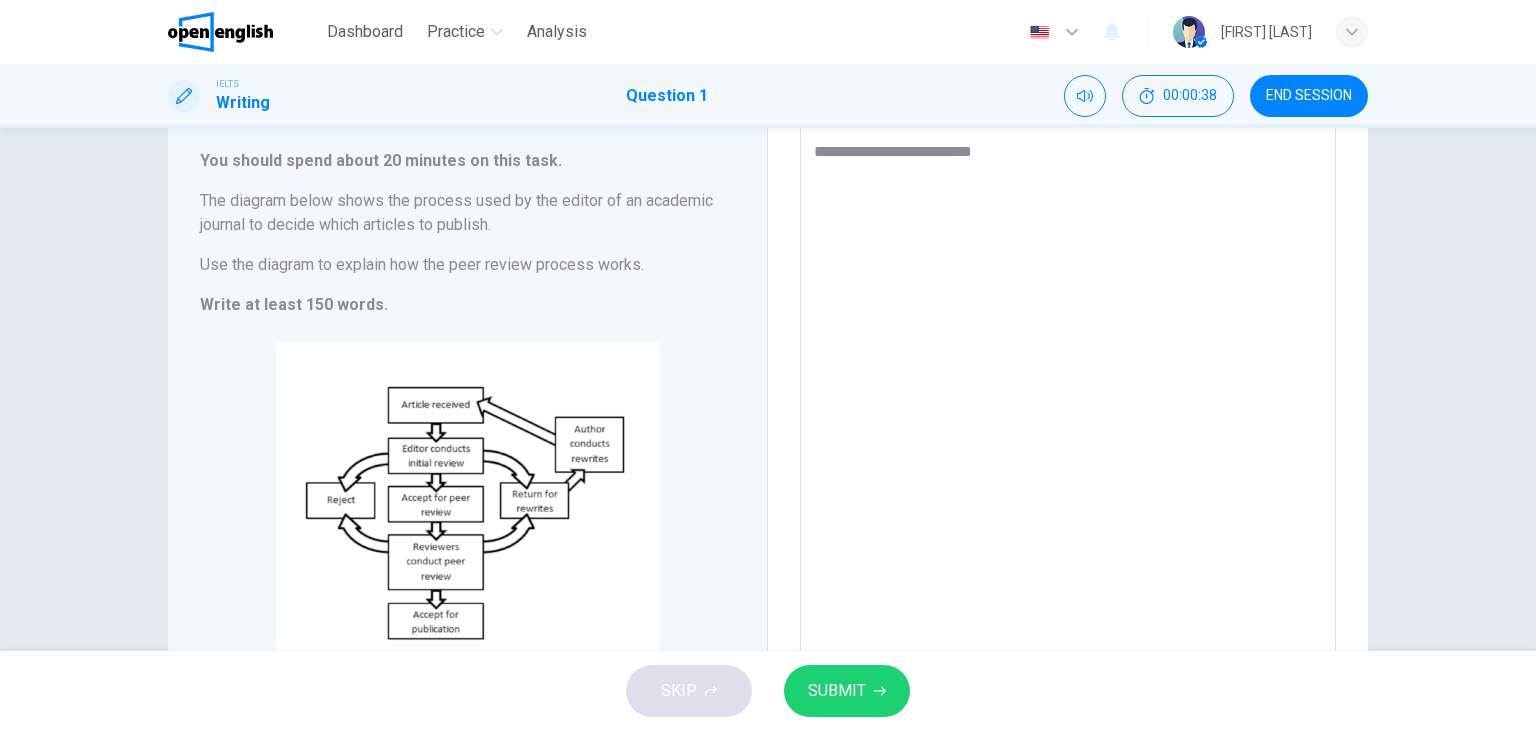 type on "*" 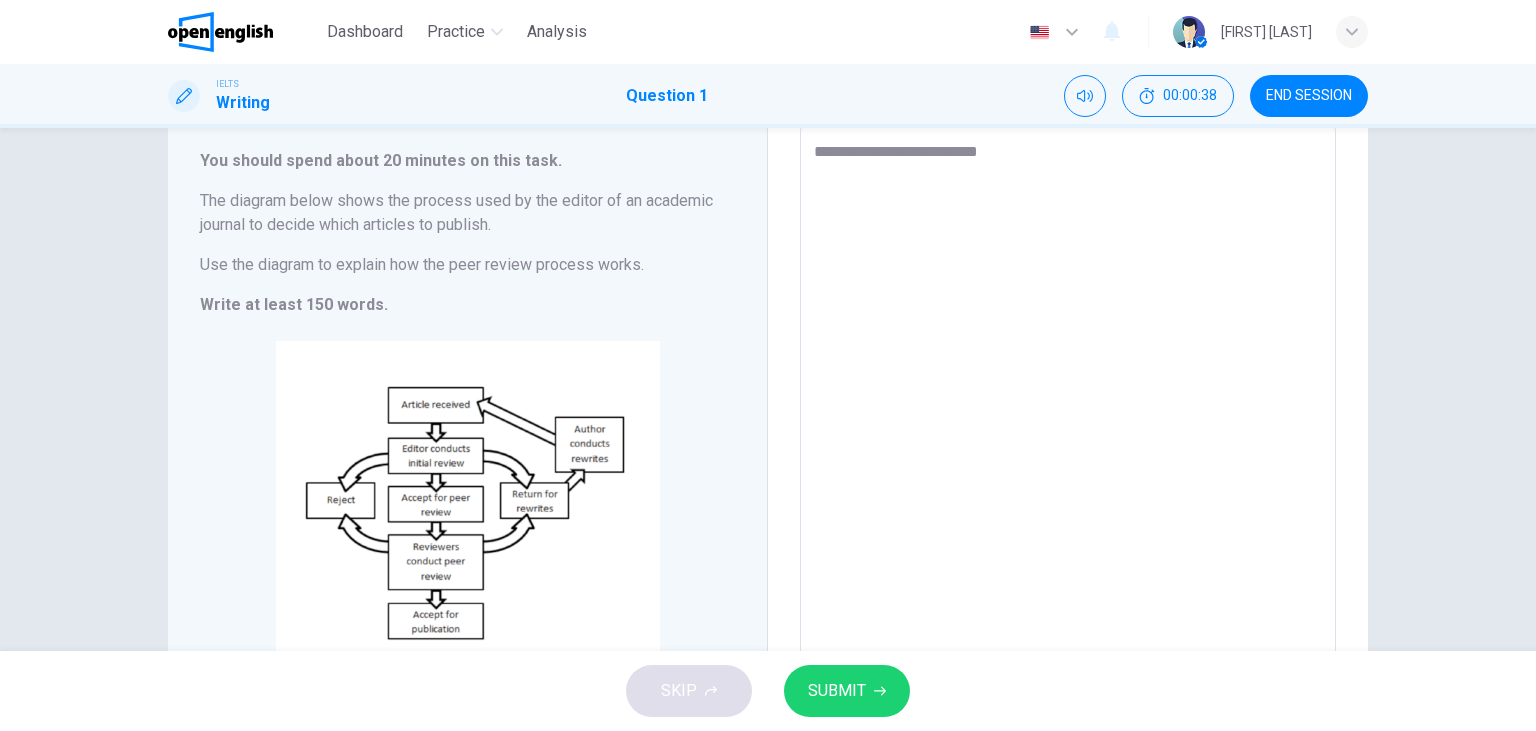 type on "*" 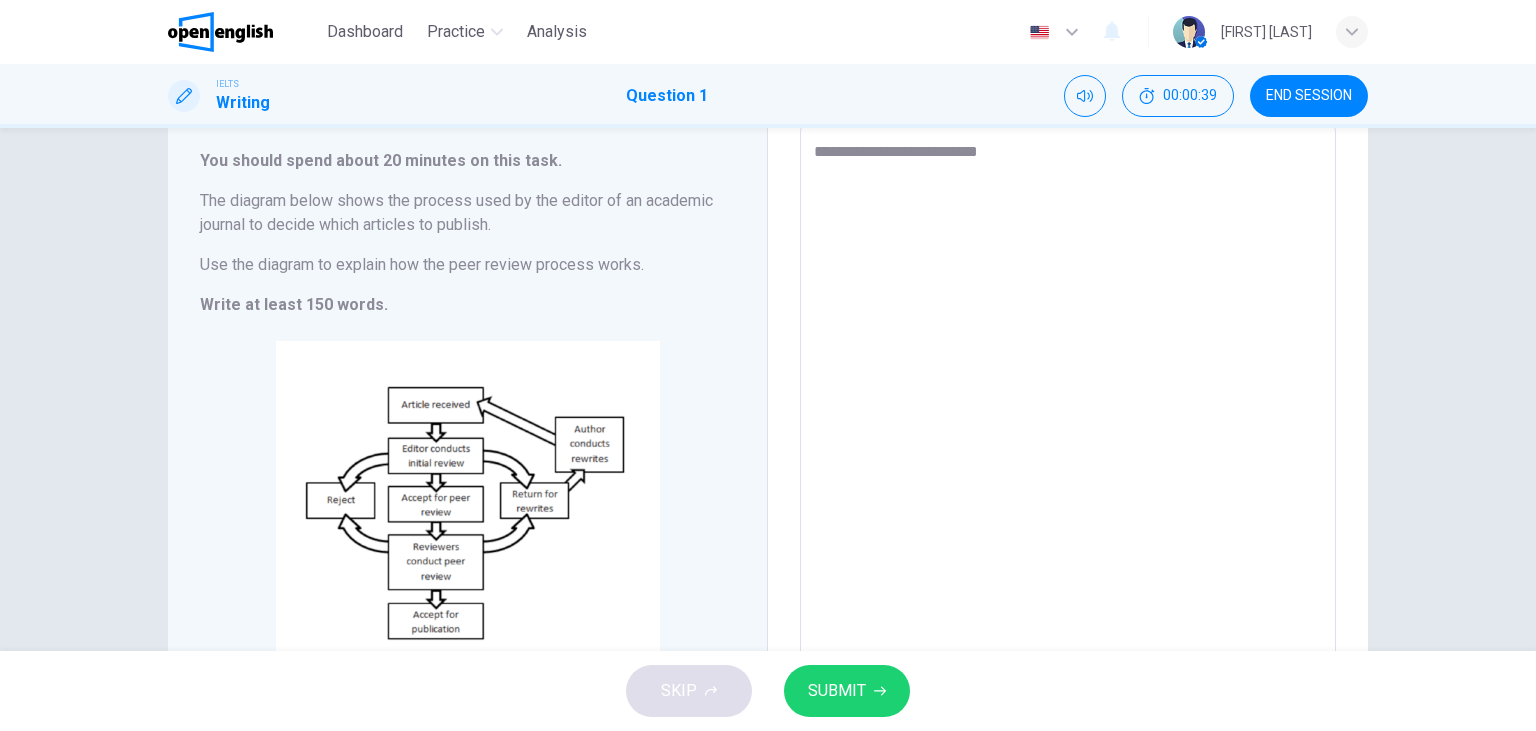 type on "**********" 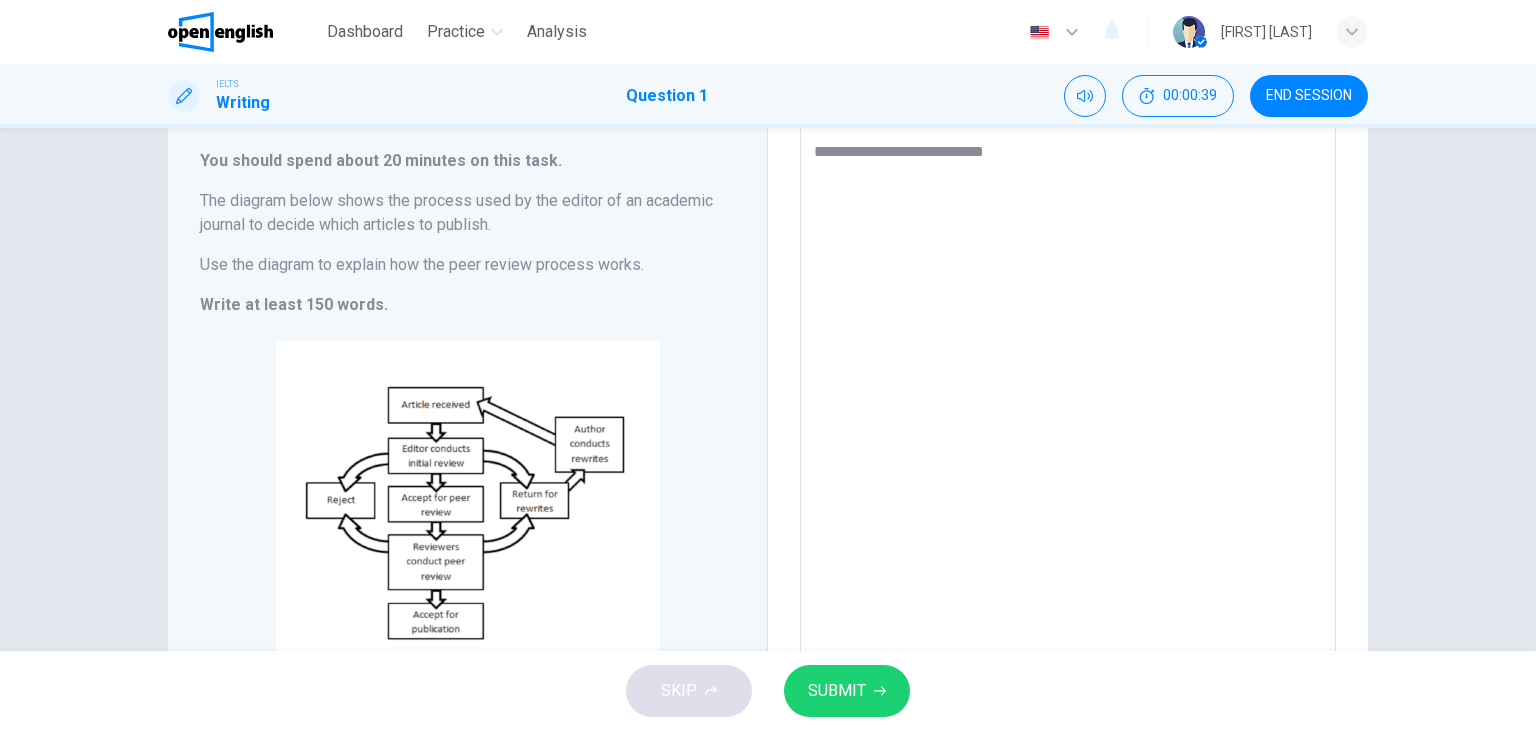 type on "**********" 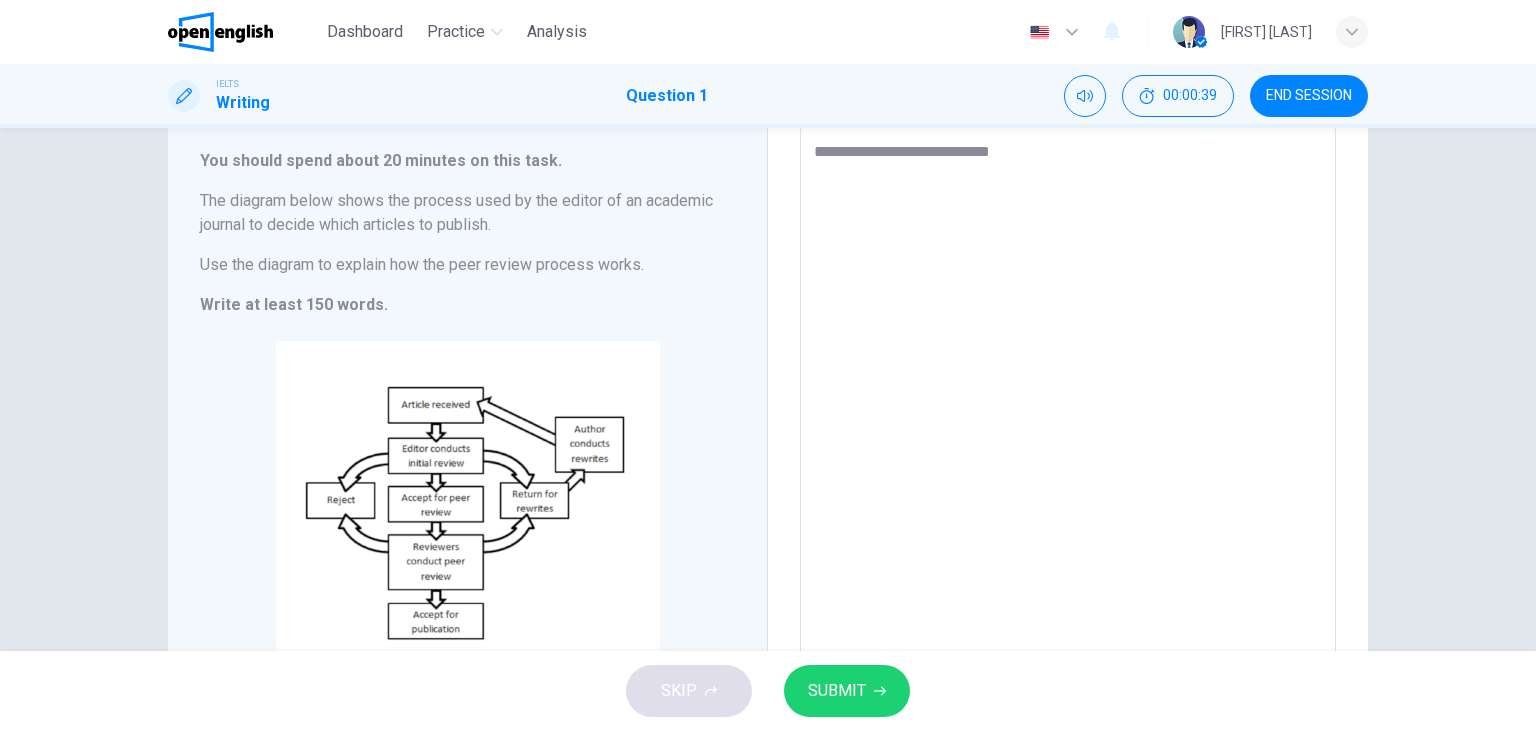 type on "*" 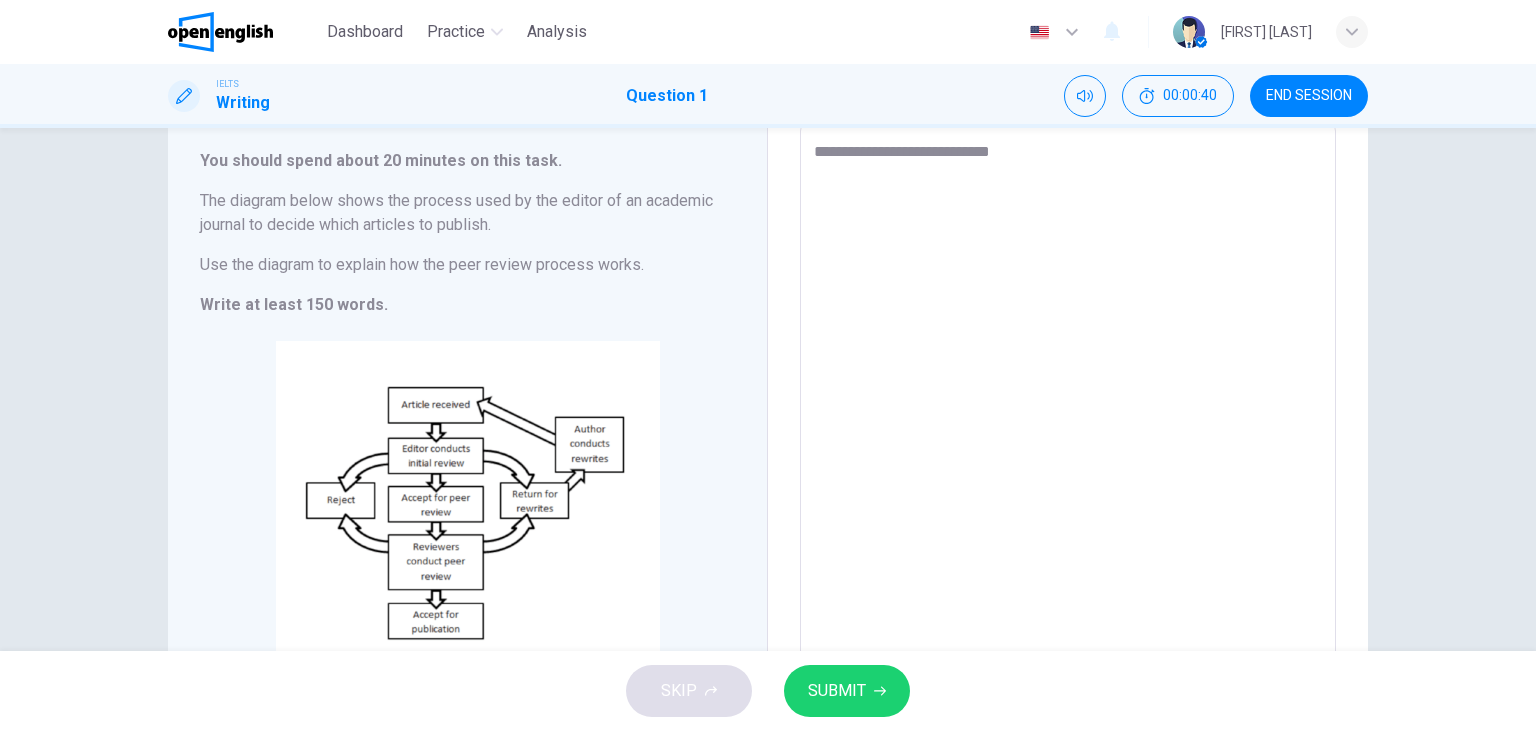 type on "**********" 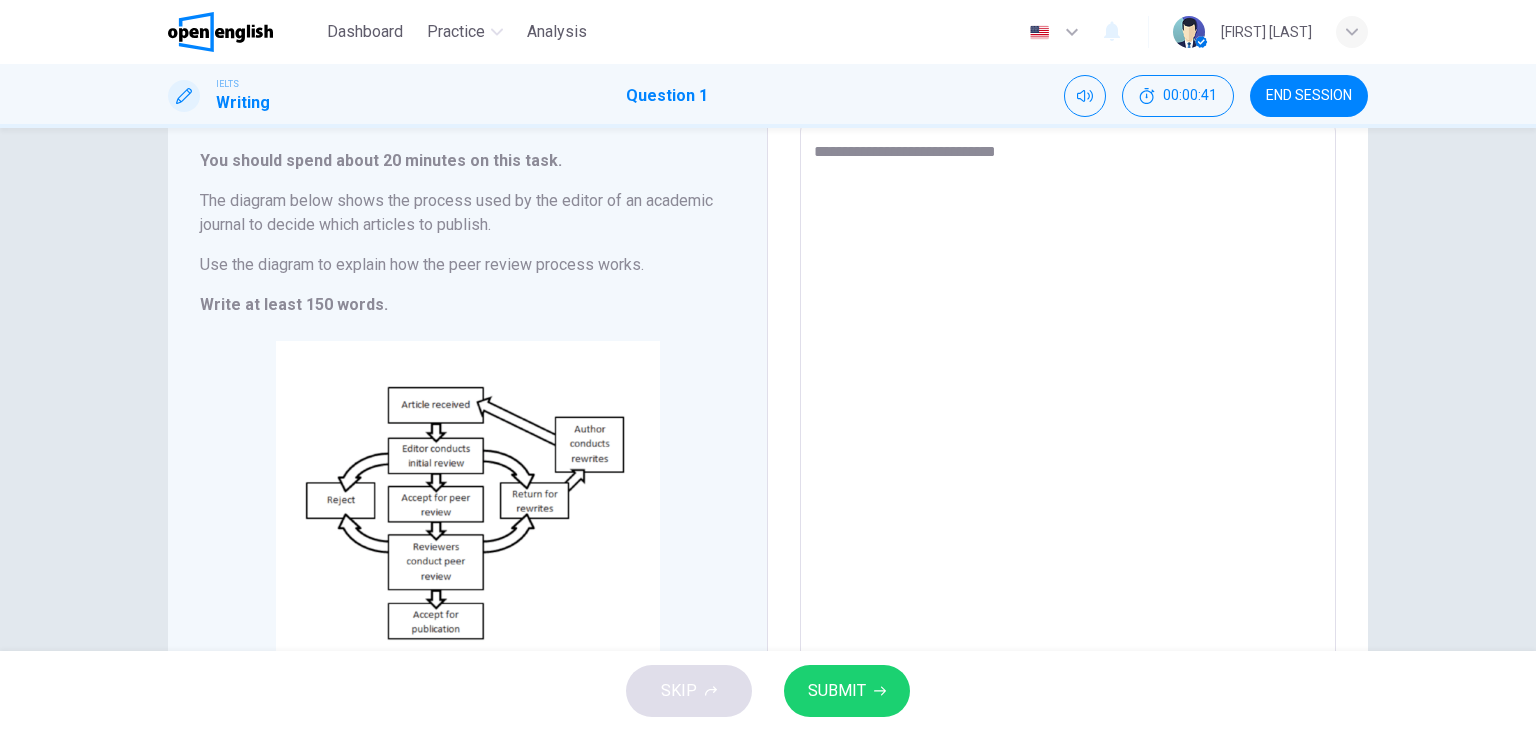 type on "**********" 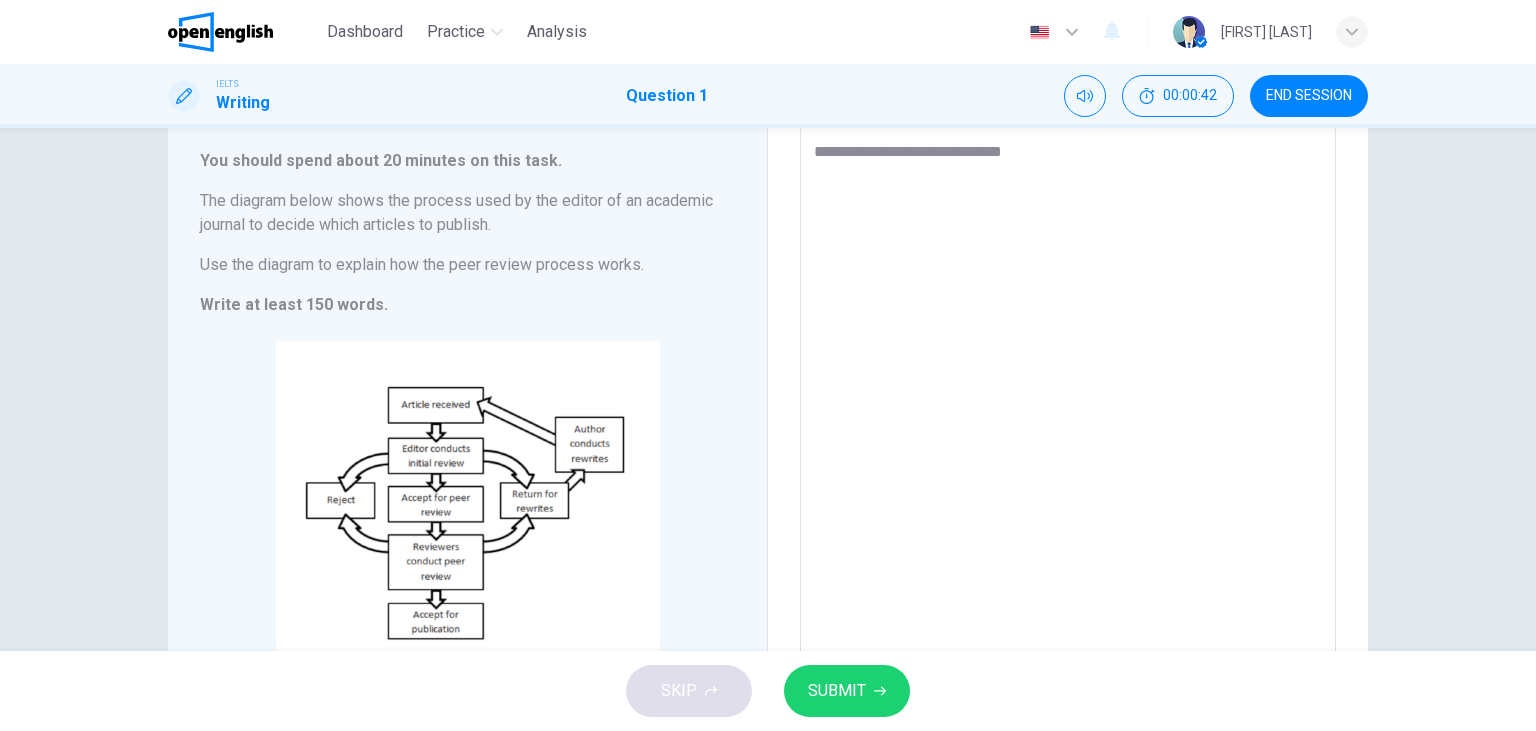 type on "**********" 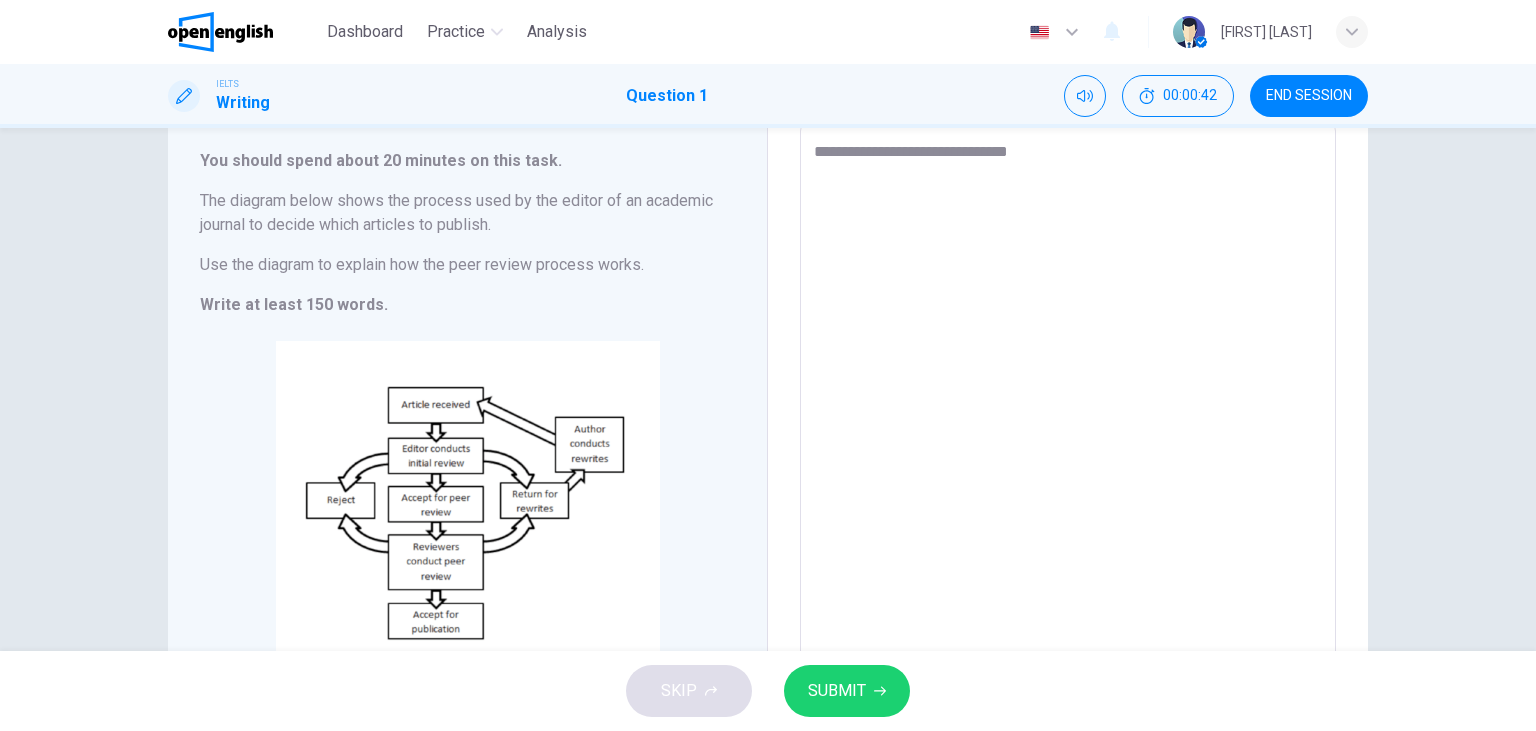 type on "*" 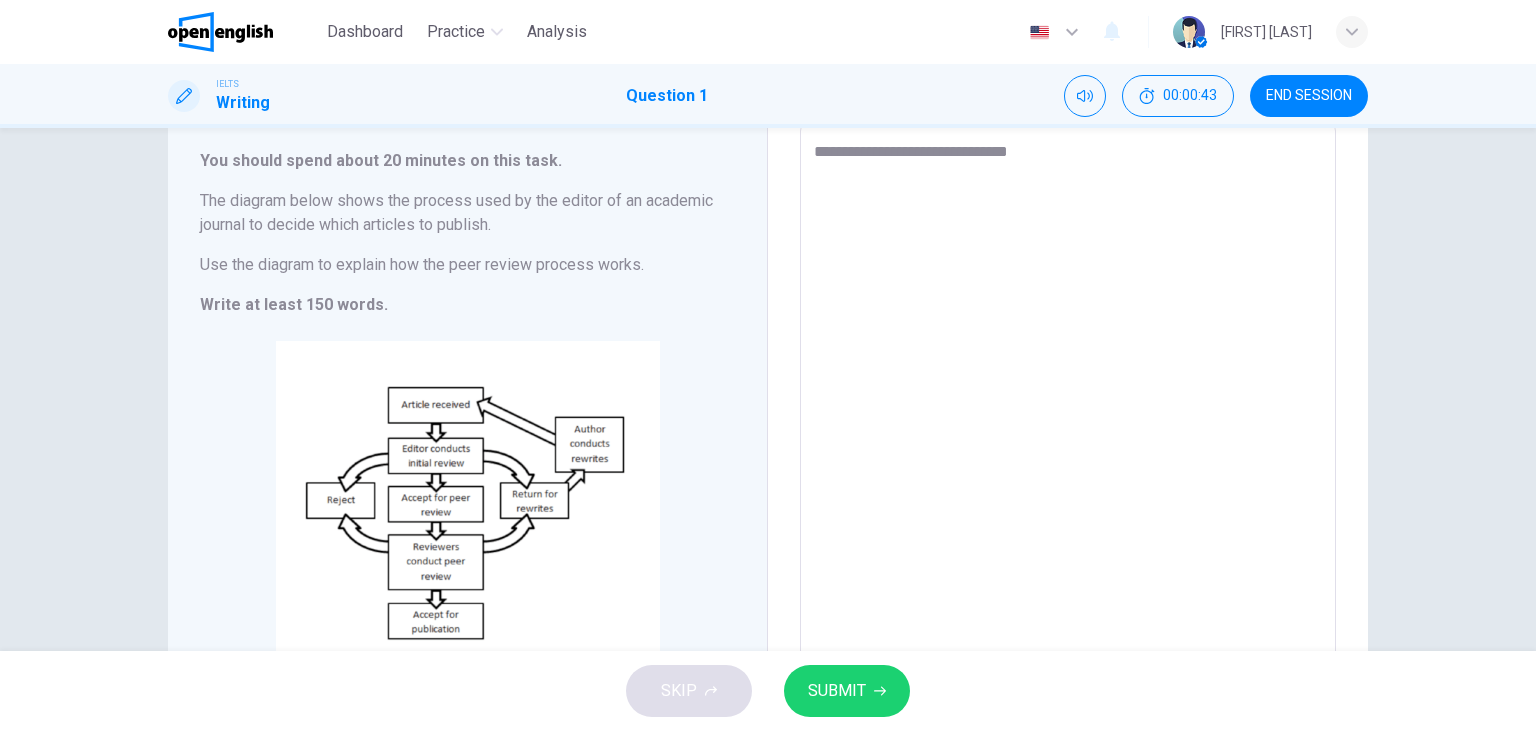 type on "**********" 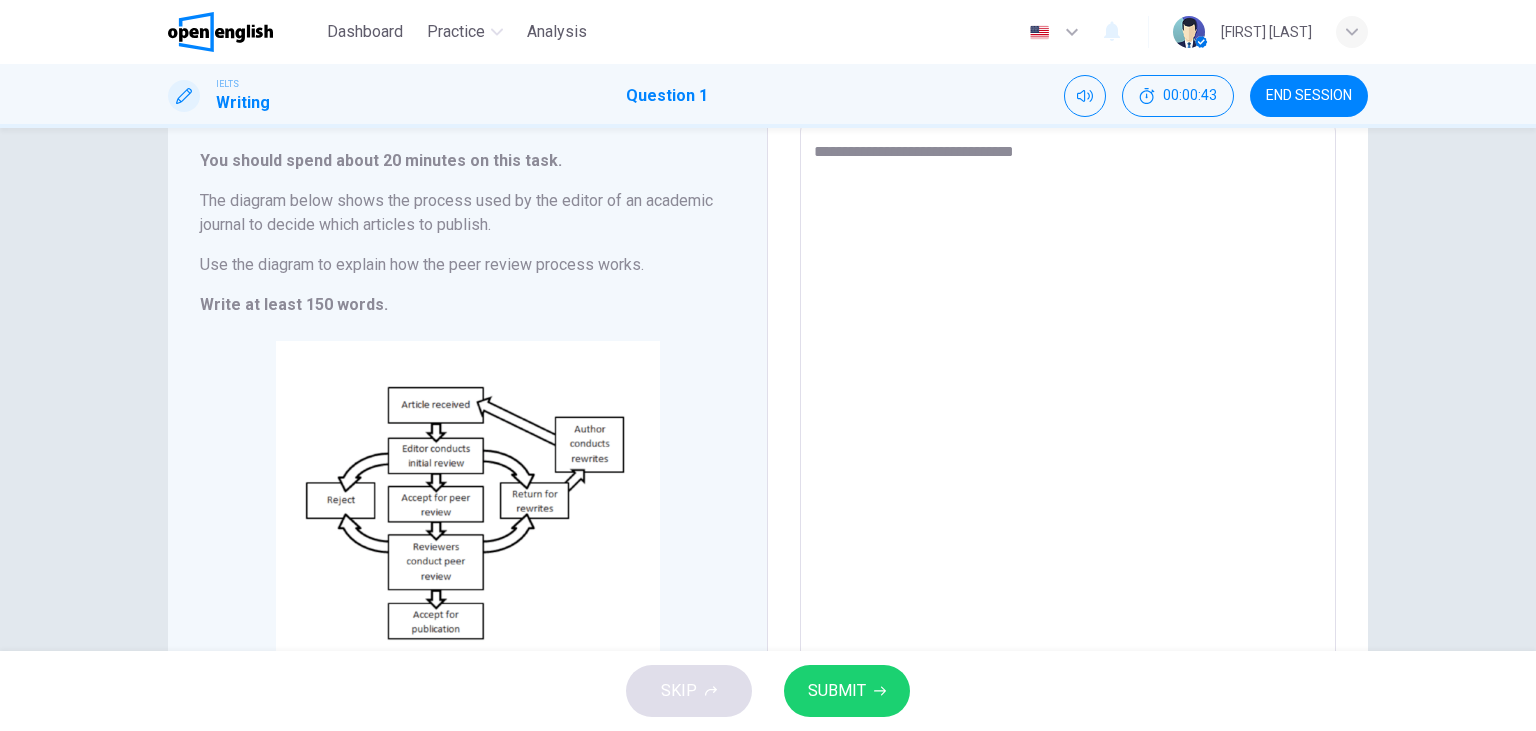 type on "*" 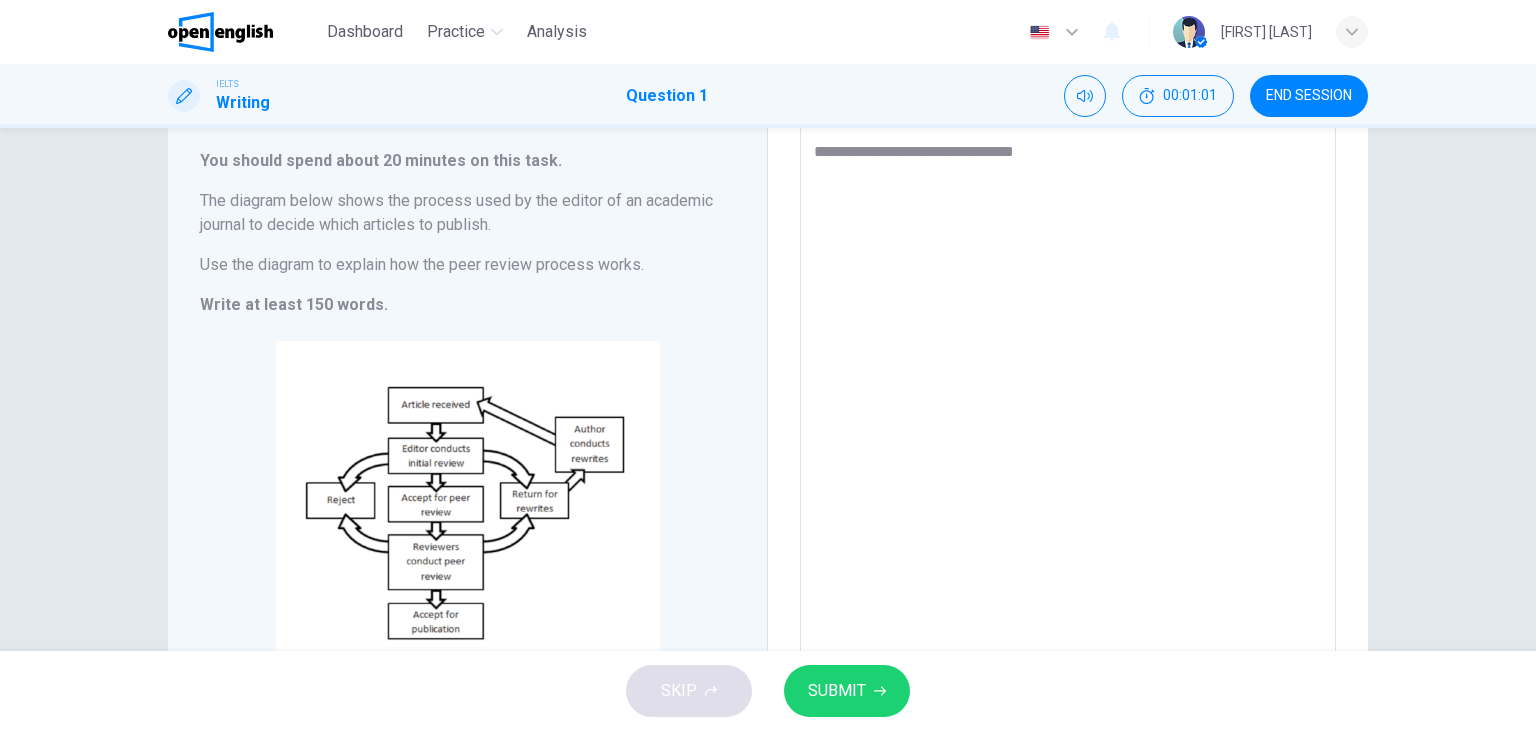 type on "**********" 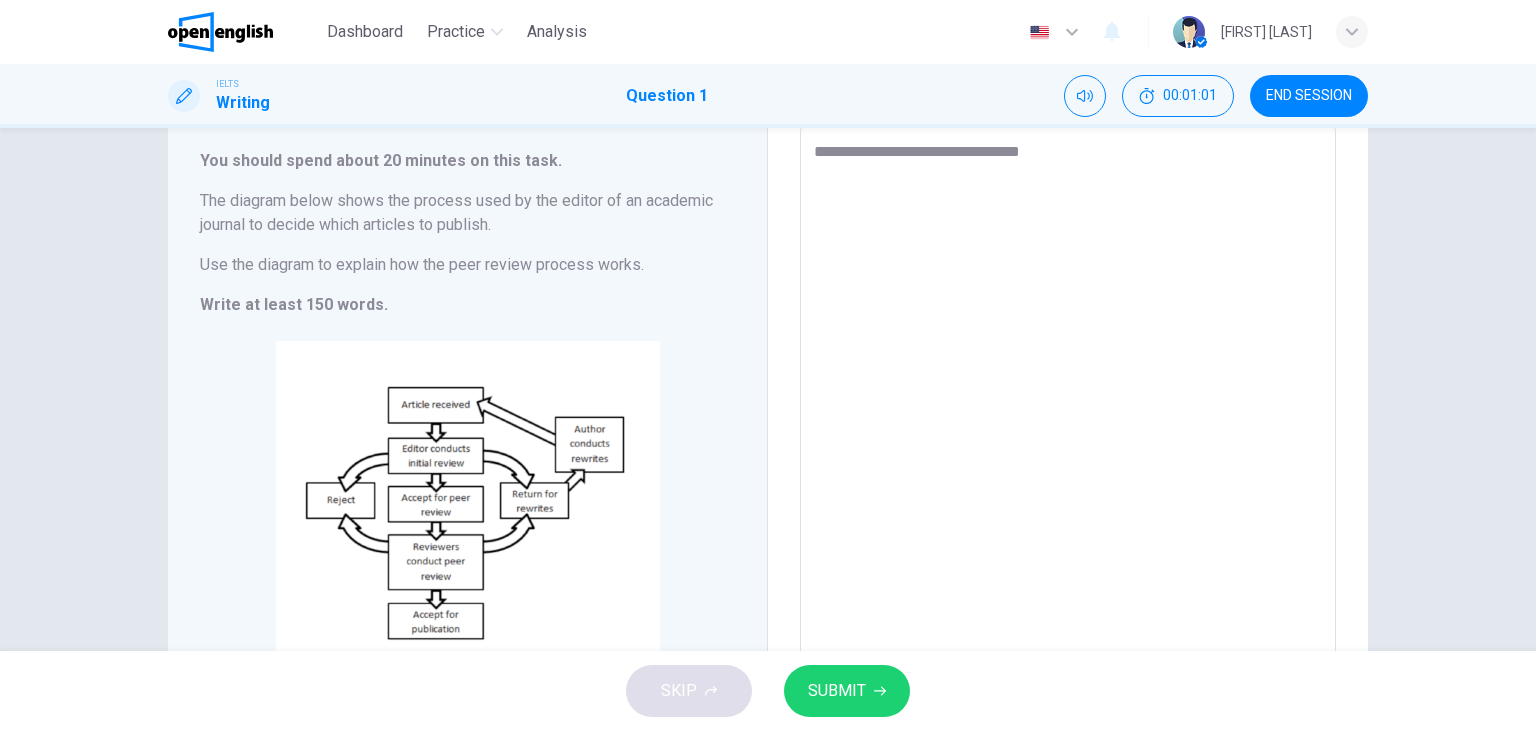 type on "*" 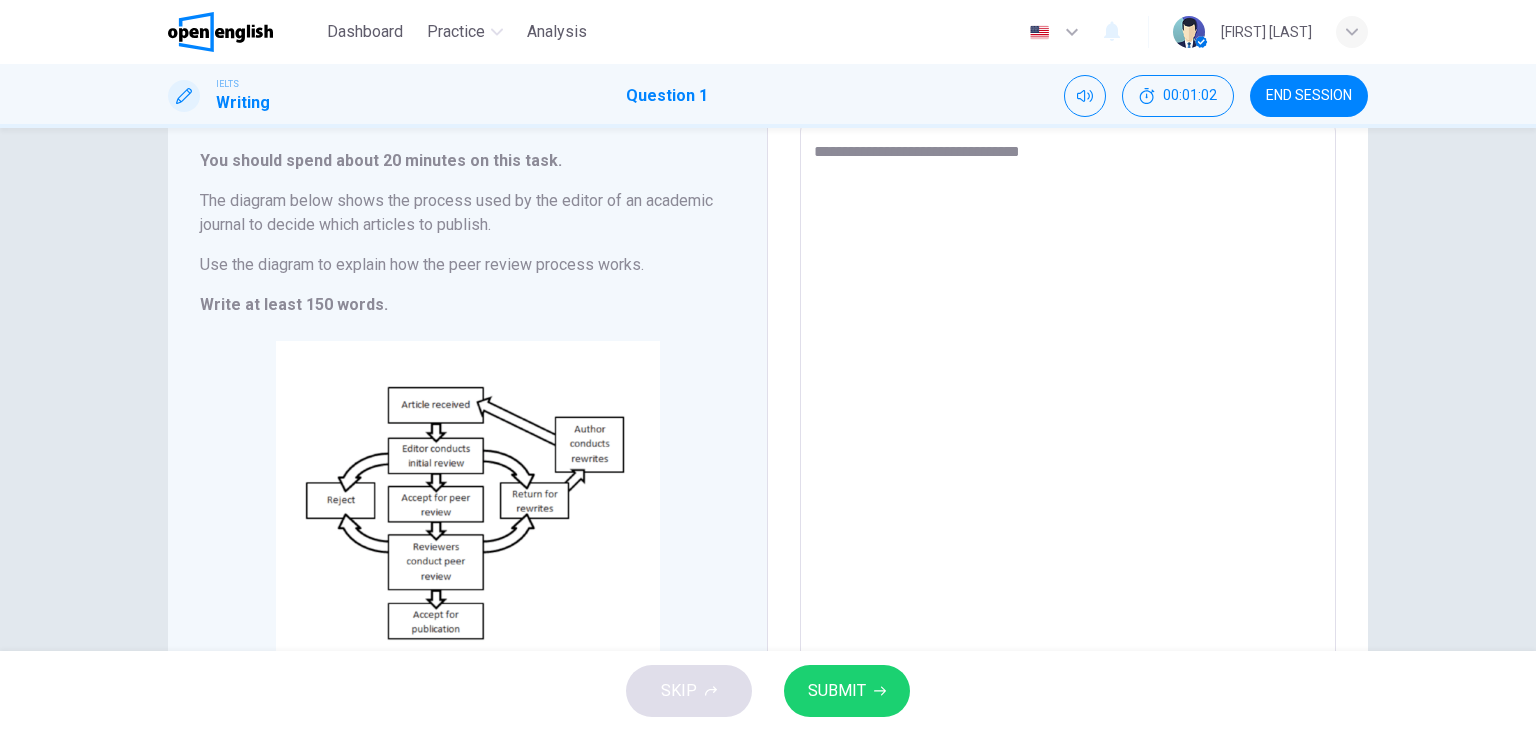 type on "**********" 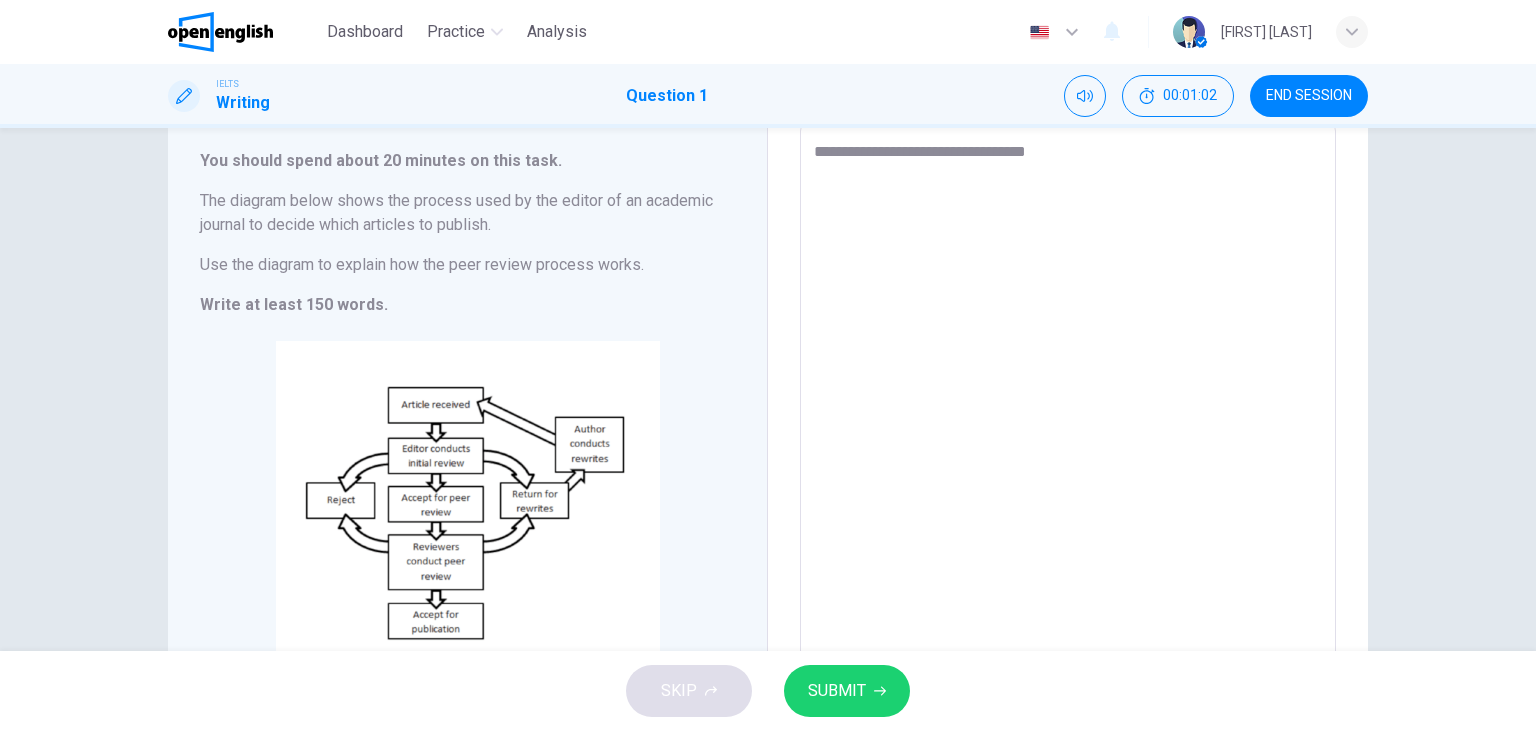 type on "*" 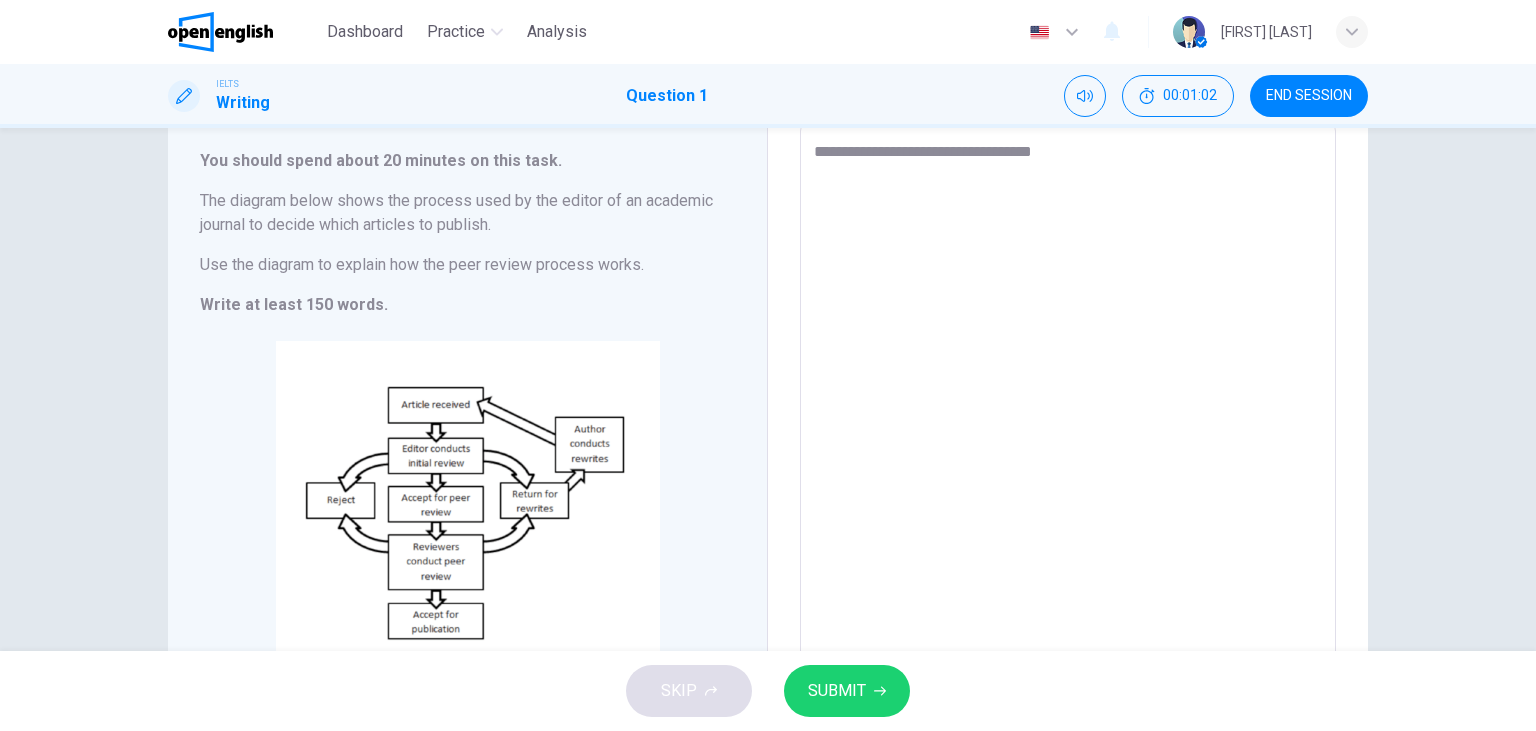 type on "*" 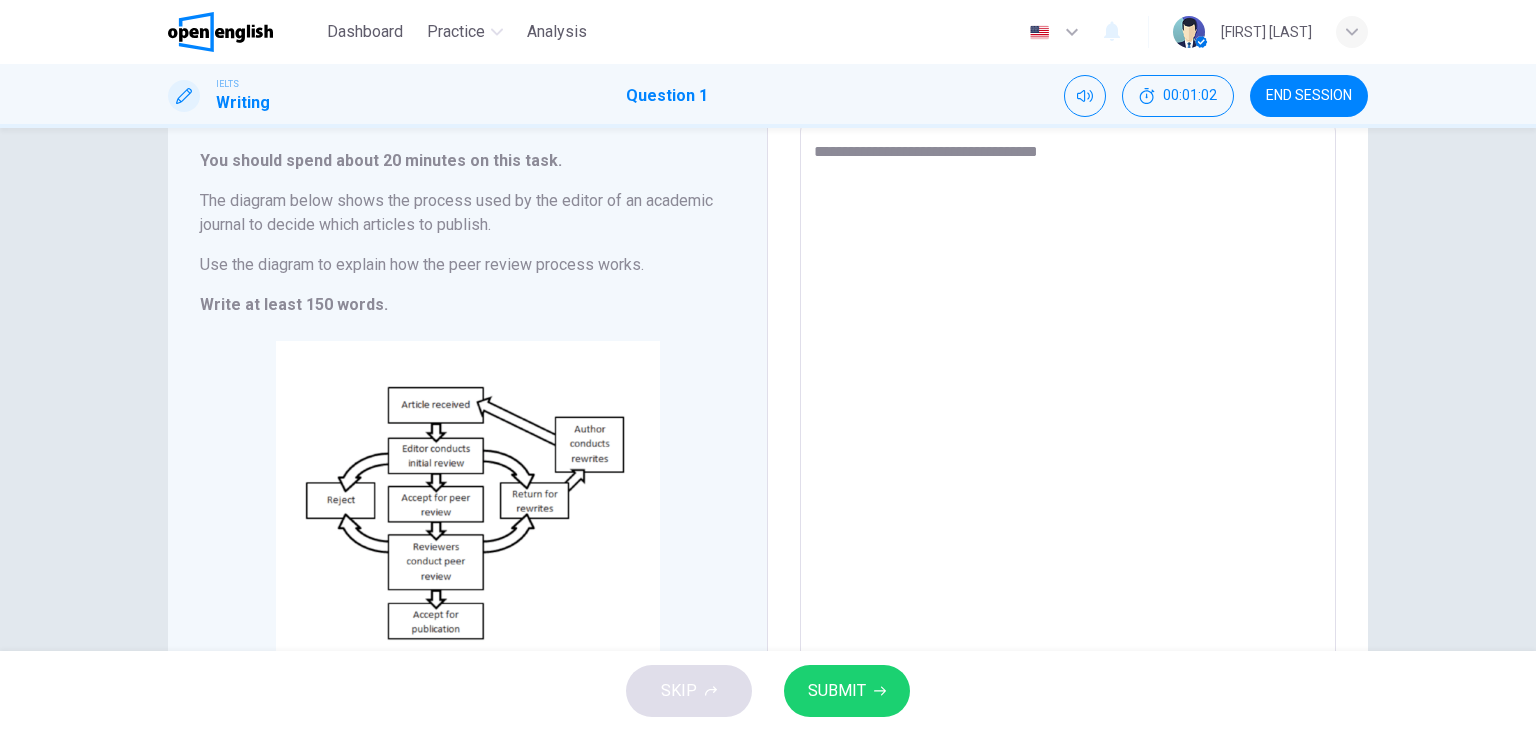 type on "**********" 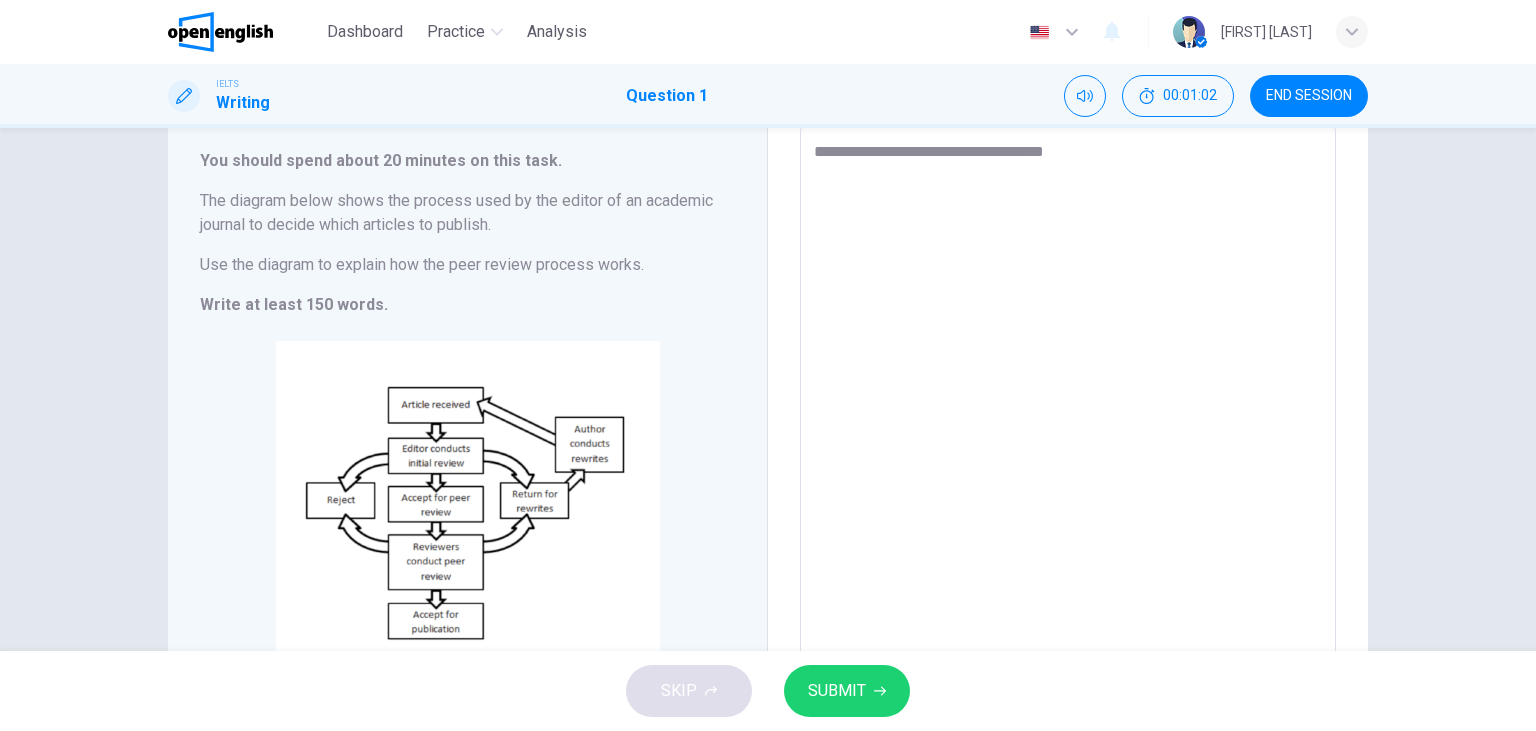type on "*" 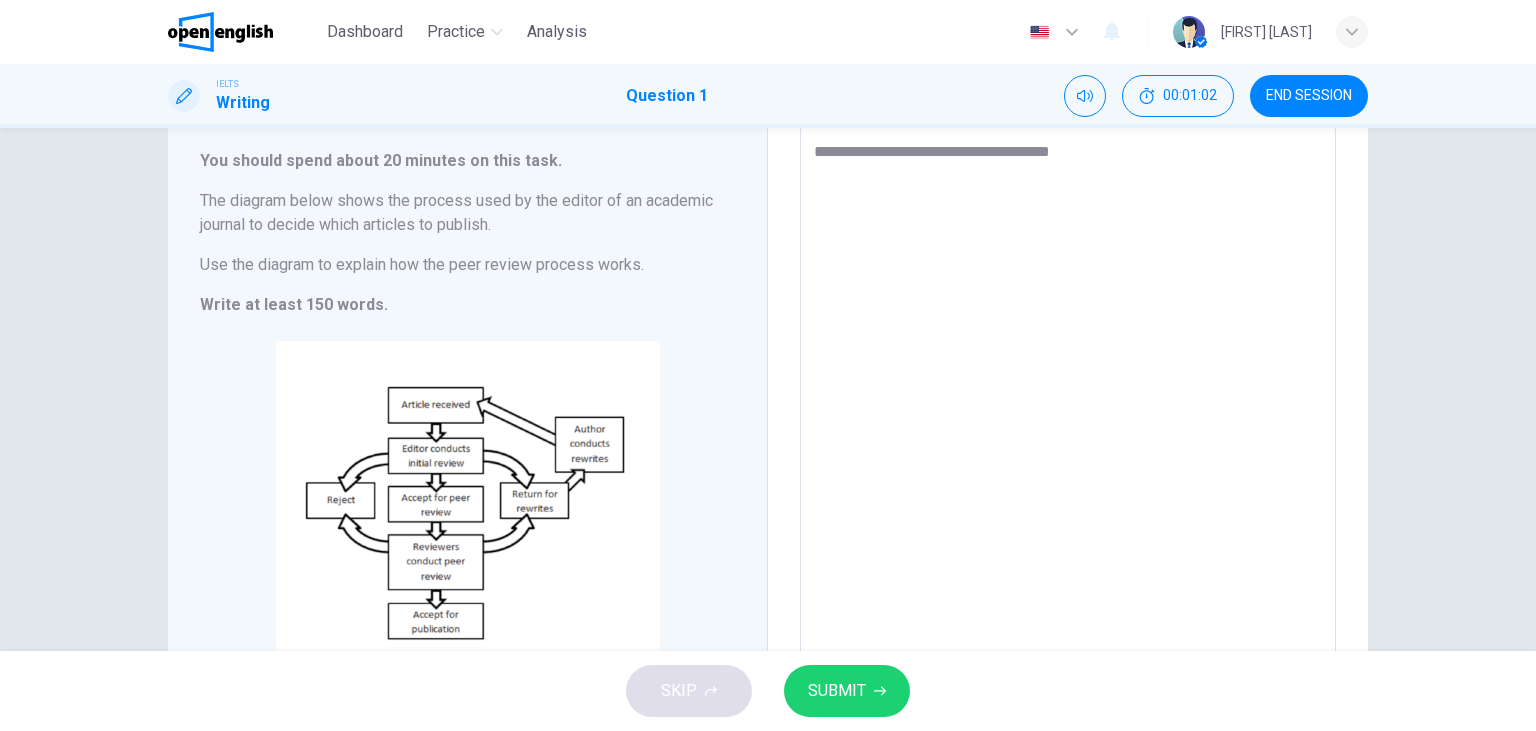 type on "*" 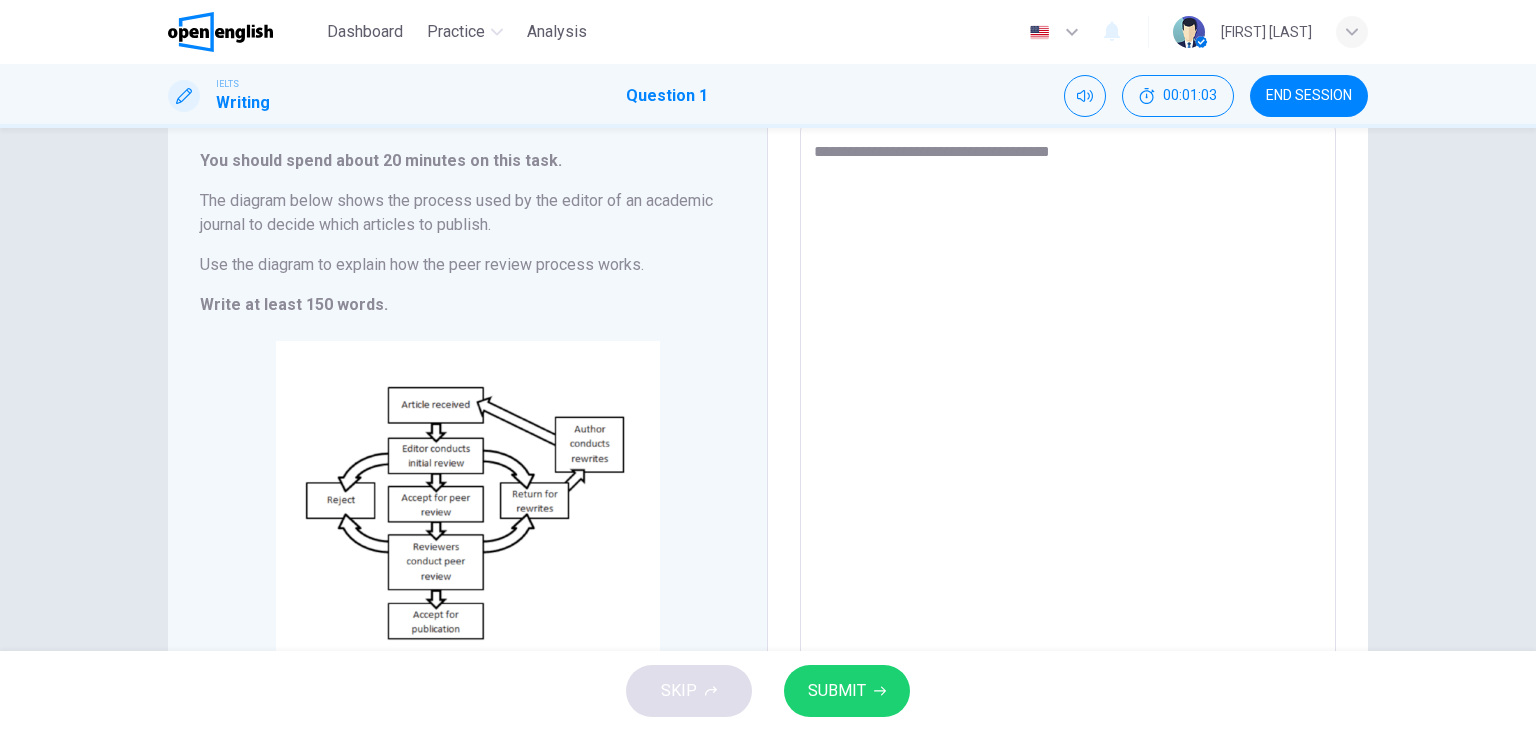 type on "**********" 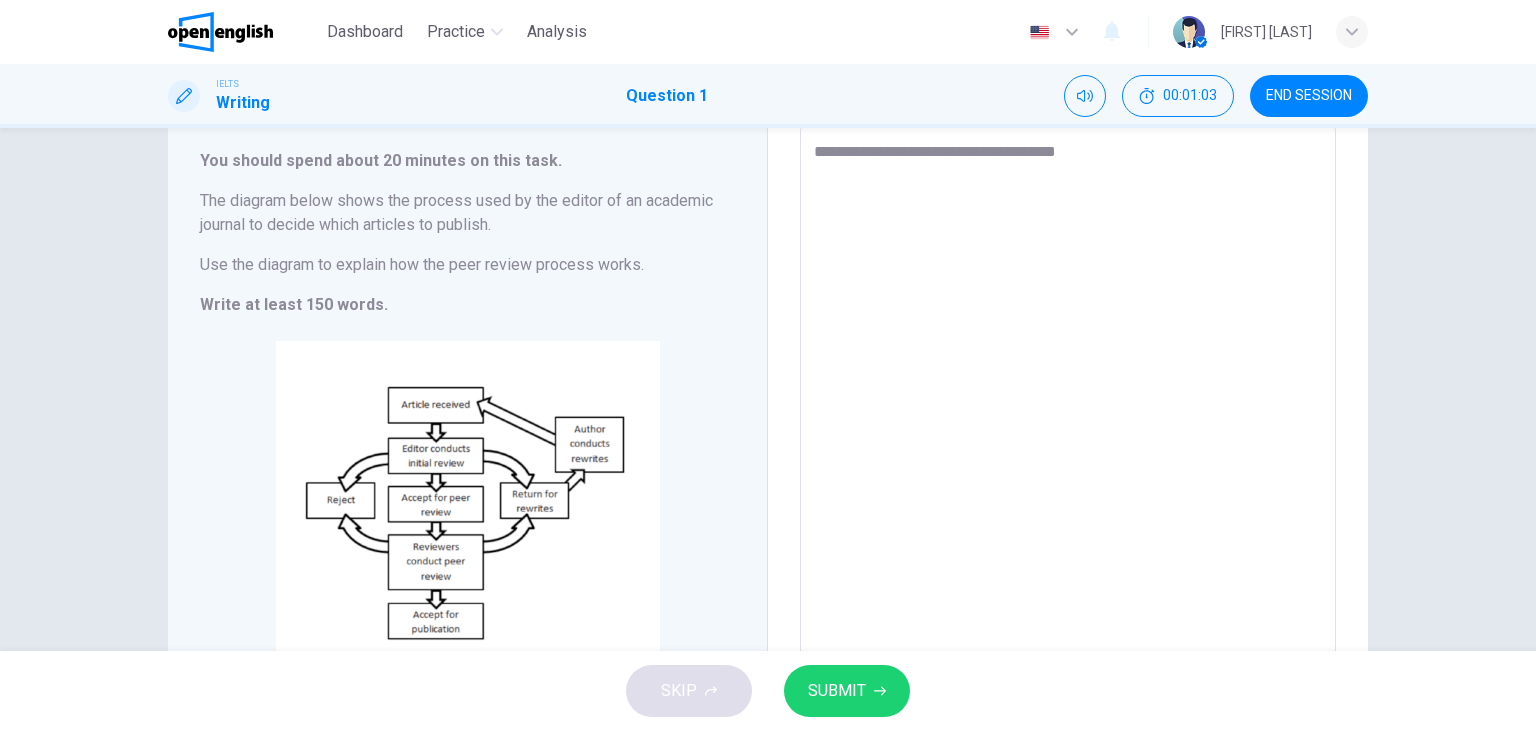 type on "**********" 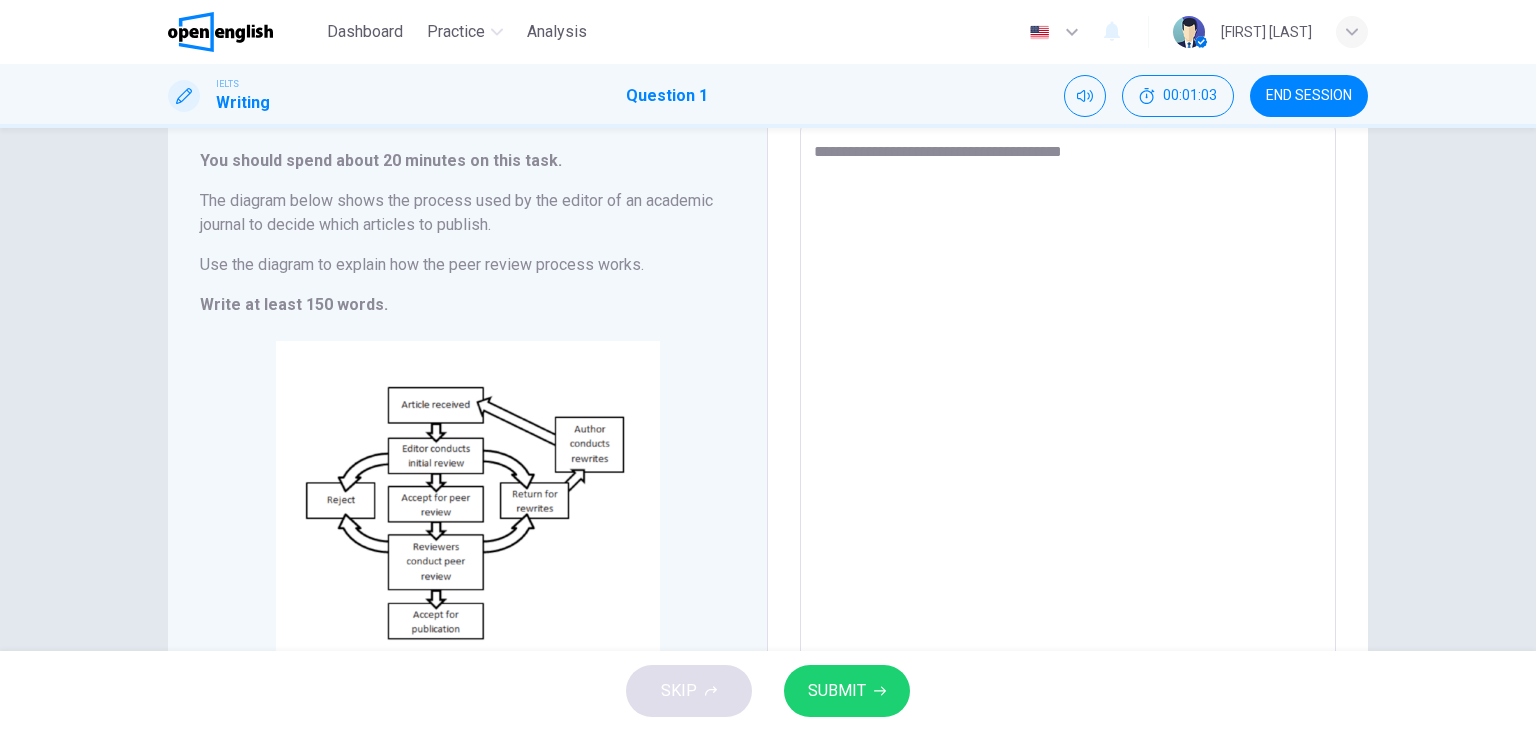 type on "*" 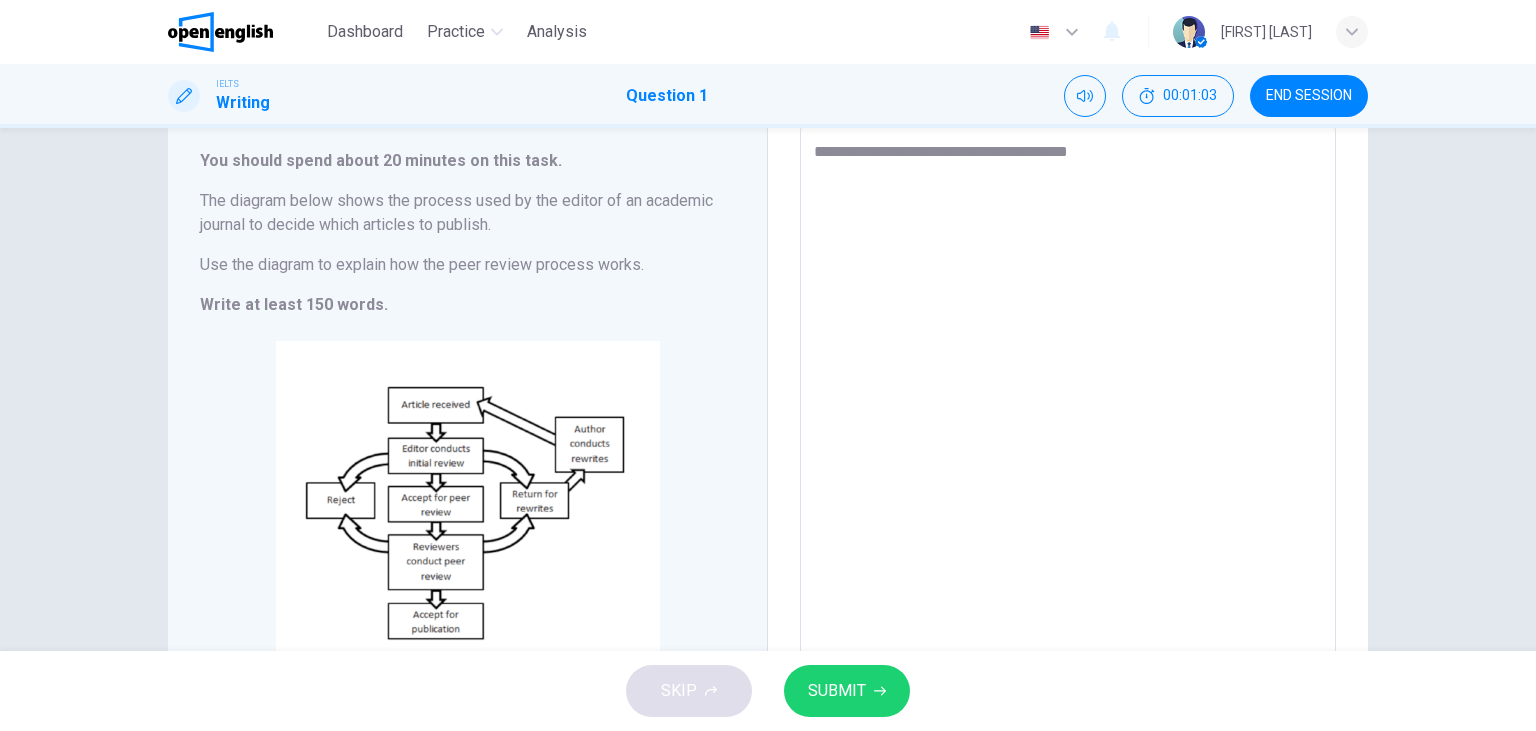 type on "*" 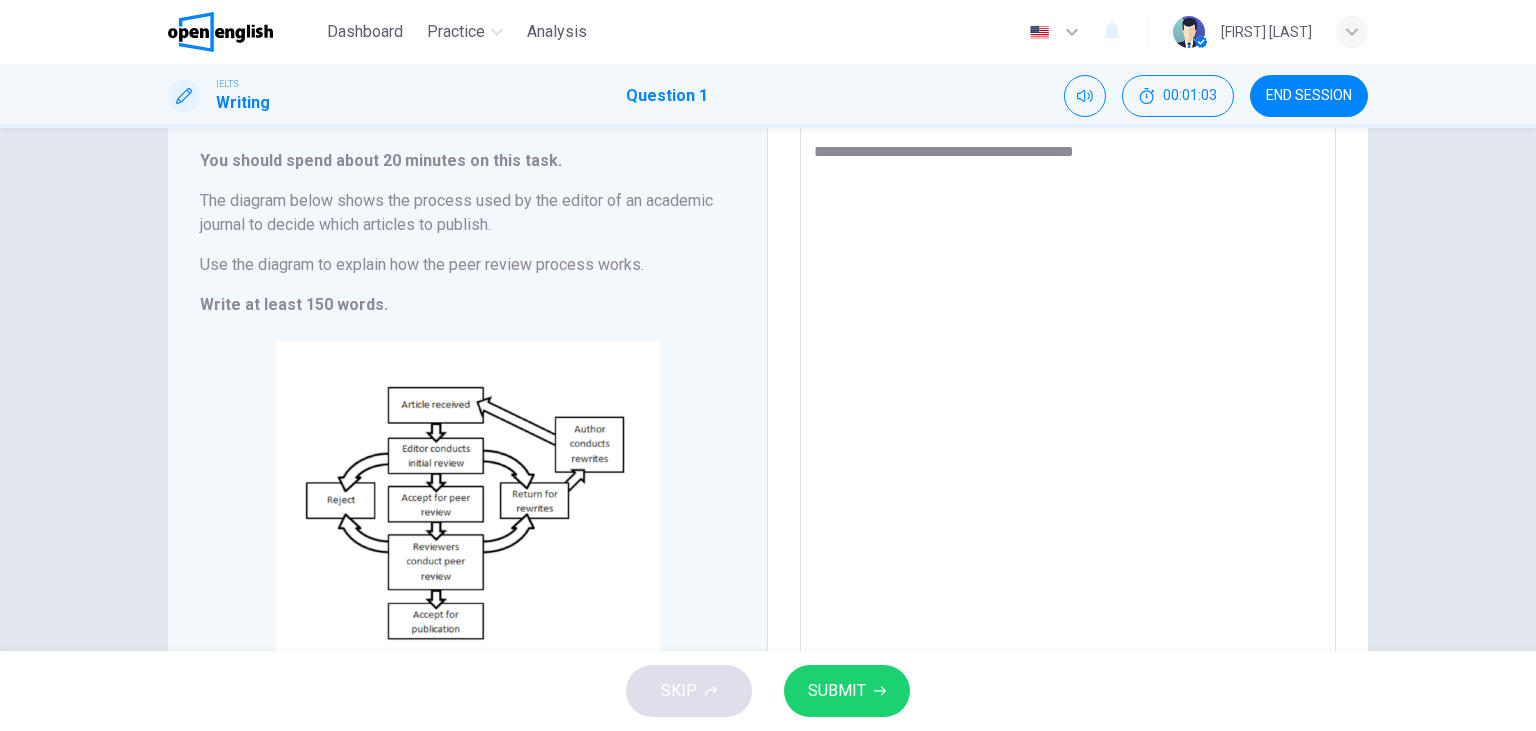 type on "*" 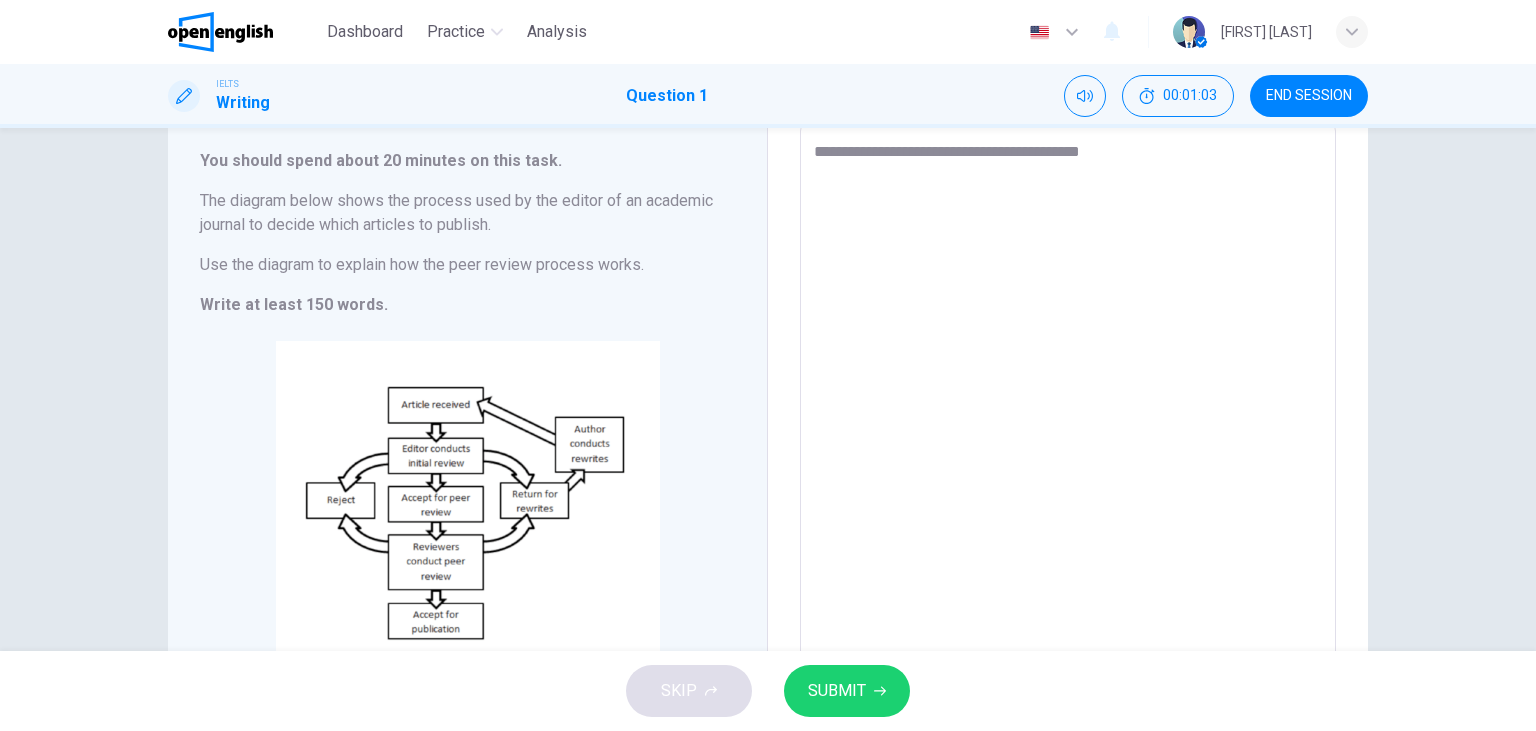type on "*" 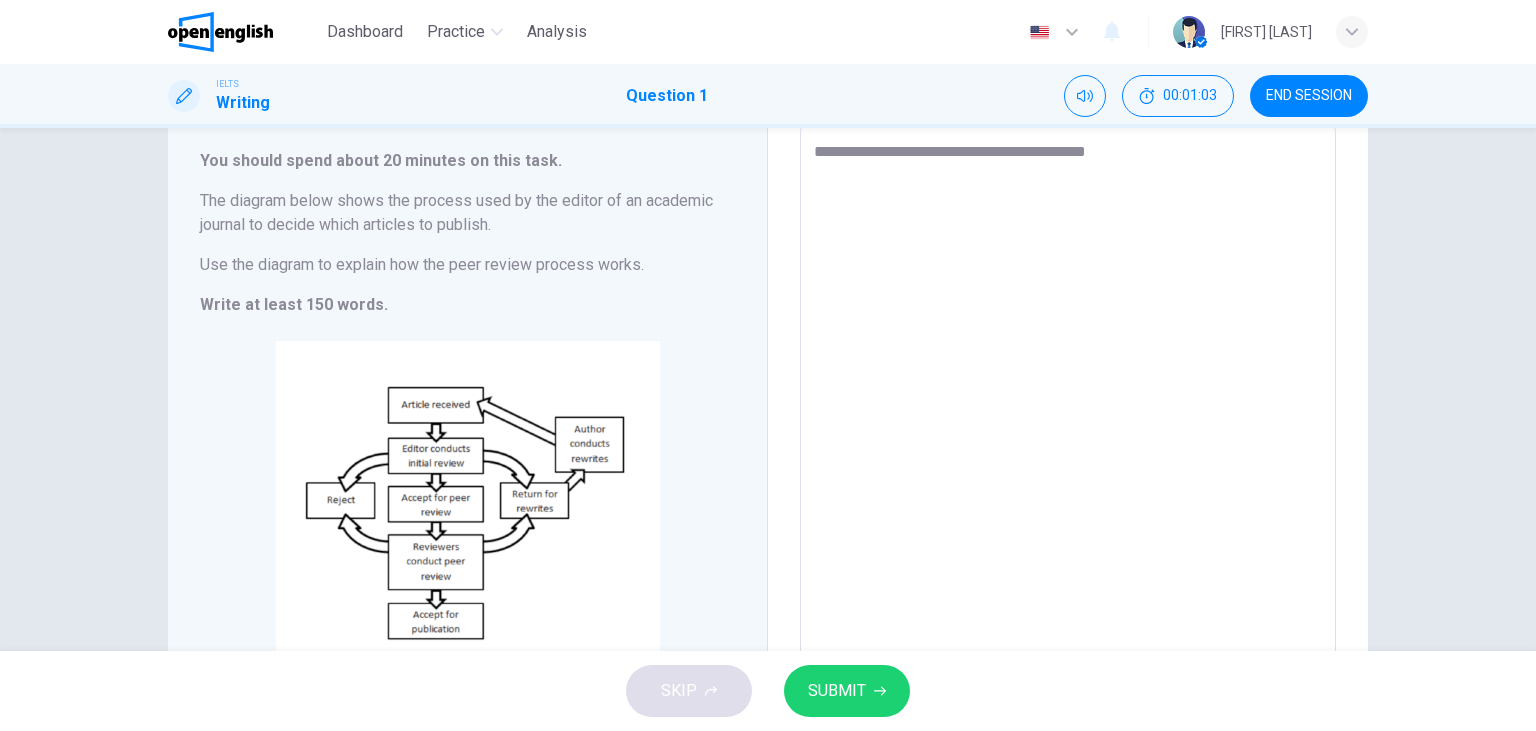 type on "*" 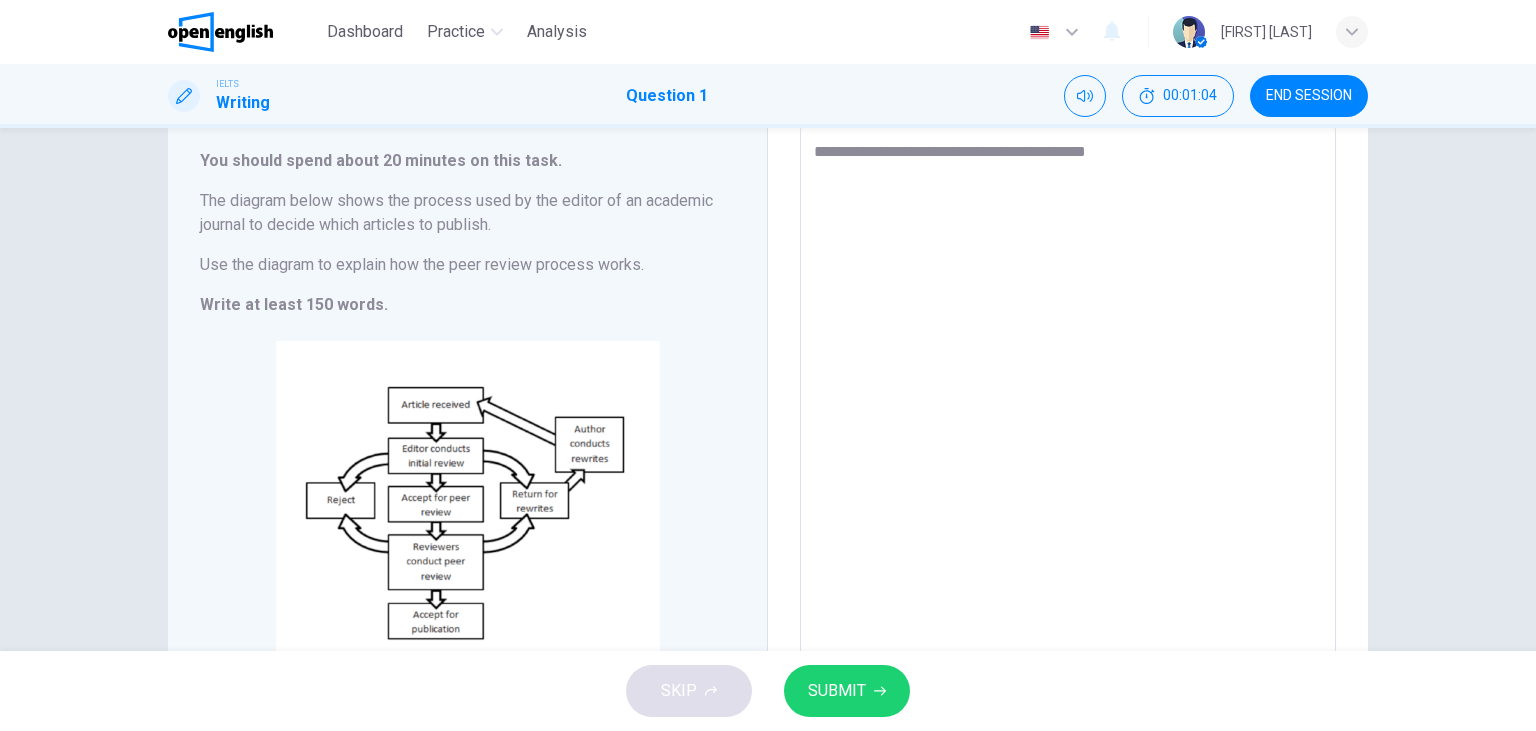 type on "**********" 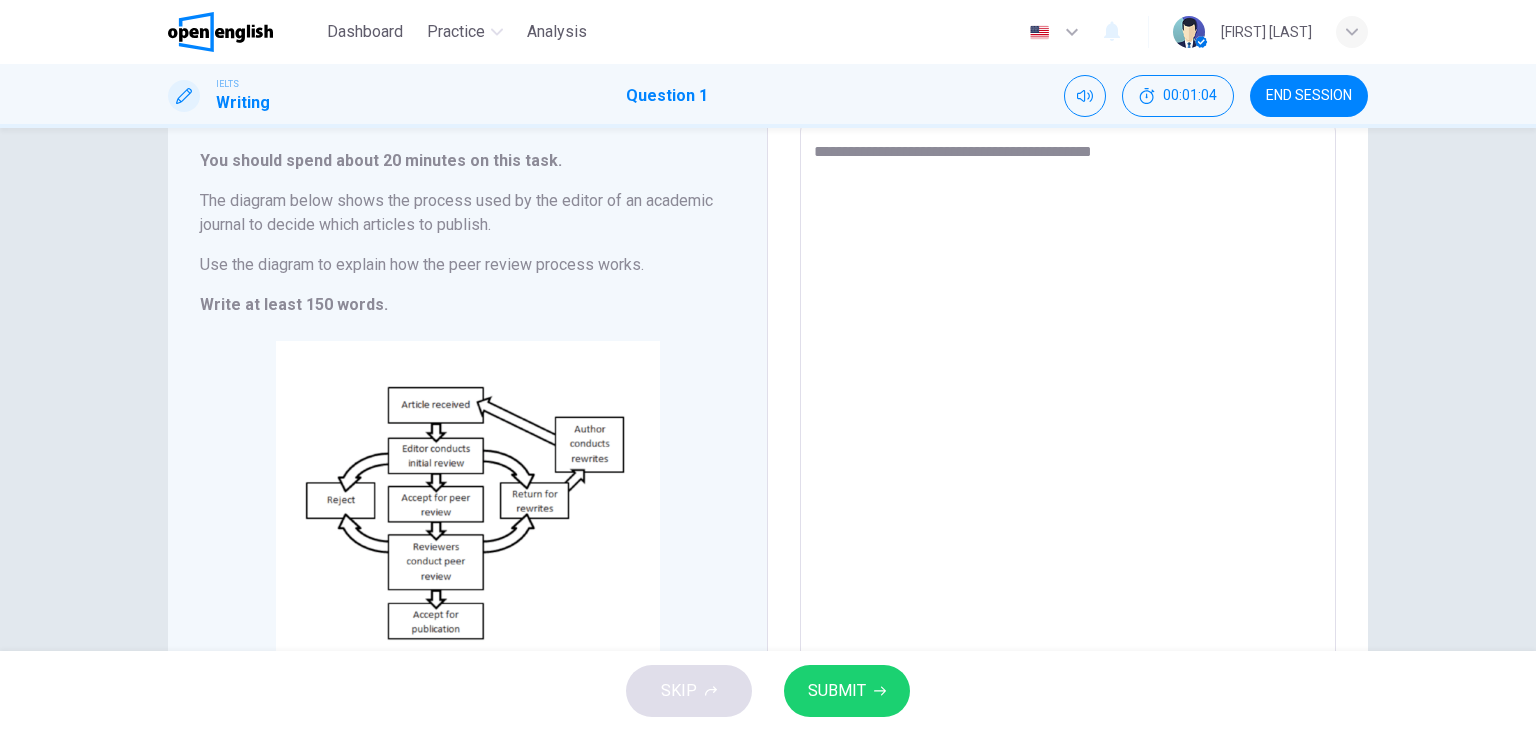 type on "**********" 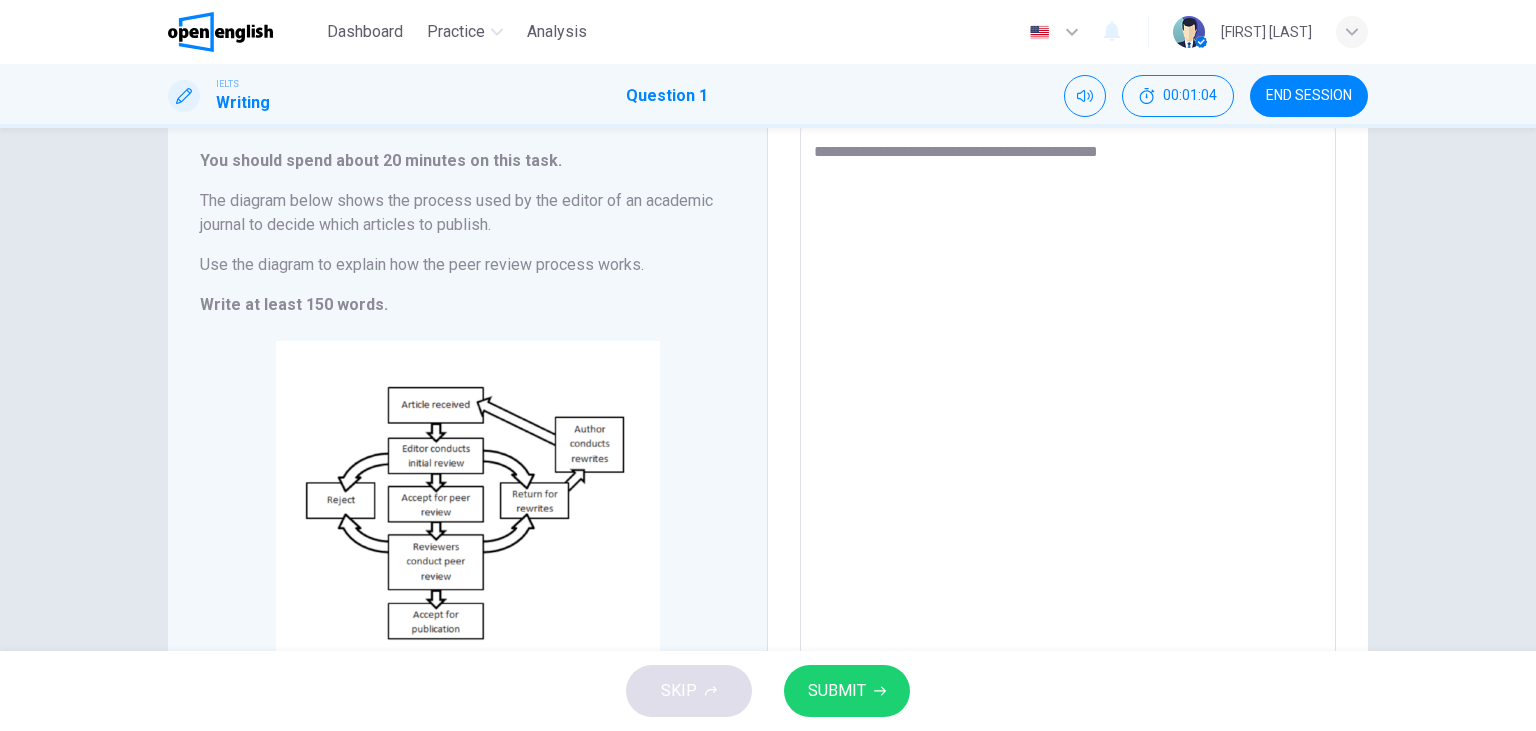 type on "*" 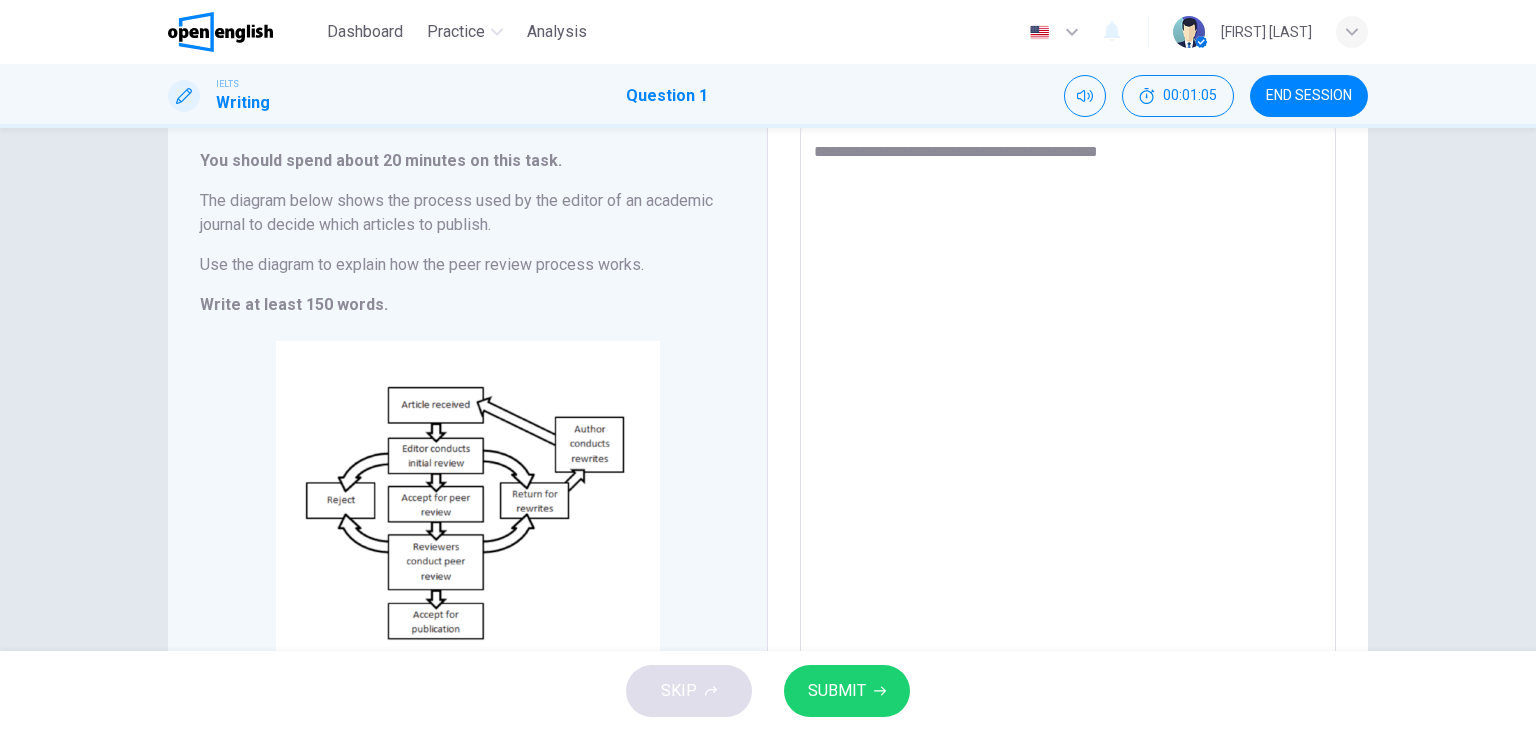 type on "**********" 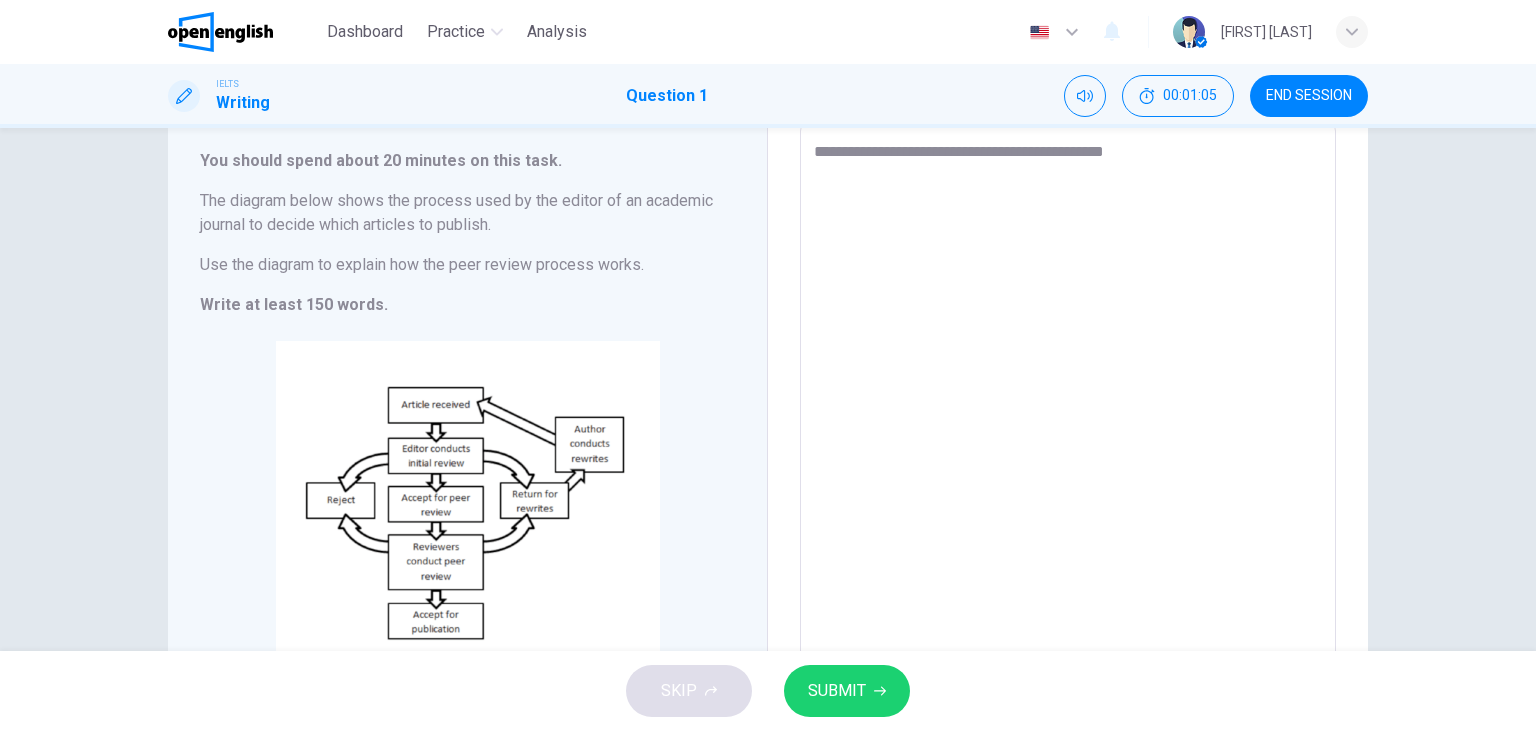type on "**********" 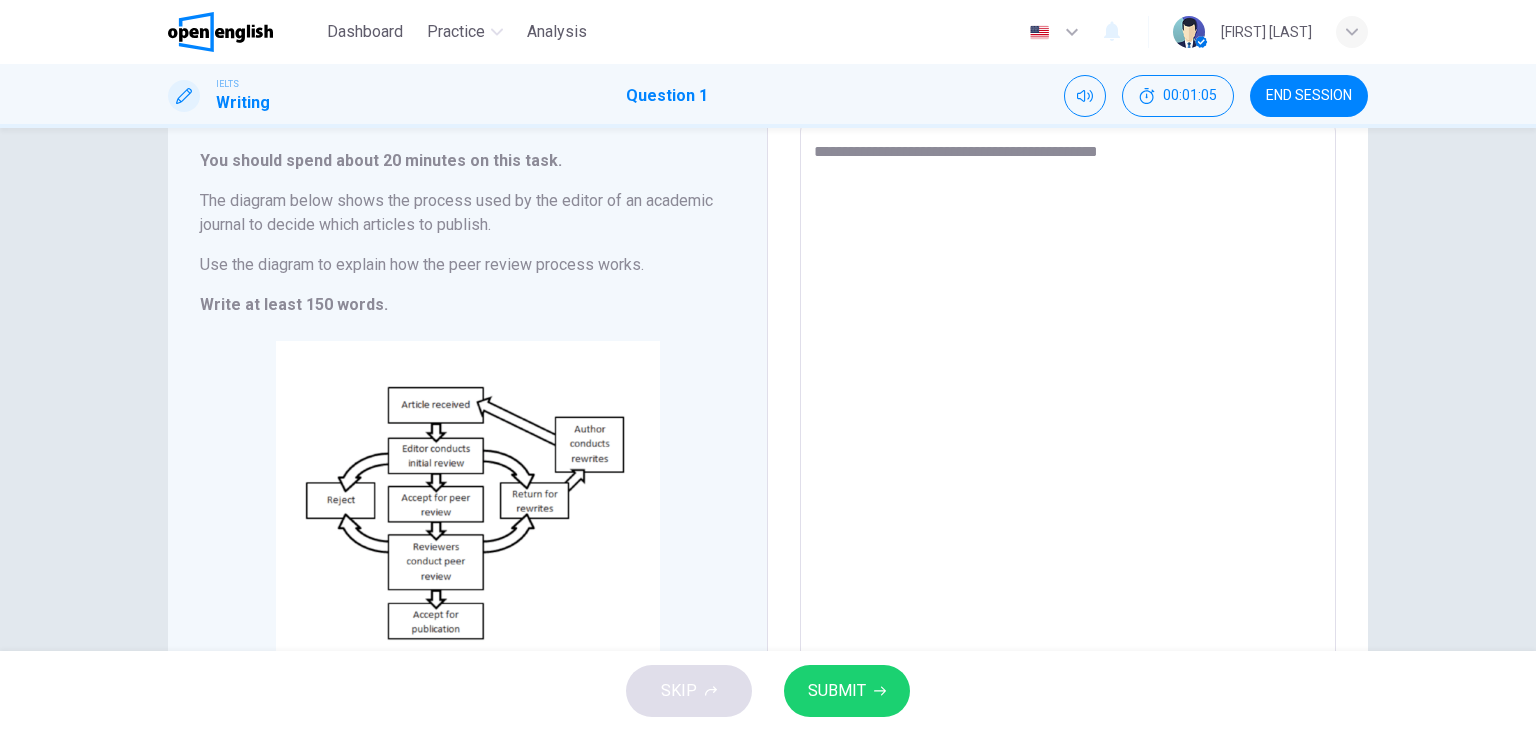 type on "*" 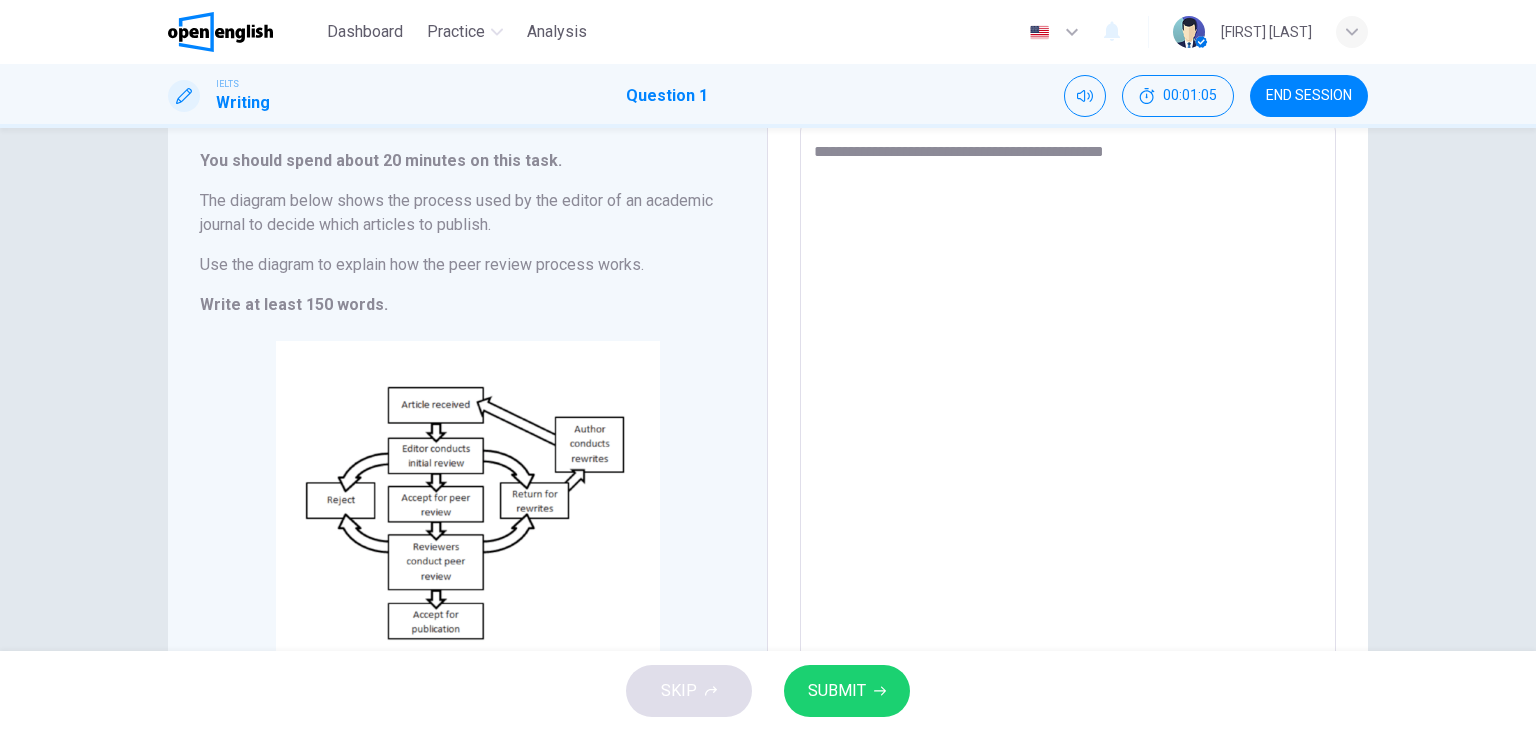type on "*" 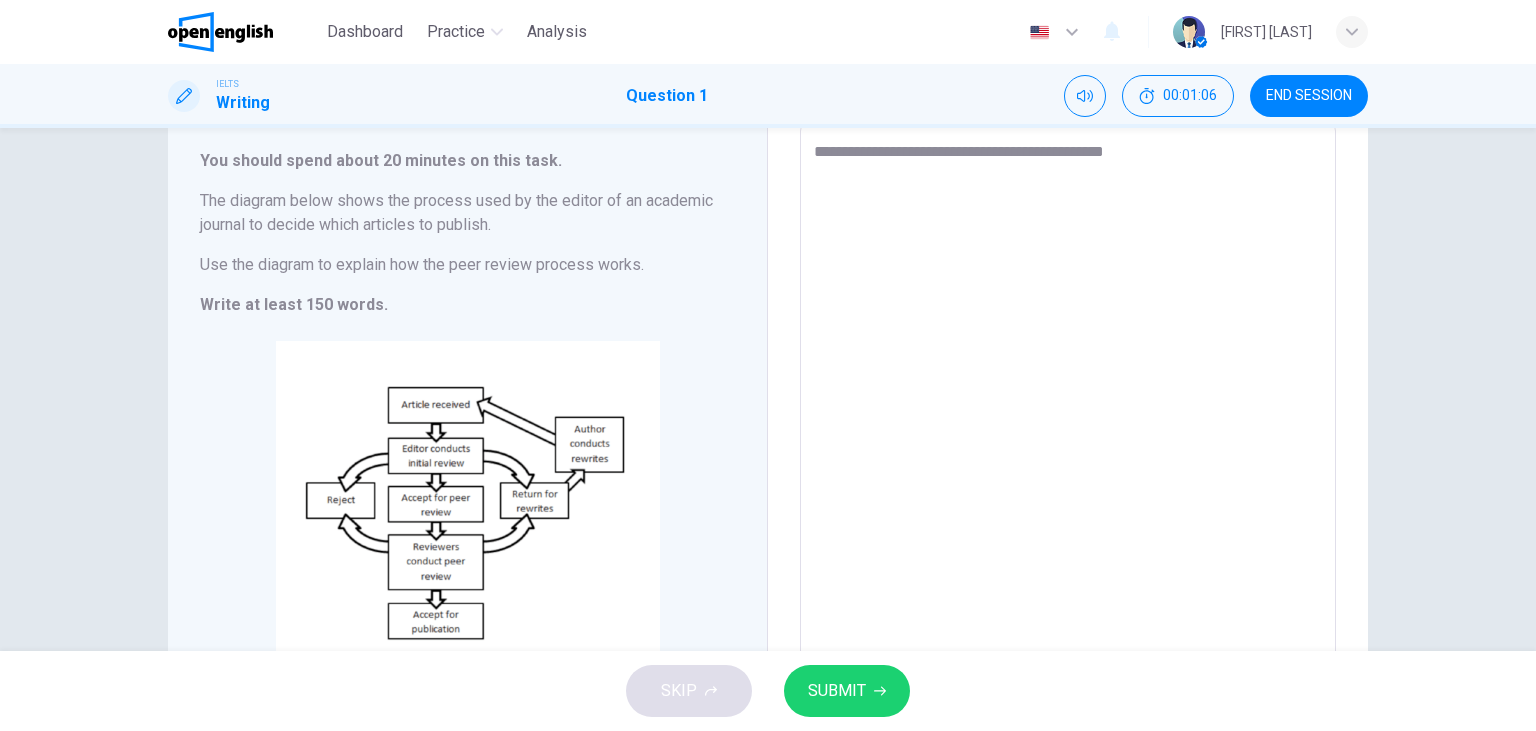 type on "**********" 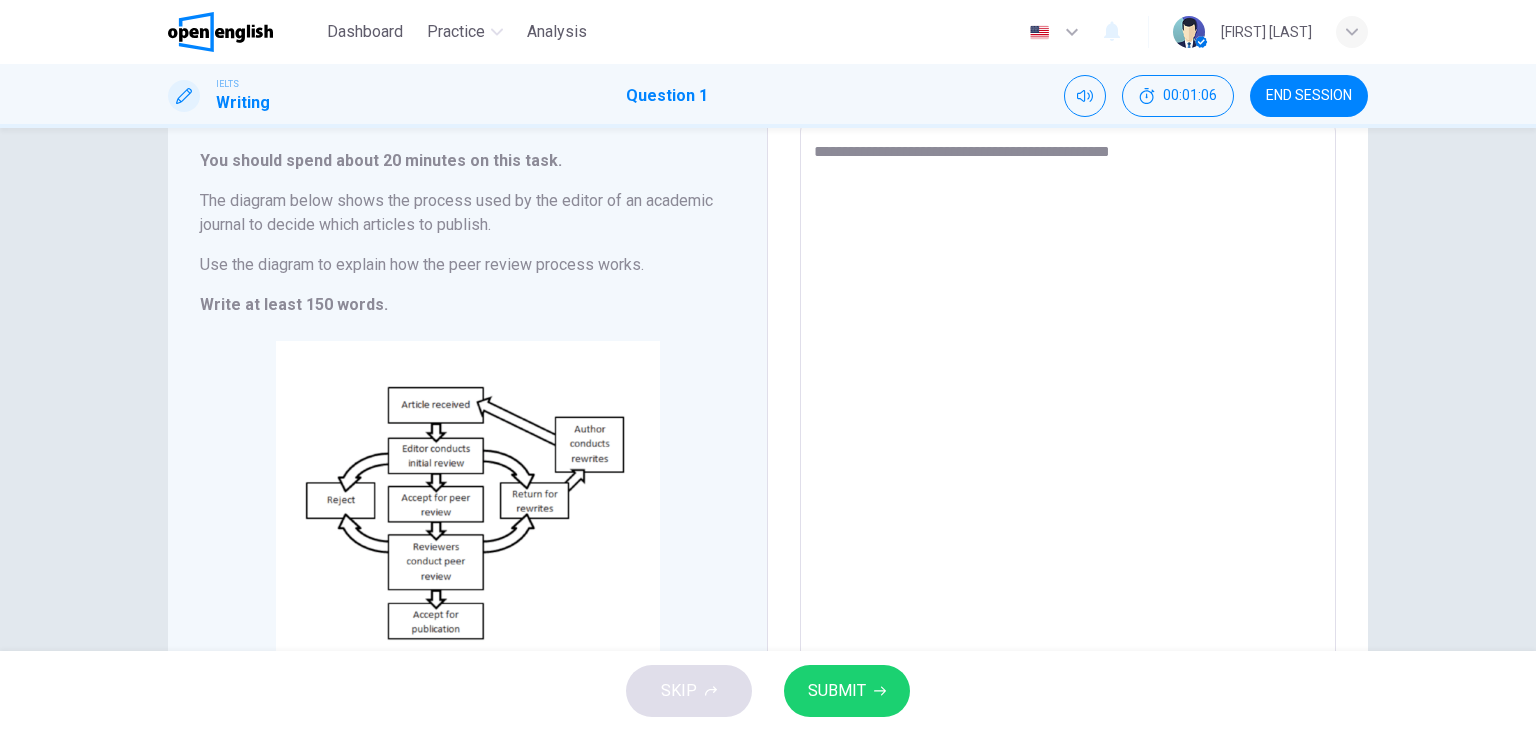 type on "**********" 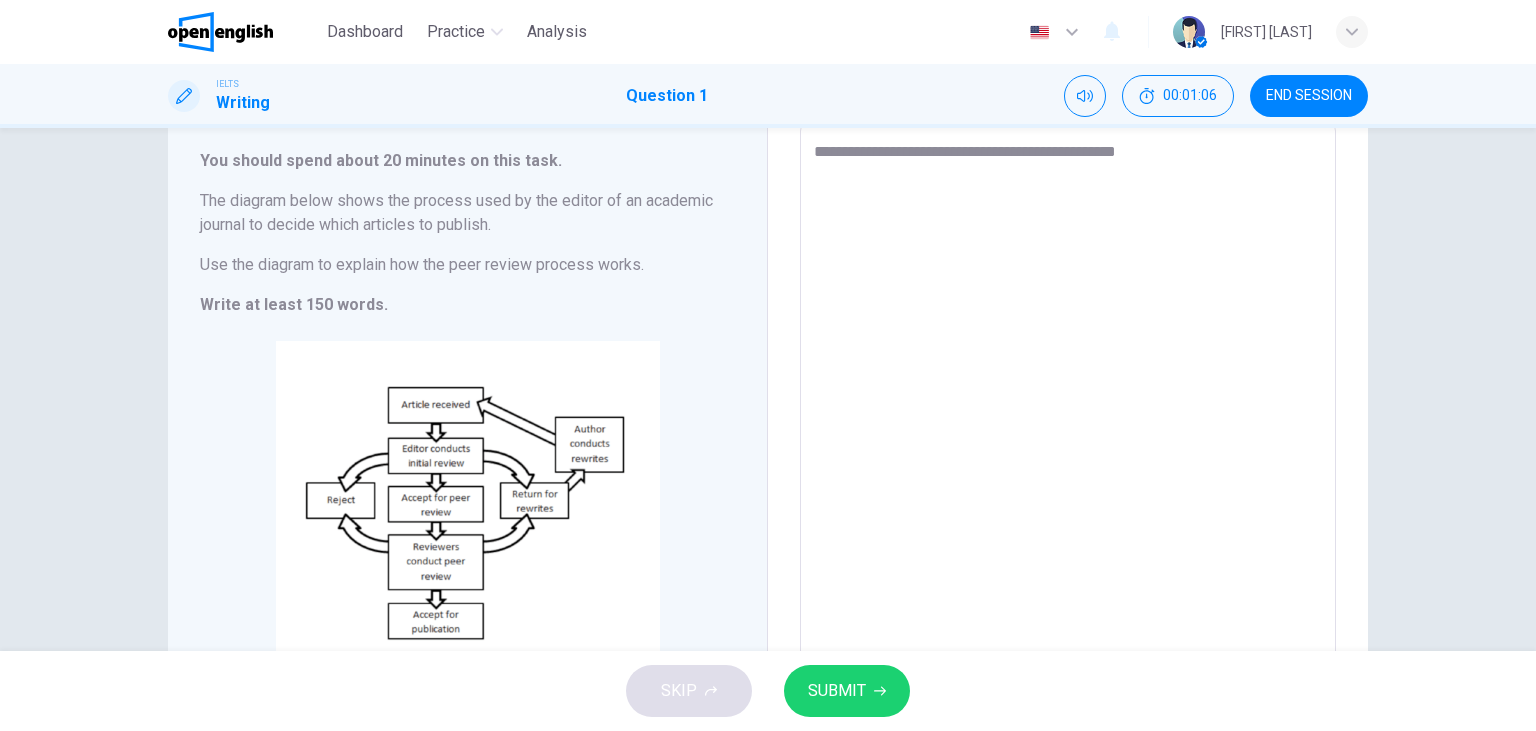 type on "*" 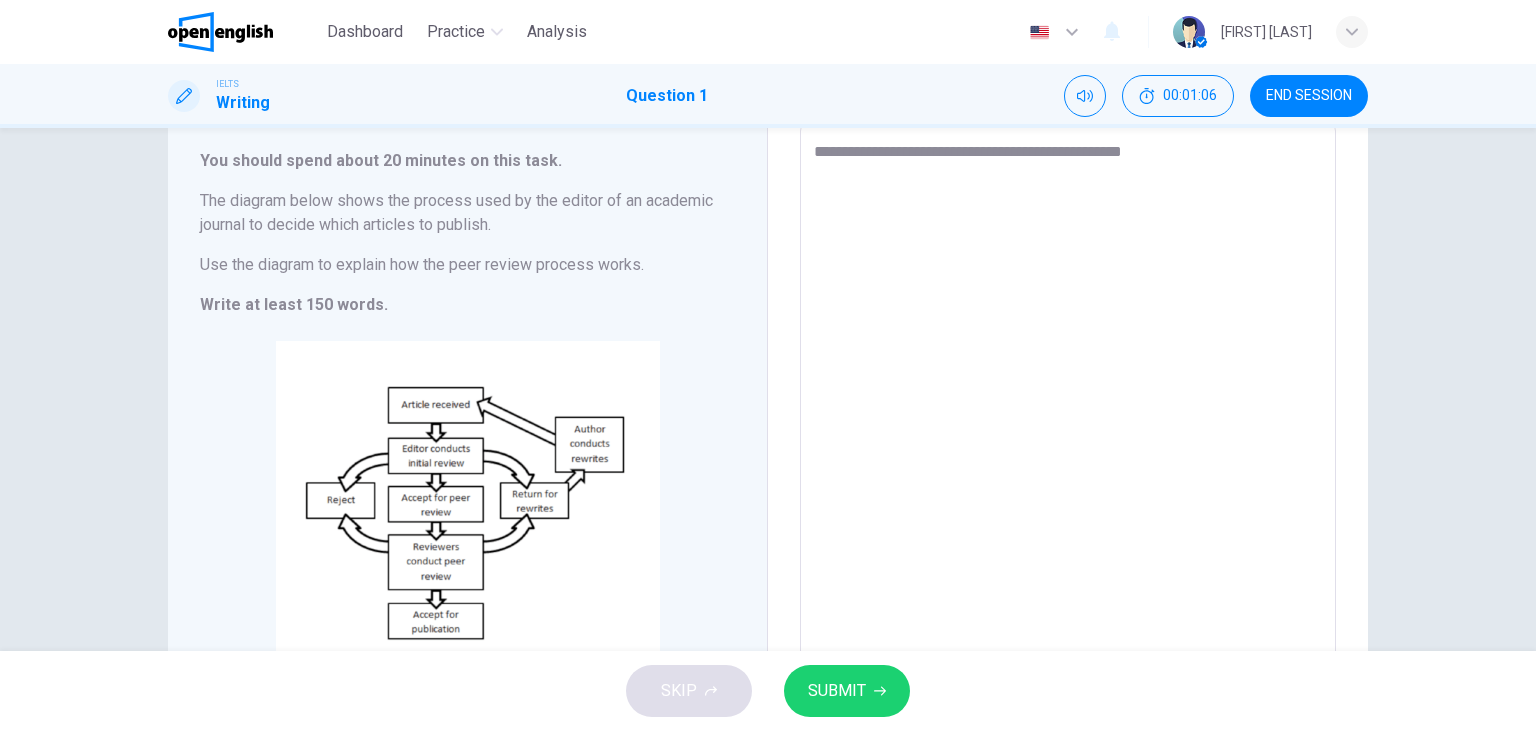 type on "*" 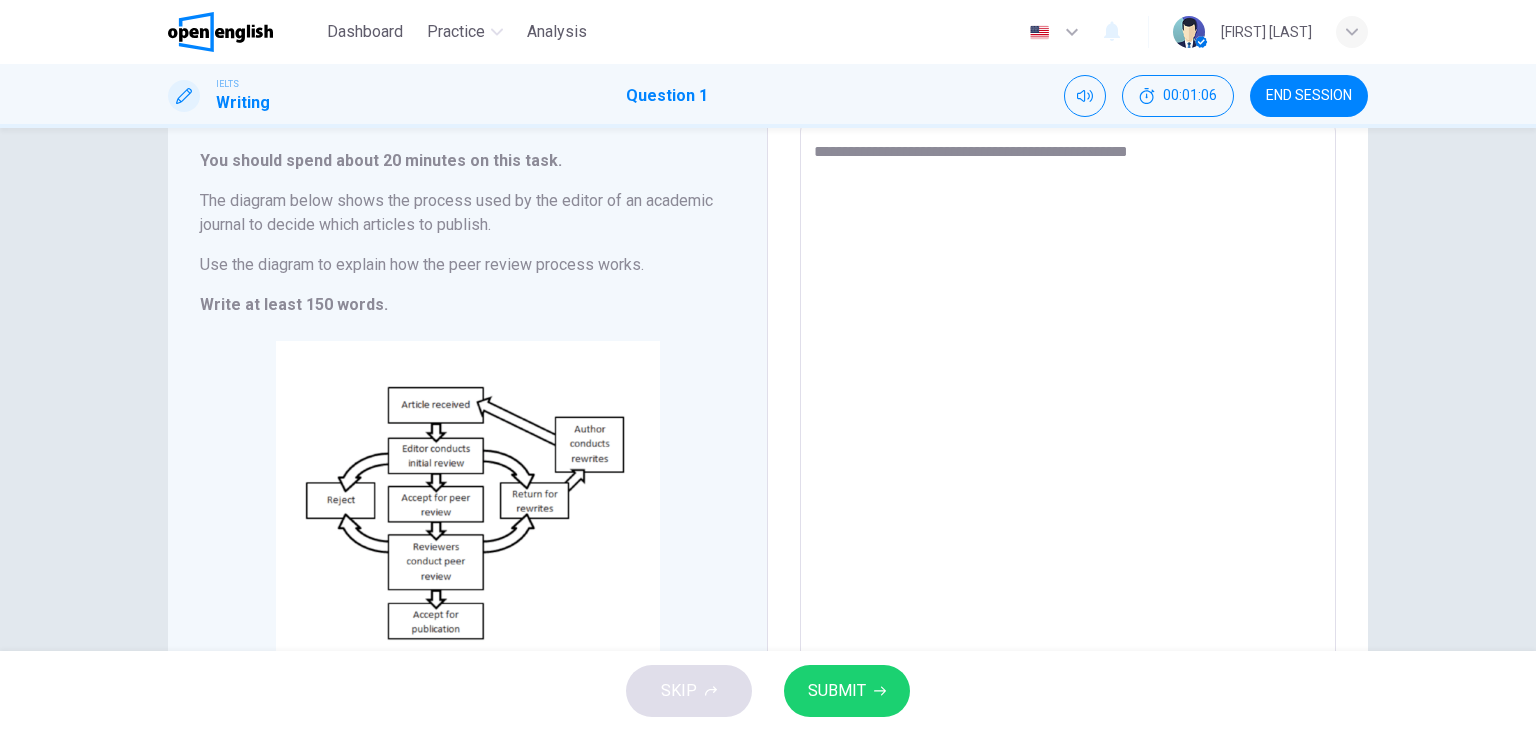 type on "*" 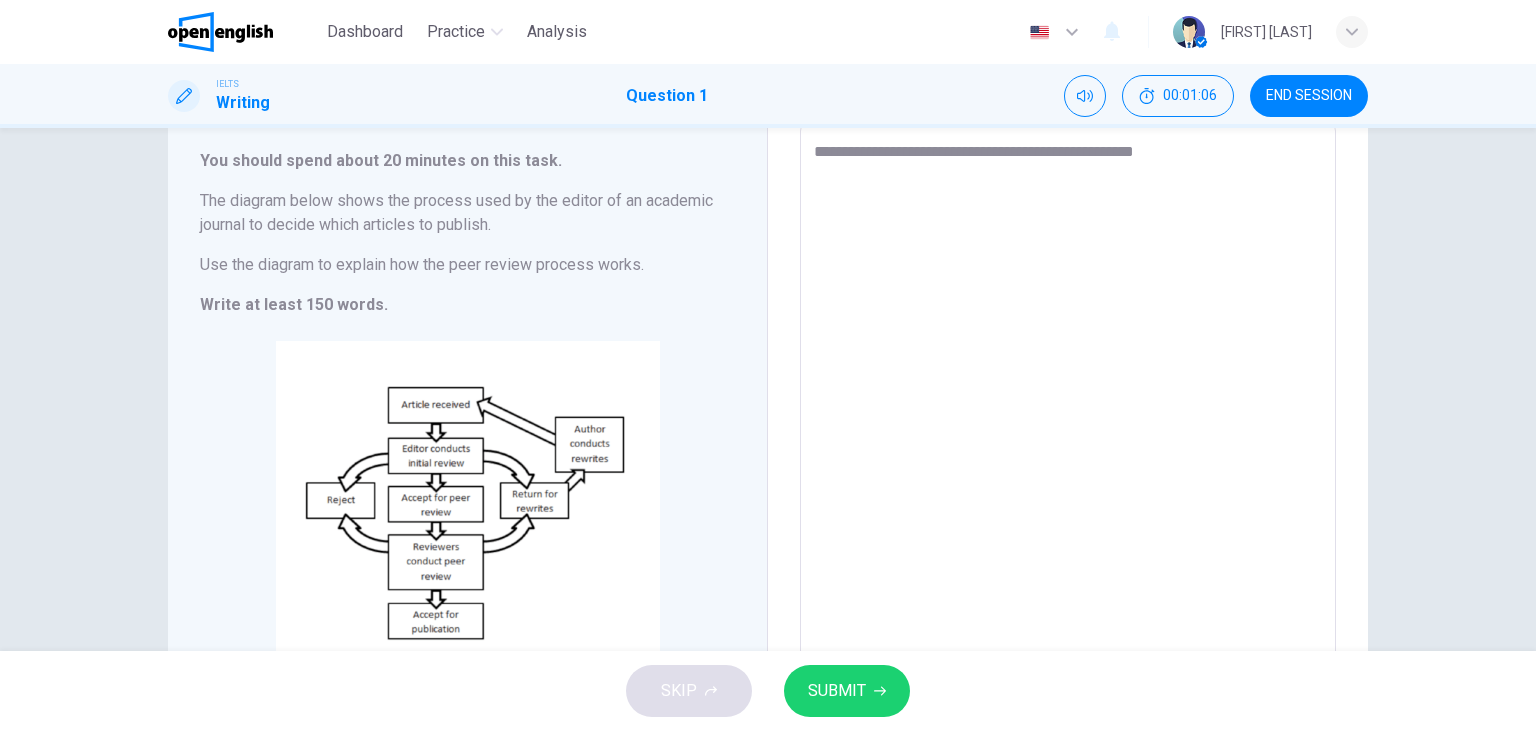 type on "*" 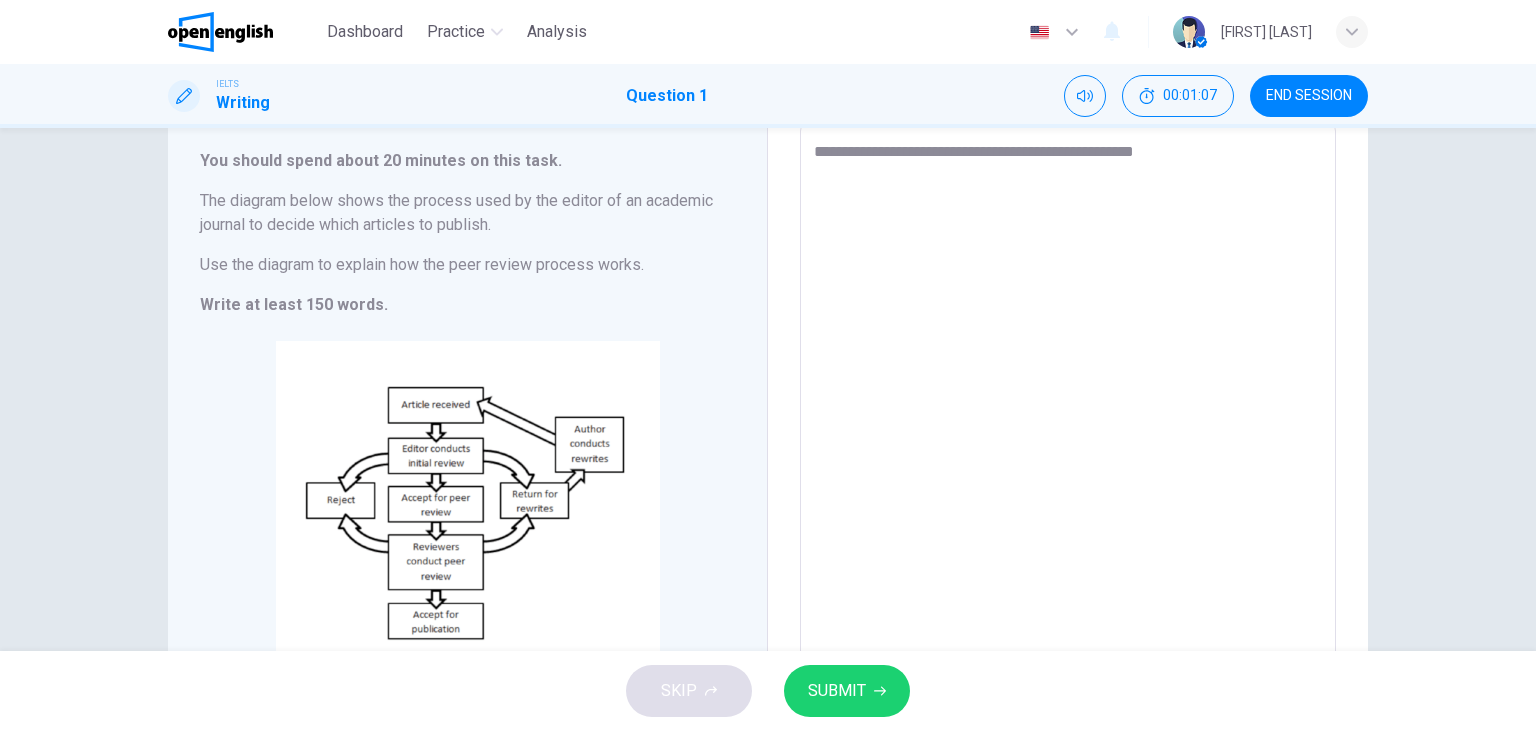 type on "**********" 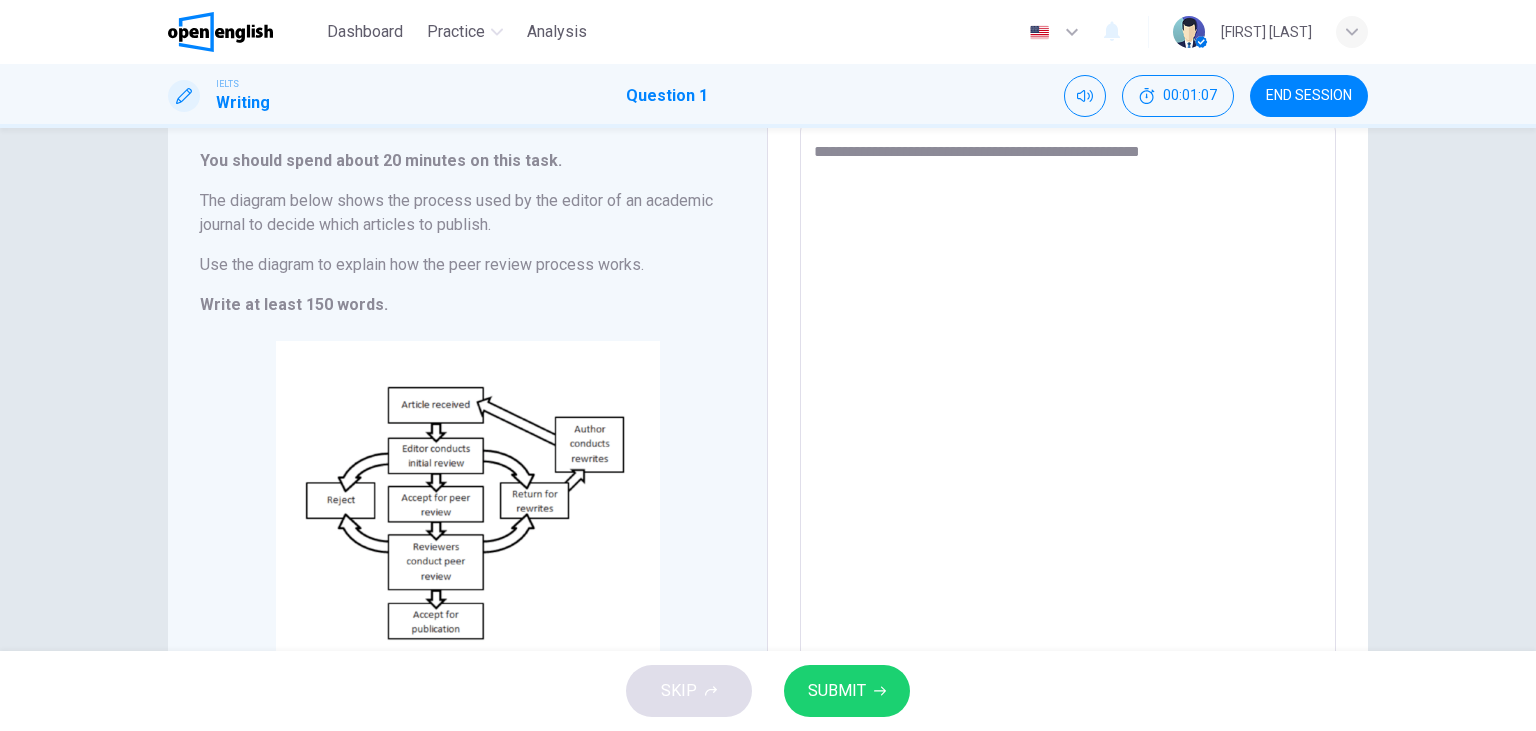 type on "*" 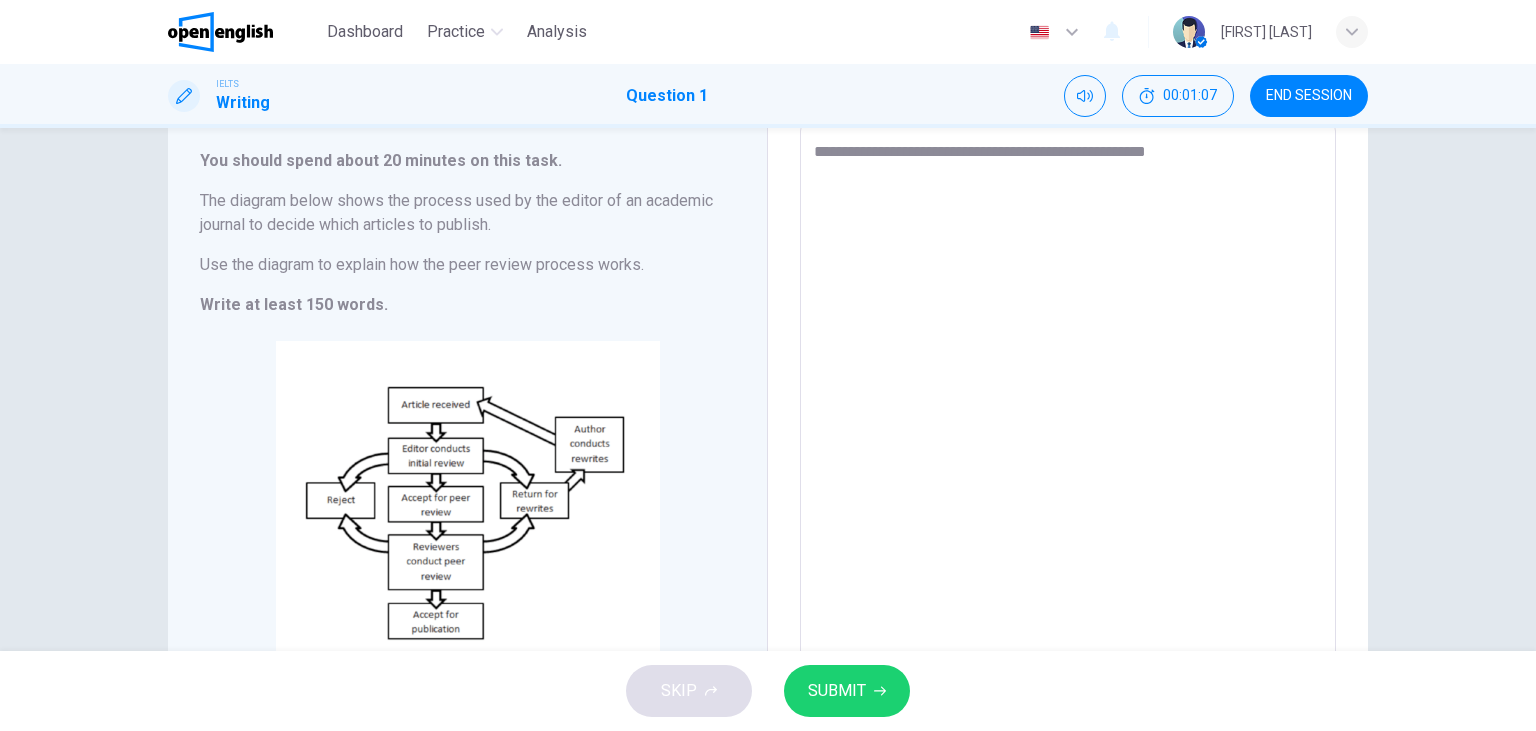 type on "*" 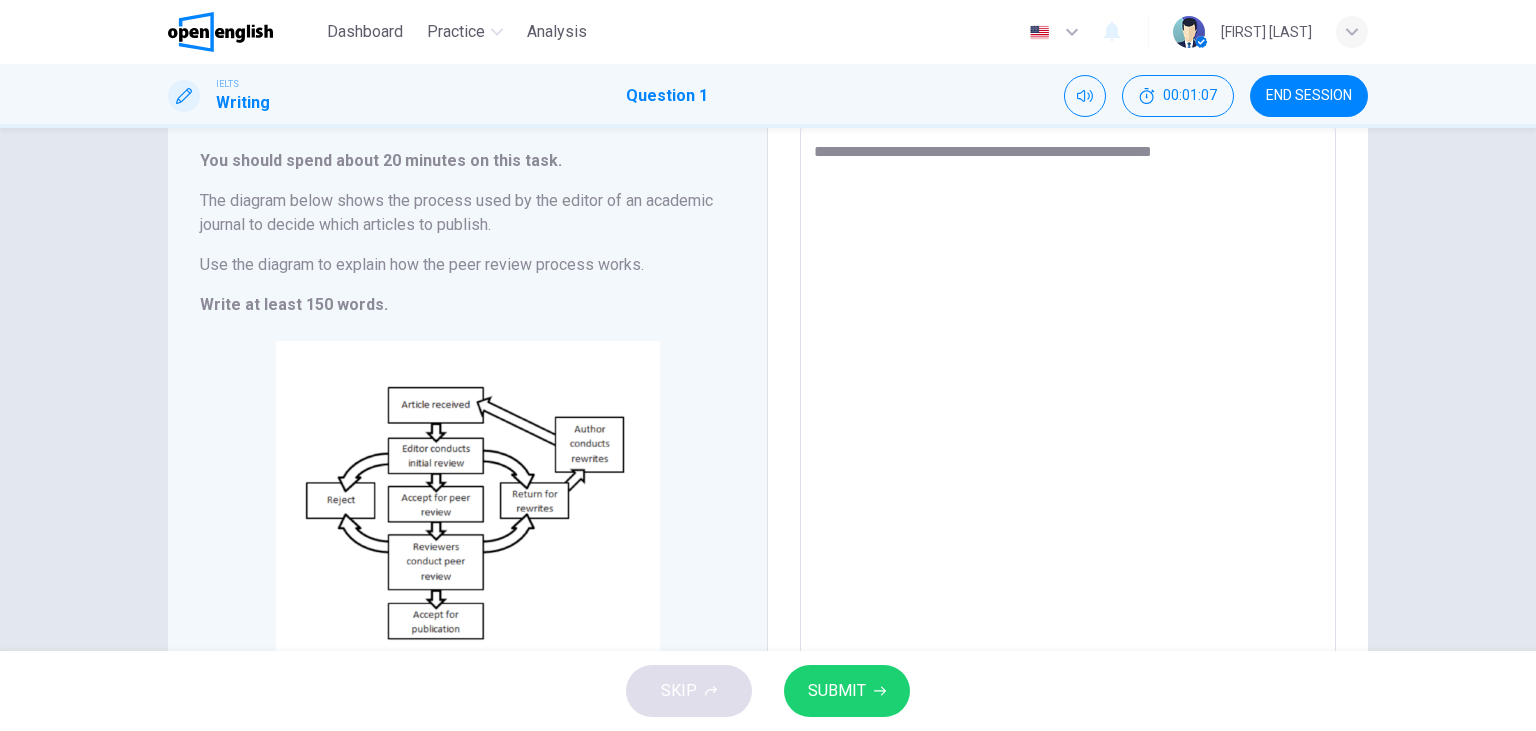 type on "*" 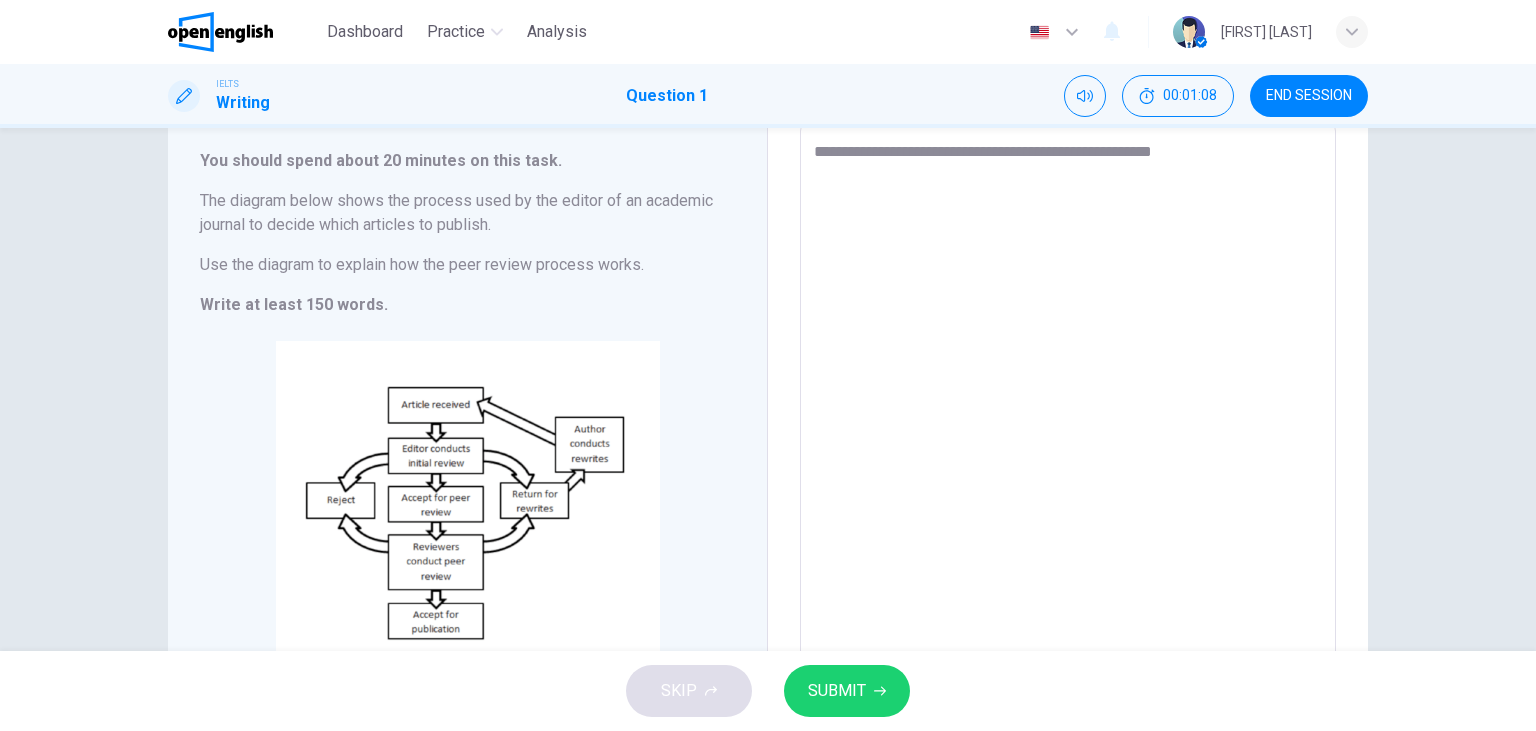 type on "**********" 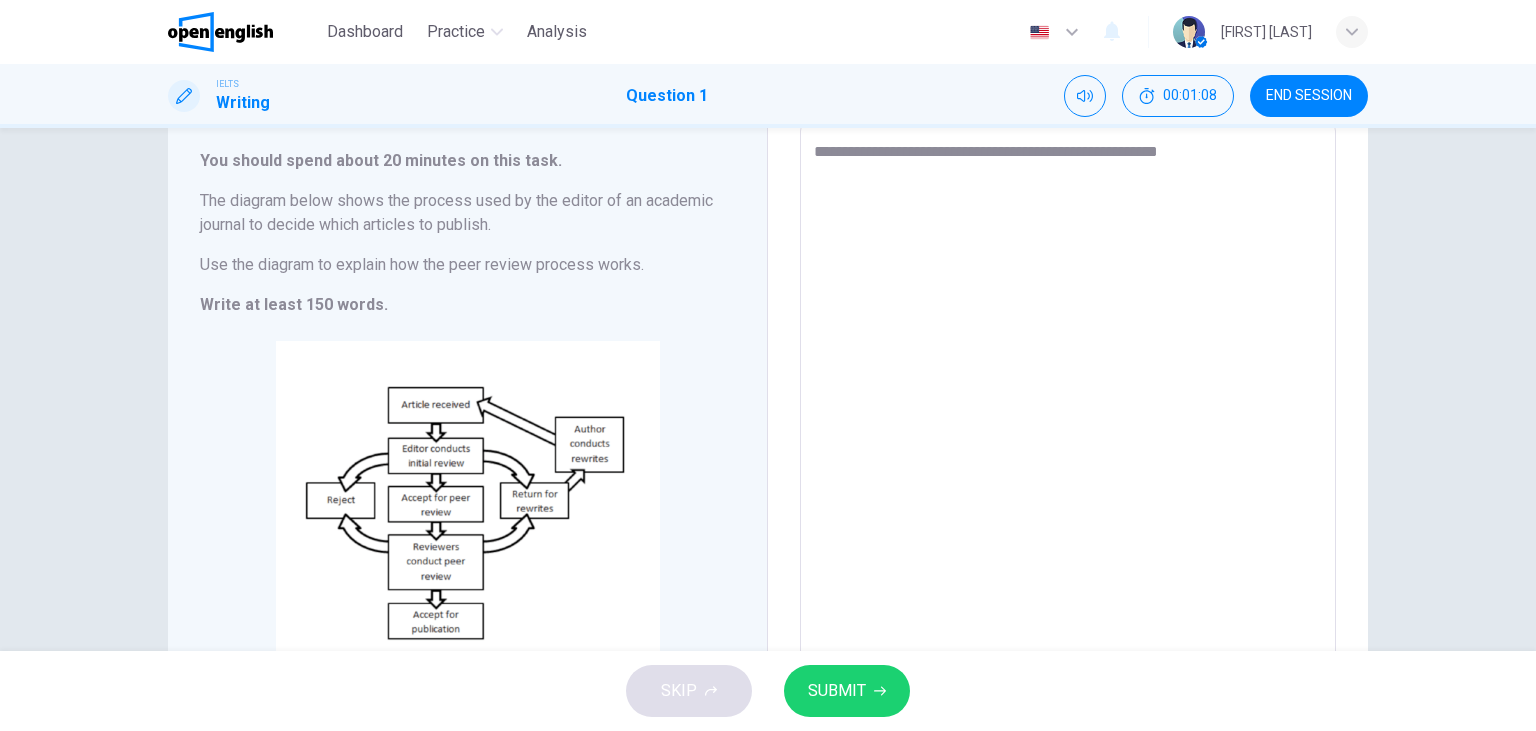 type on "*" 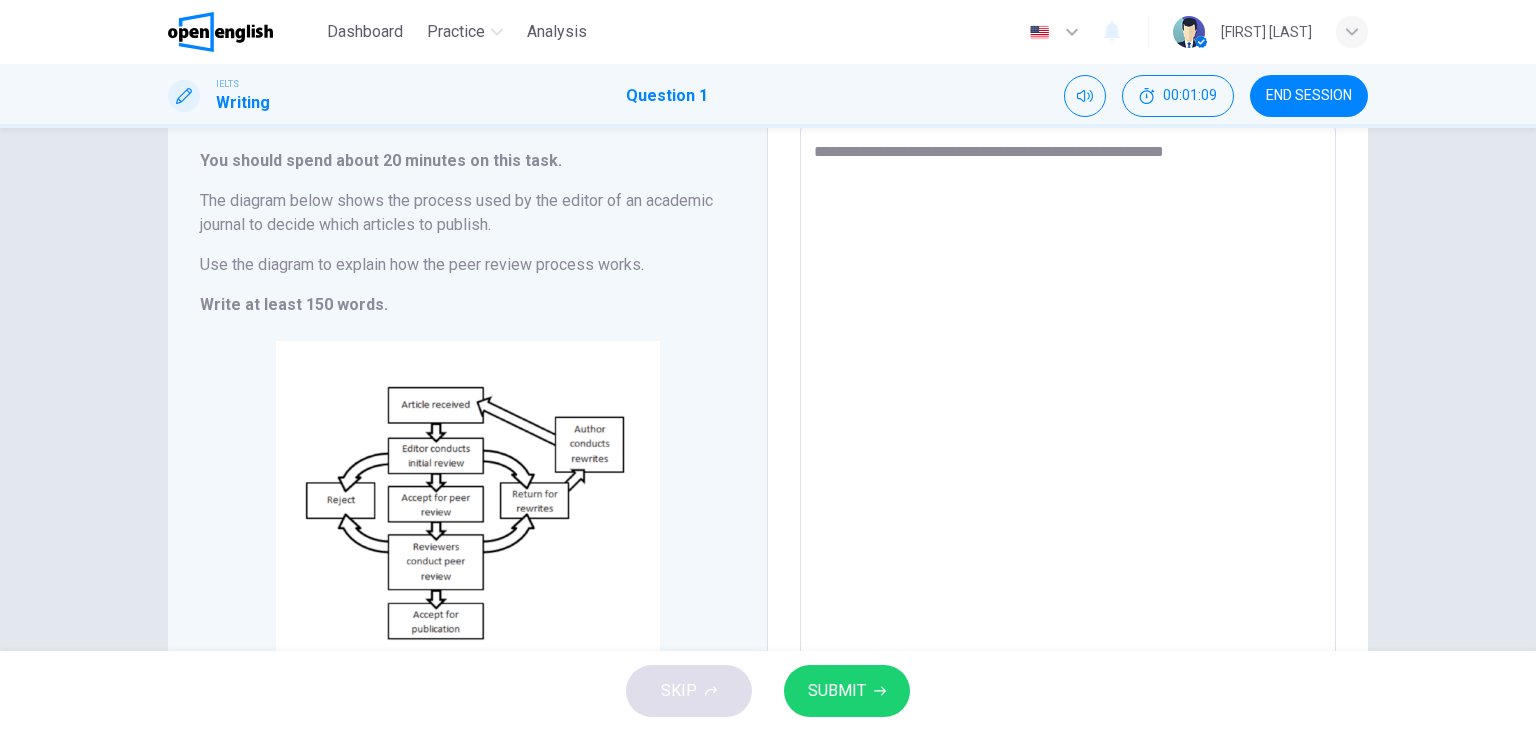 type on "**********" 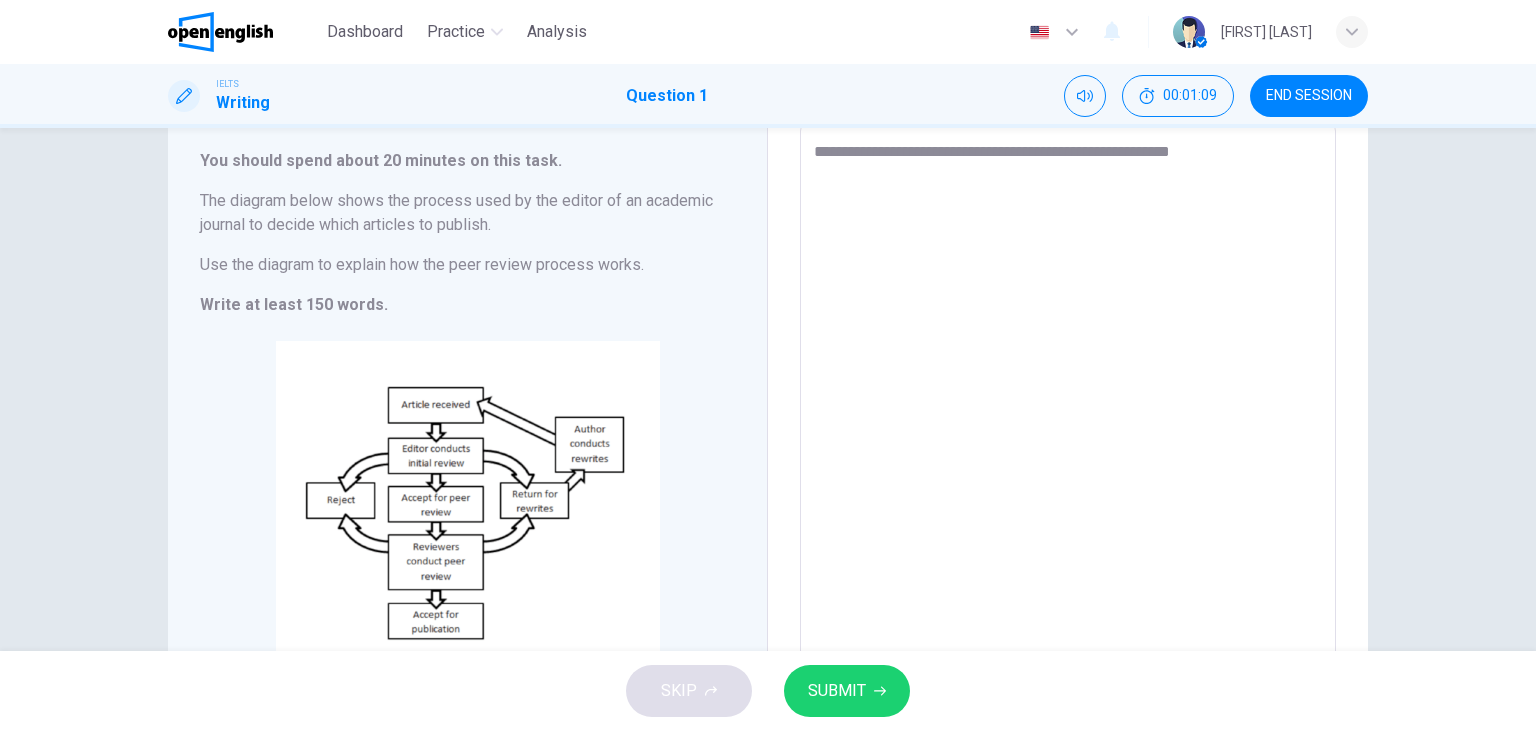 type on "**********" 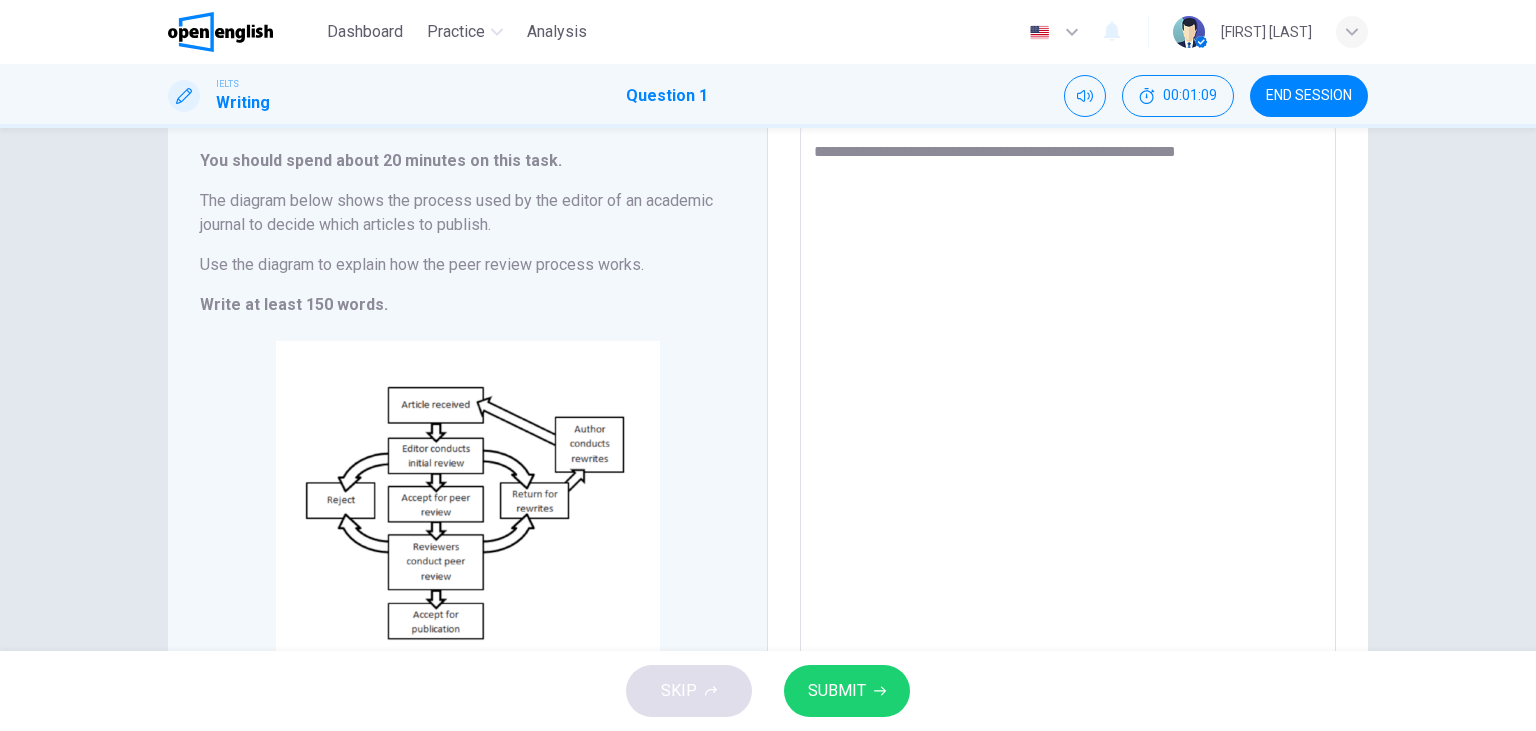 type on "*" 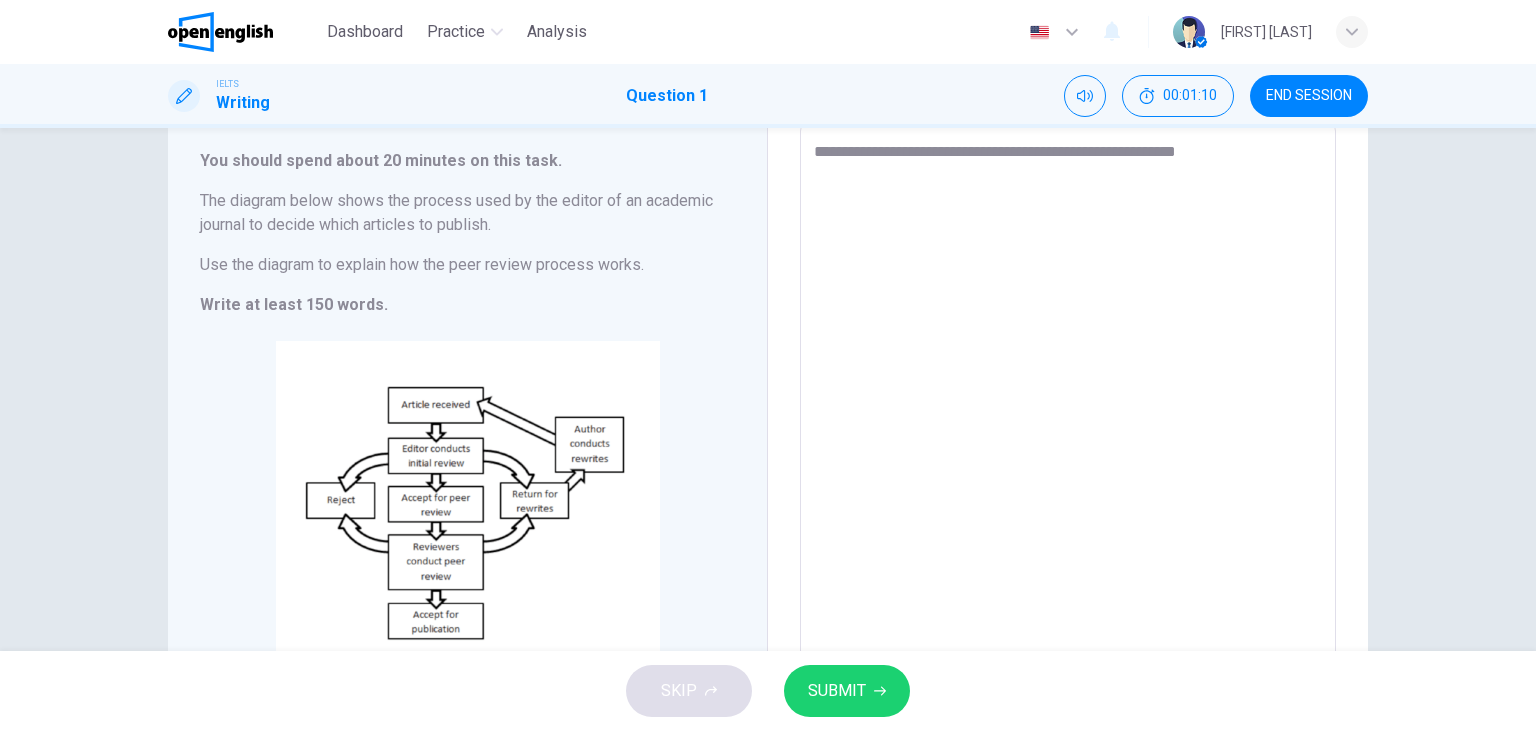 type on "**********" 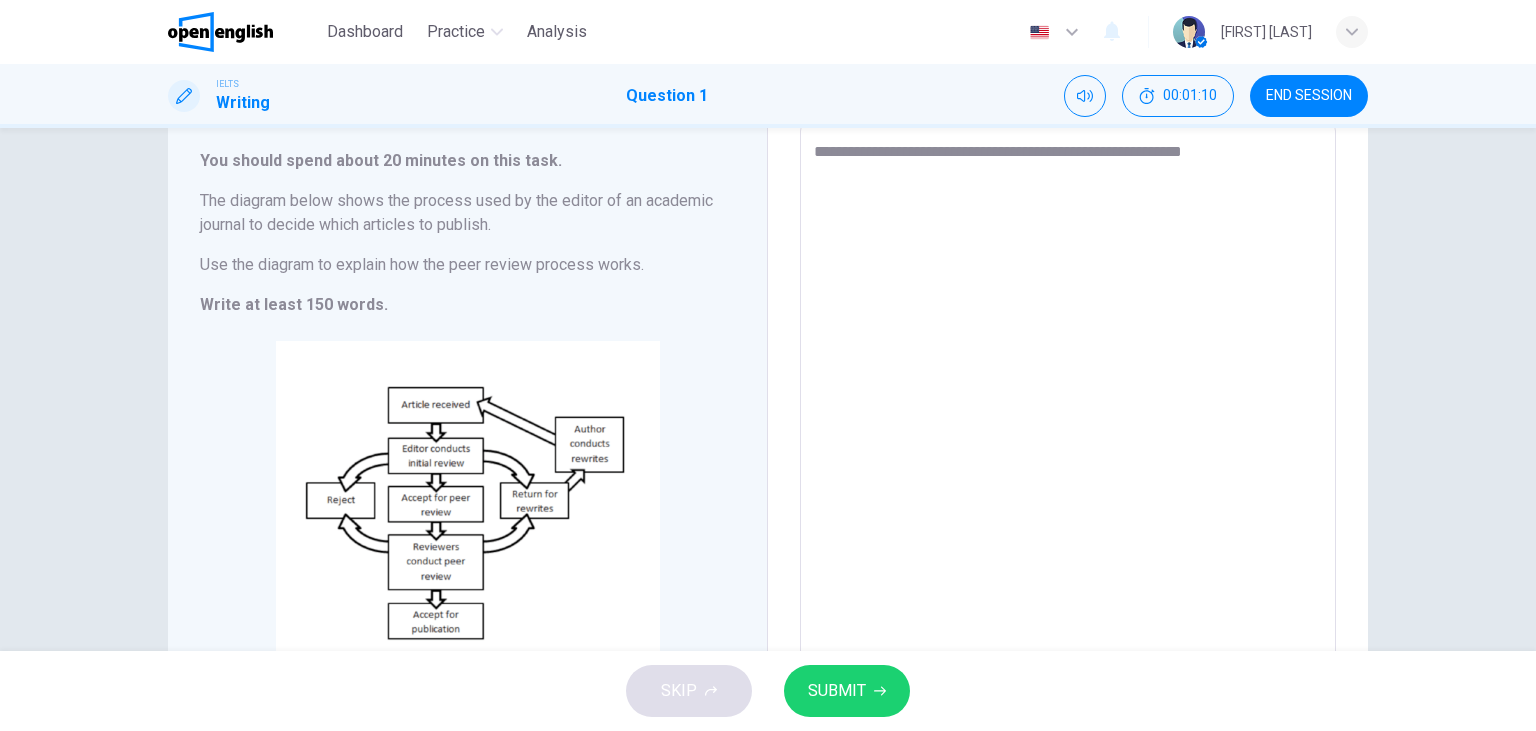 type on "*" 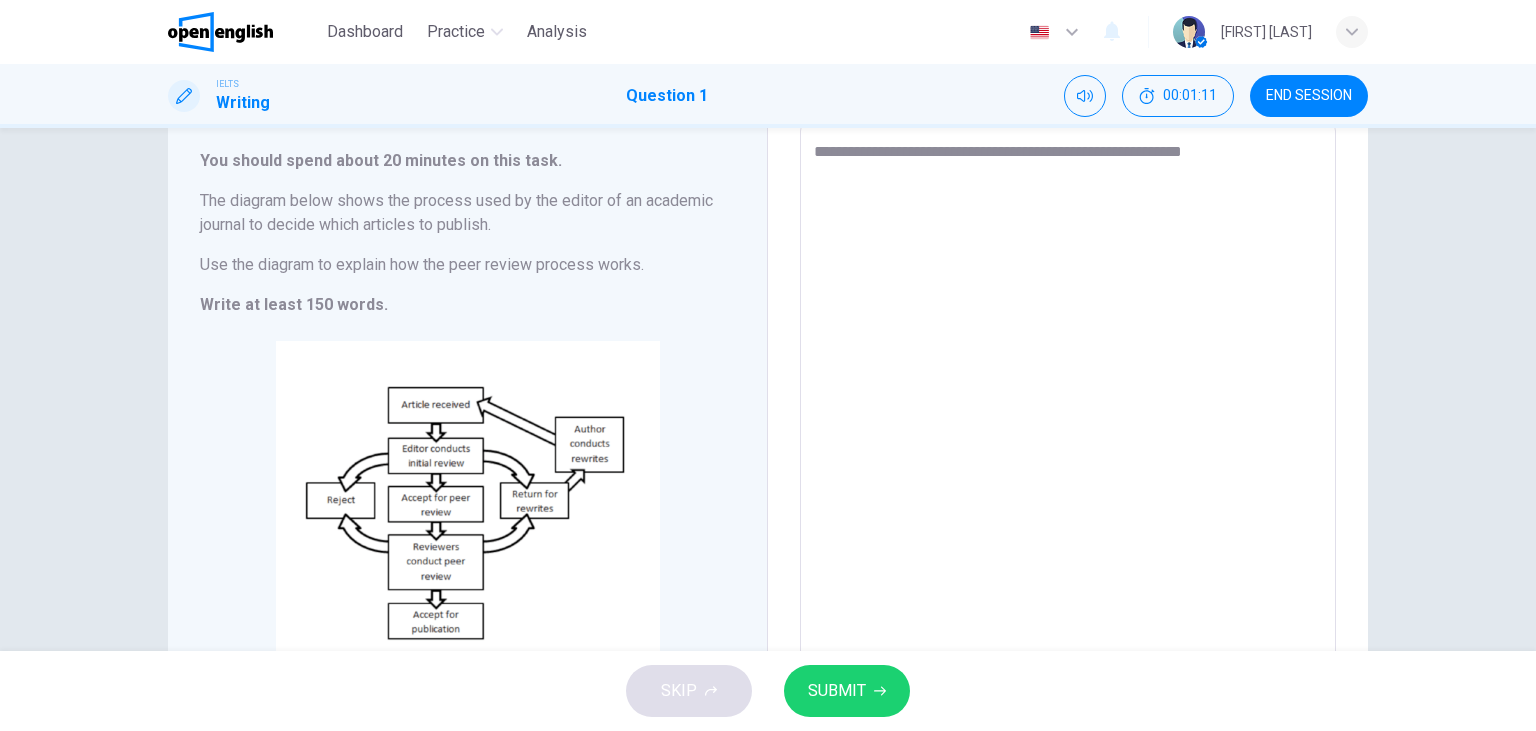 type on "**********" 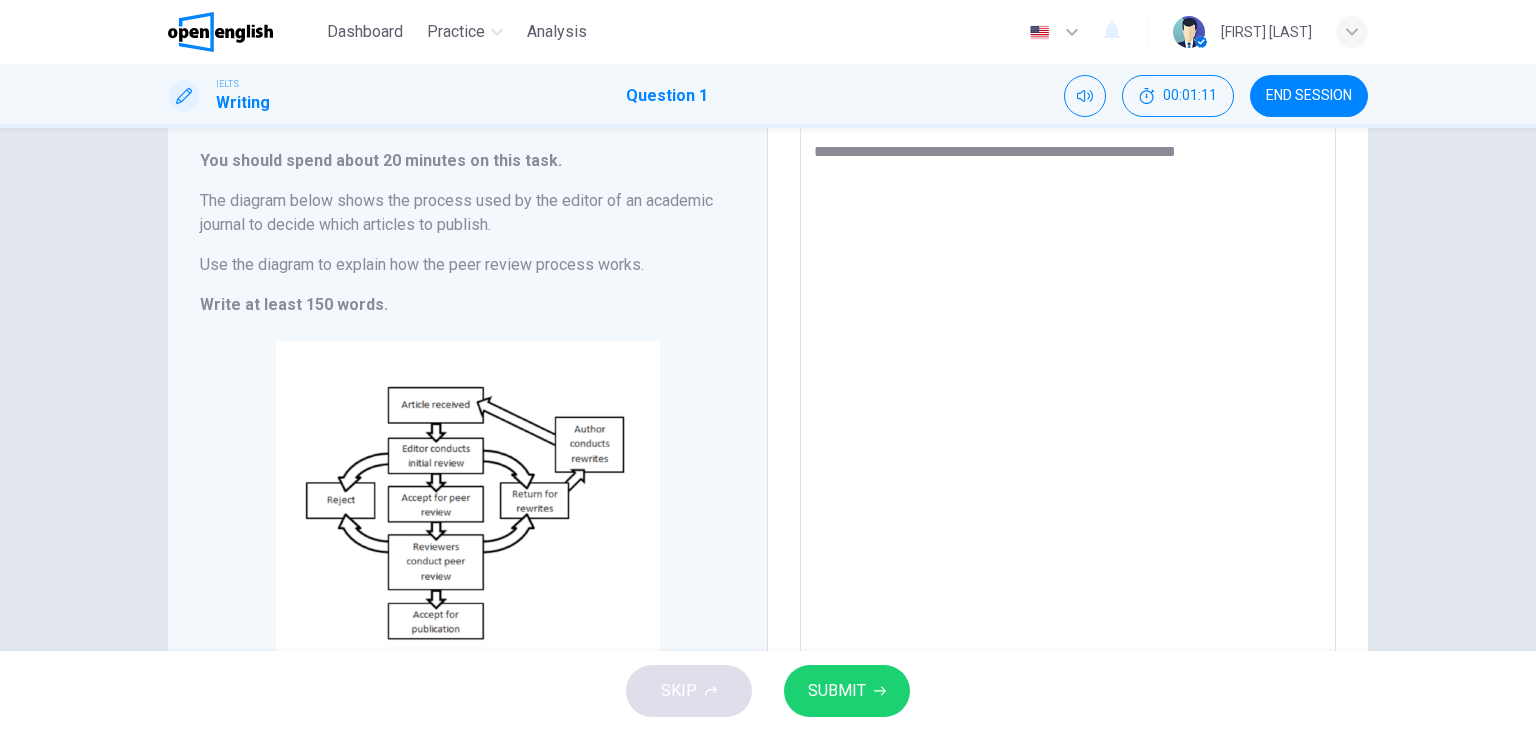 type on "**********" 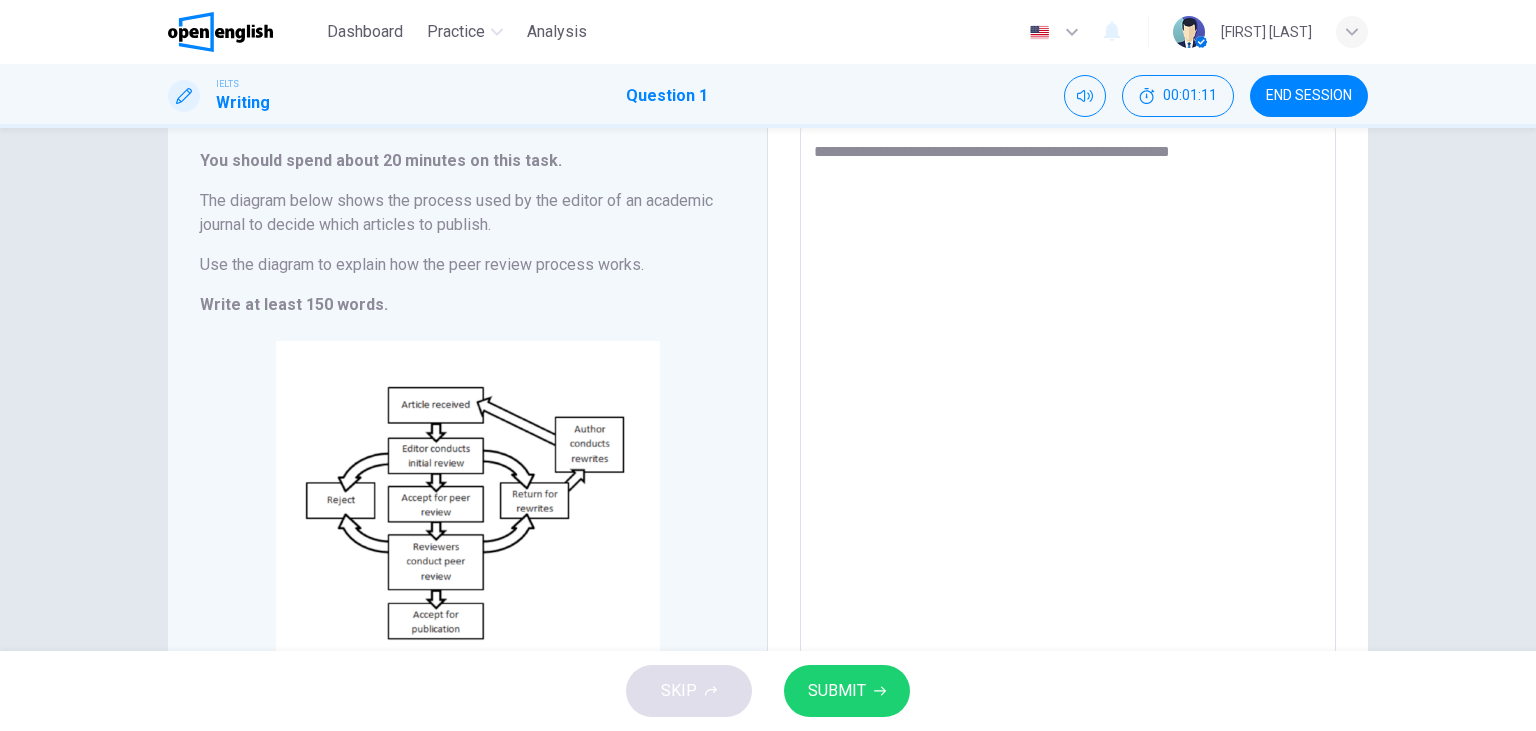 type on "*" 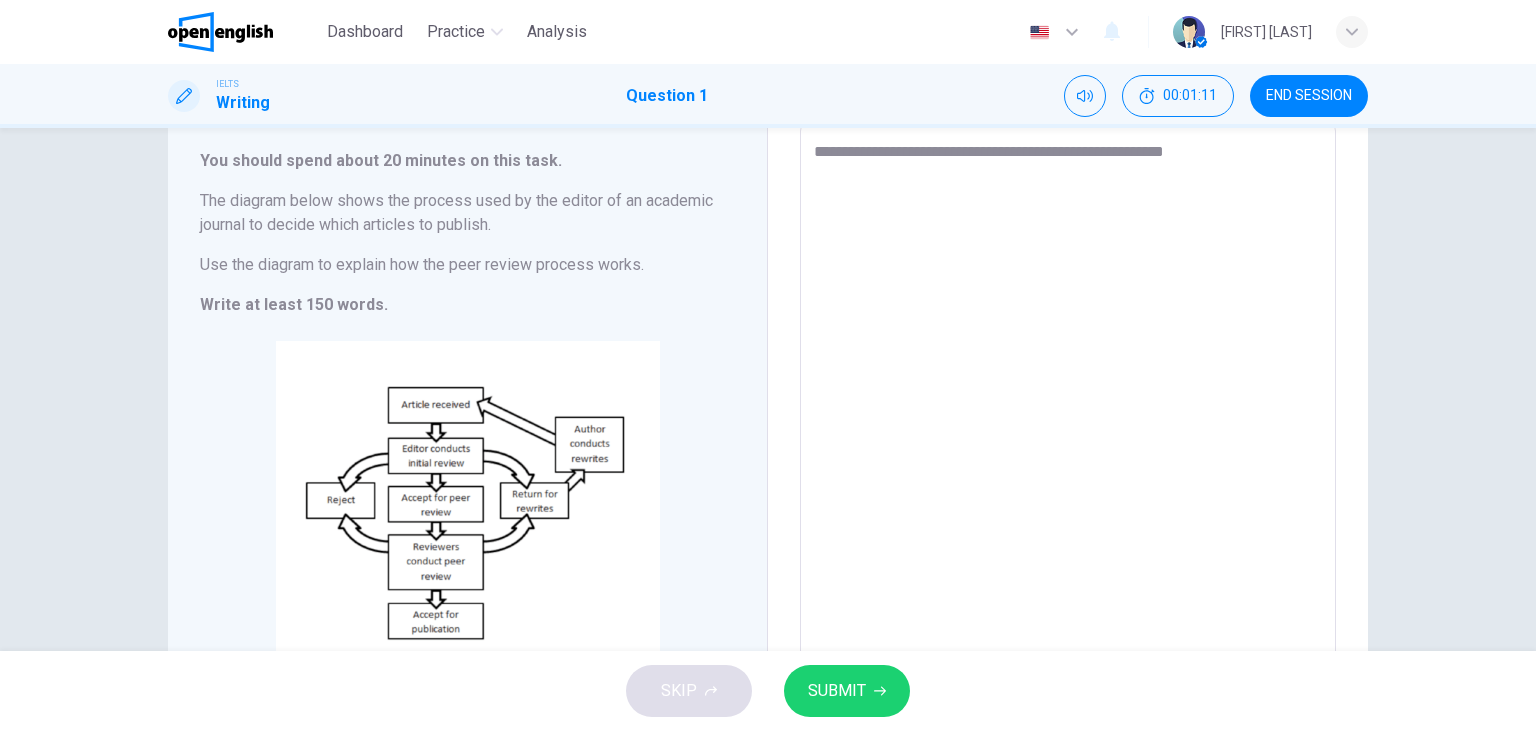 type on "*" 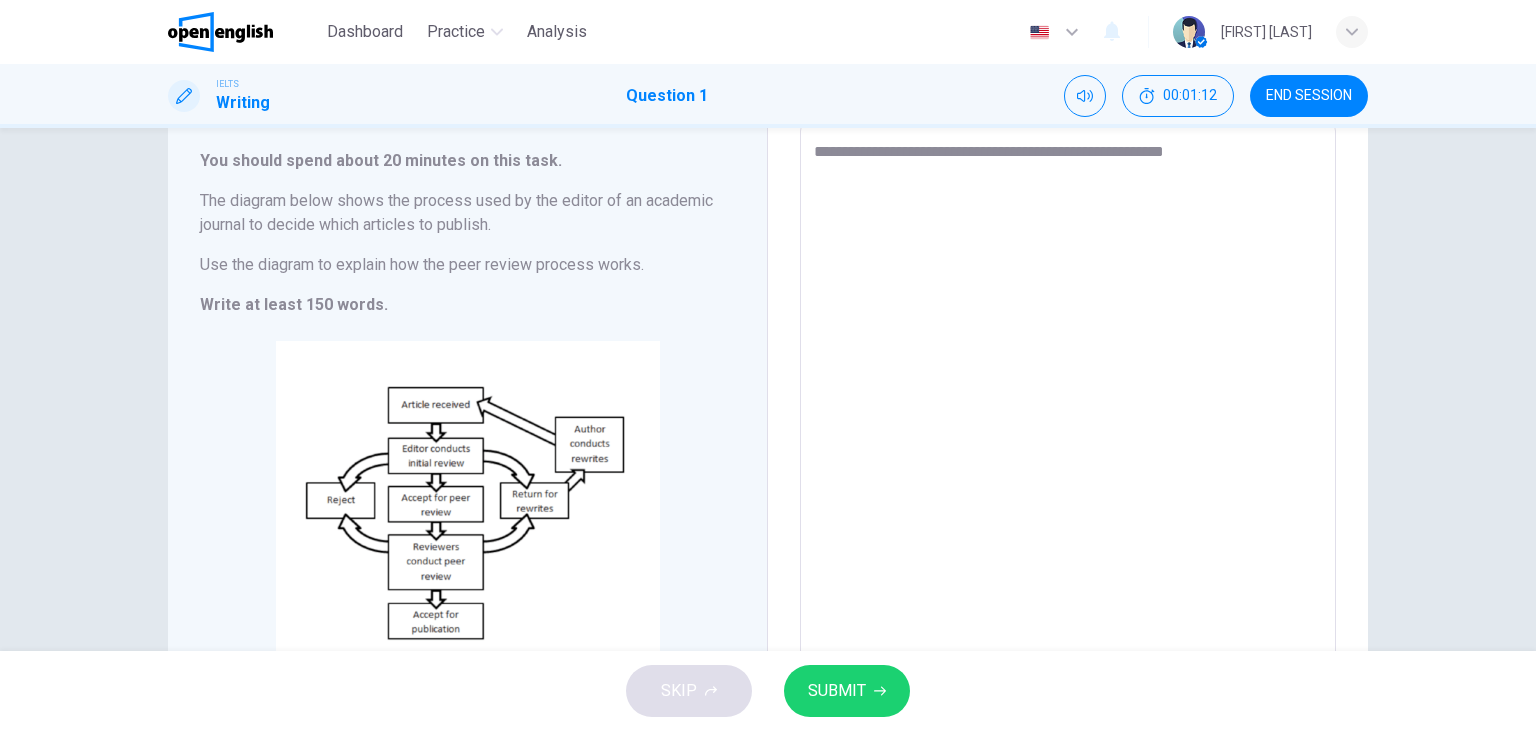 type on "**********" 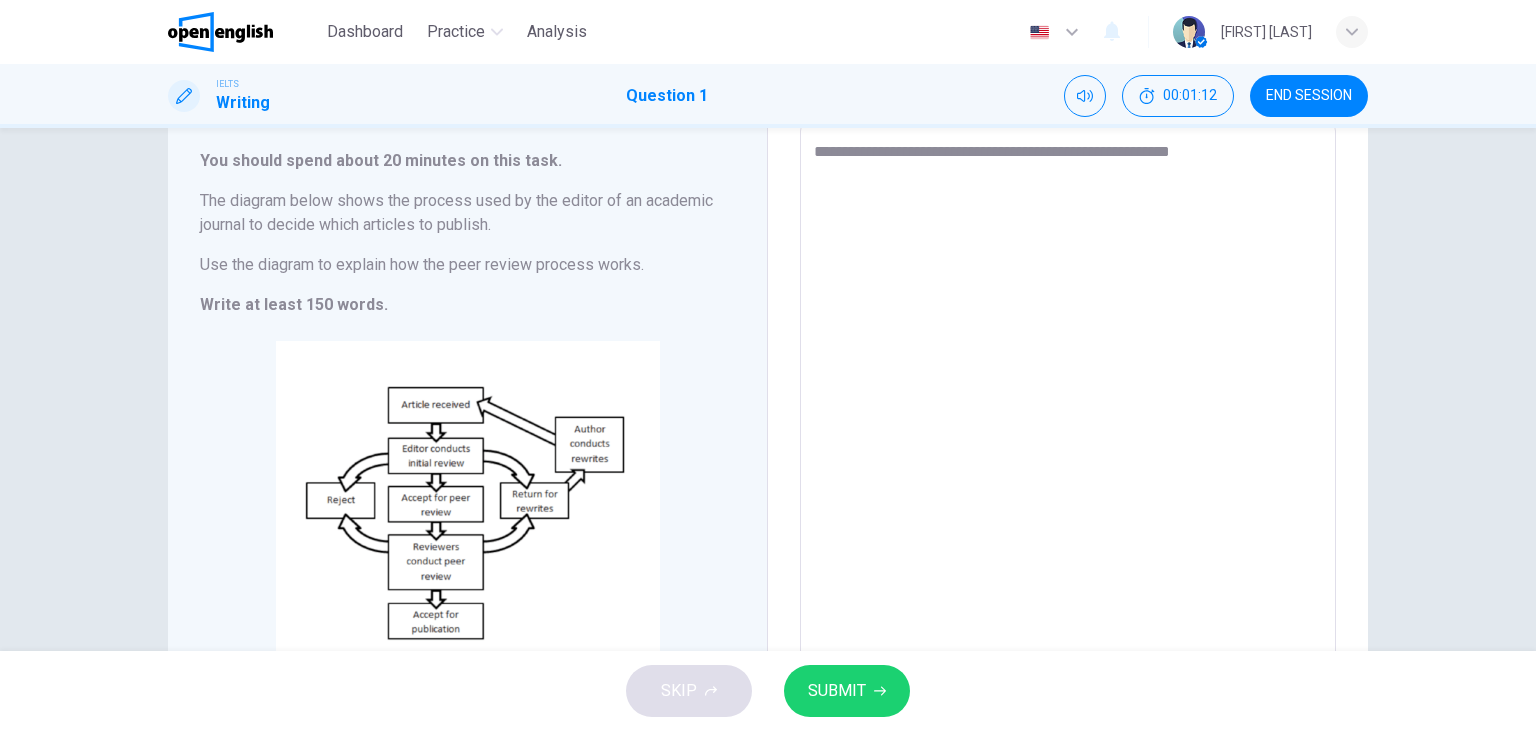 type on "*" 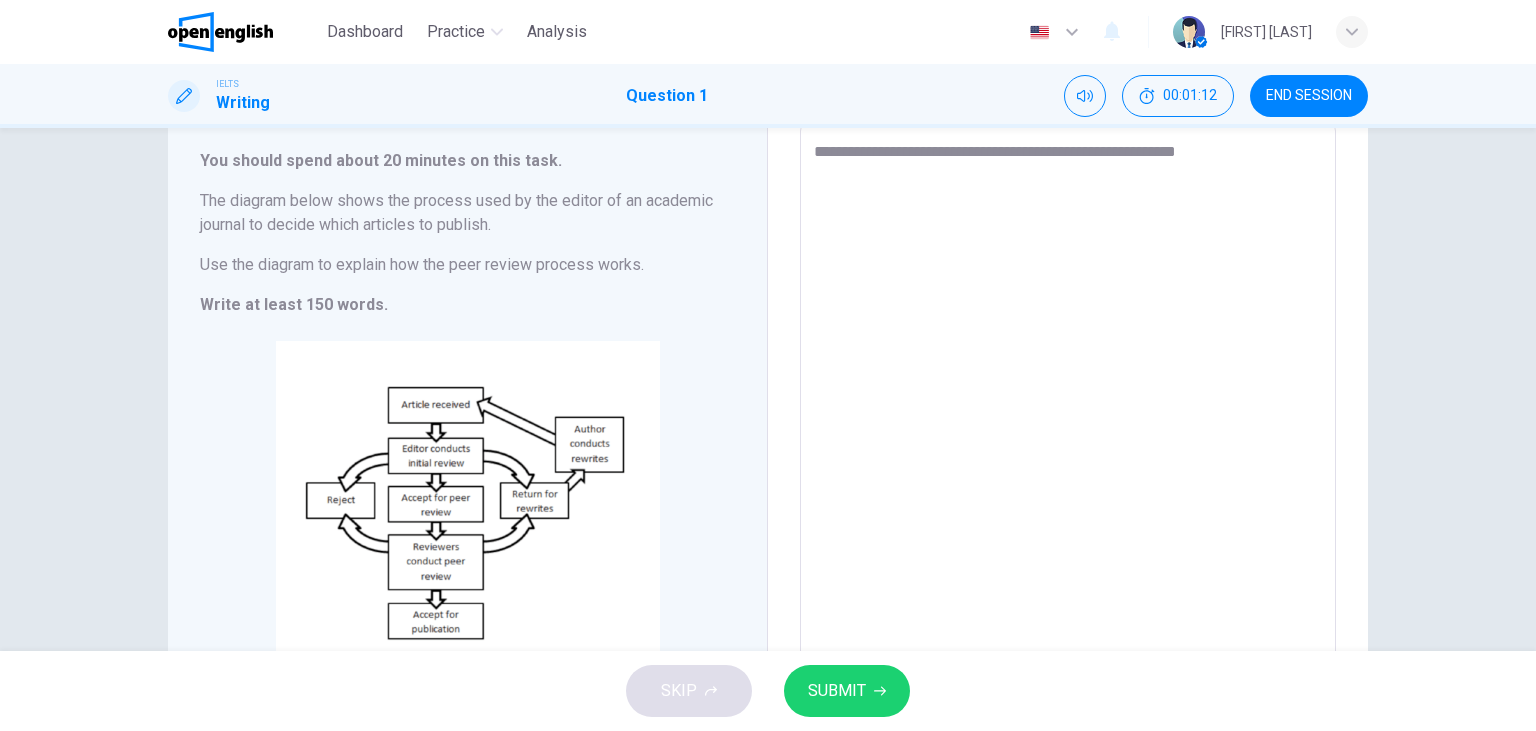 type on "**********" 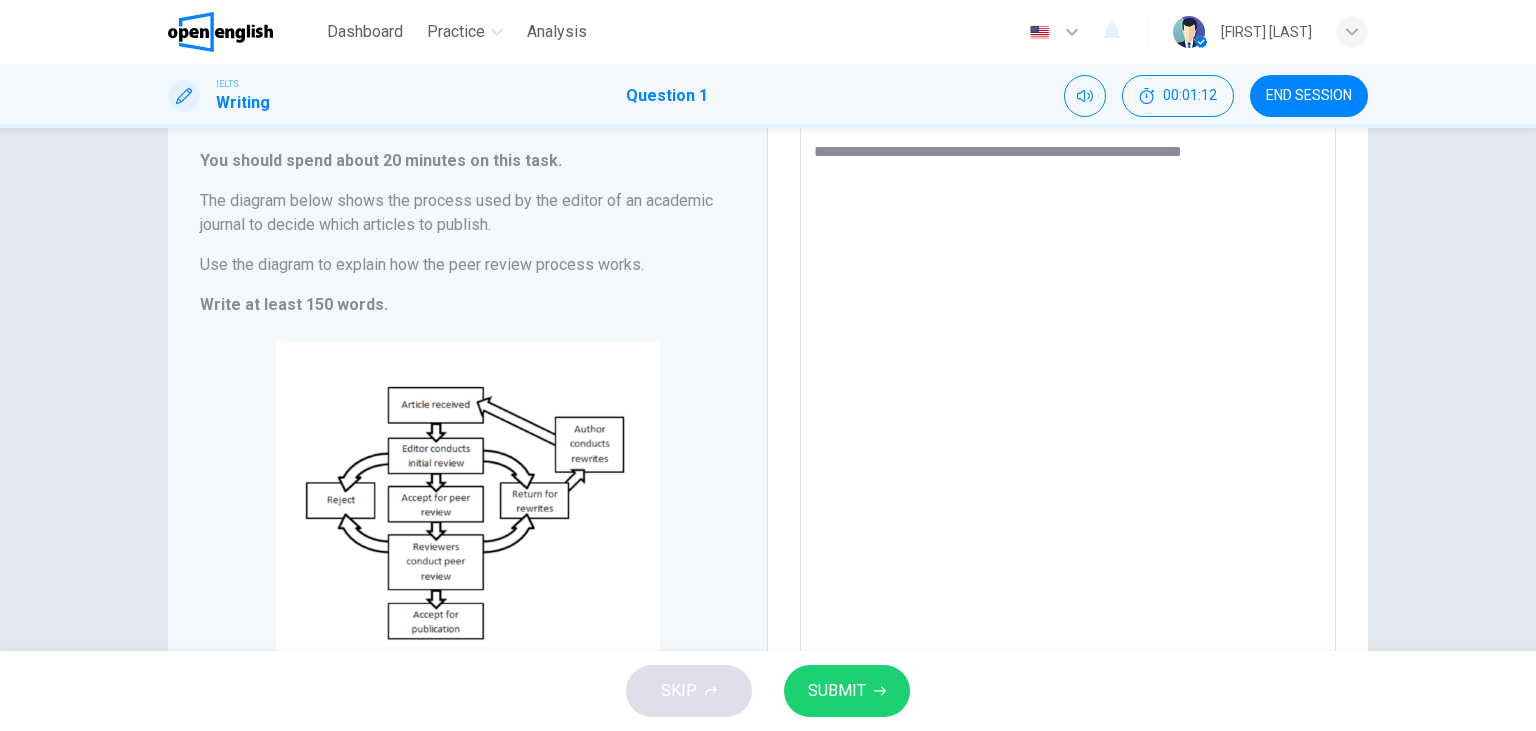 type on "**********" 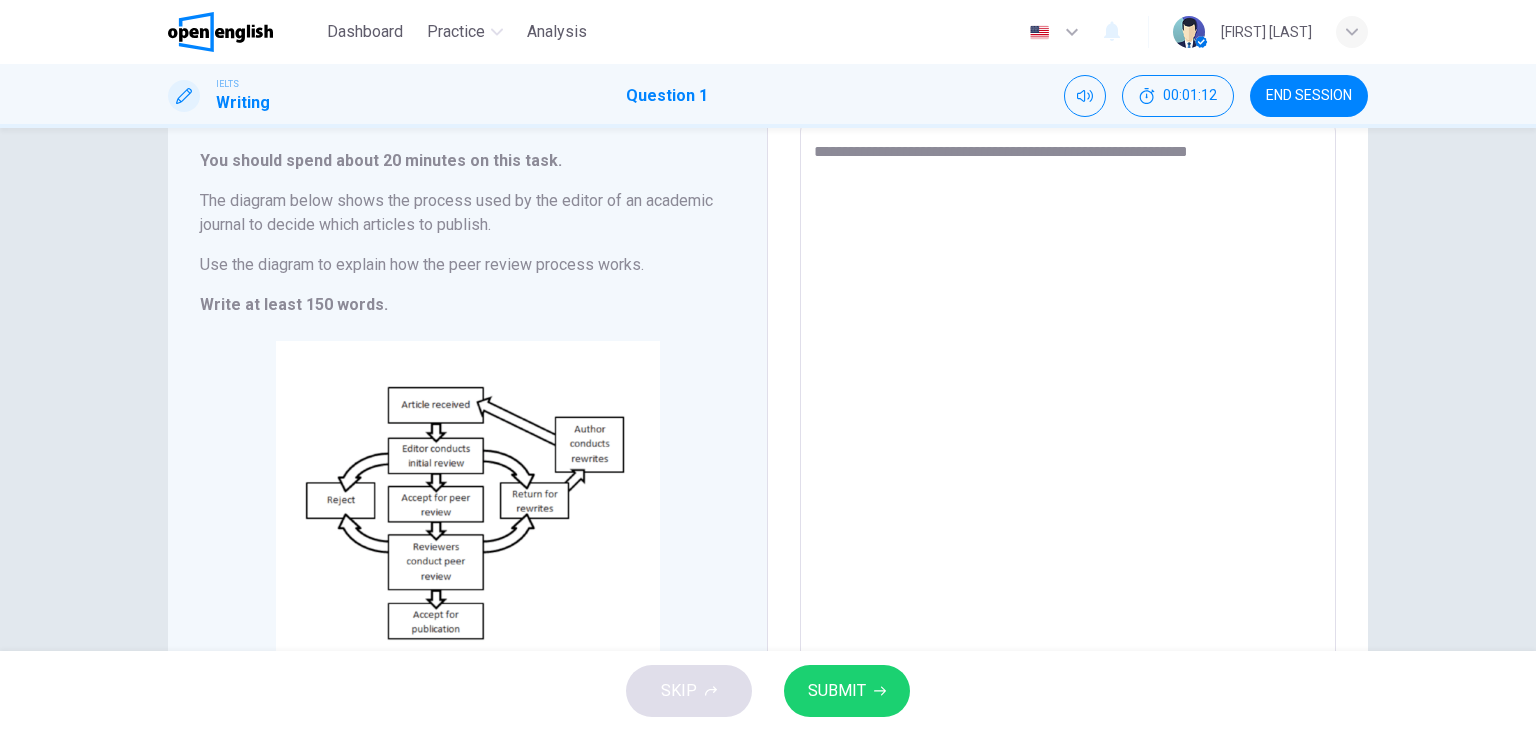 type on "*" 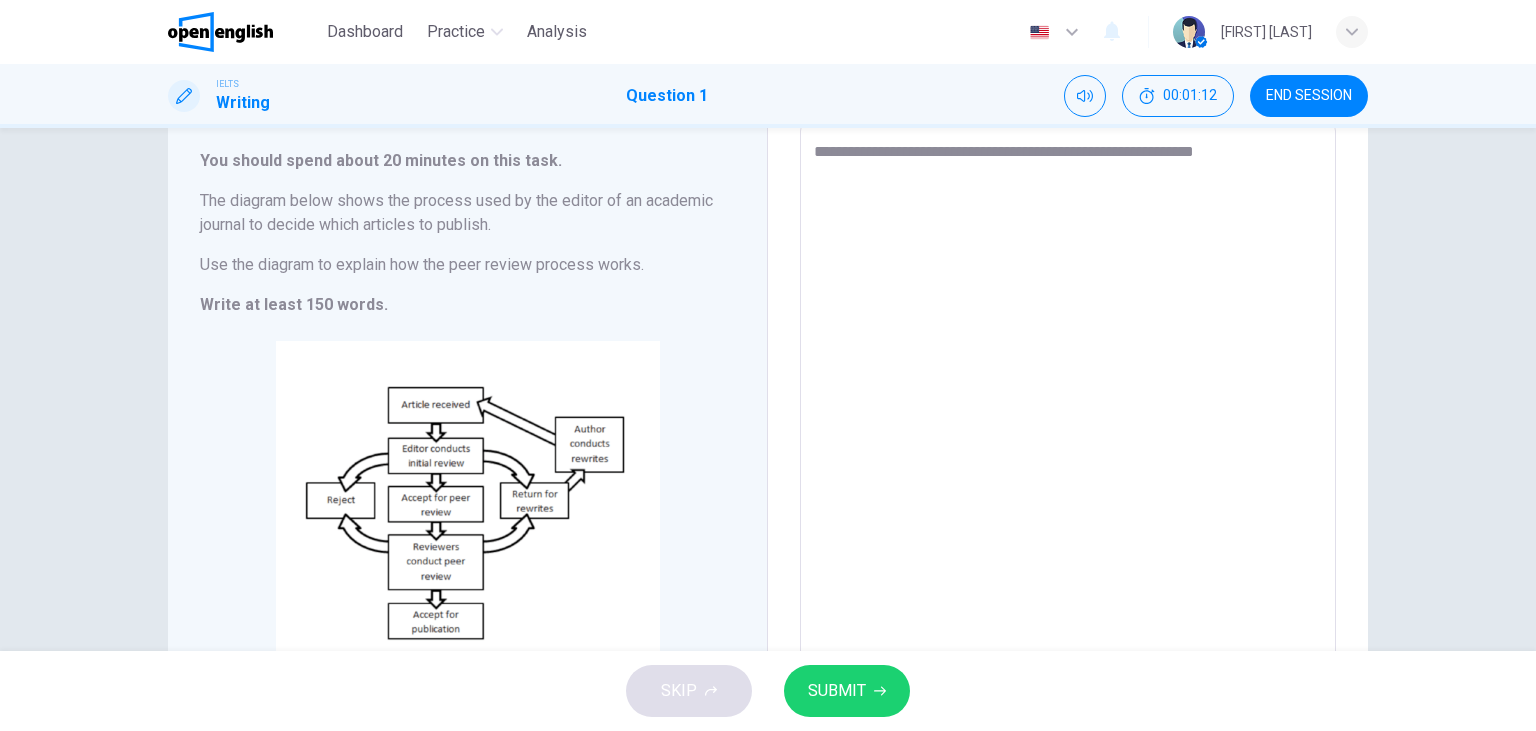 type on "*" 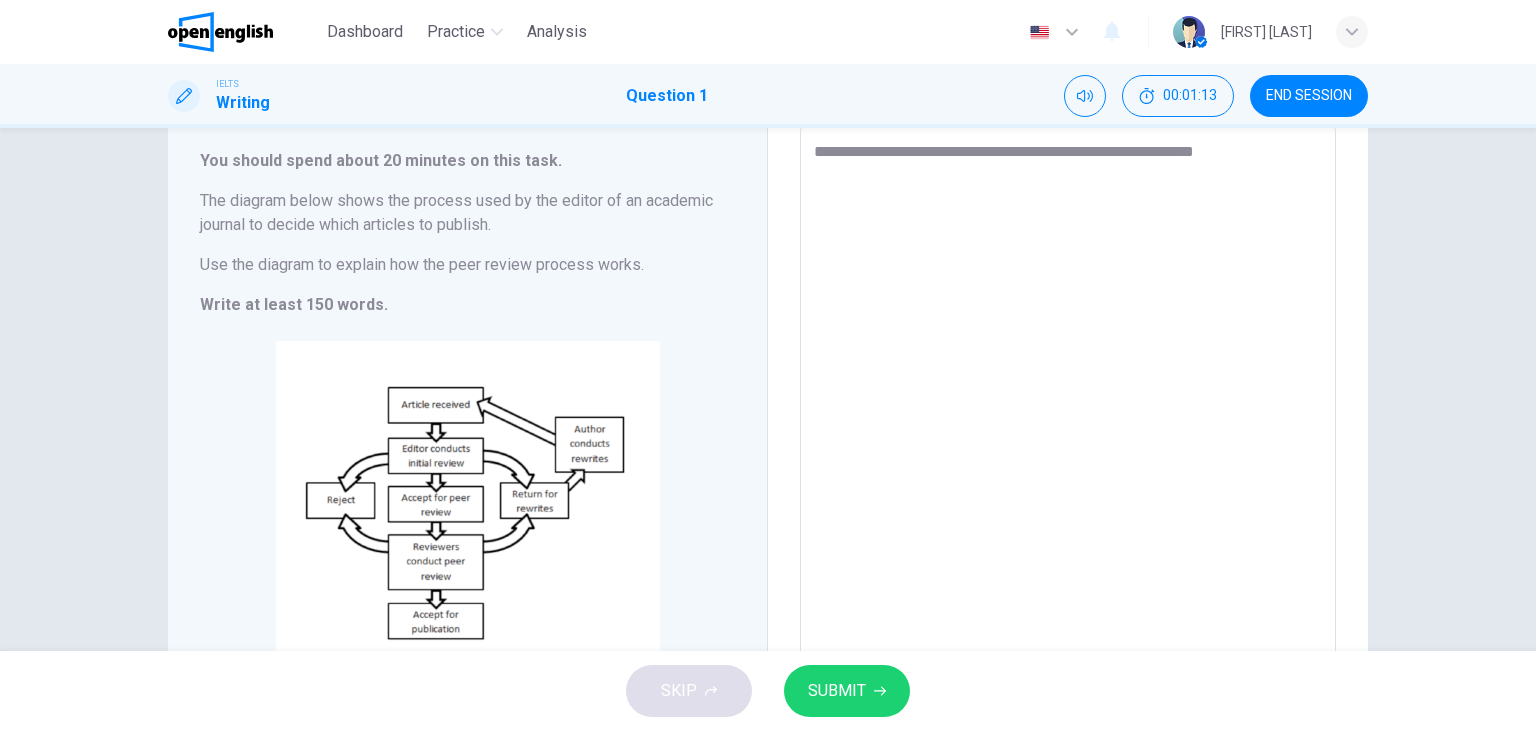 type on "**********" 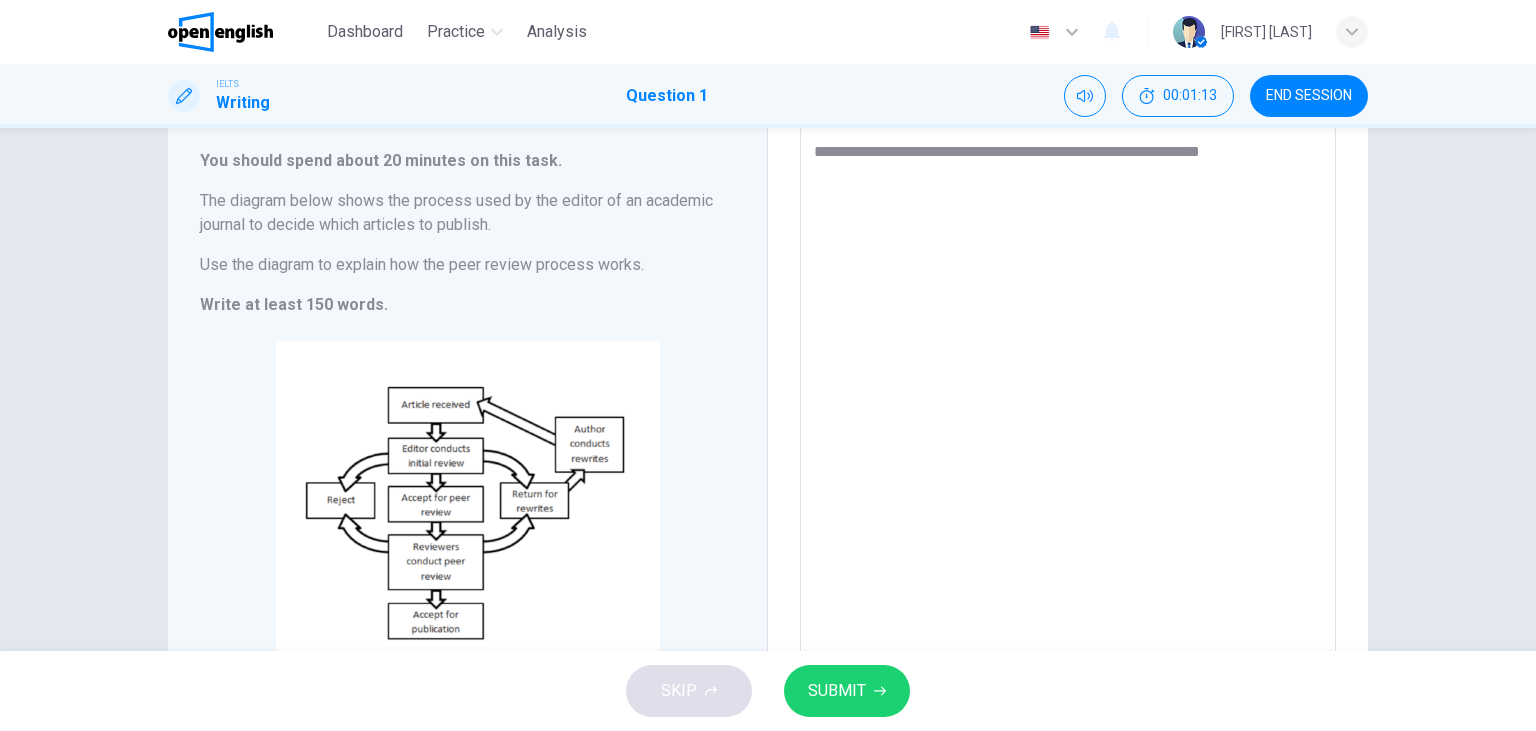 type on "**********" 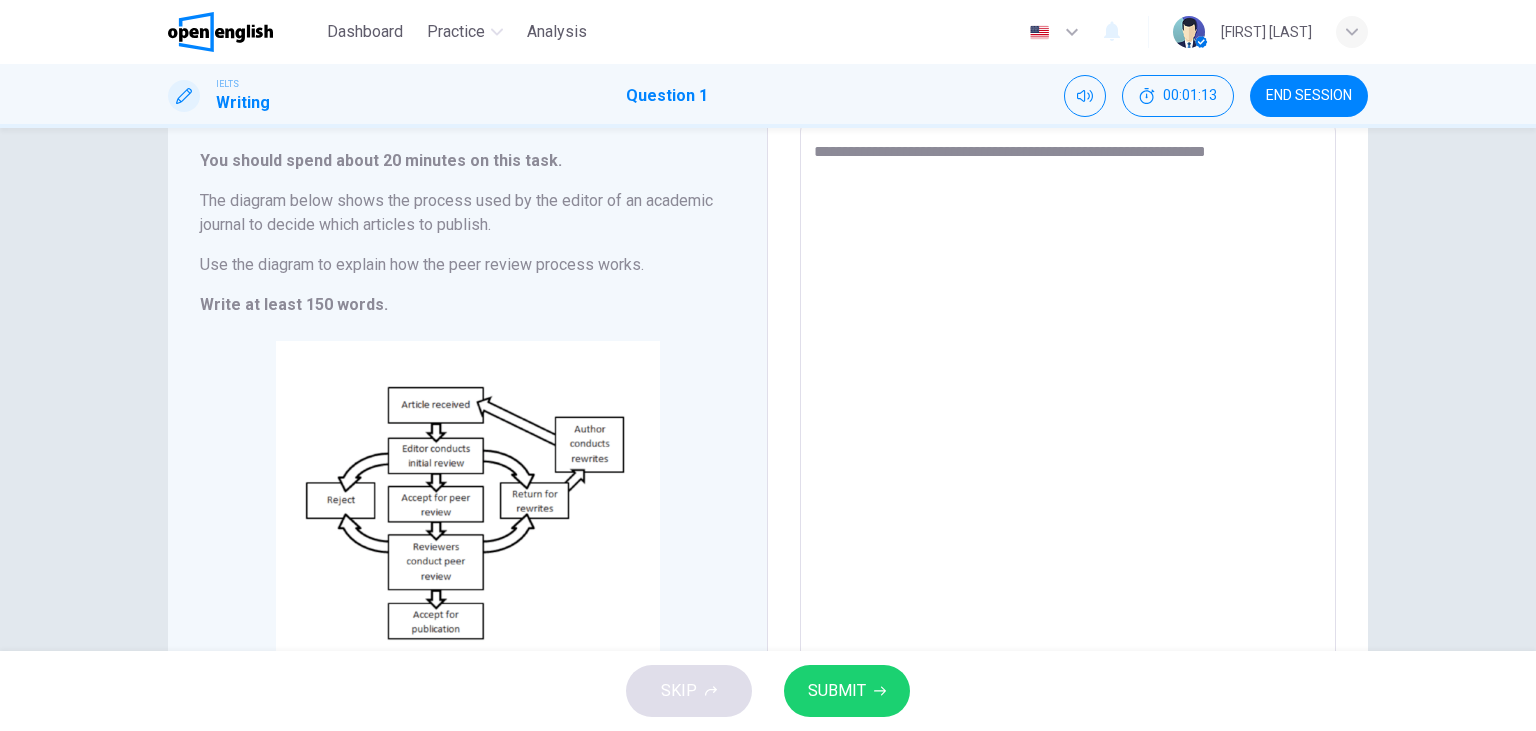 type on "*" 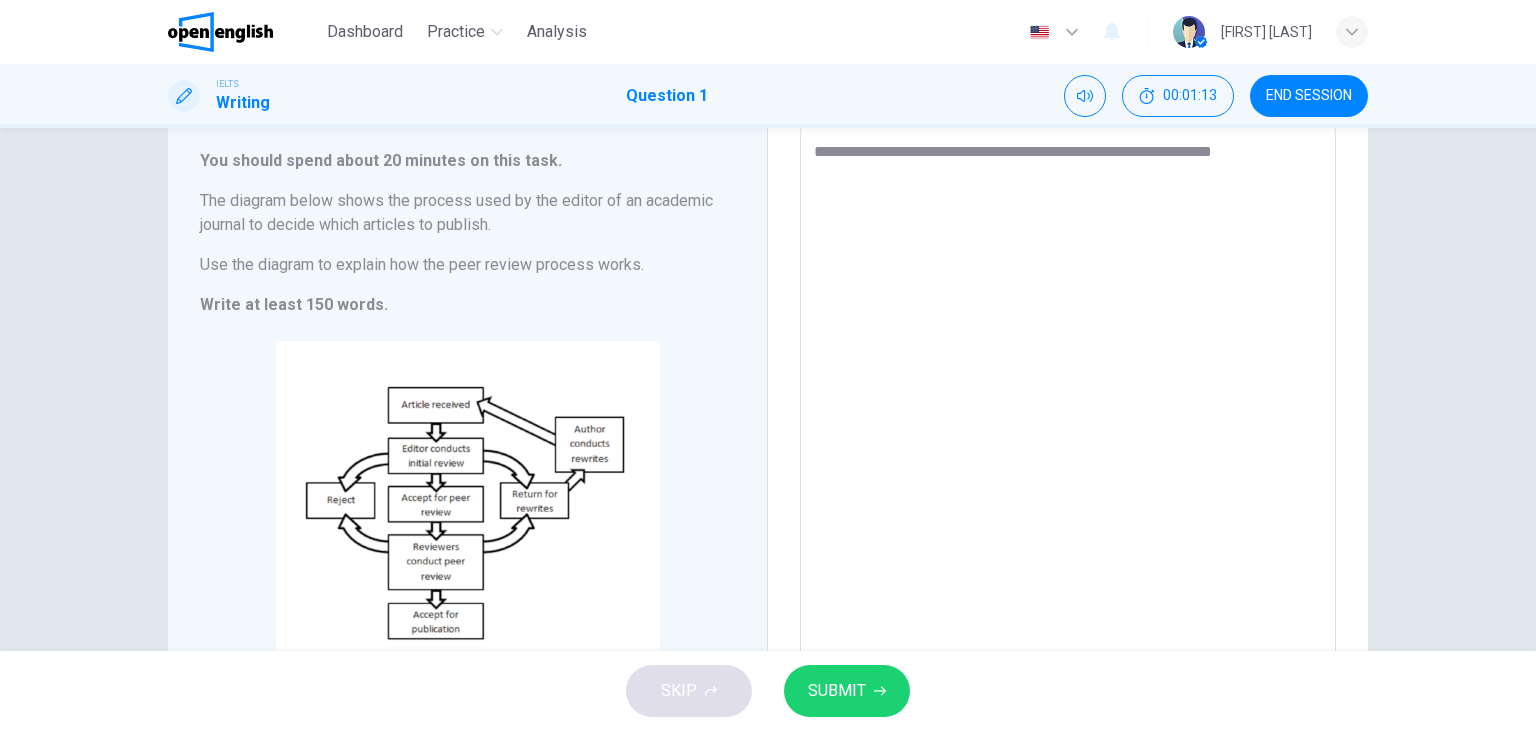 type on "*" 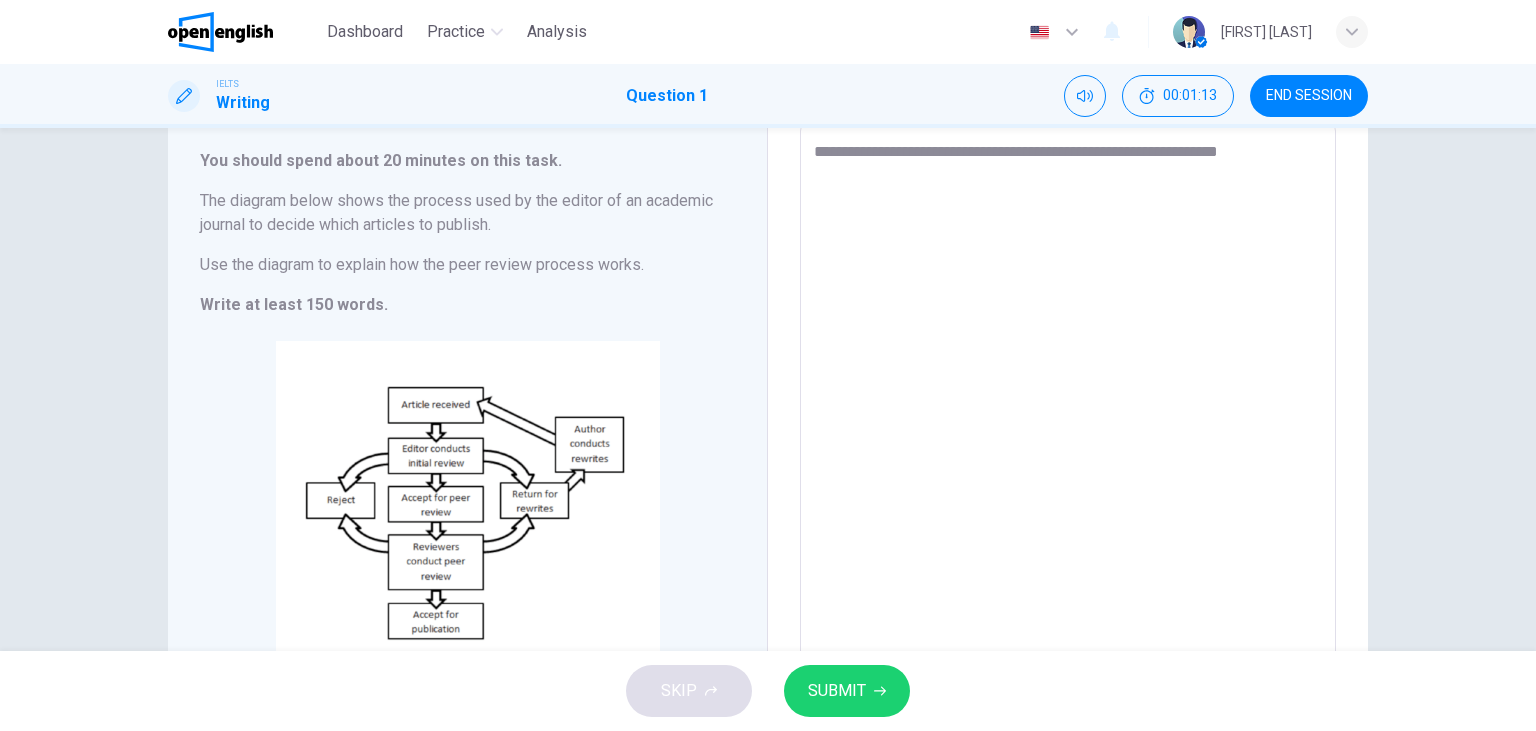 type on "*" 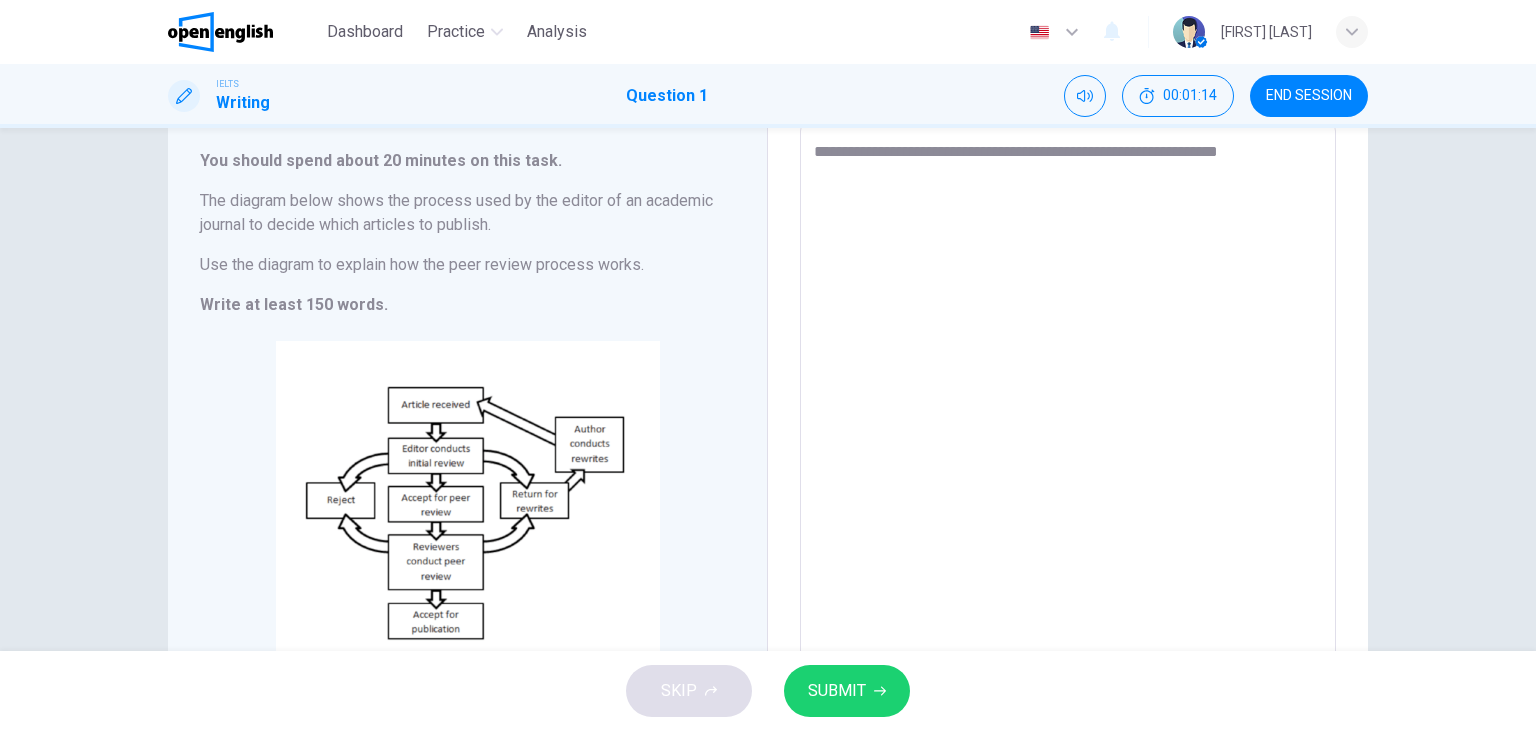 type on "**********" 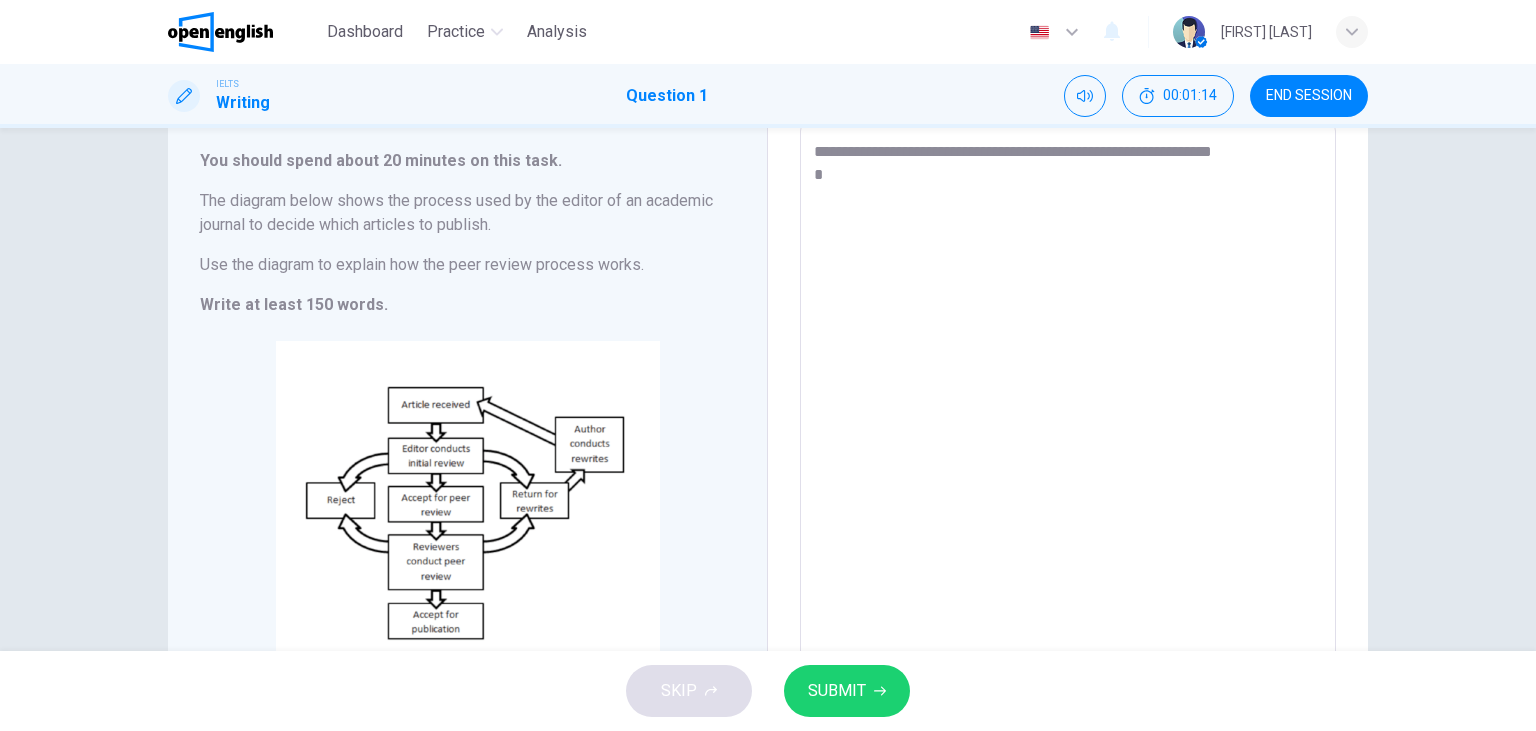 type on "*" 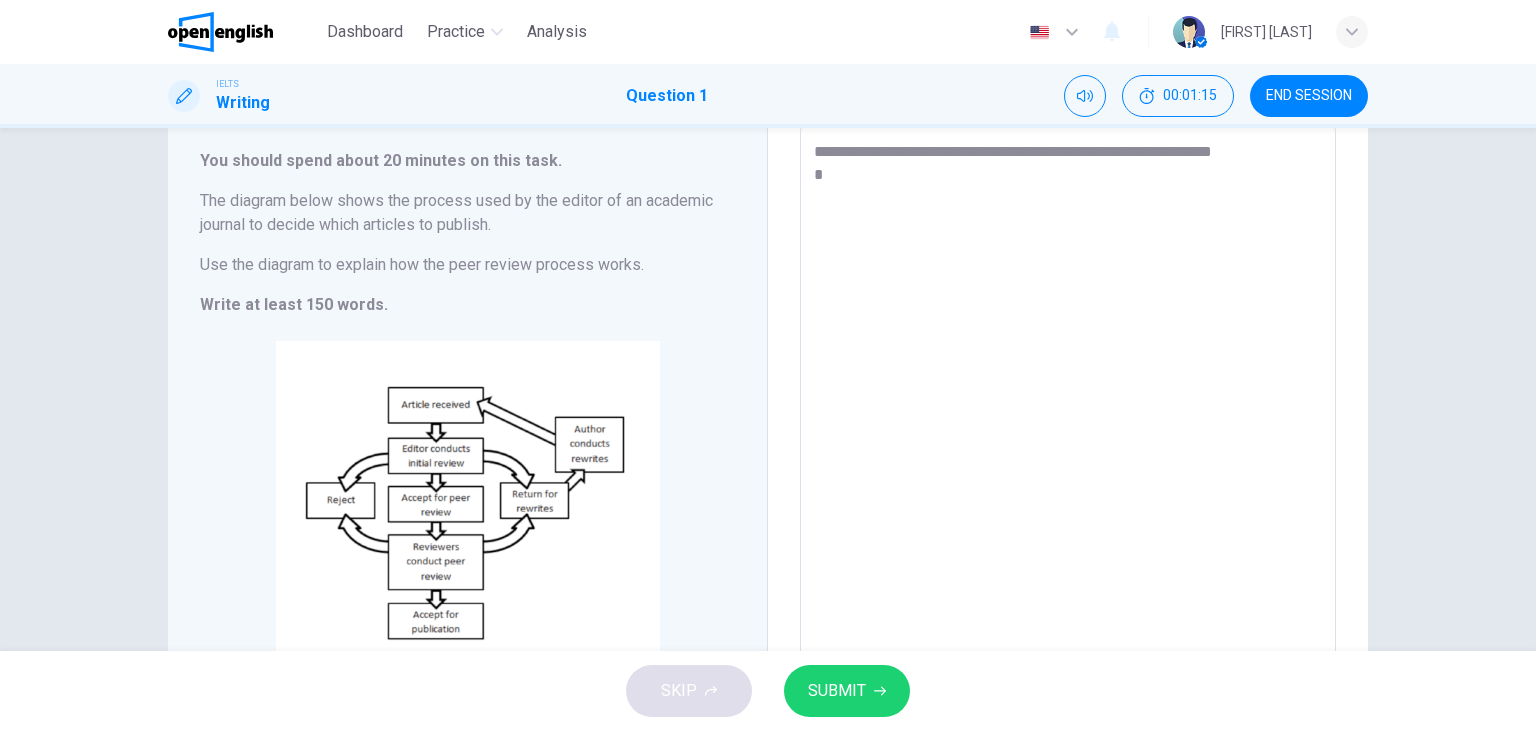 type on "**********" 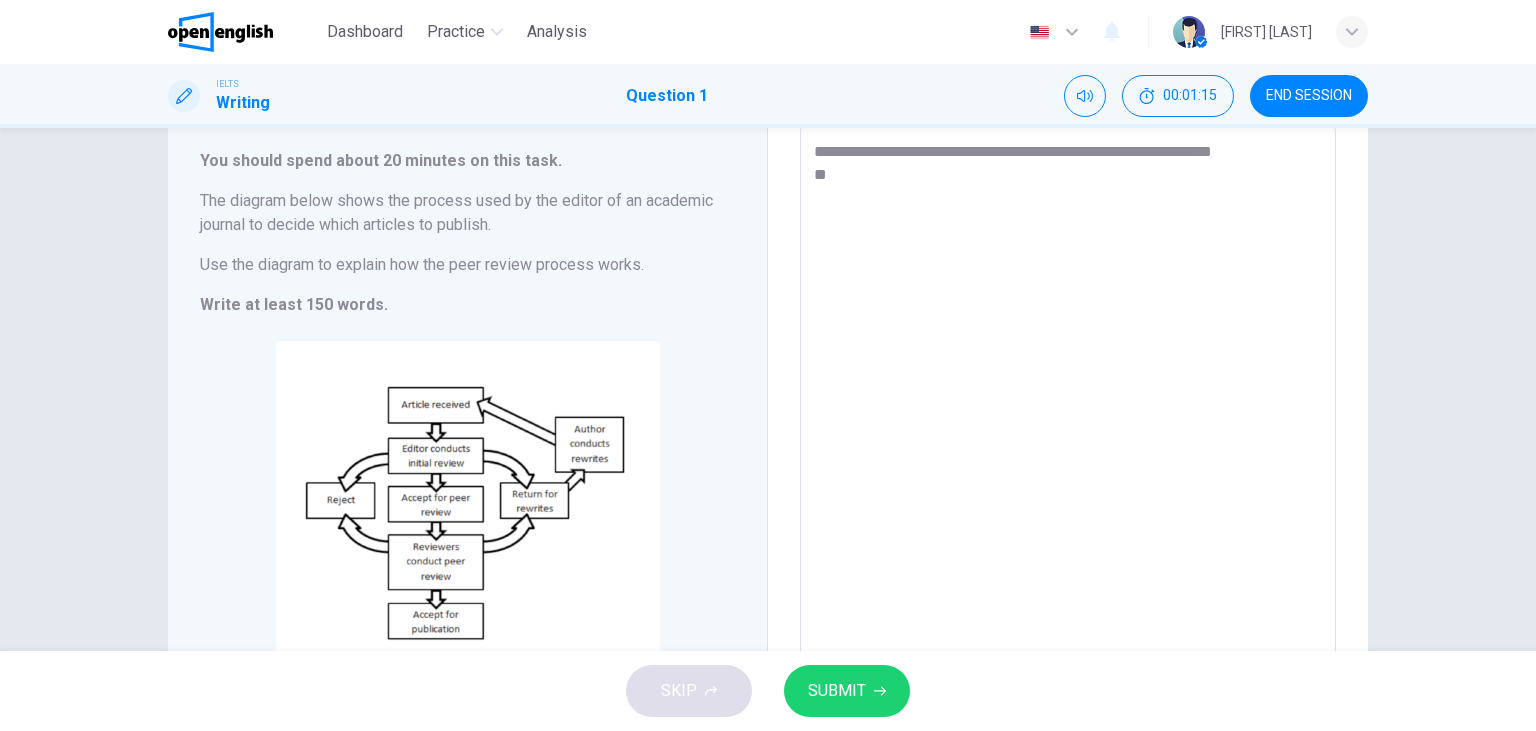 type on "*" 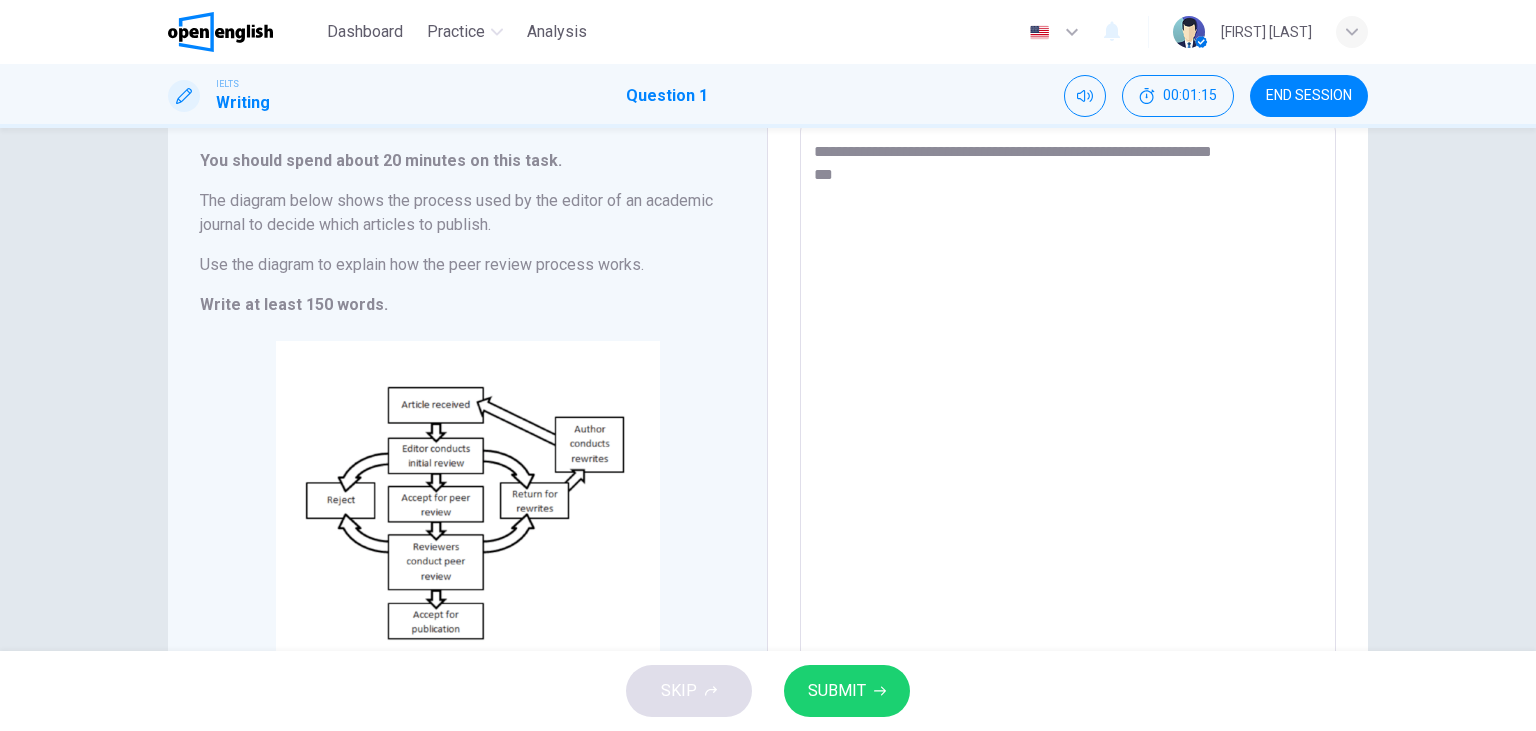 type on "*" 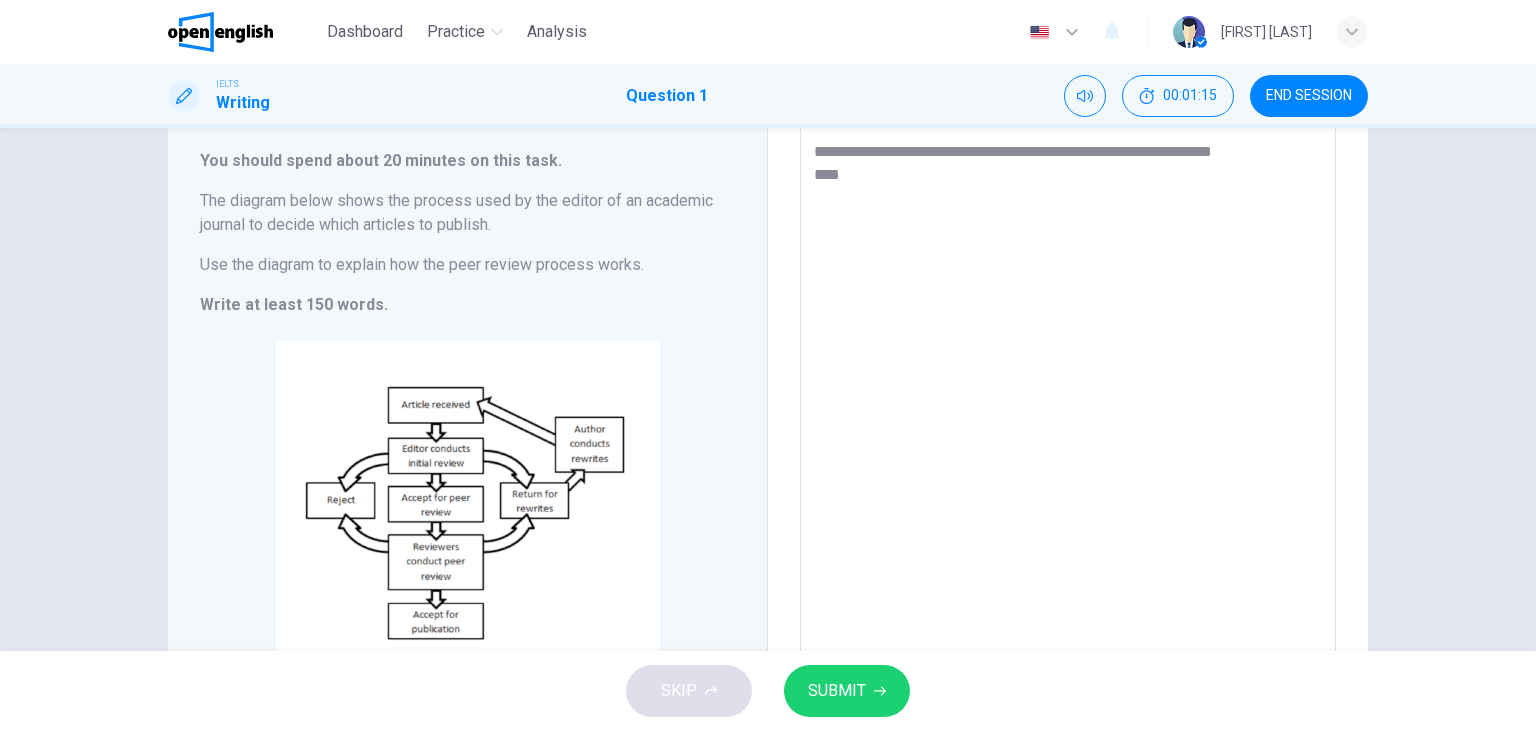 type on "*" 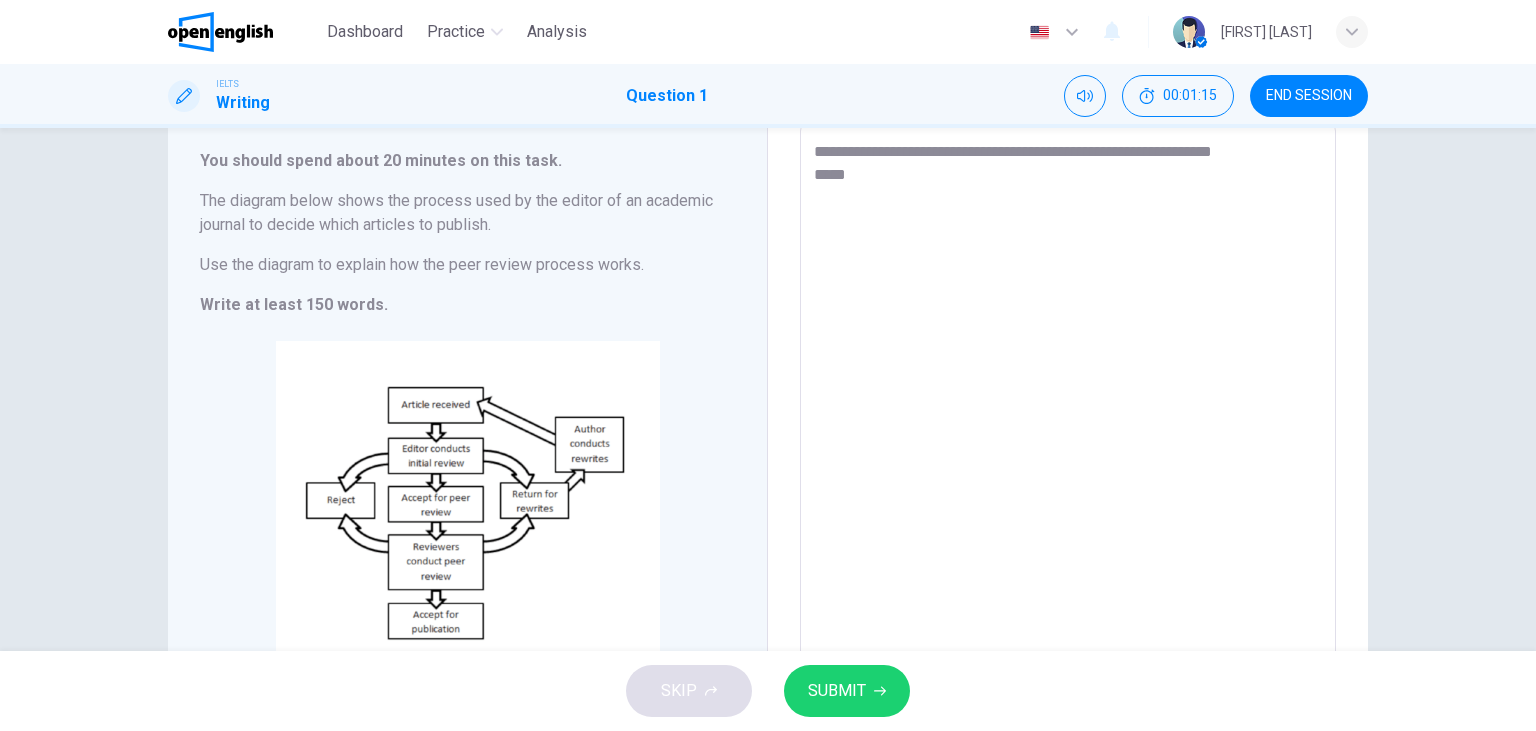 type on "*" 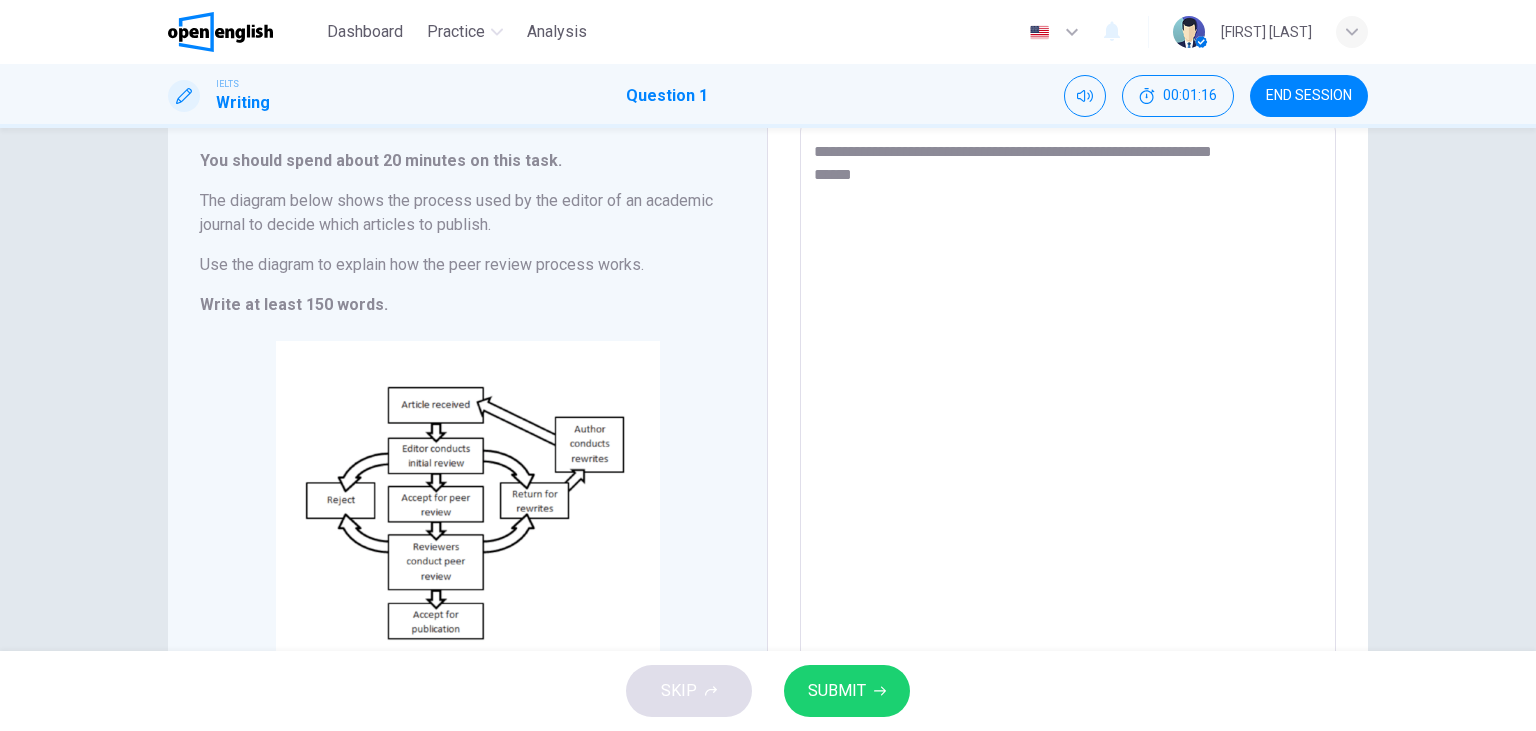 type on "**********" 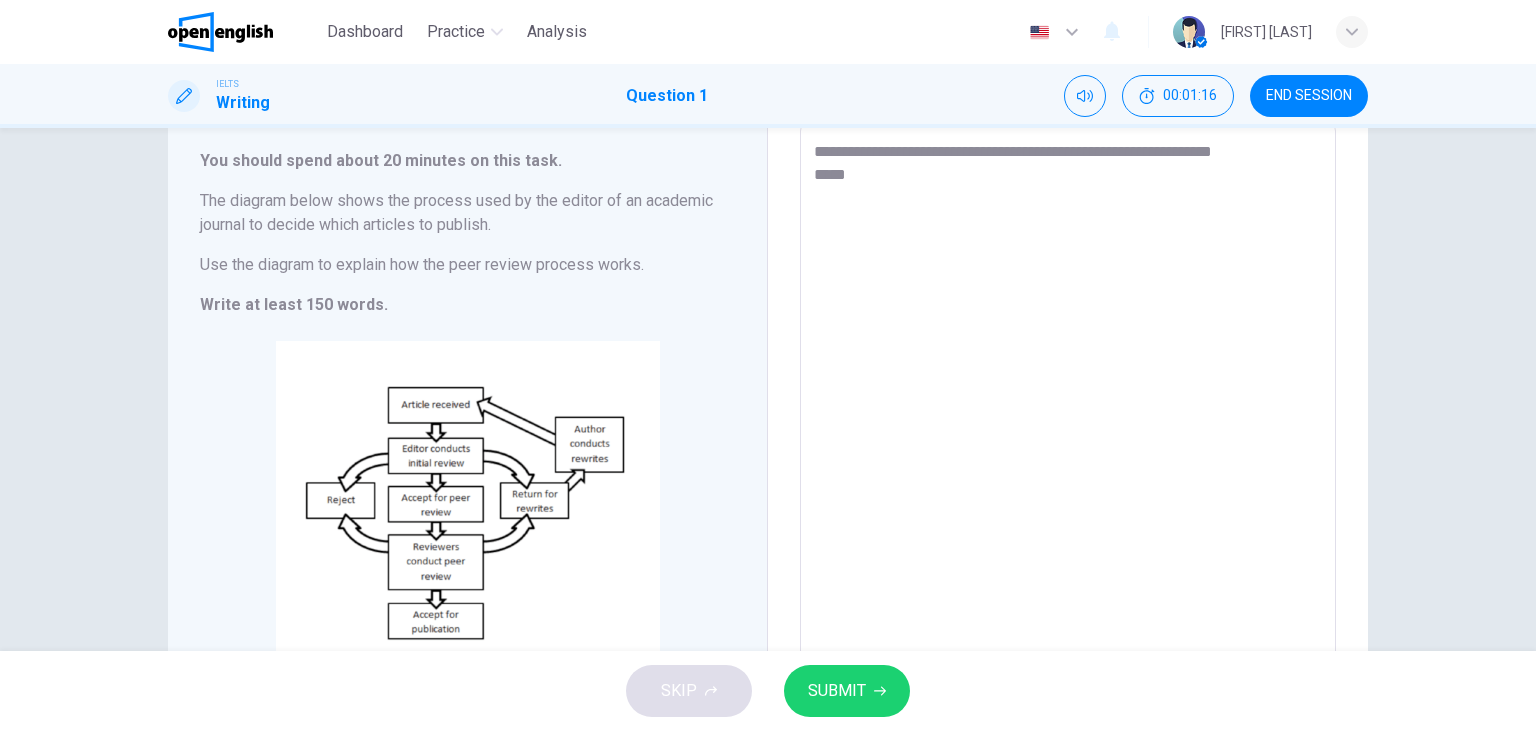 type on "*" 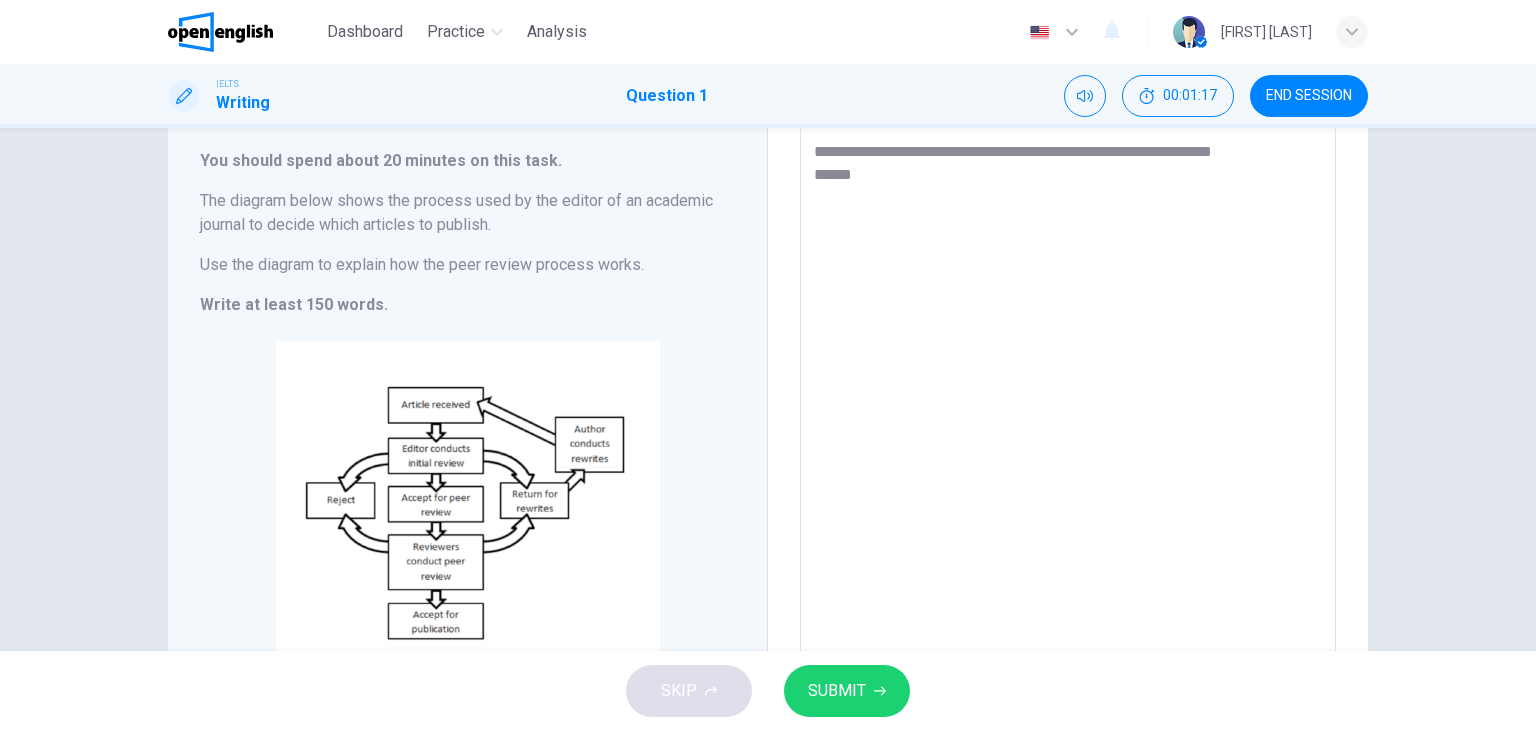 type on "**********" 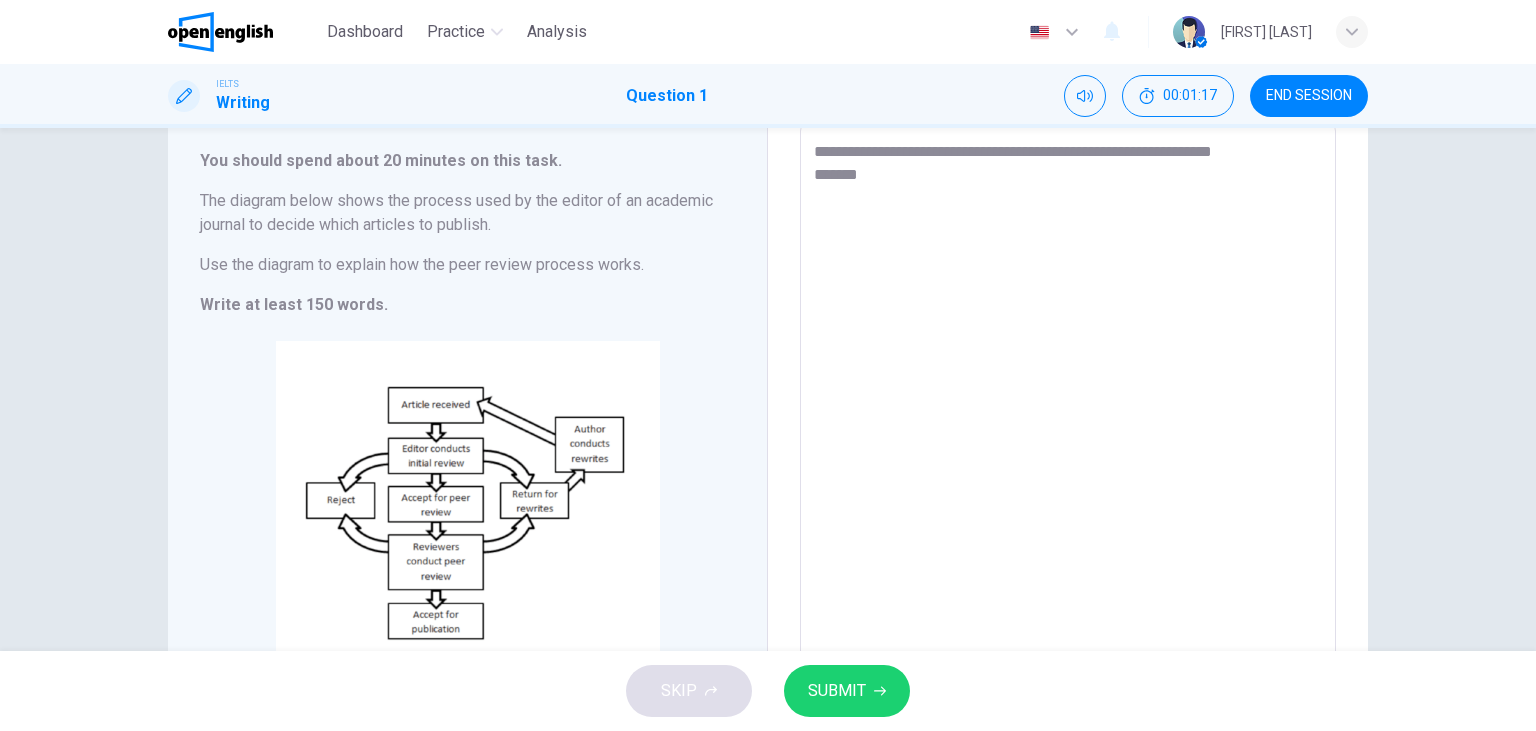 type on "*" 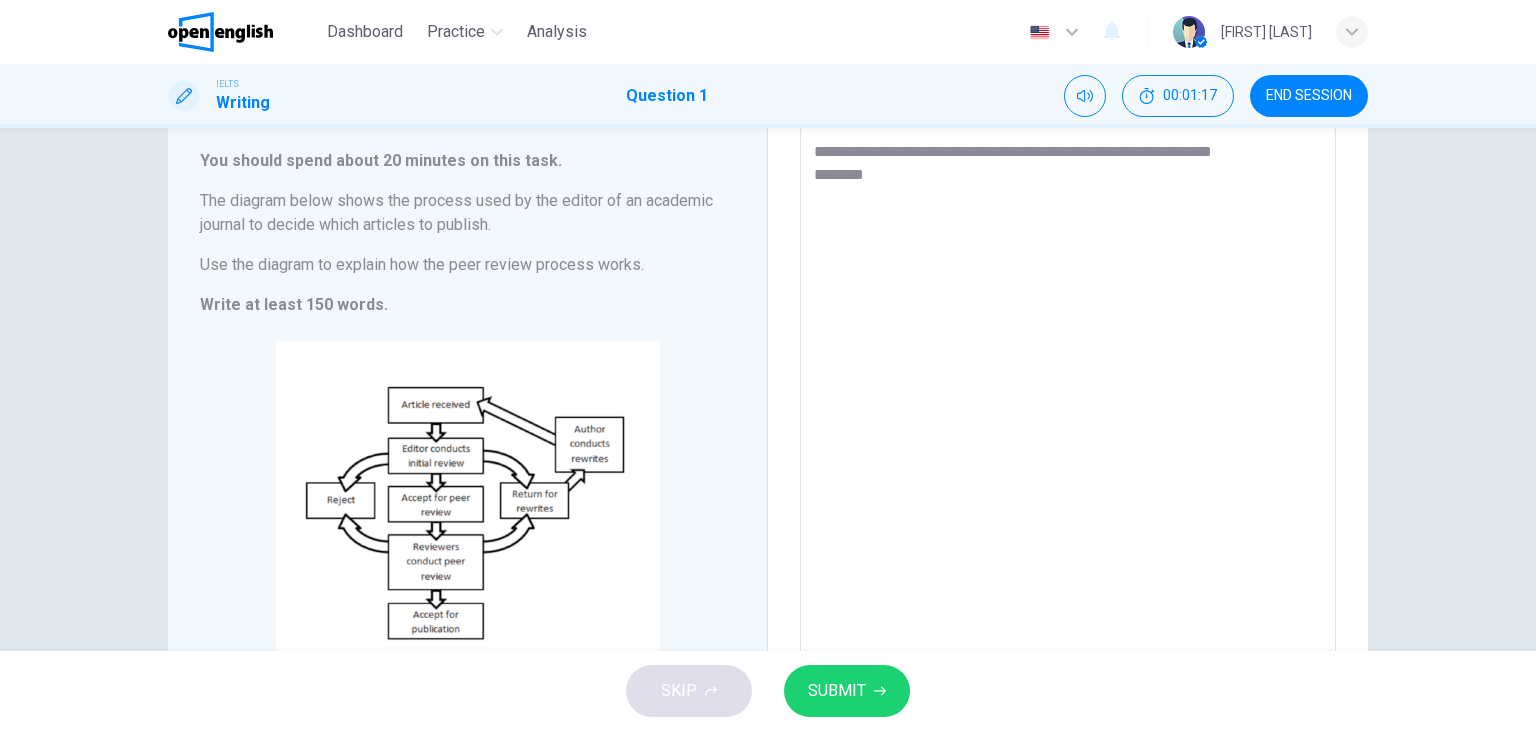 type on "**********" 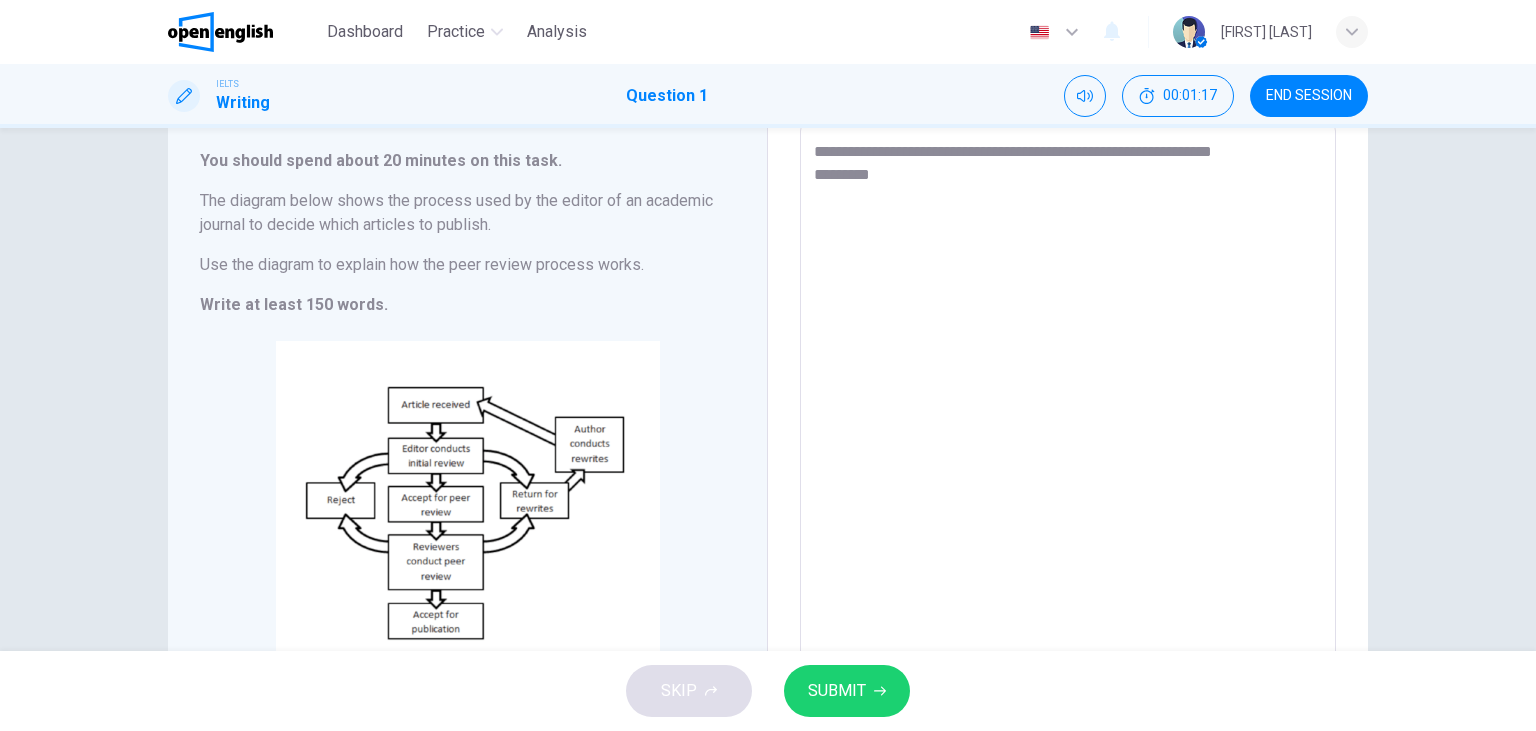 type on "*" 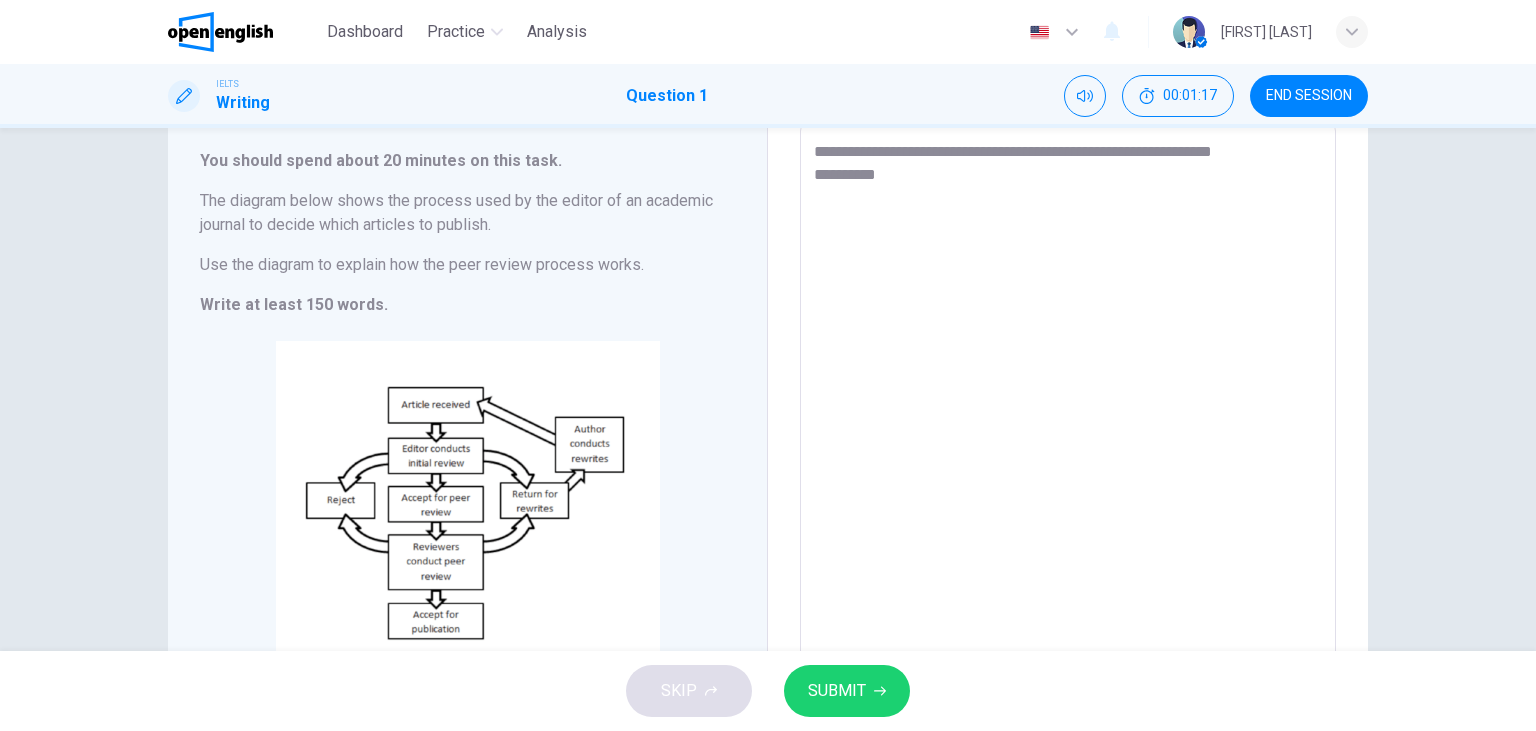 type on "*" 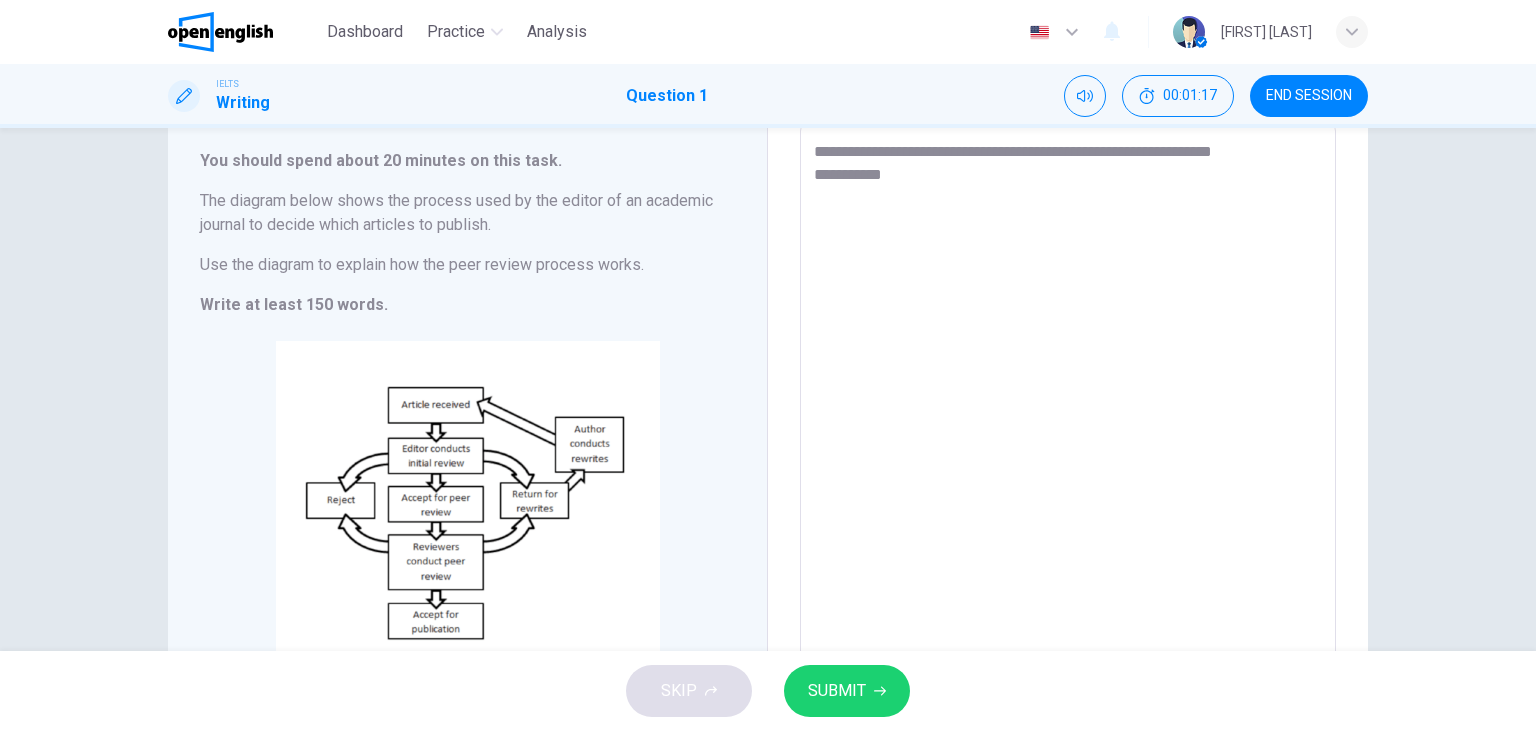 type on "*" 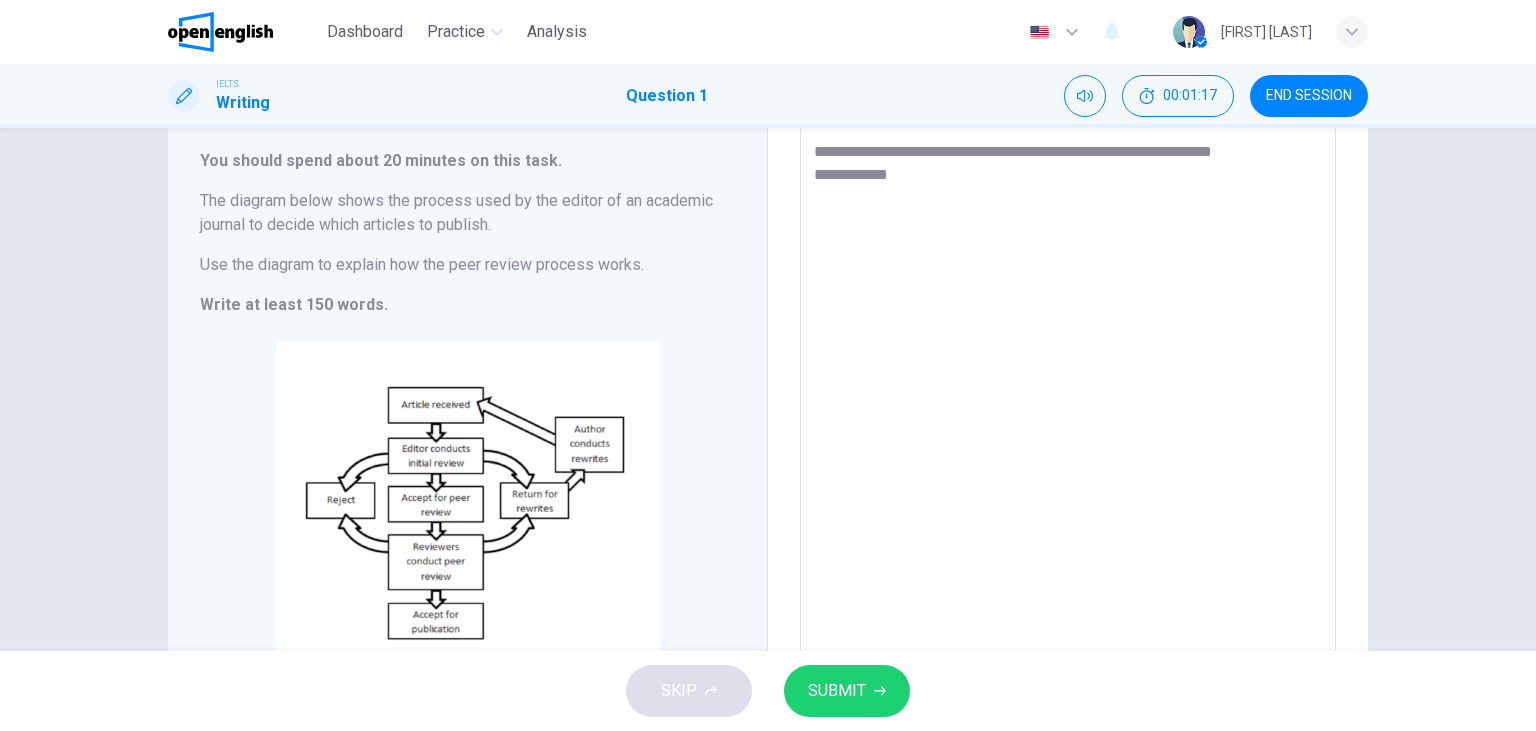 type on "*" 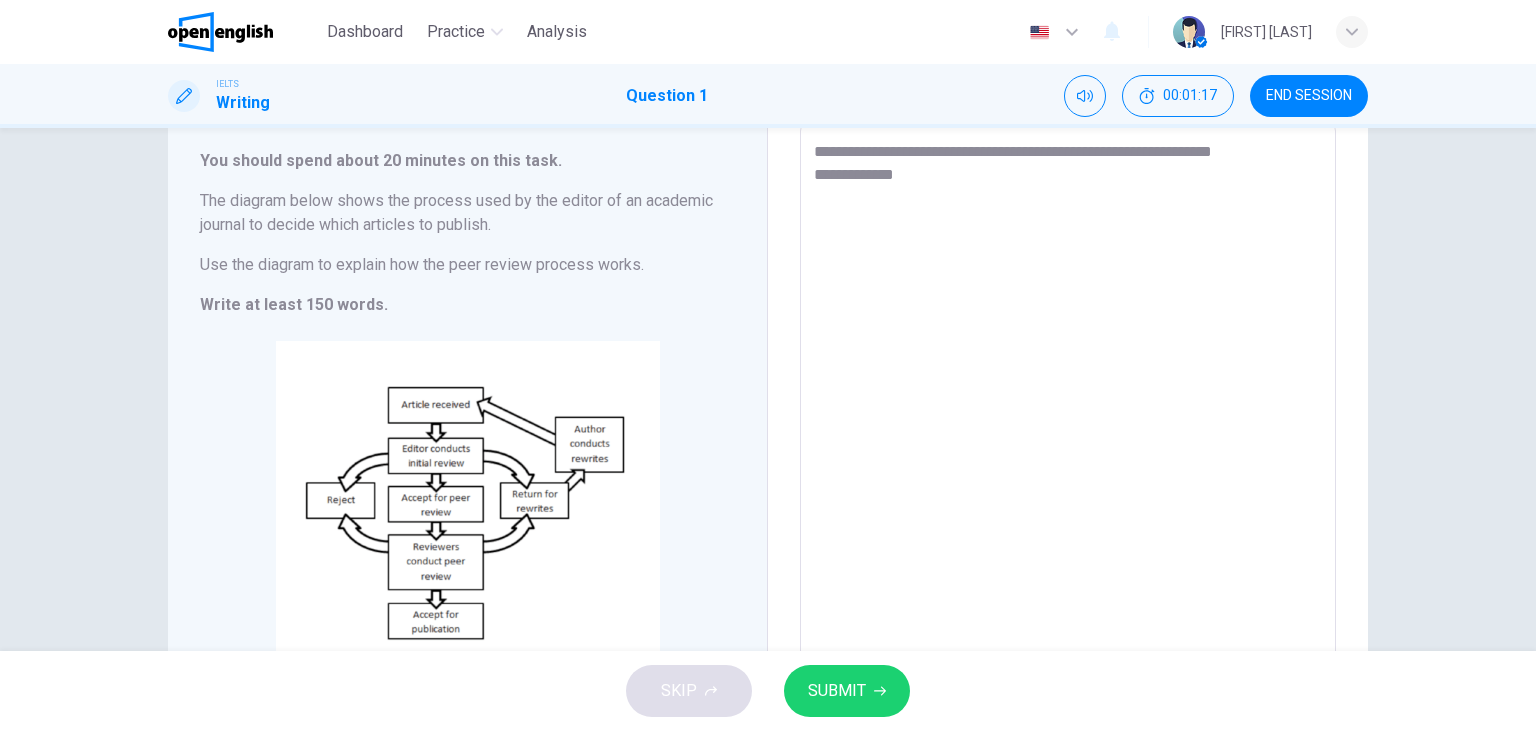 type on "*" 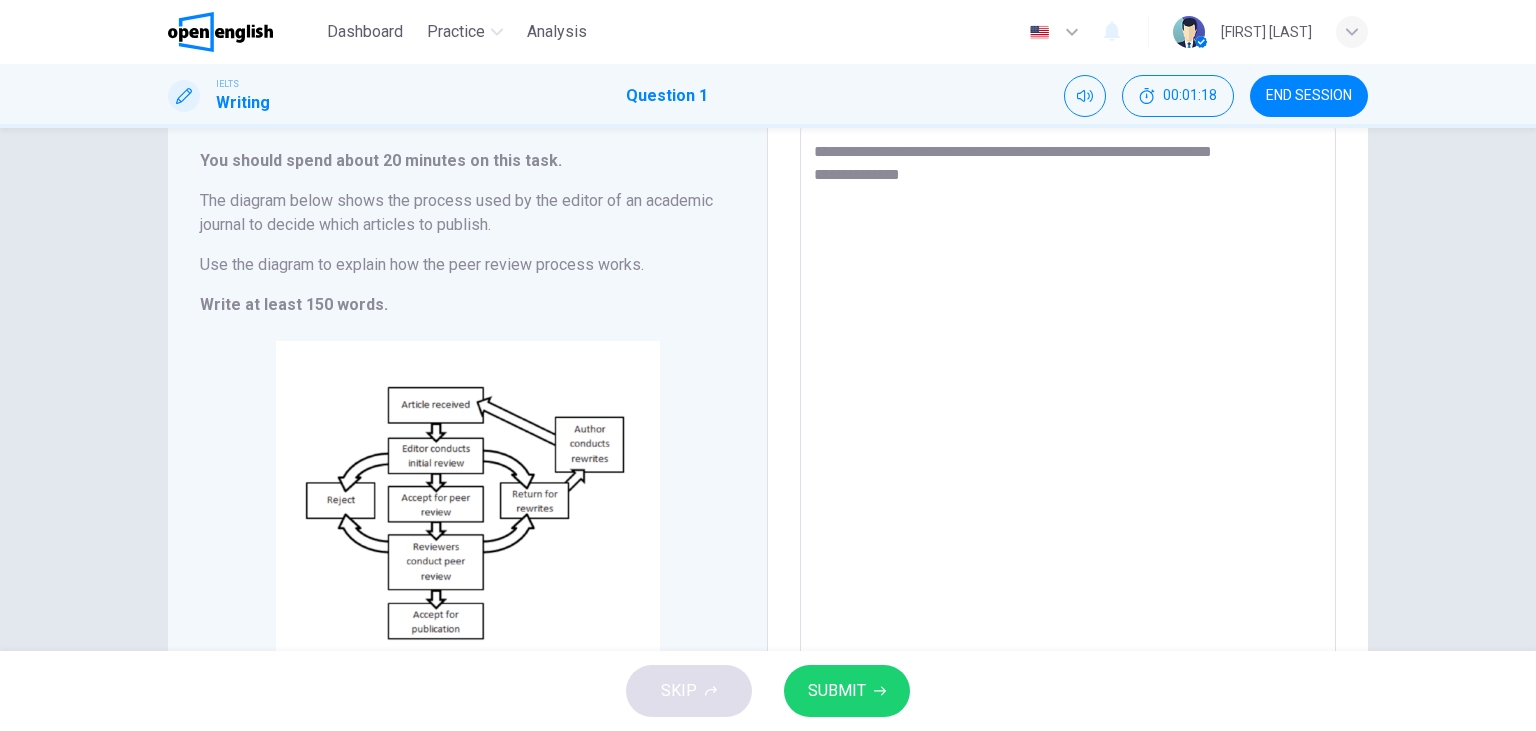 type on "**********" 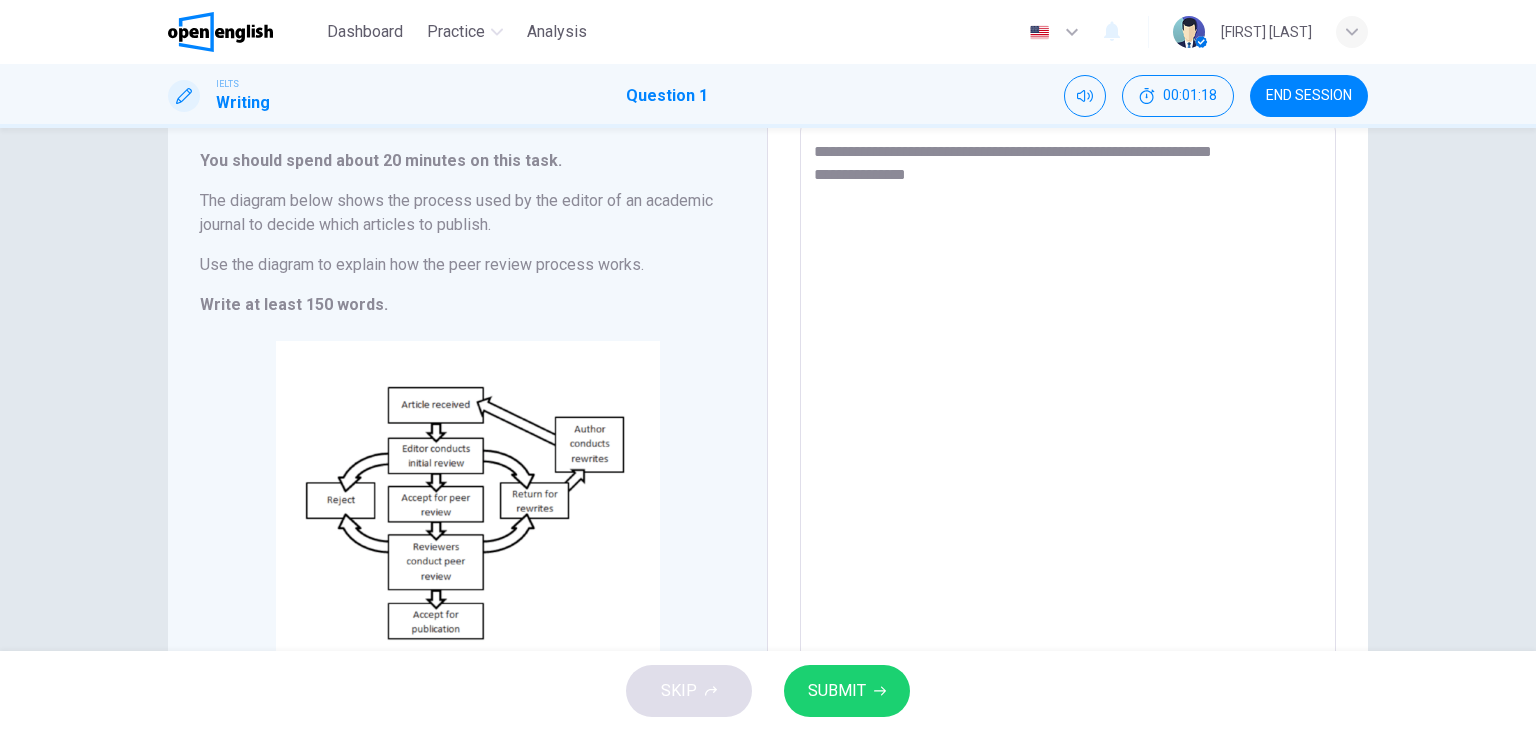 type on "*" 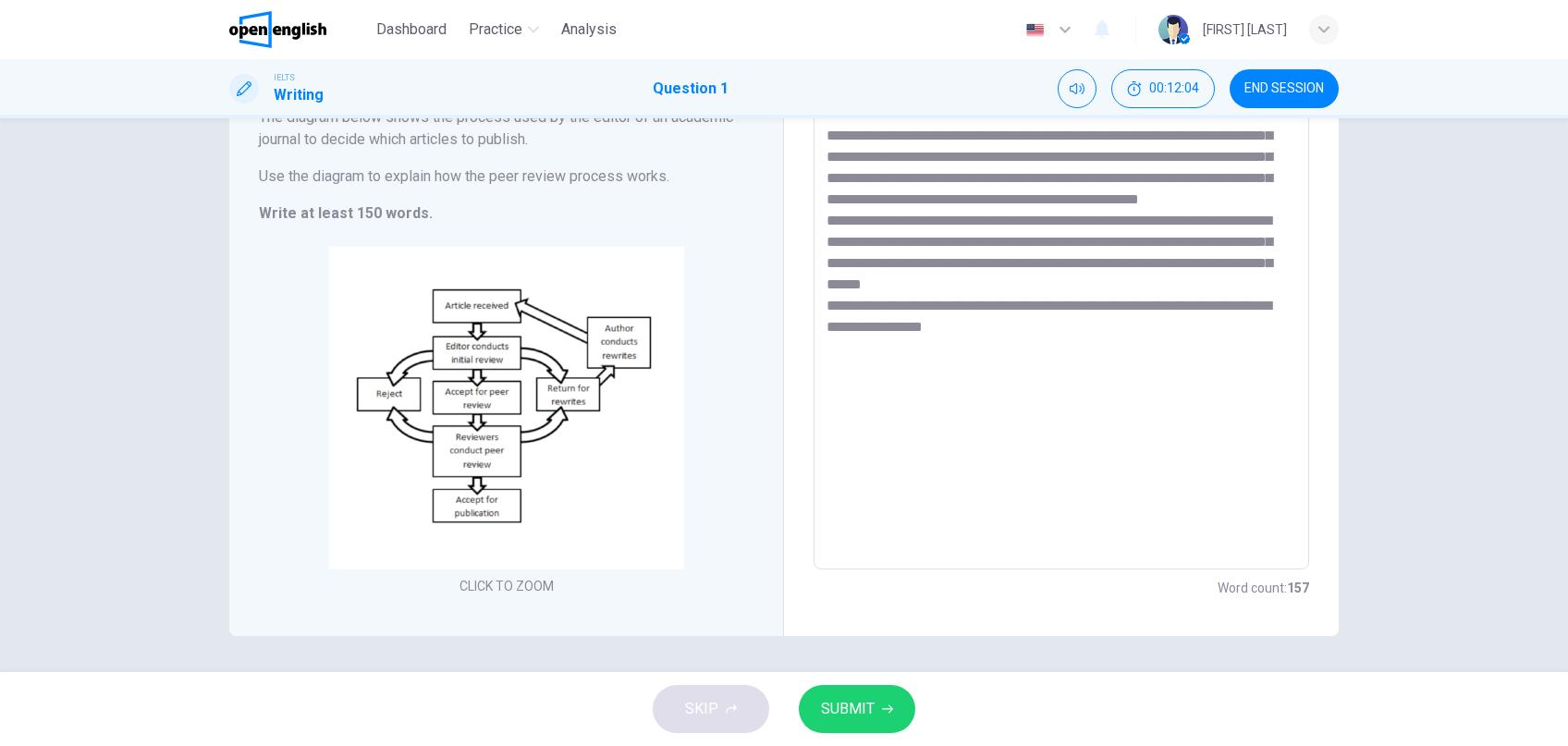 scroll, scrollTop: 67, scrollLeft: 0, axis: vertical 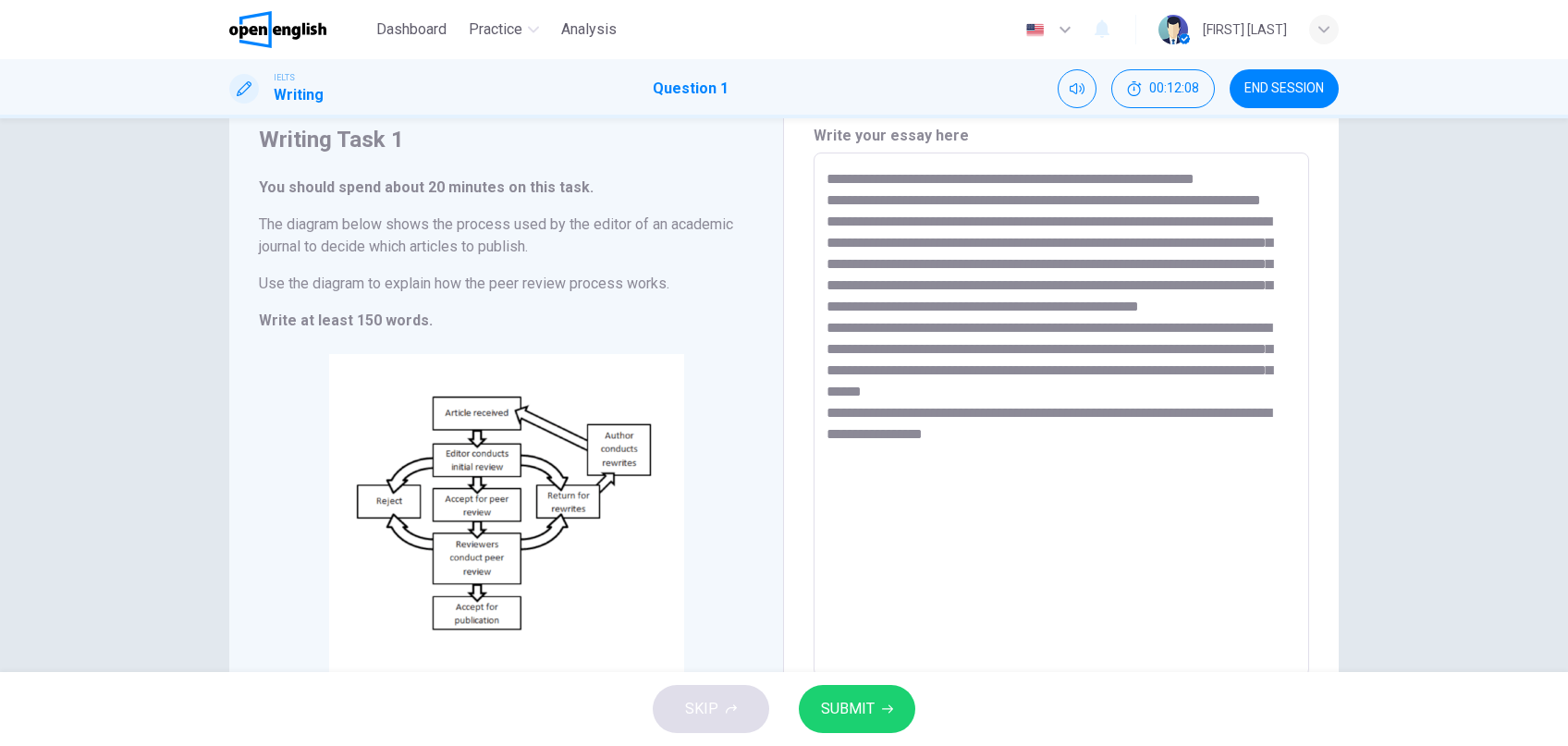 click on "**********" at bounding box center [1061, 415] 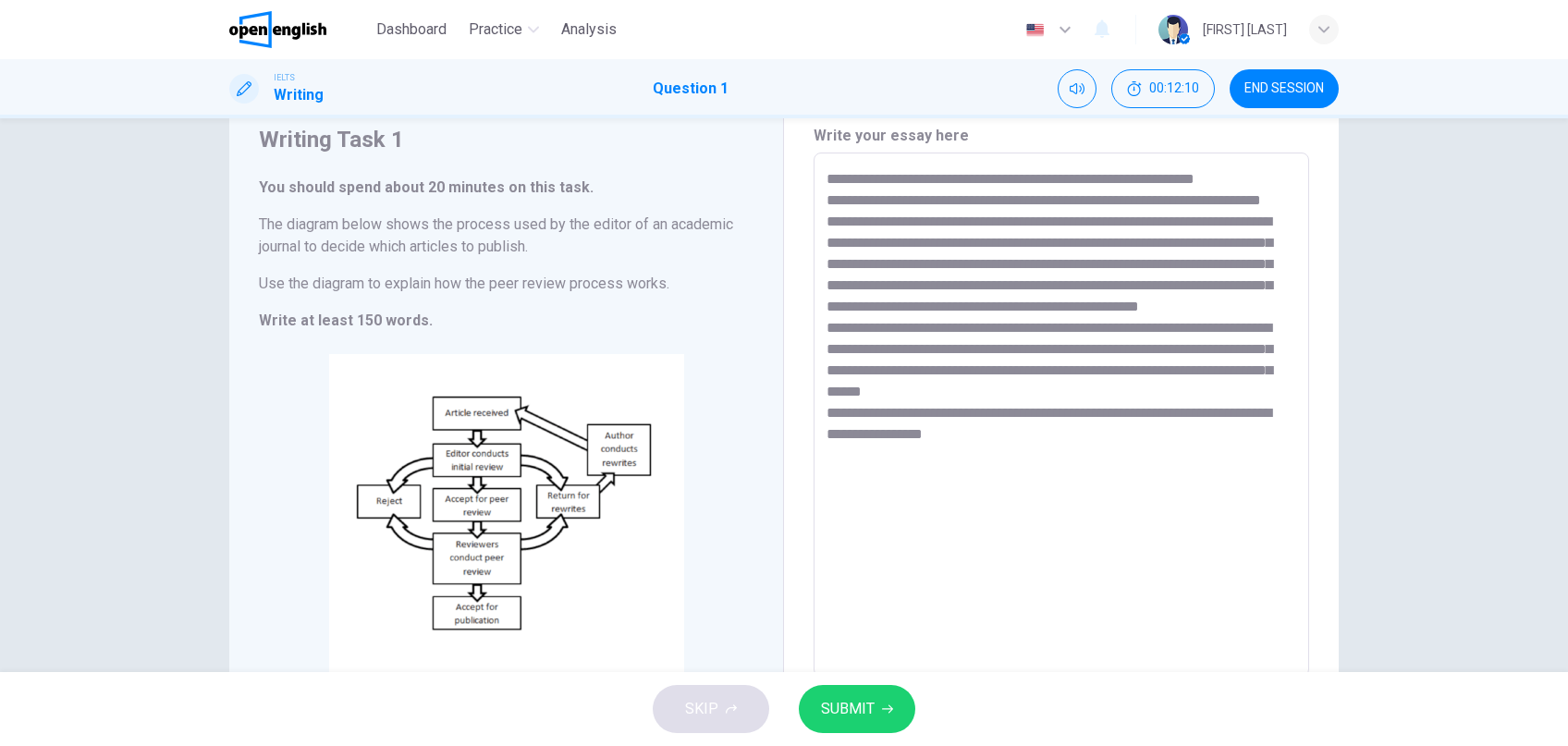 click on "**********" at bounding box center [1061, 415] 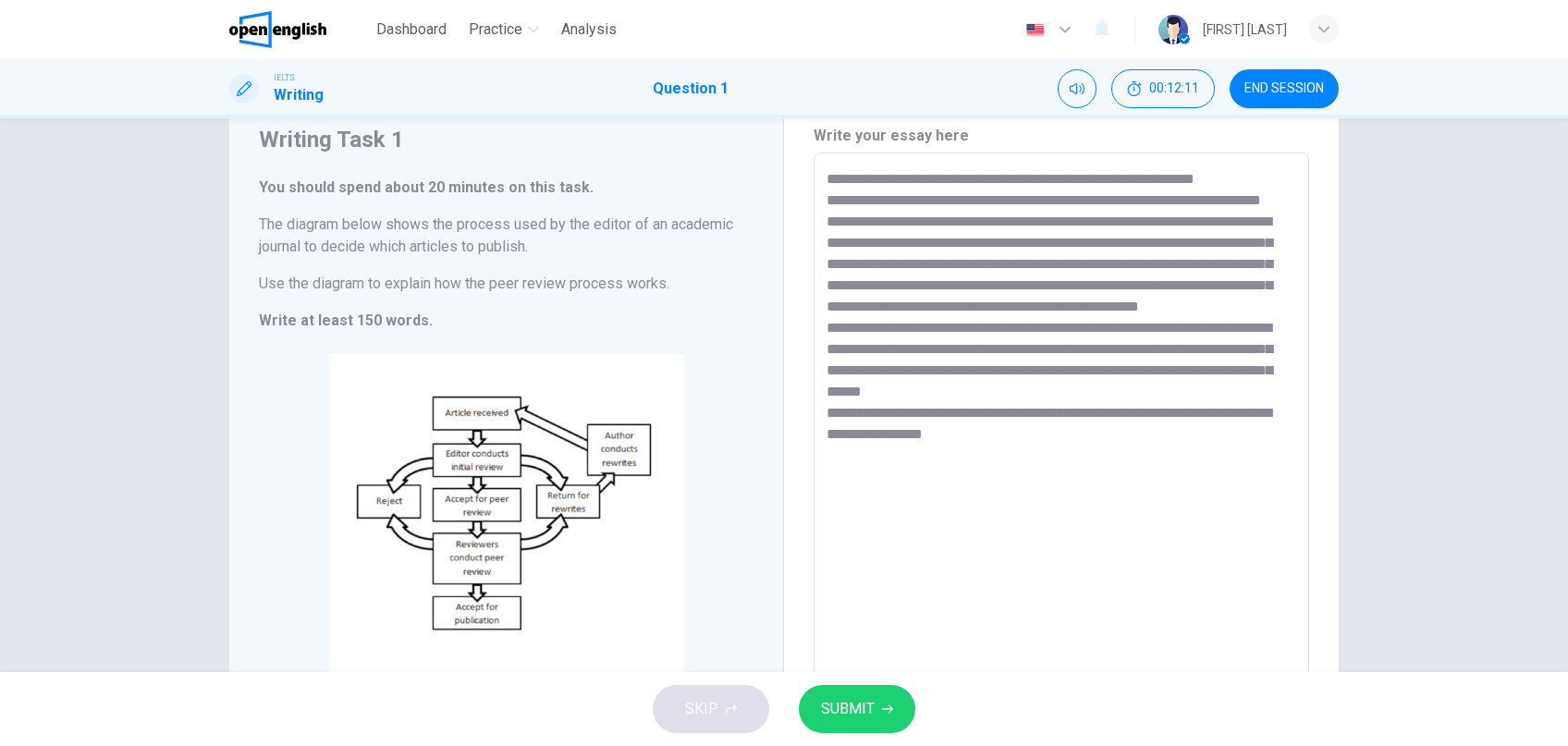 click on "**********" at bounding box center [1061, 415] 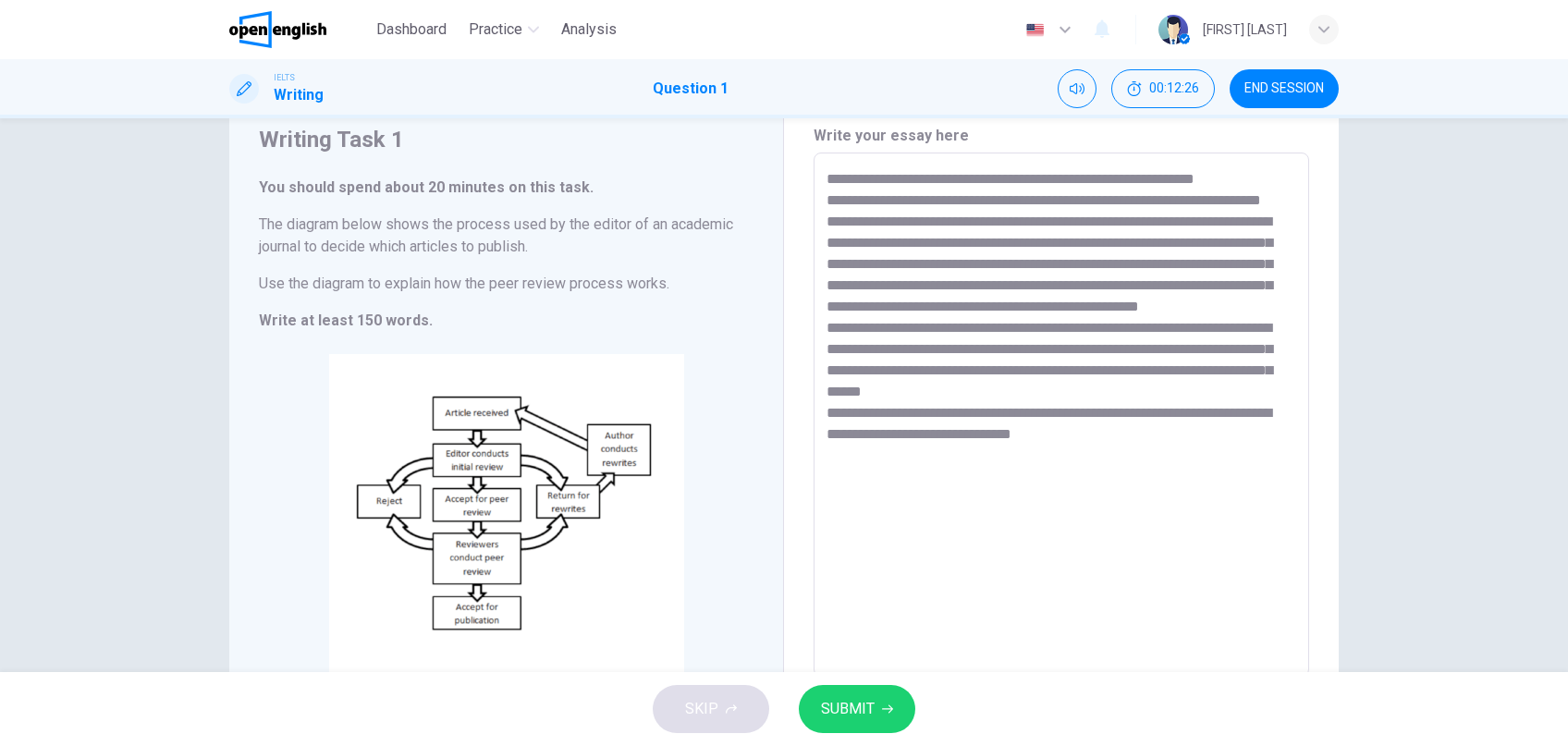 click on "SUBMIT" at bounding box center (857, 709) 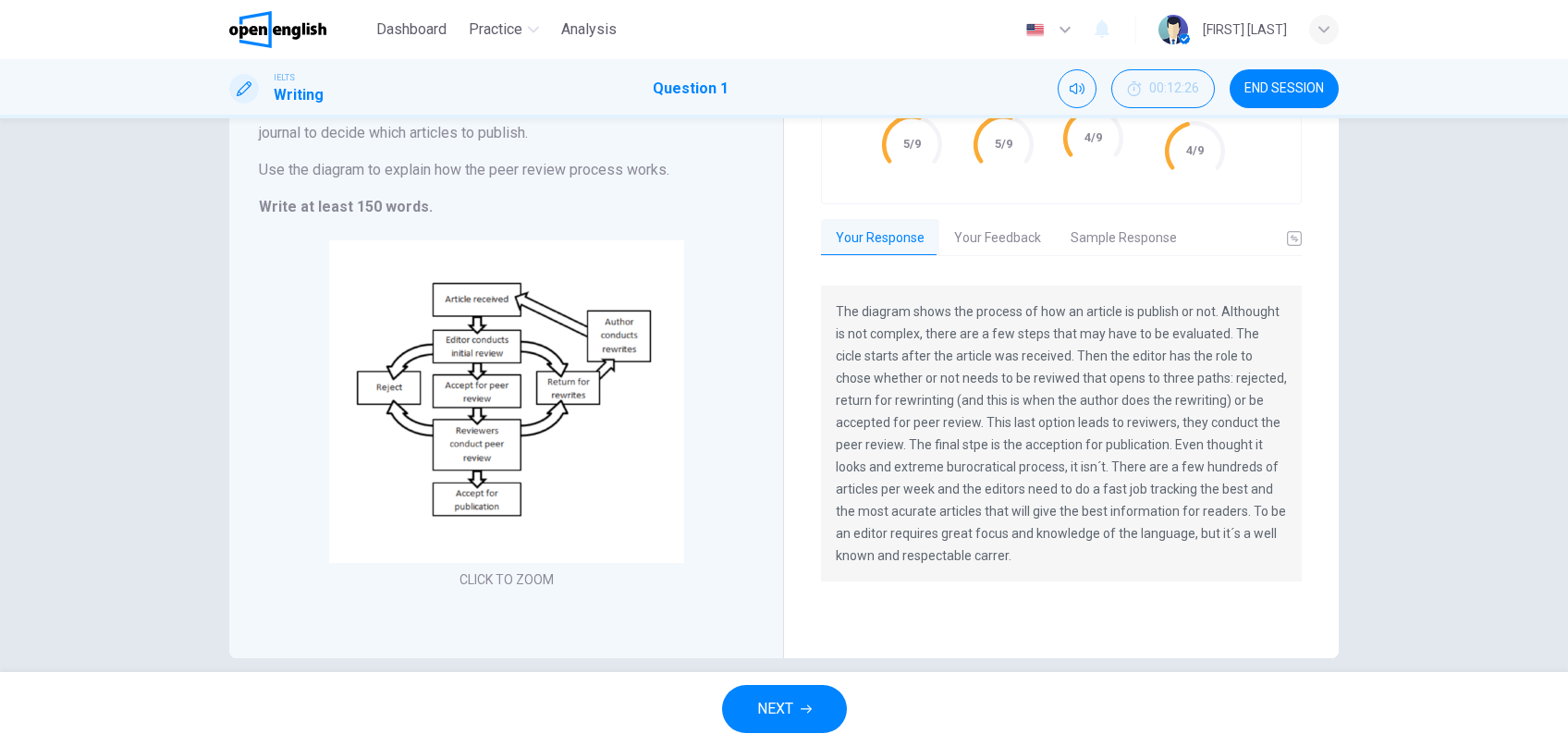 scroll, scrollTop: 190, scrollLeft: 0, axis: vertical 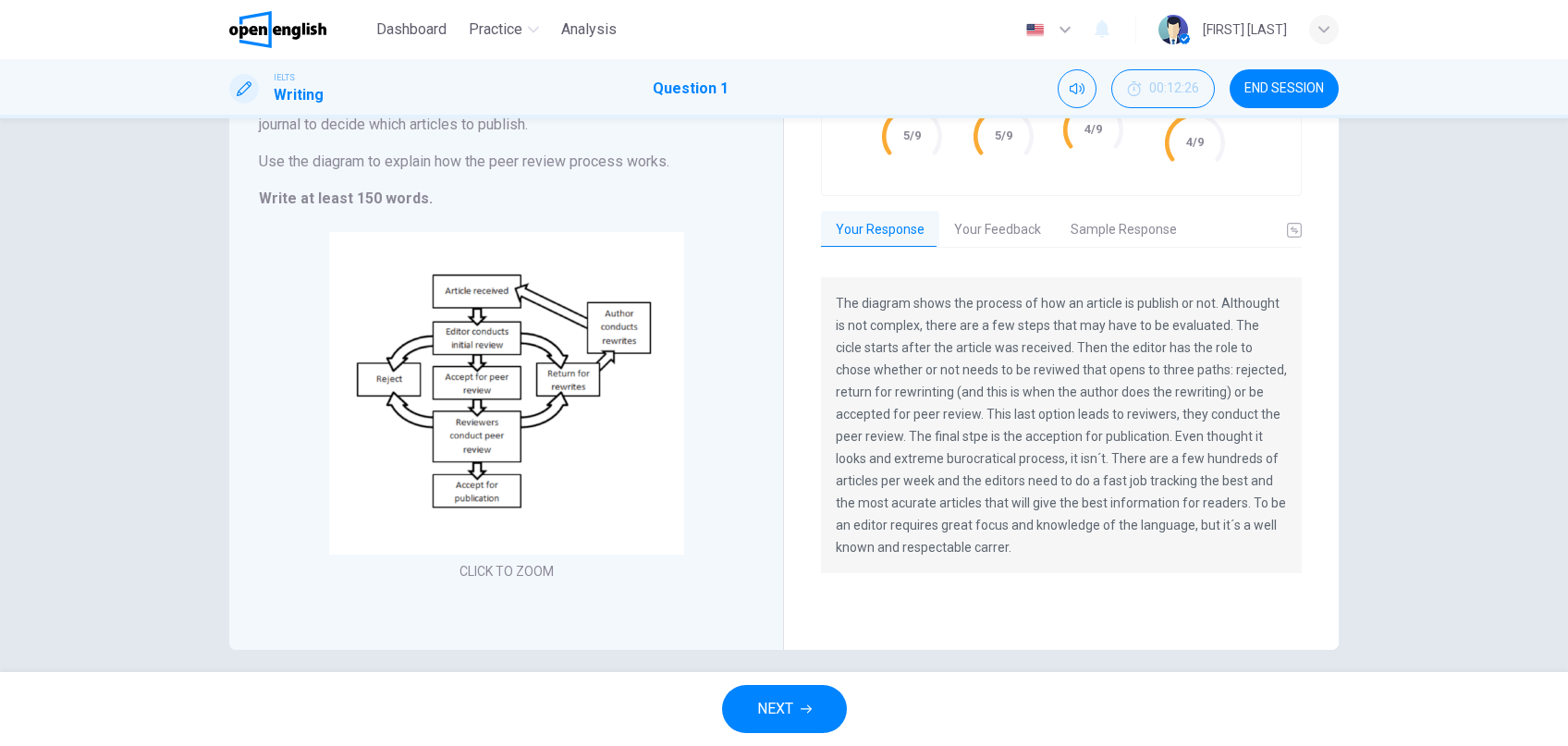 click on "Your Feedback" at bounding box center [998, 230] 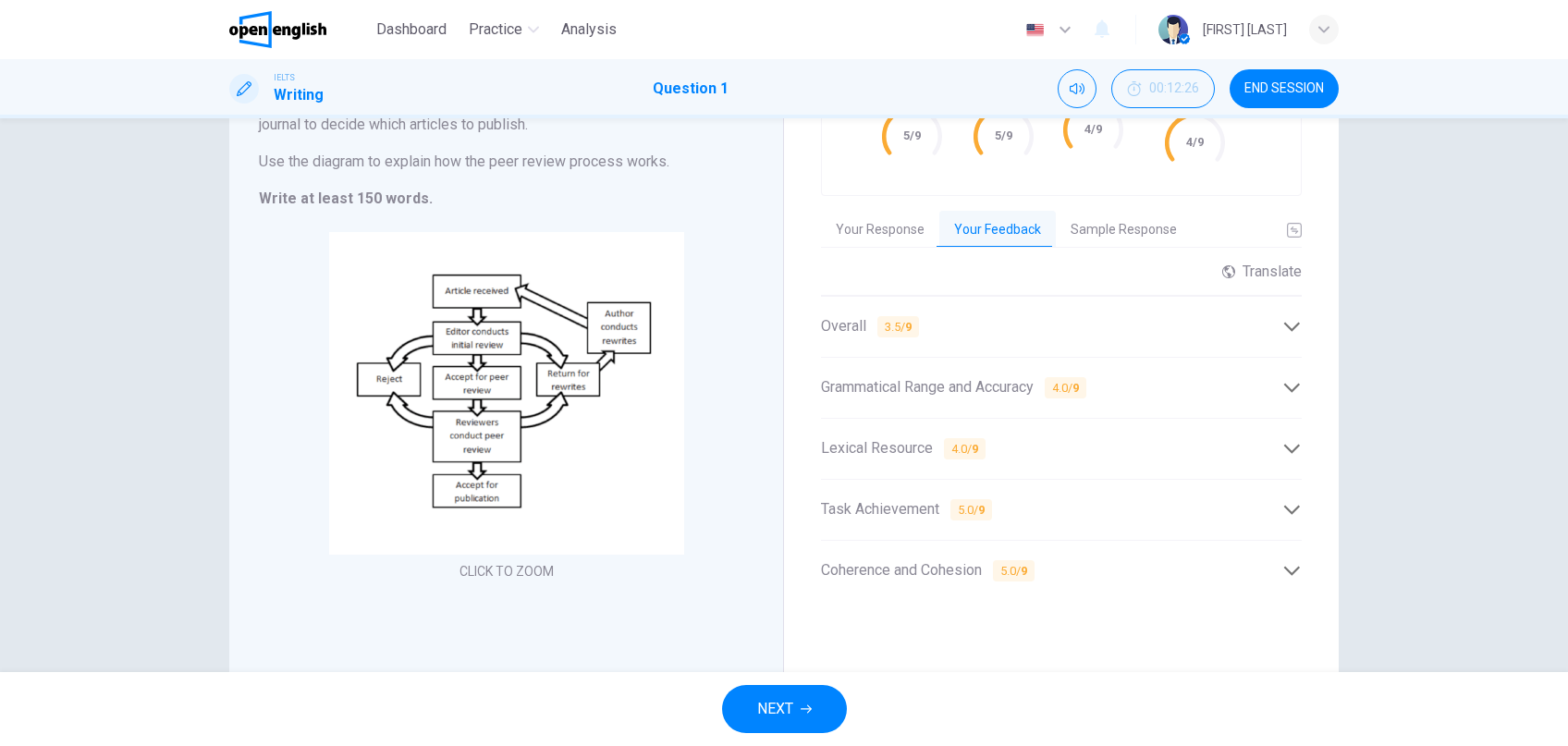 click 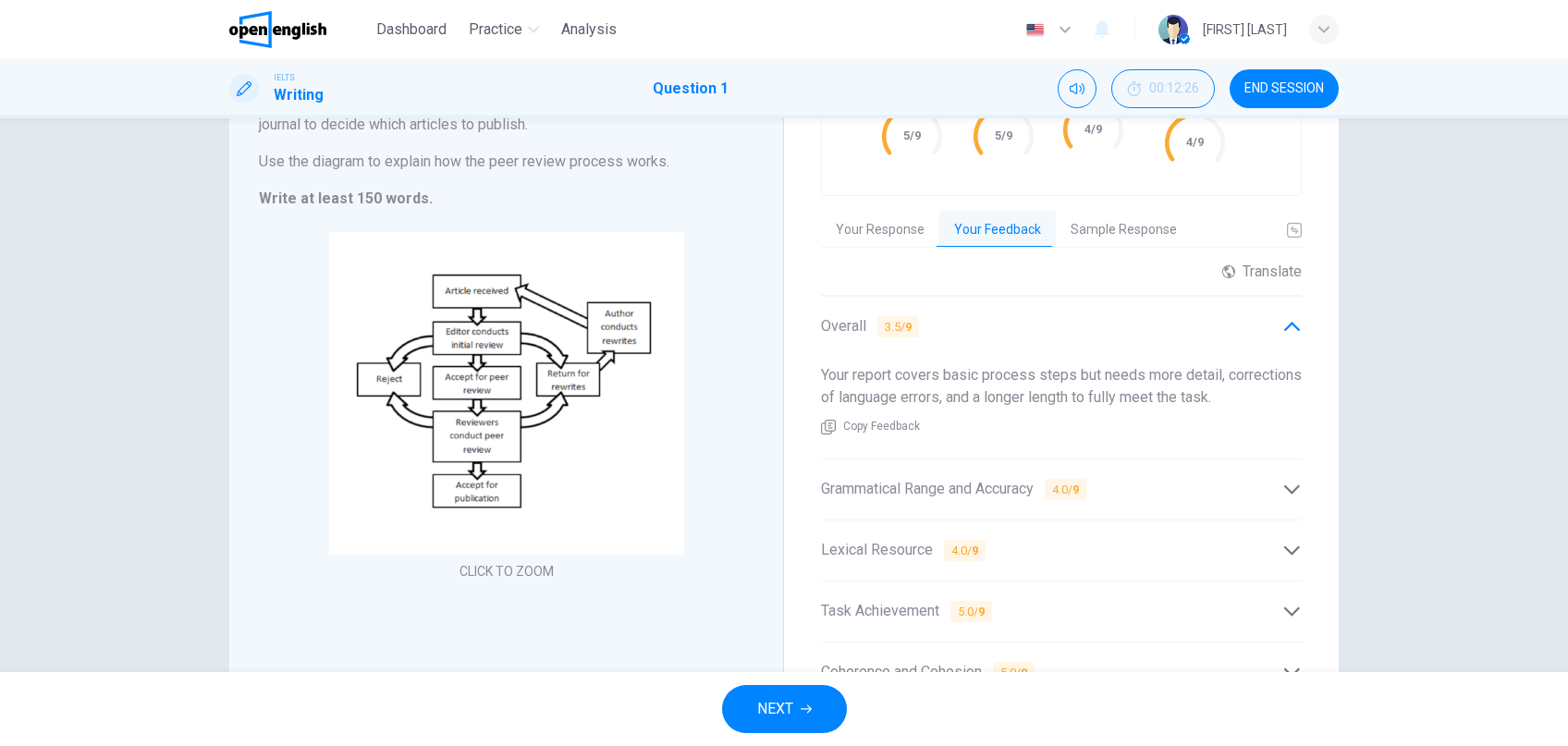 click 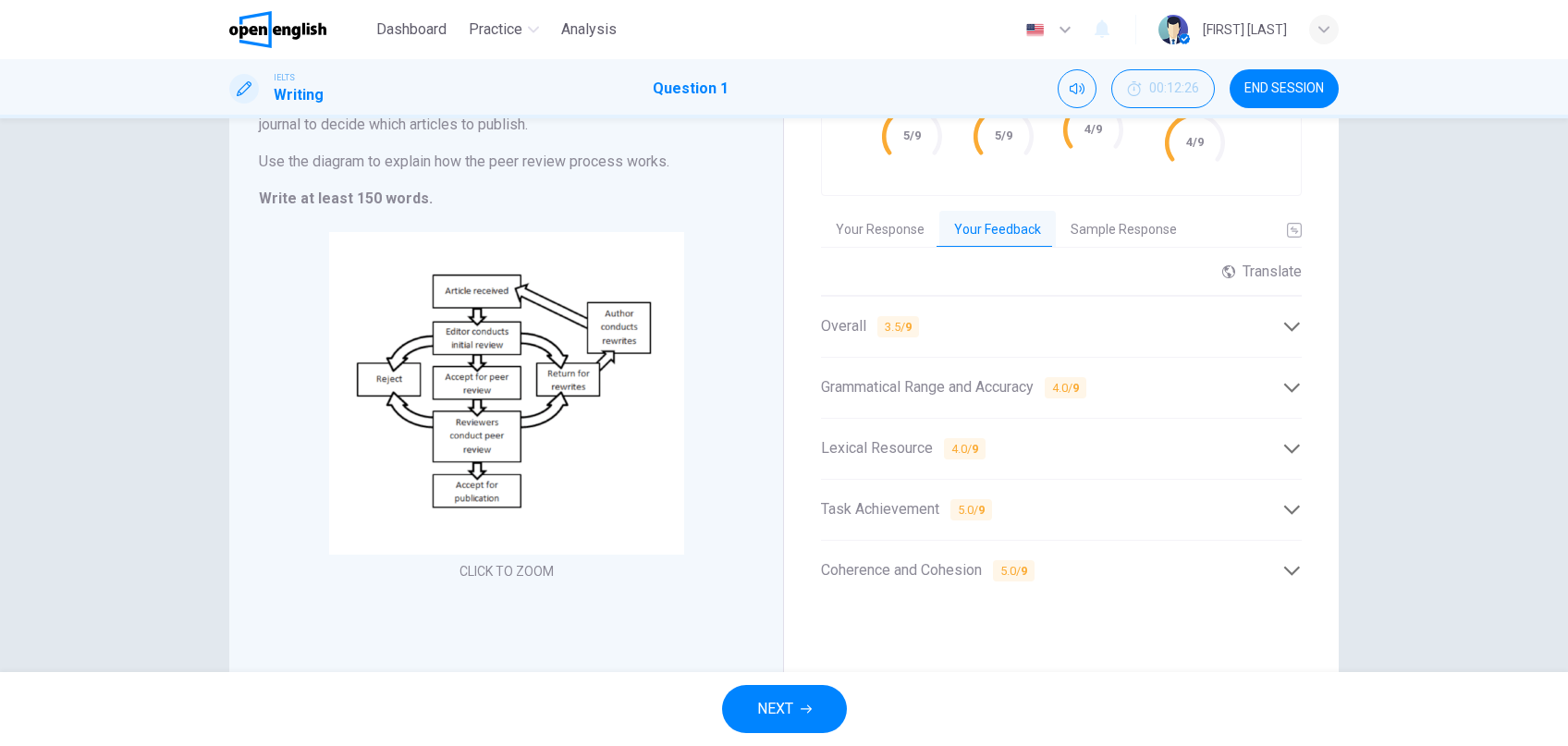 click 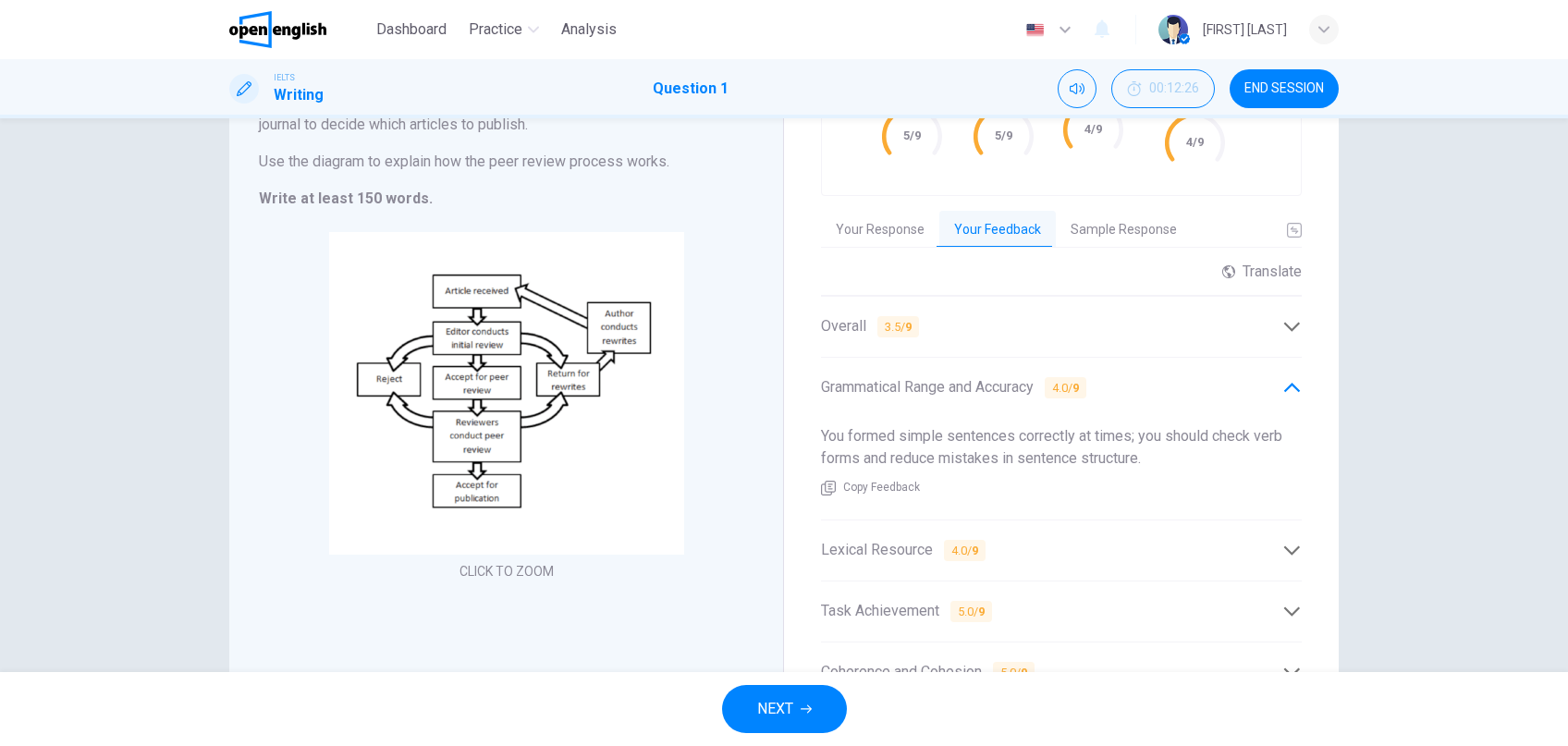 click 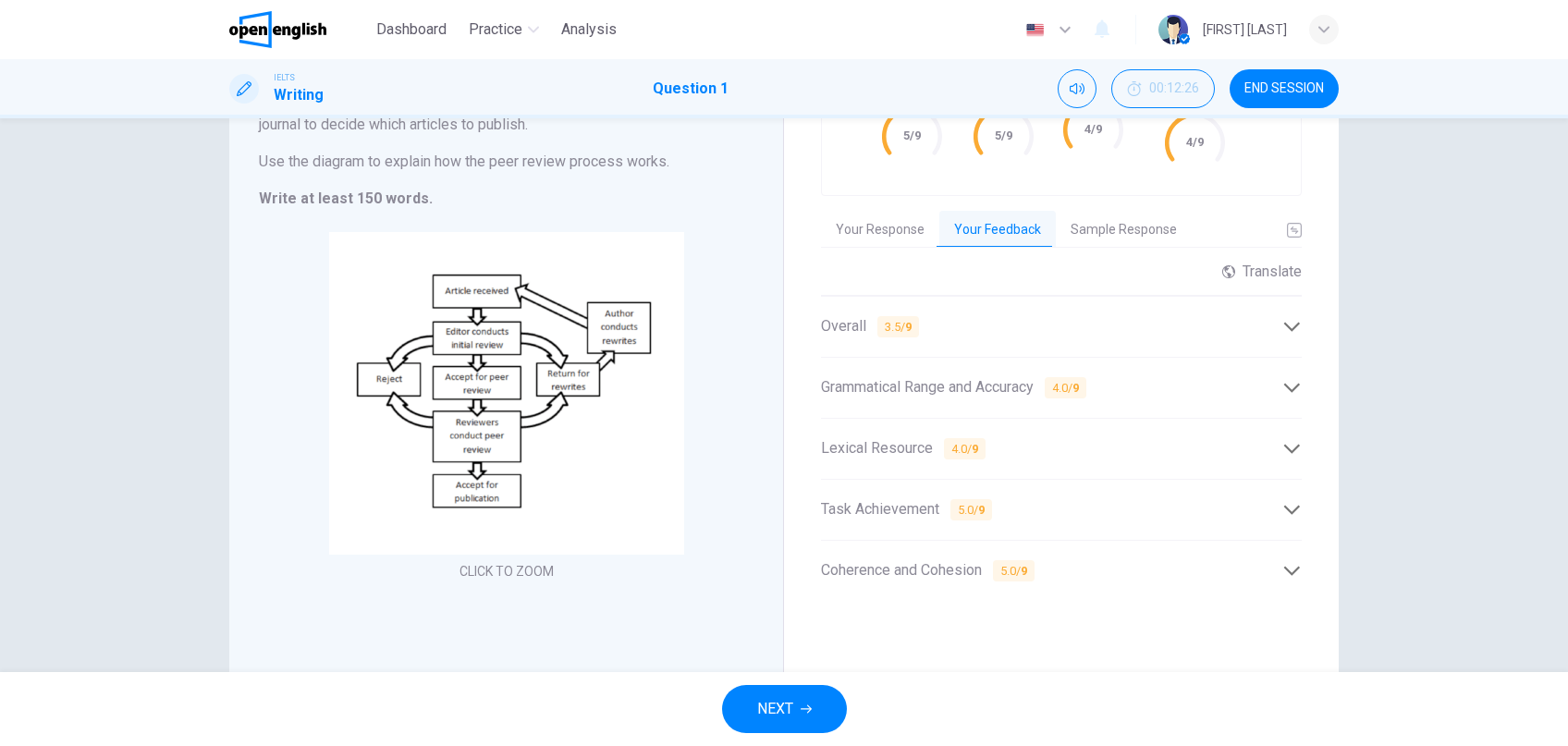 click 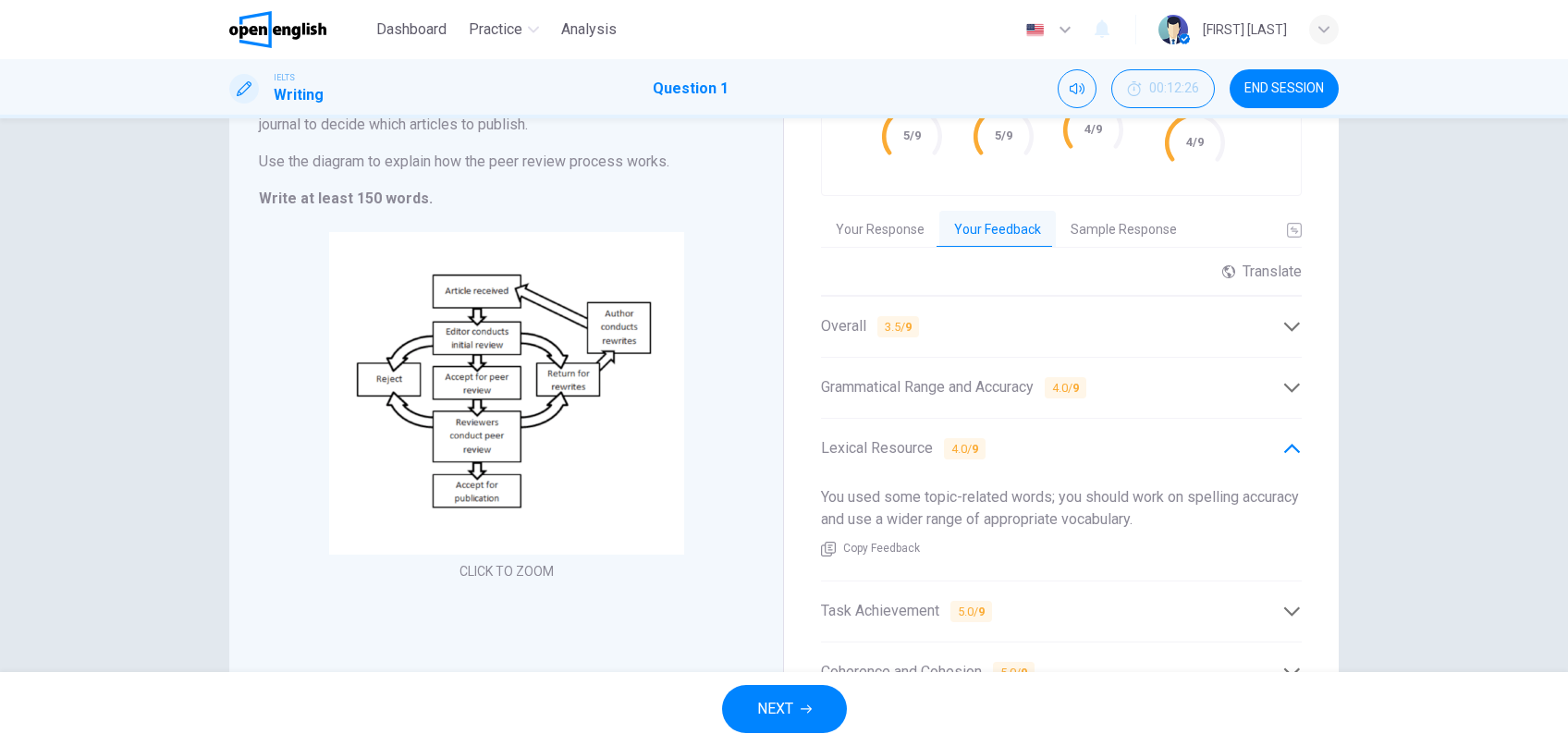 click 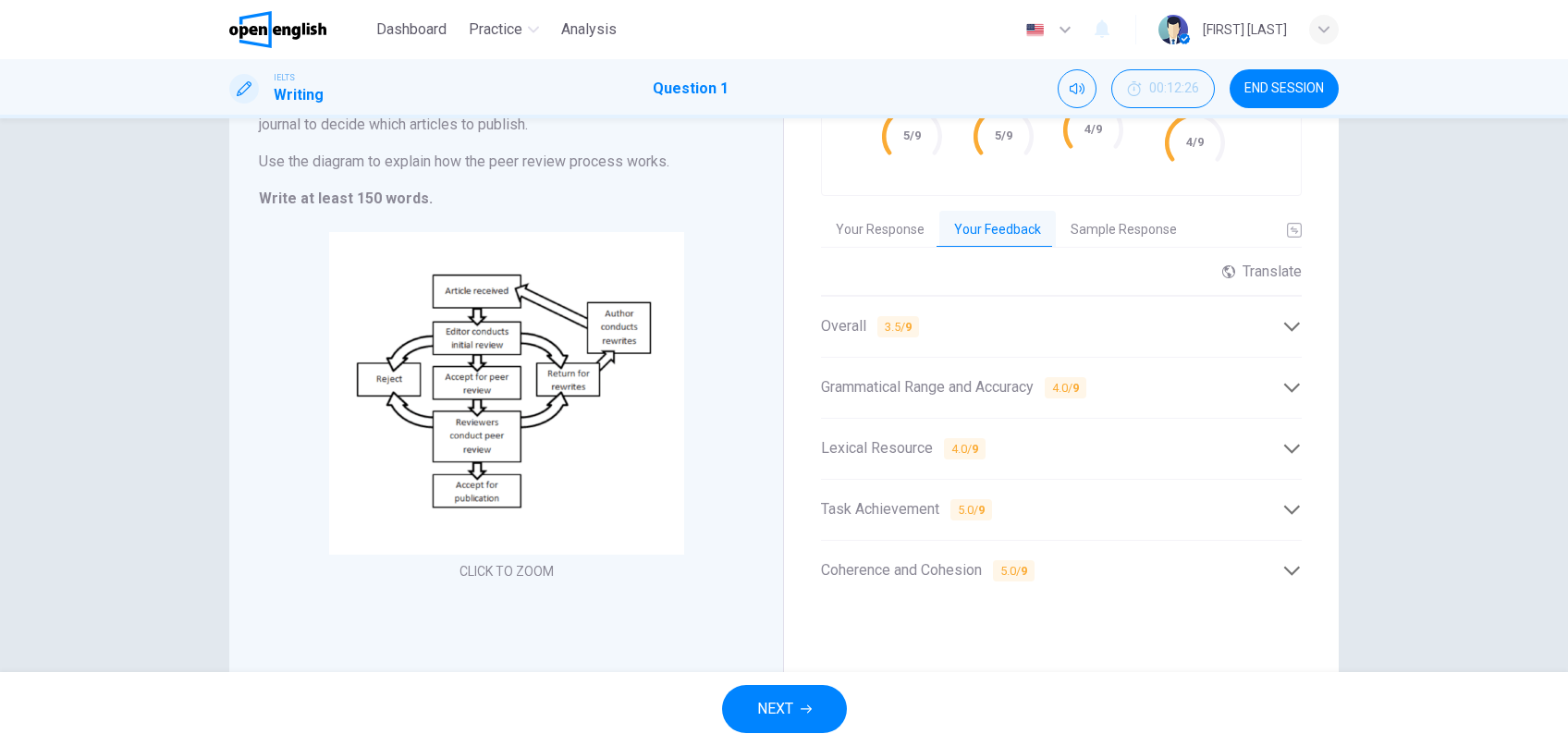 click 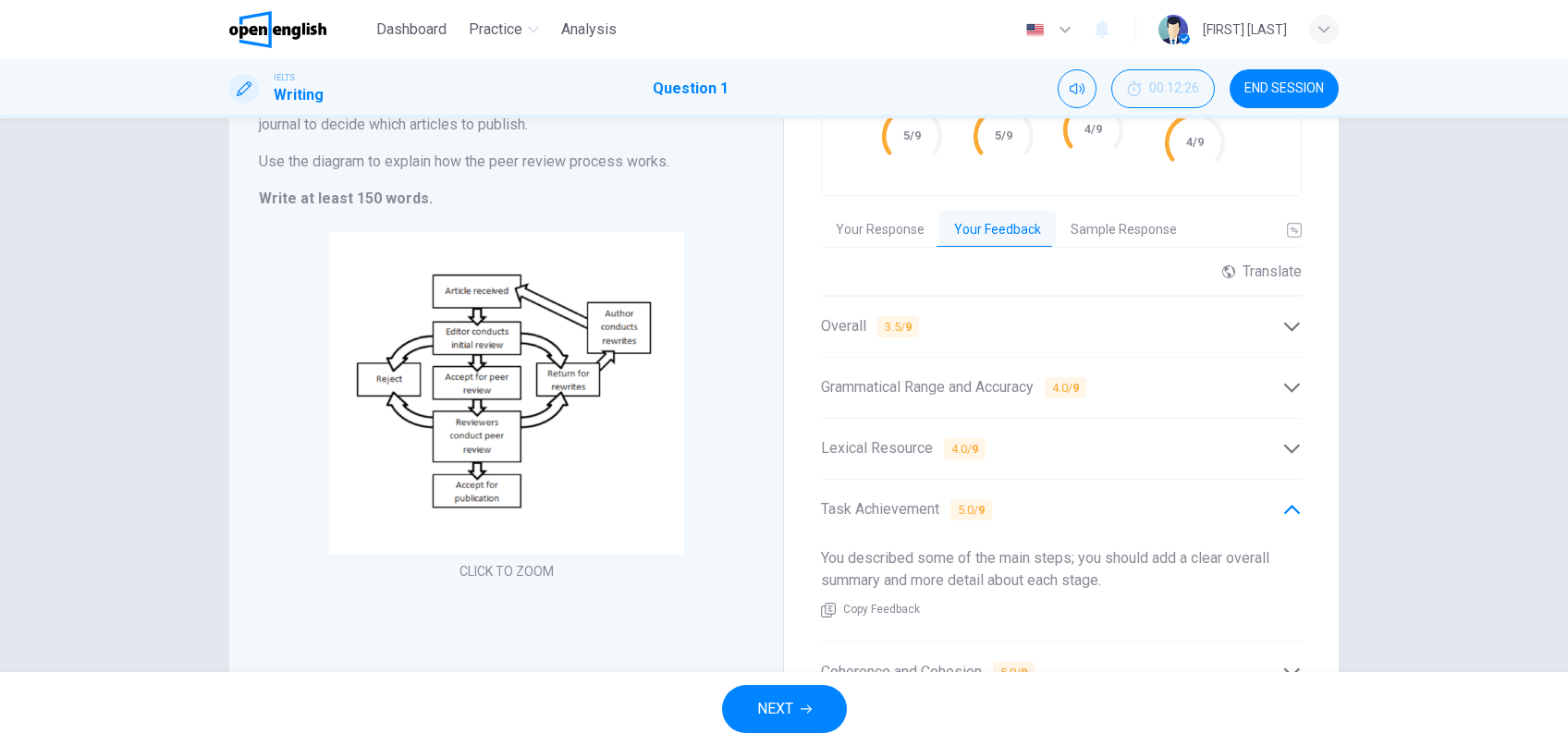 click 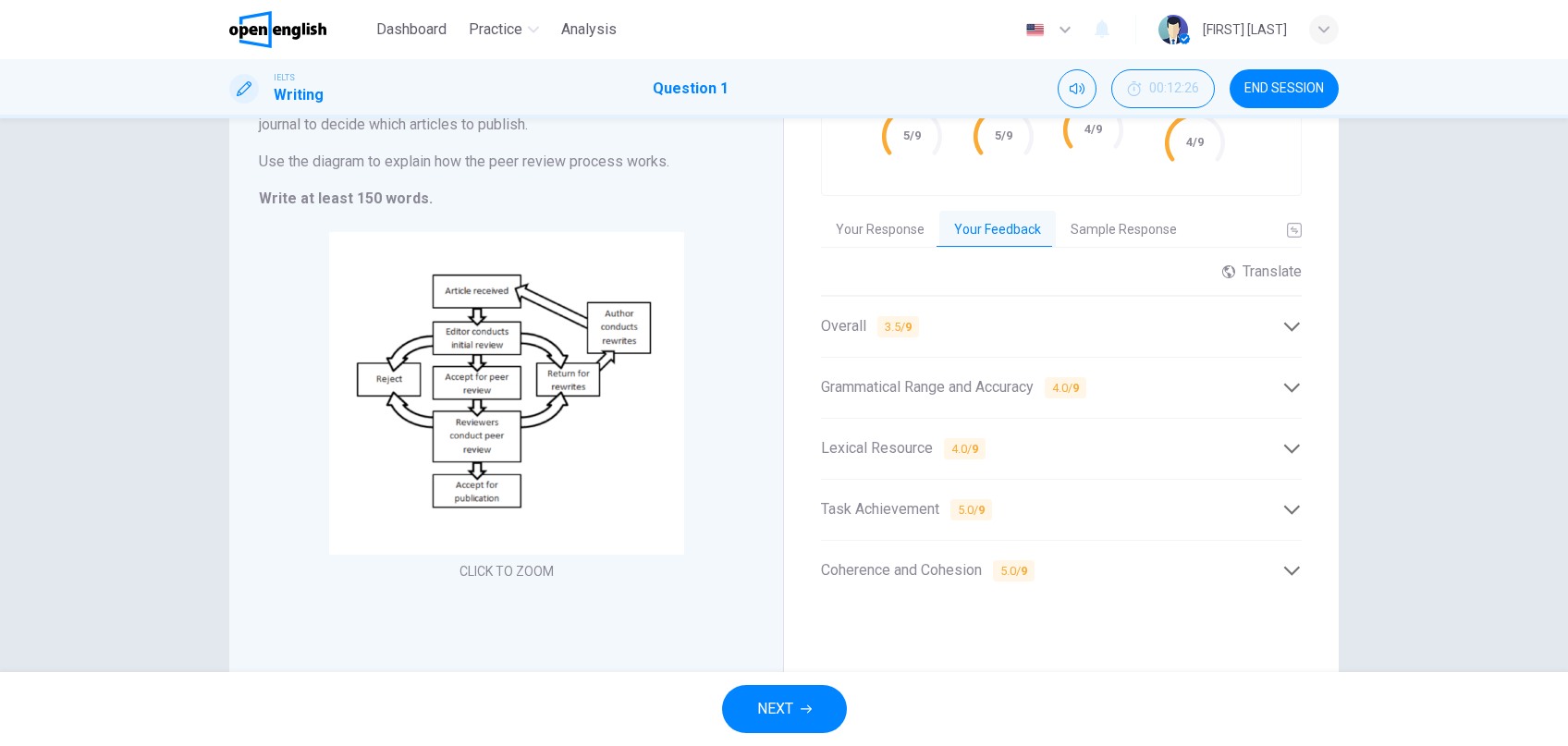 click on "Coherence and Cohesion   5.0 / 9" at bounding box center [1061, 570] 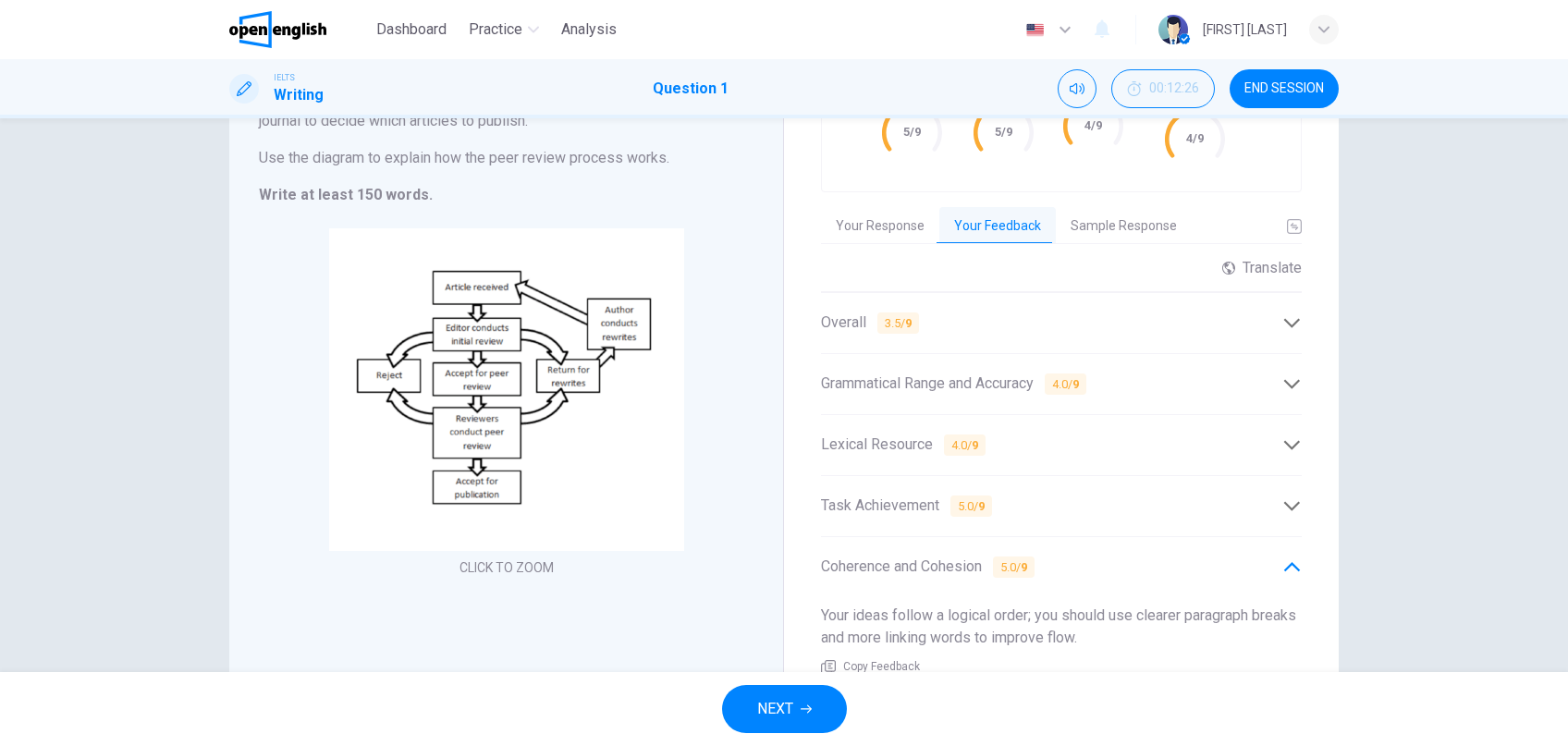 scroll, scrollTop: 190, scrollLeft: 0, axis: vertical 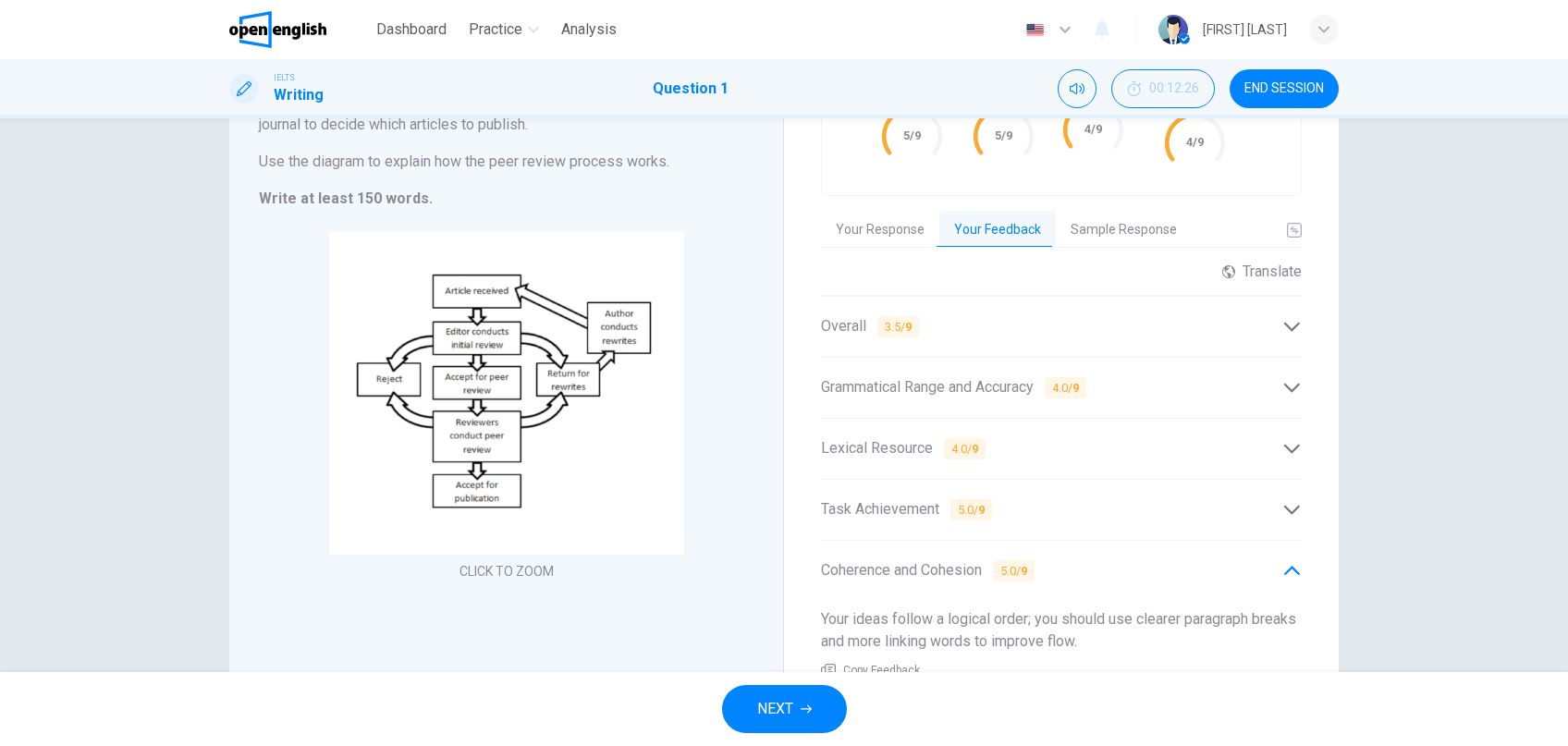 click 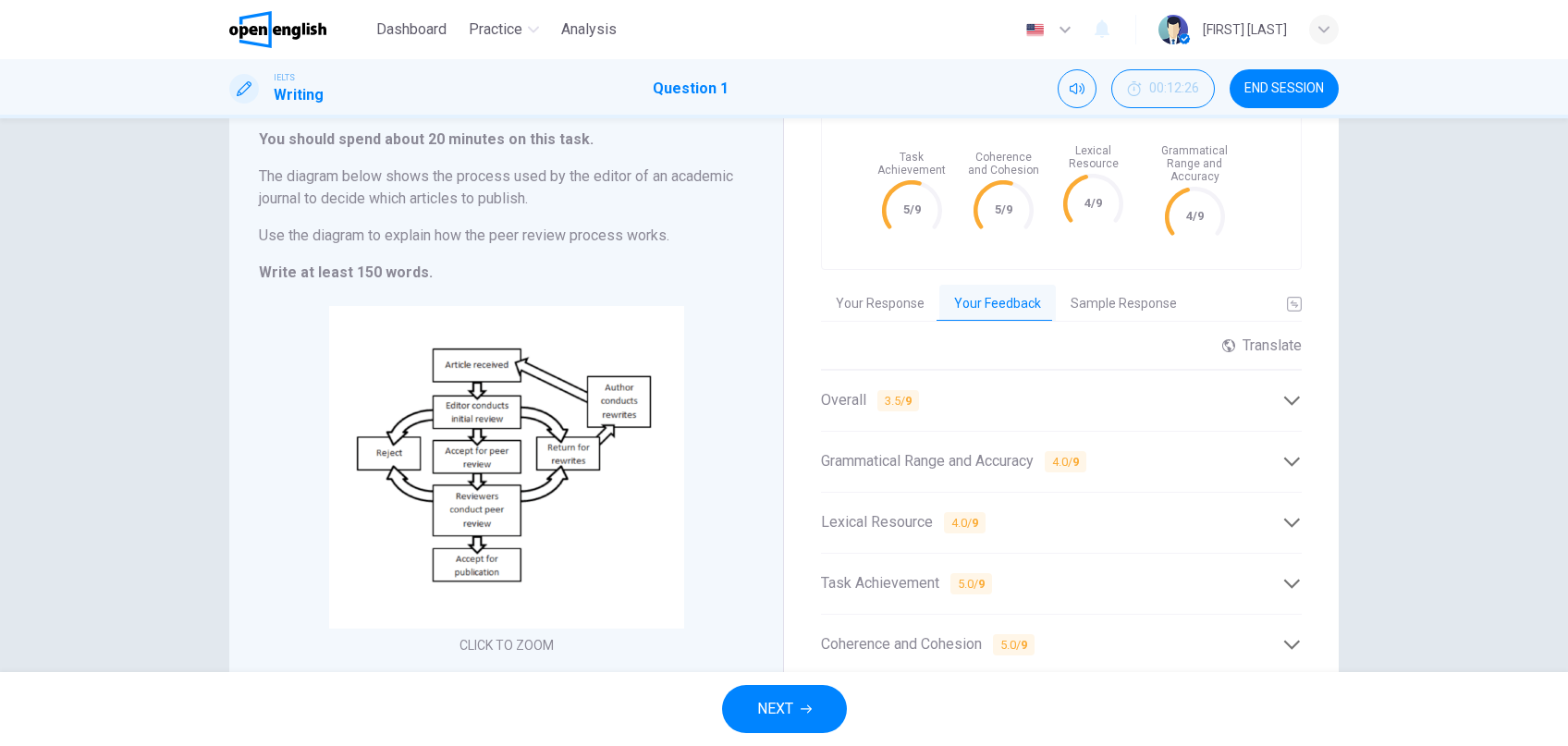 scroll, scrollTop: 0, scrollLeft: 0, axis: both 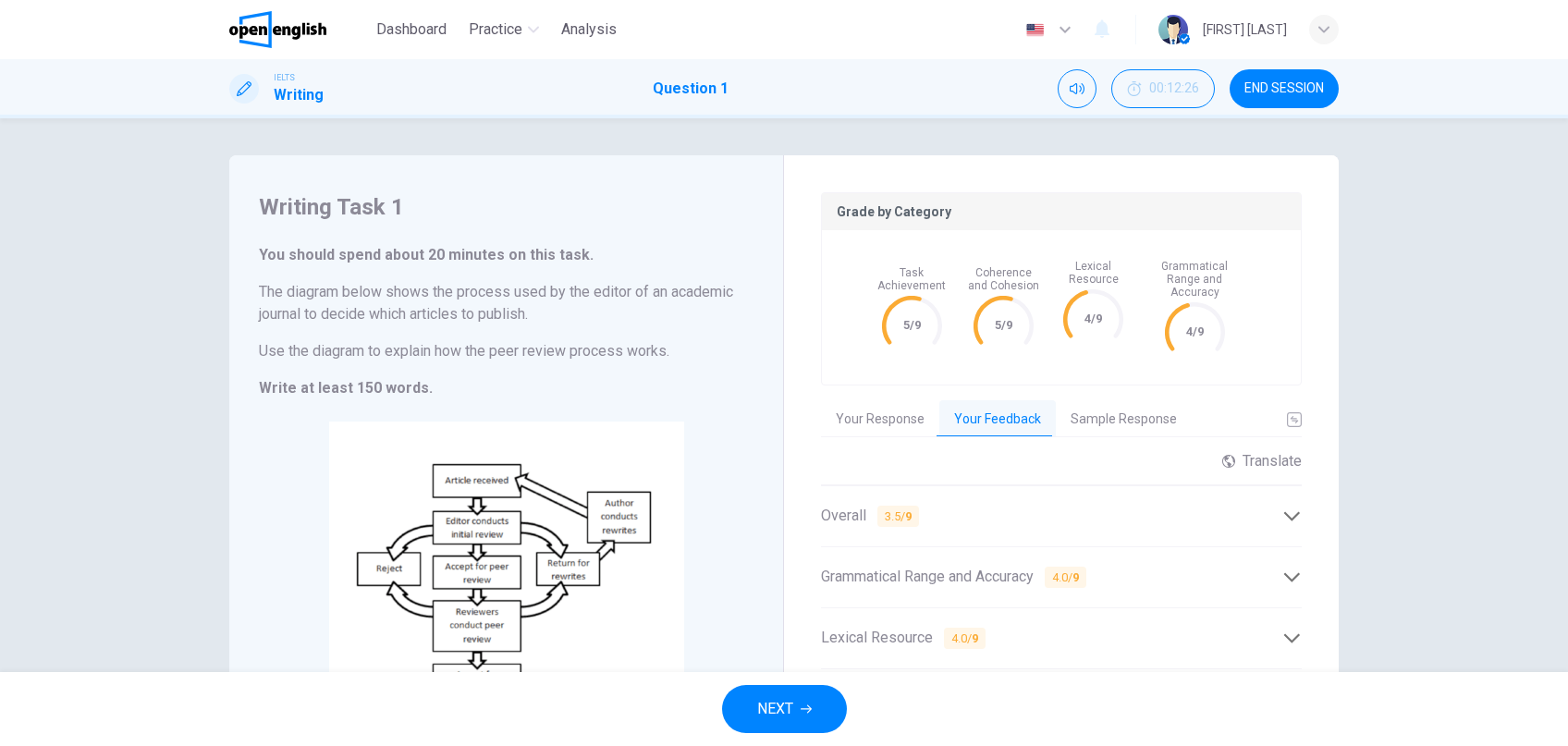 click on "Sample Response" at bounding box center (1123, 420) 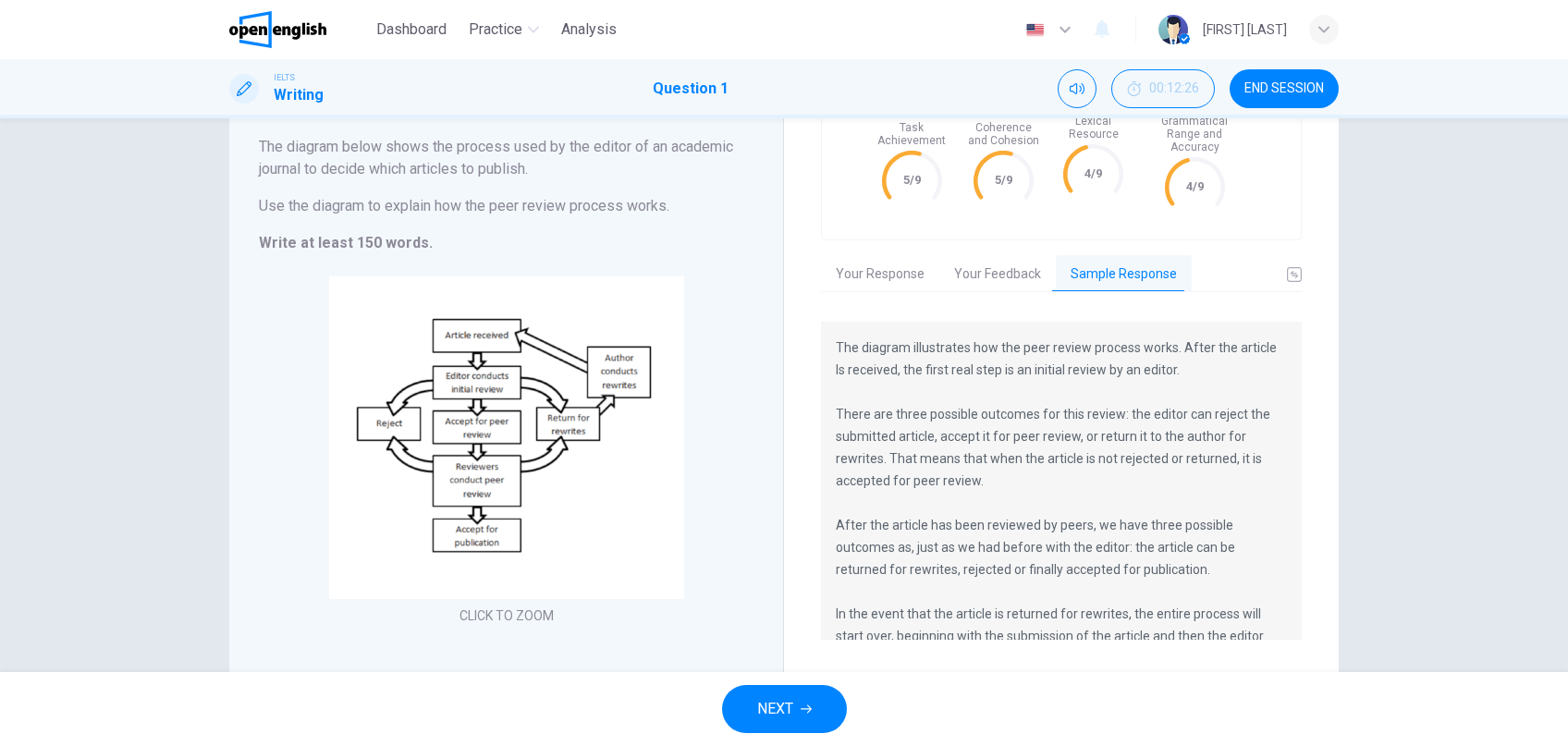 scroll, scrollTop: 213, scrollLeft: 0, axis: vertical 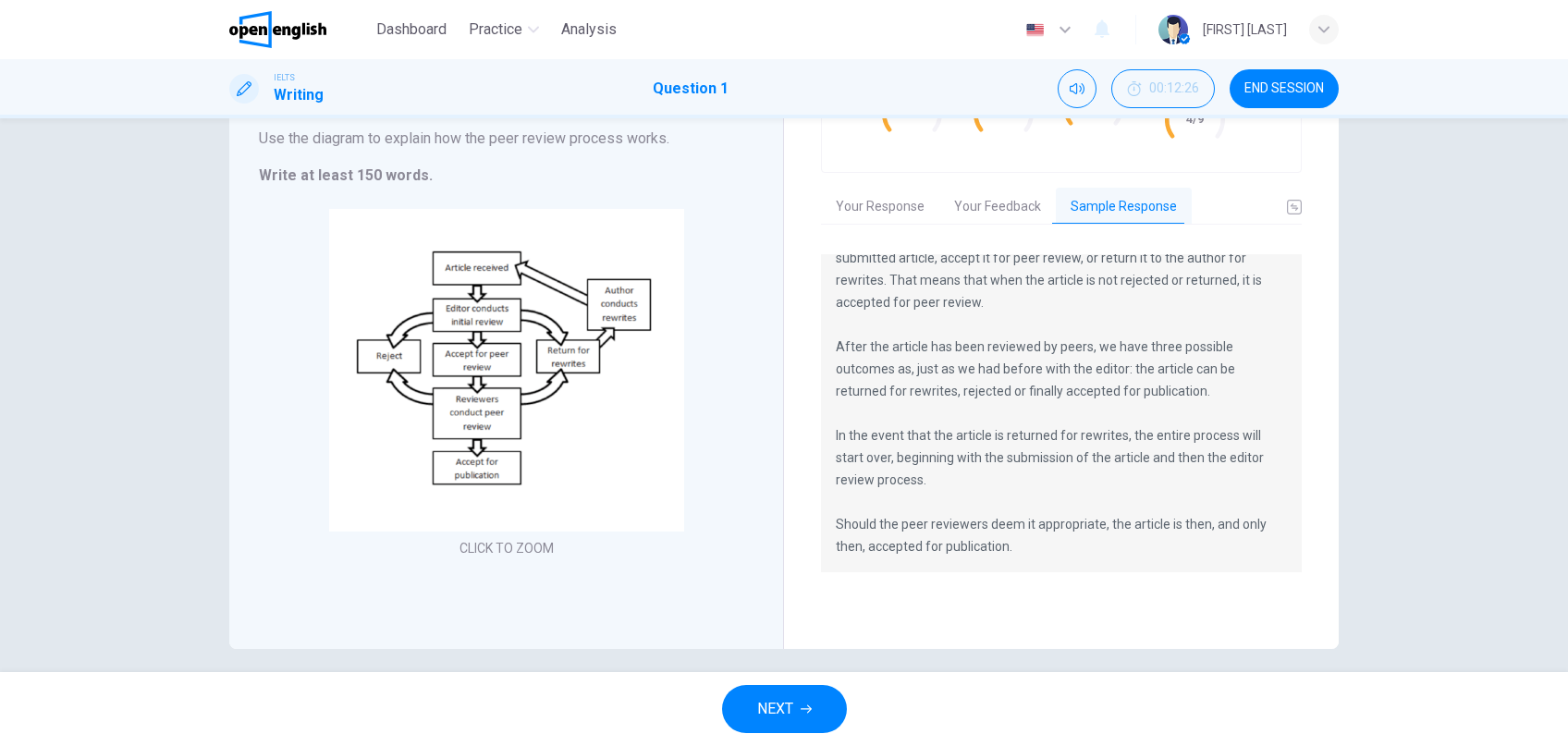 drag, startPoint x: 977, startPoint y: 509, endPoint x: 1060, endPoint y: 504, distance: 83.15047 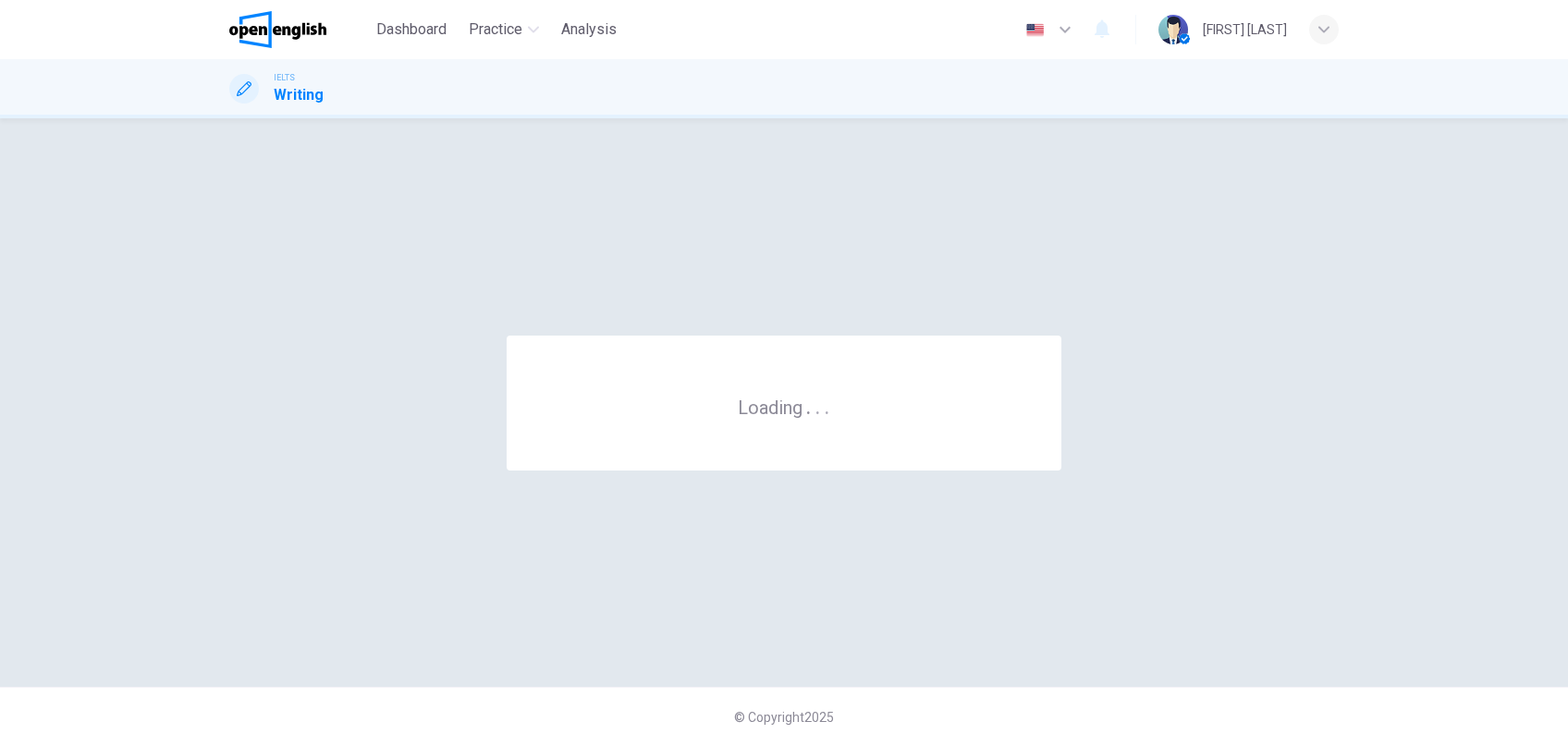 scroll, scrollTop: 0, scrollLeft: 0, axis: both 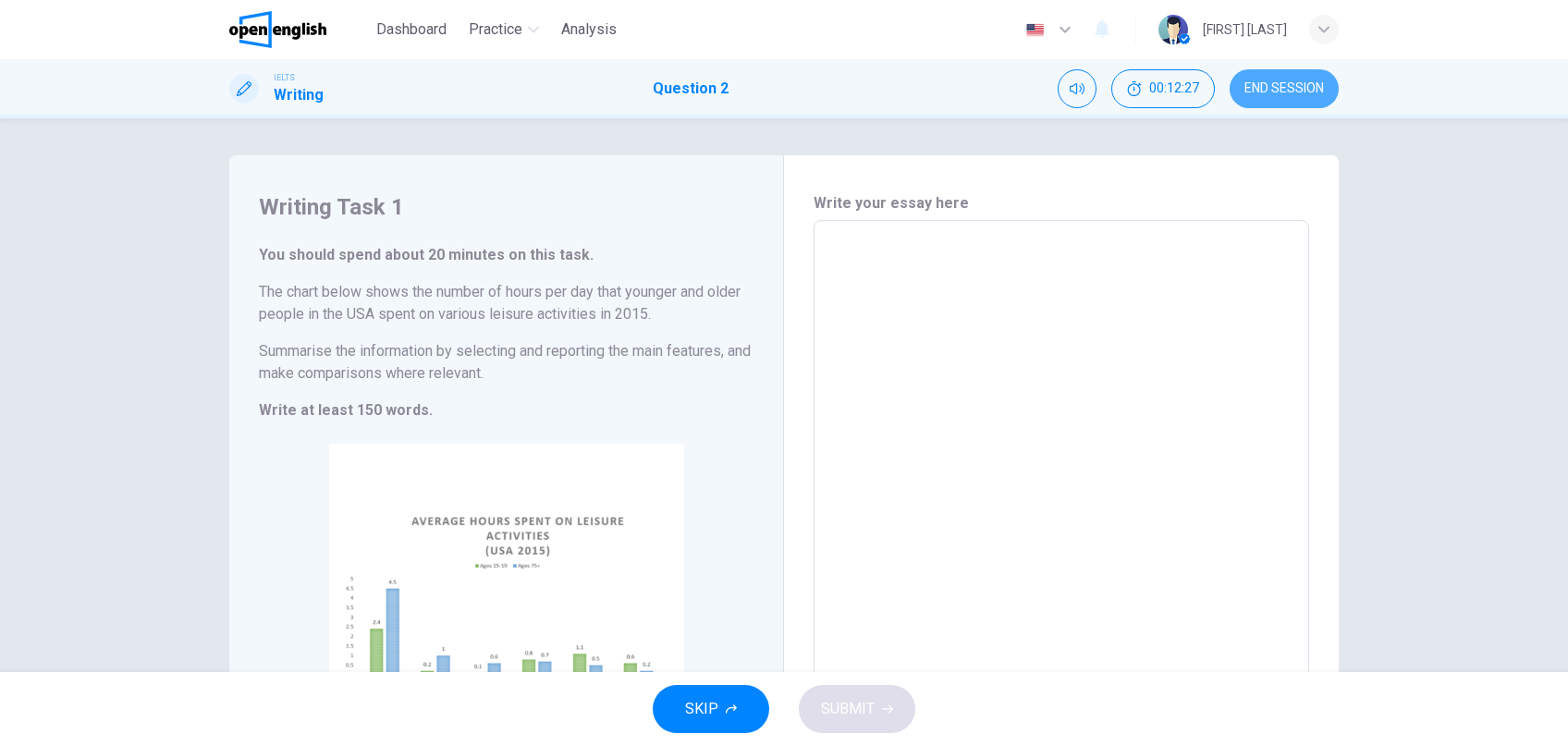 click on "END SESSION" at bounding box center [1284, 89] 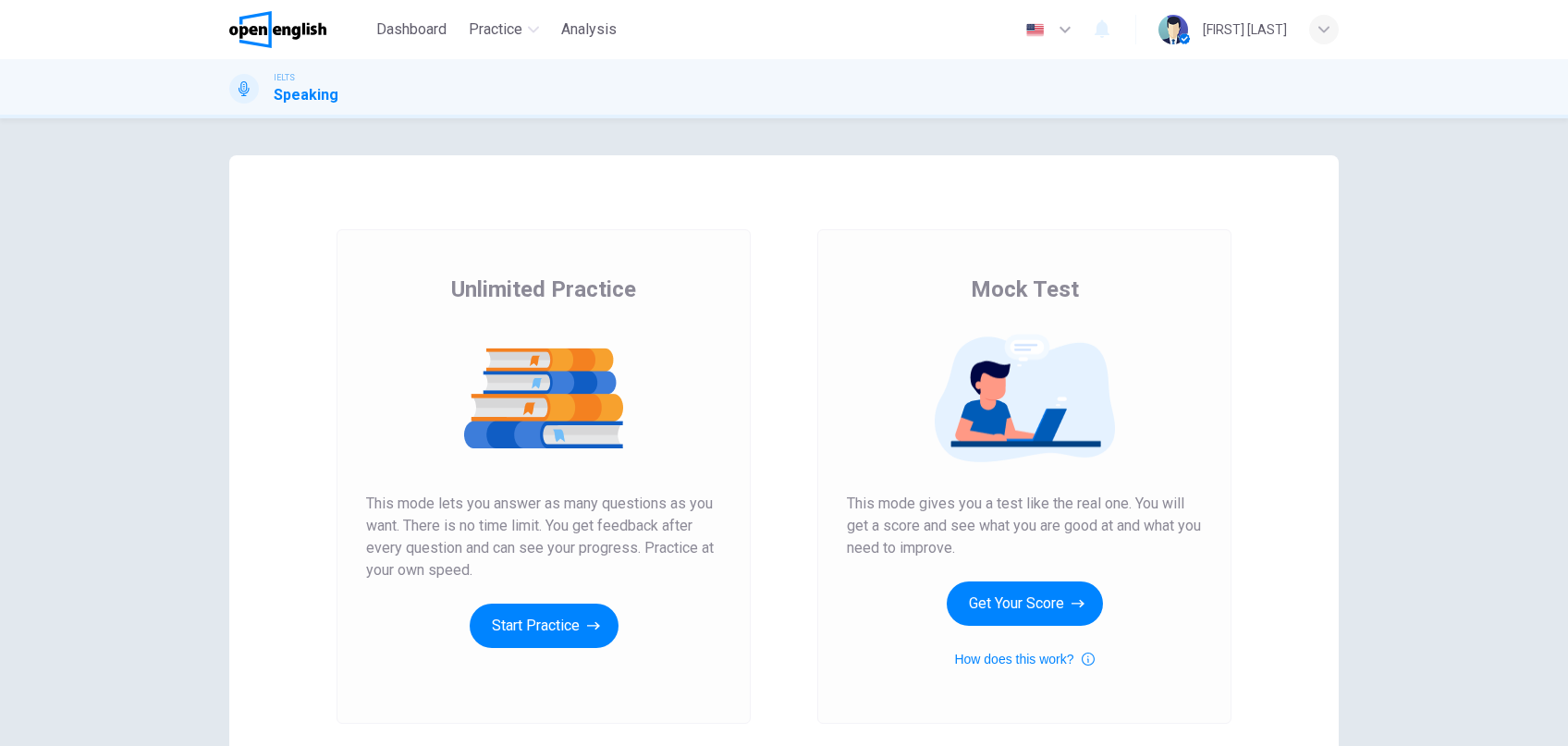 scroll, scrollTop: 0, scrollLeft: 0, axis: both 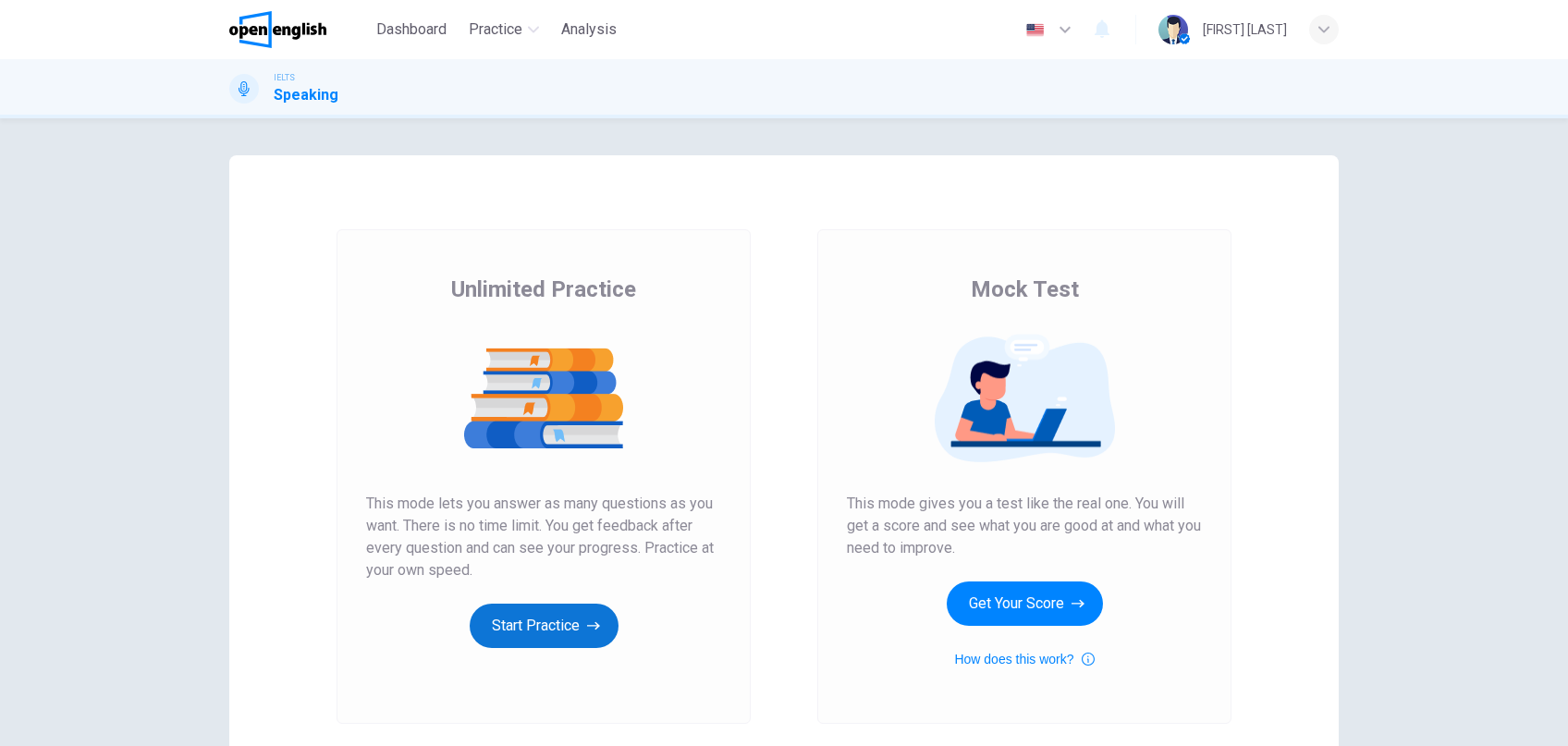 click on "Start Practice" at bounding box center (544, 626) 